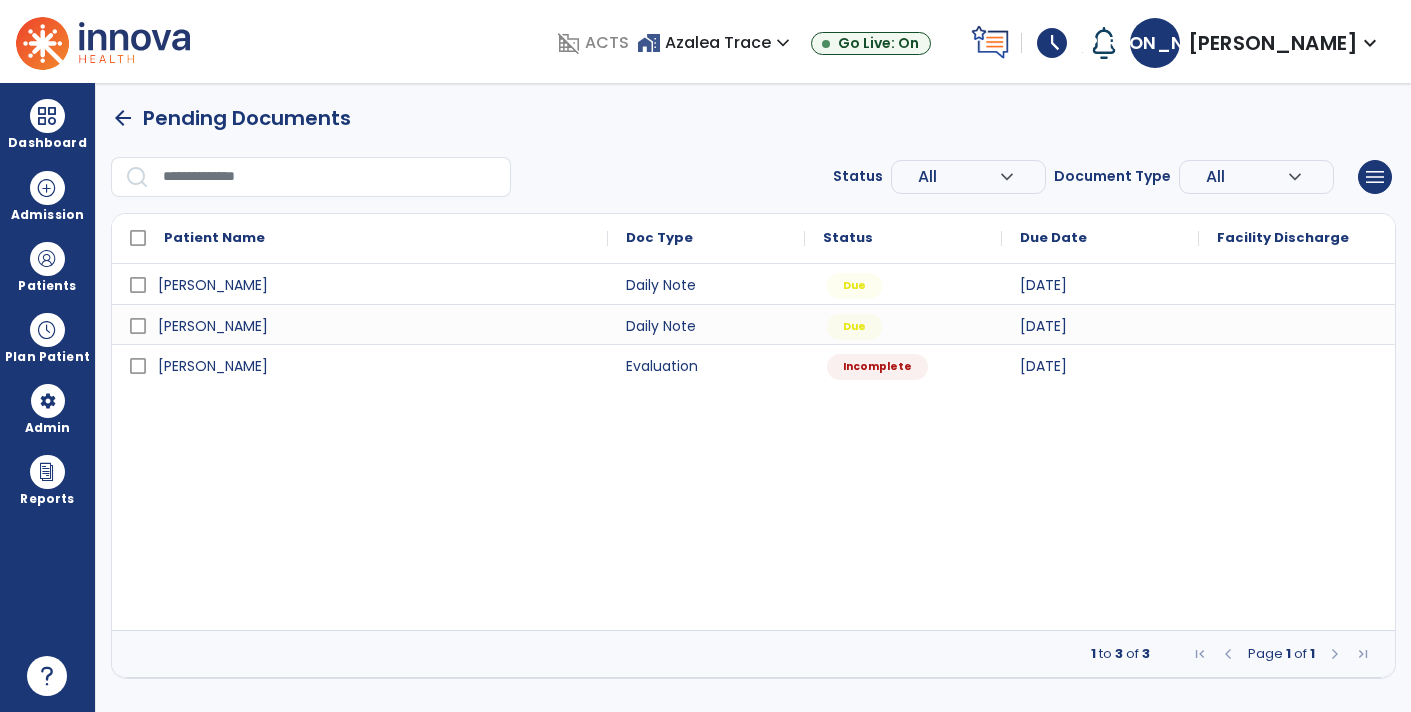 scroll, scrollTop: 0, scrollLeft: 0, axis: both 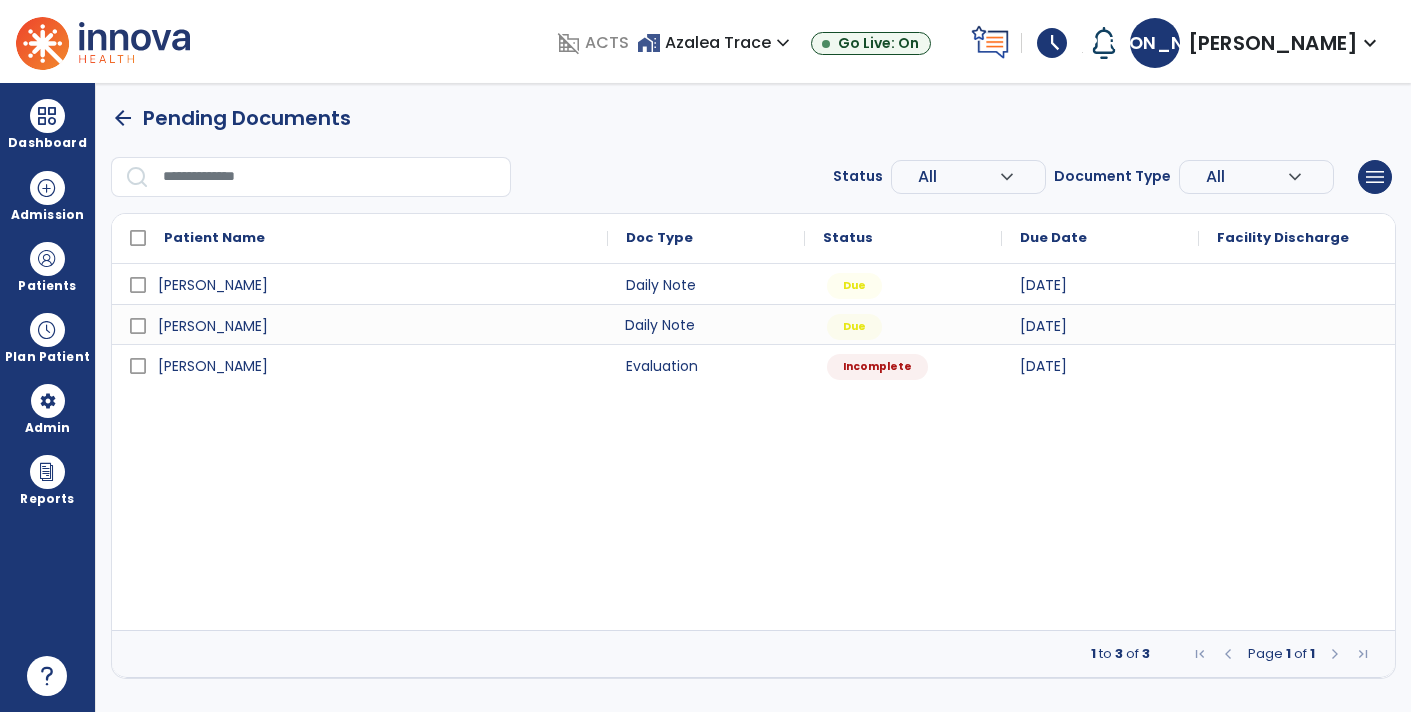 click on "Daily Note" at bounding box center [706, 324] 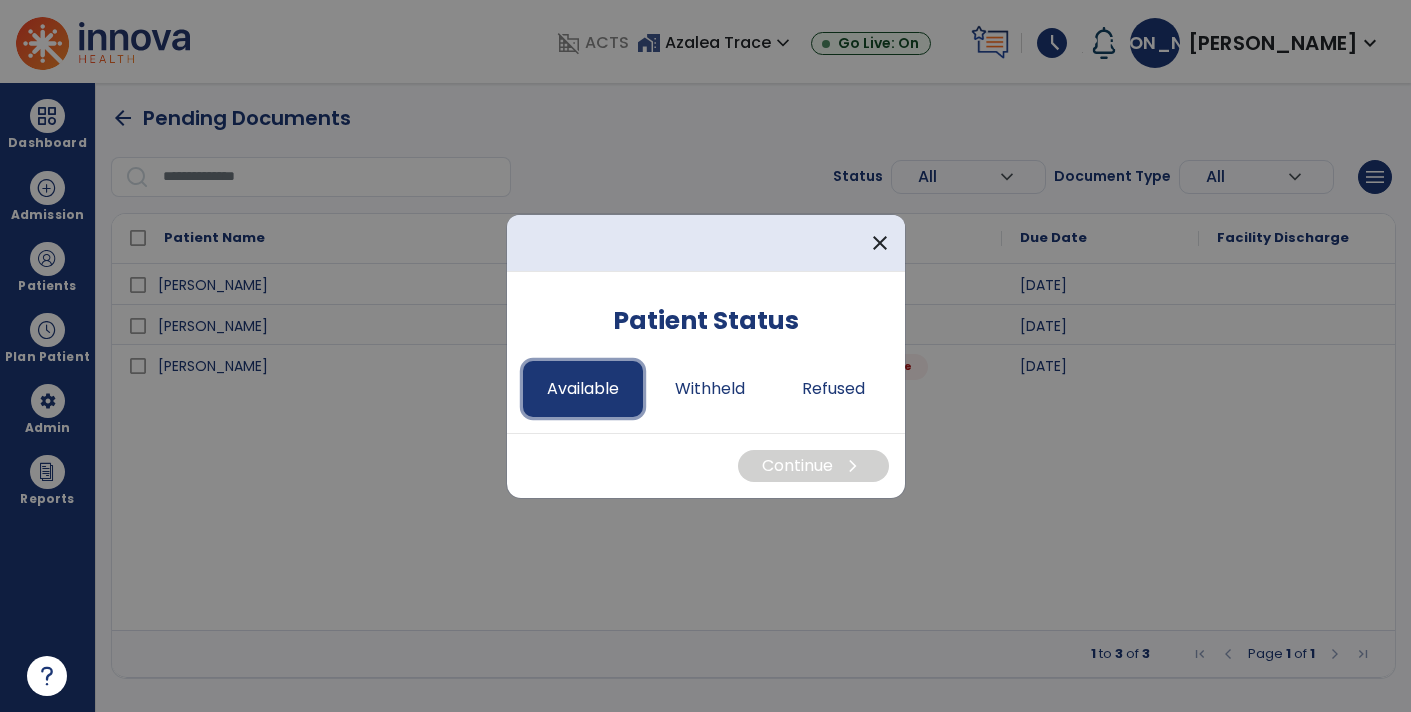 click on "Available" at bounding box center (583, 389) 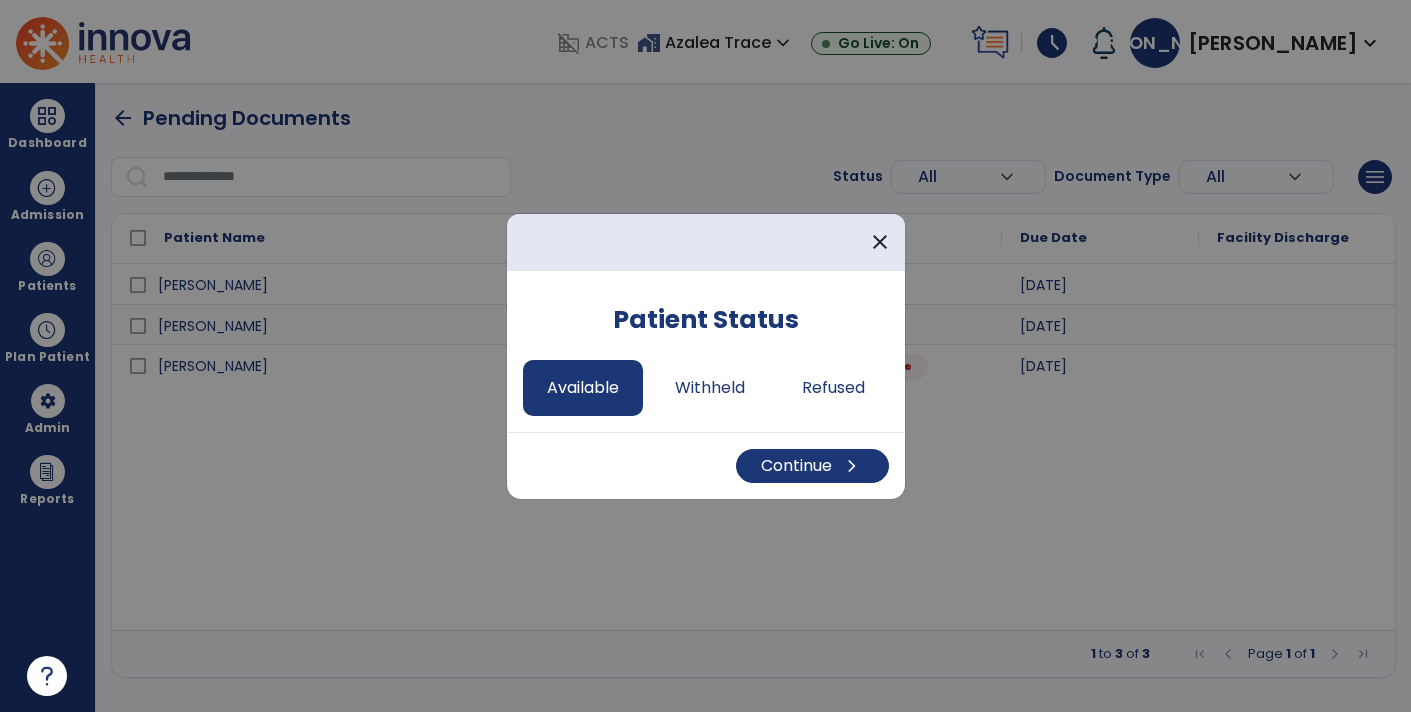 click on "Continue   chevron_right" at bounding box center [706, 465] 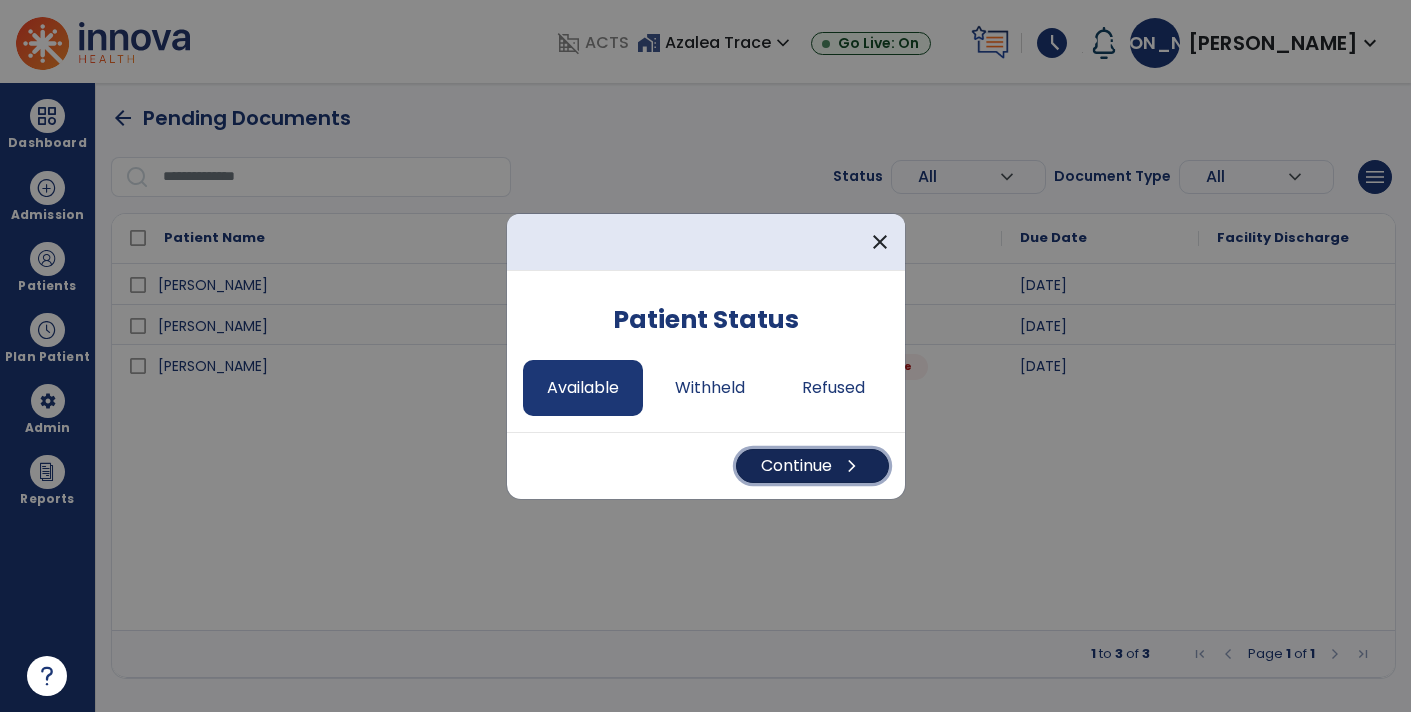 click on "Continue   chevron_right" at bounding box center (812, 466) 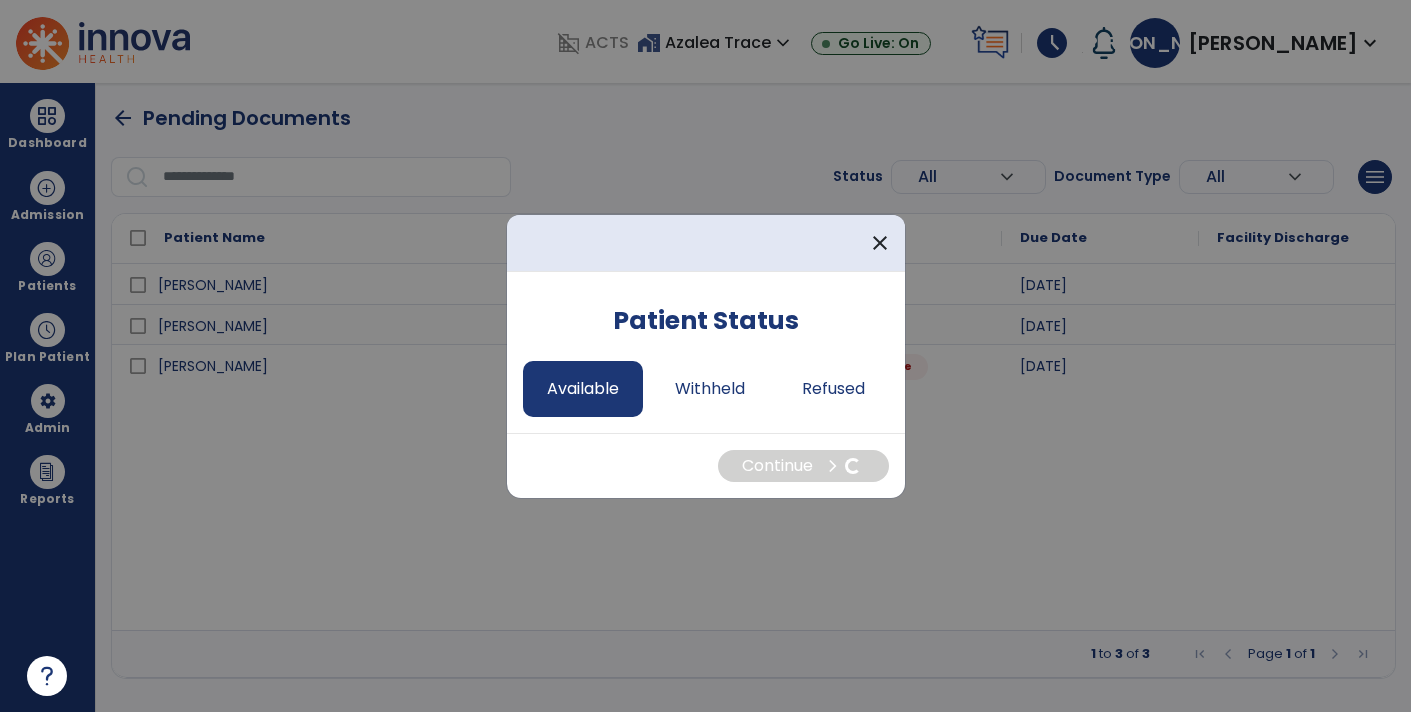 select on "*" 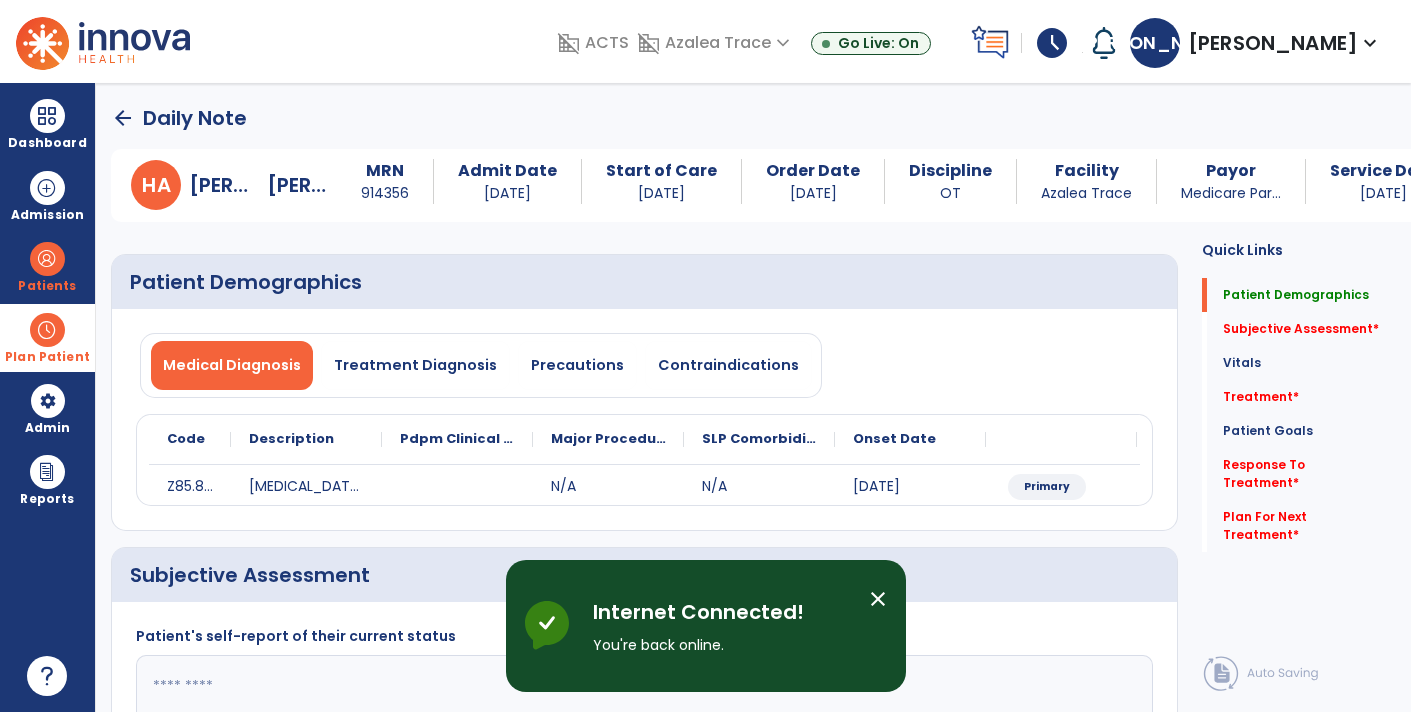 click on "Plan Patient" at bounding box center [47, 266] 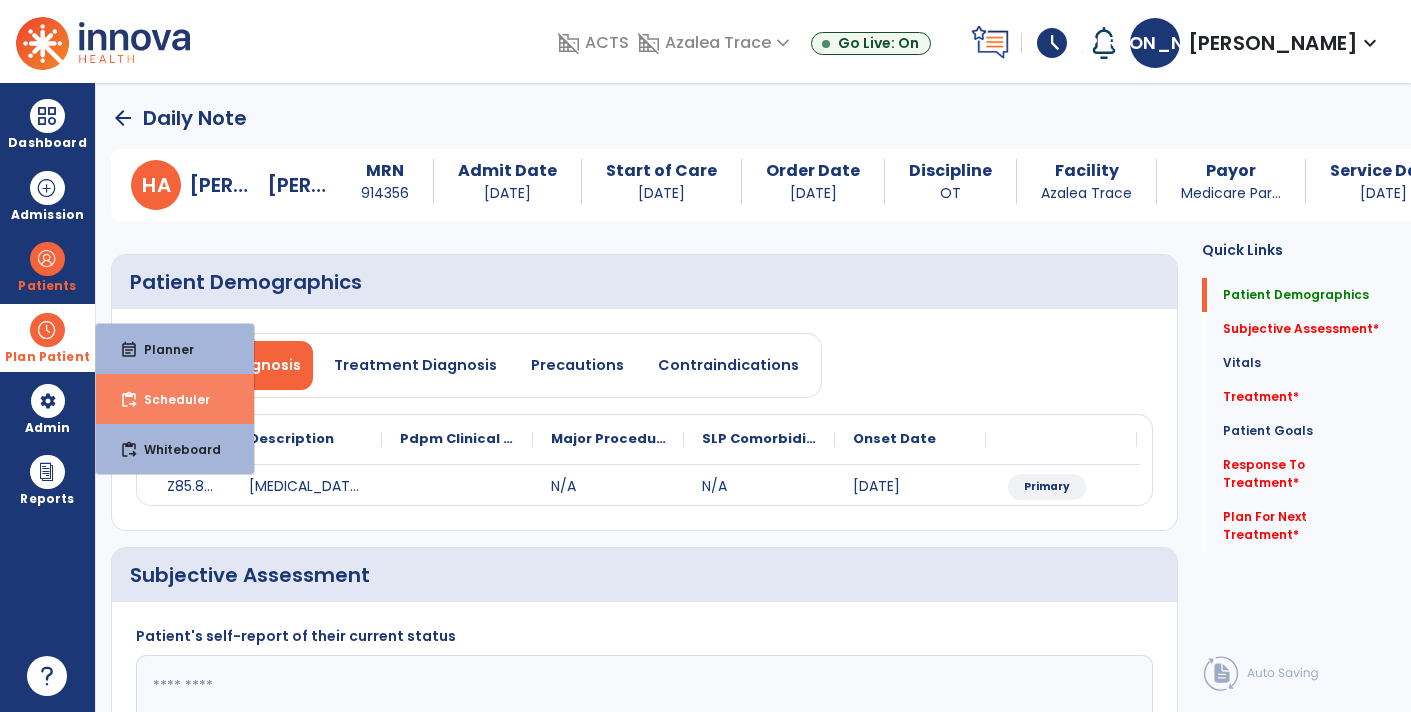 click on "Scheduler" at bounding box center [169, 399] 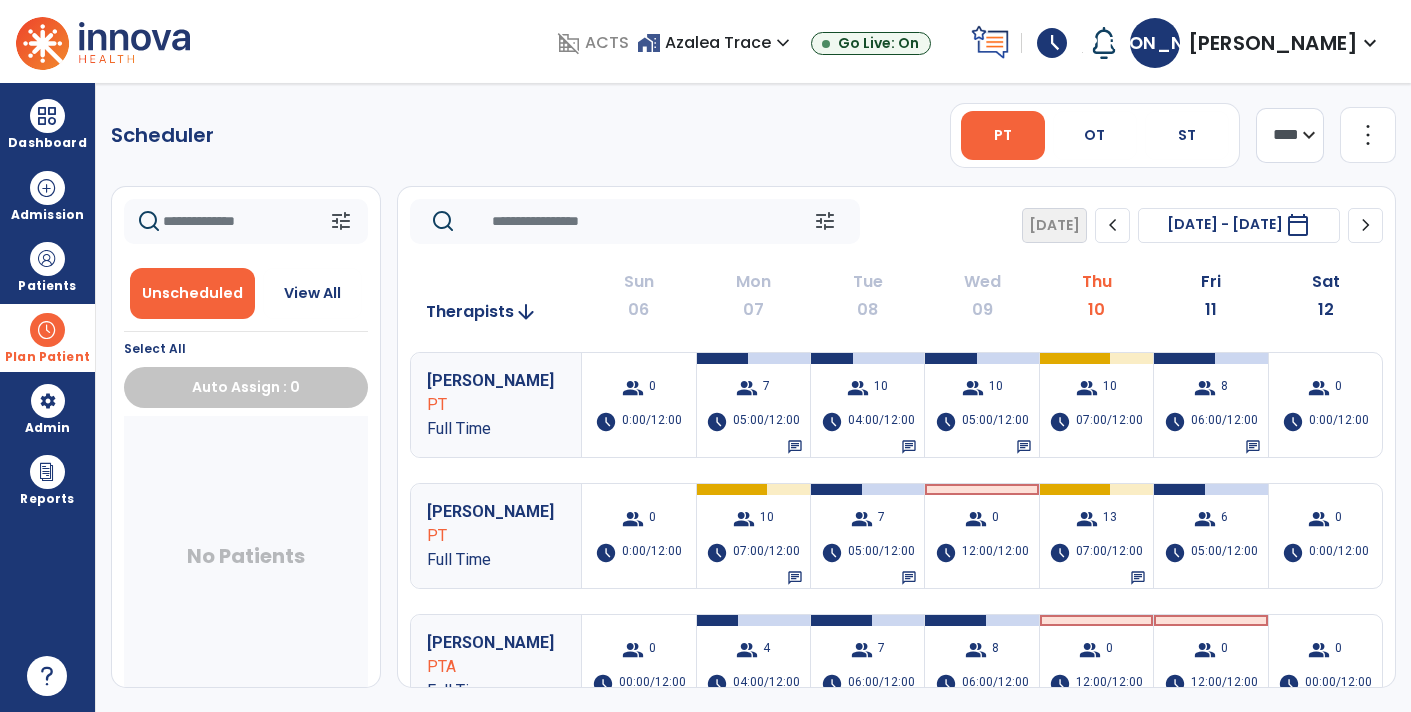 click on "Plan Patient" at bounding box center (47, 337) 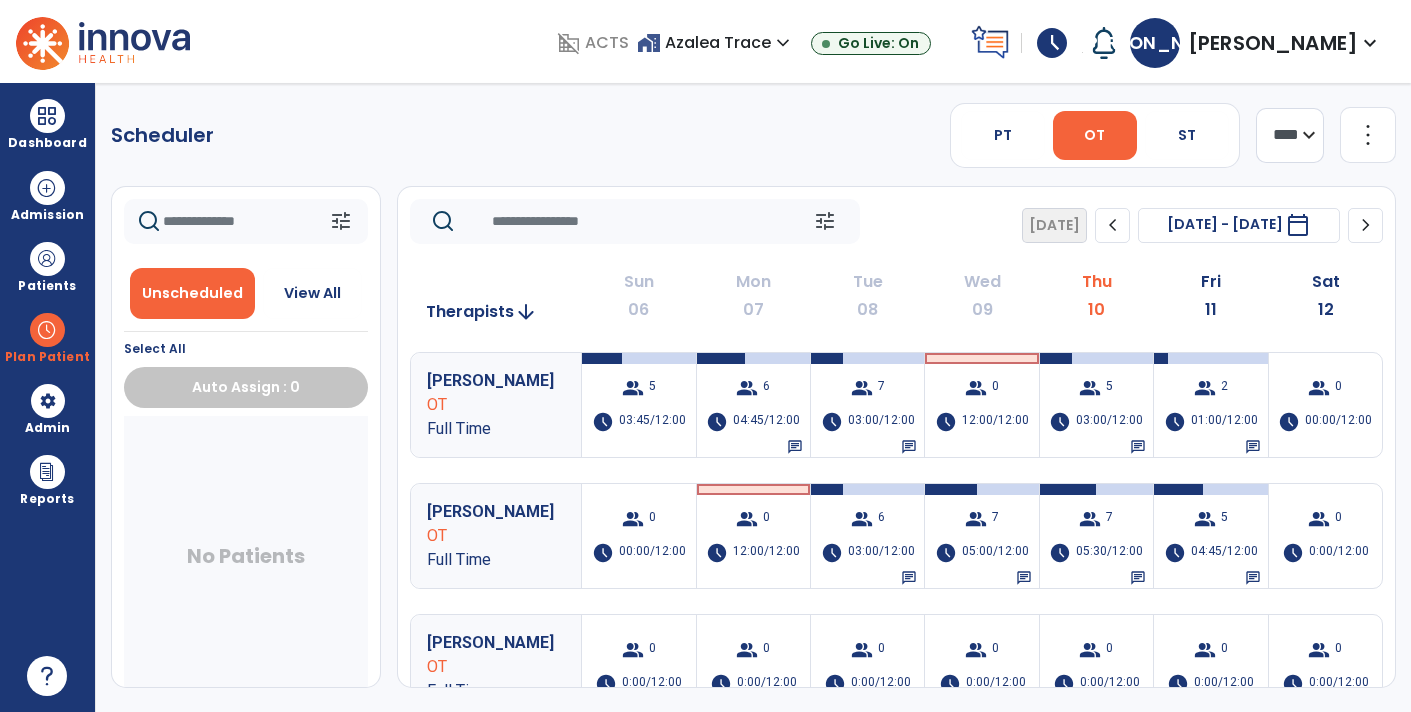 click on "chevron_right" 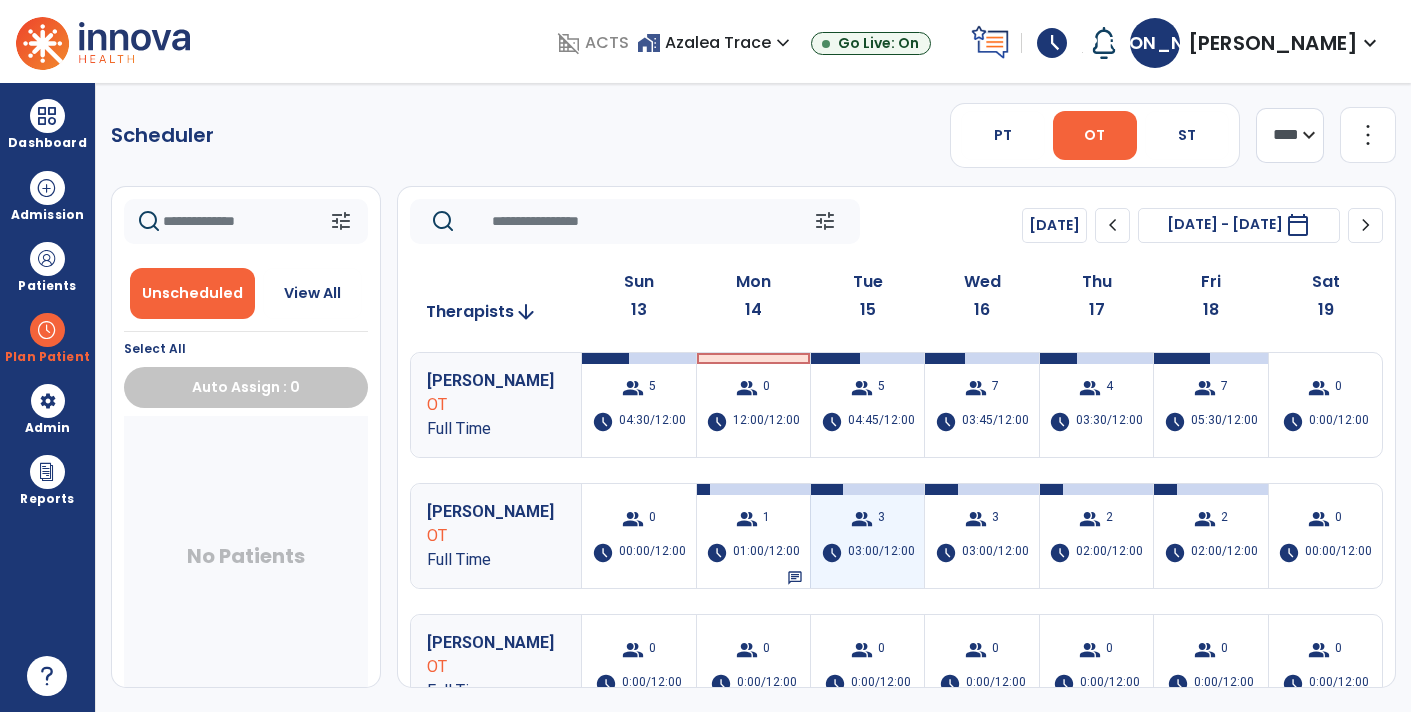 click on "03:00/12:00" at bounding box center [881, 553] 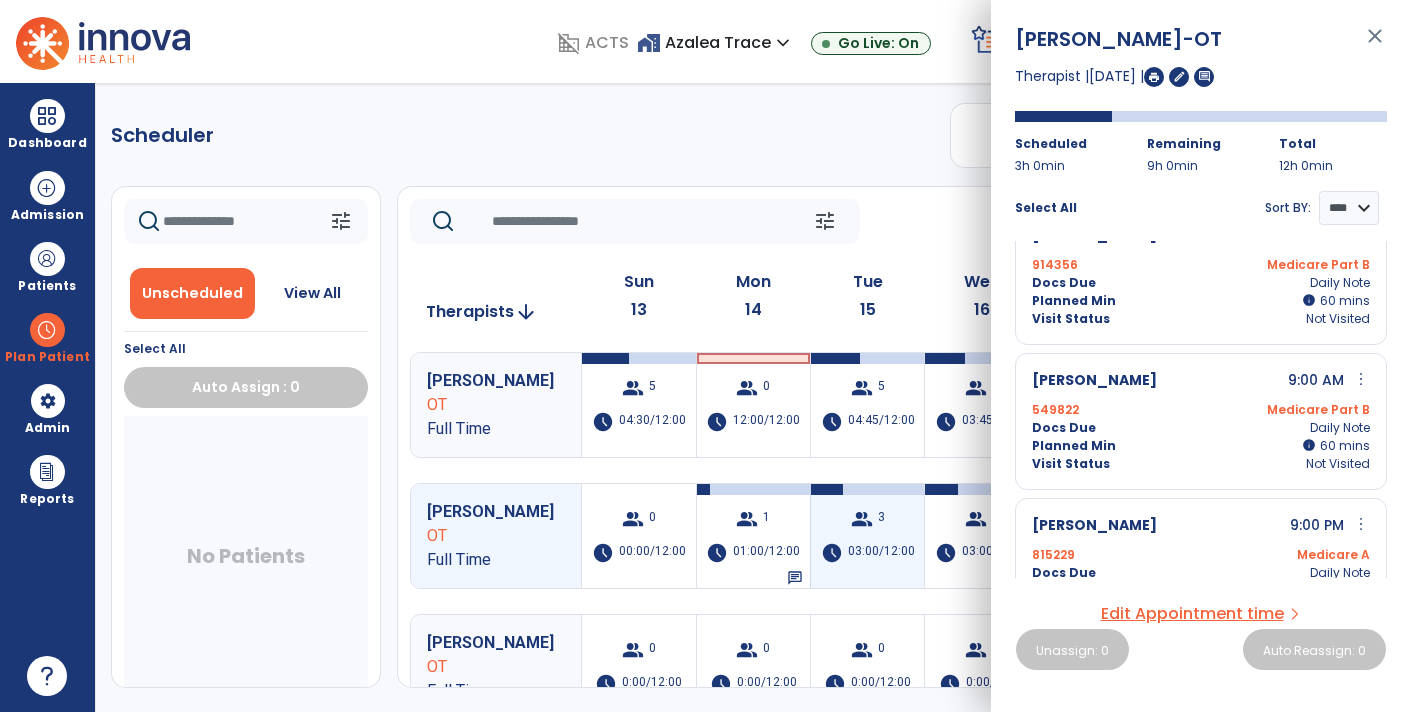 scroll, scrollTop: 0, scrollLeft: 0, axis: both 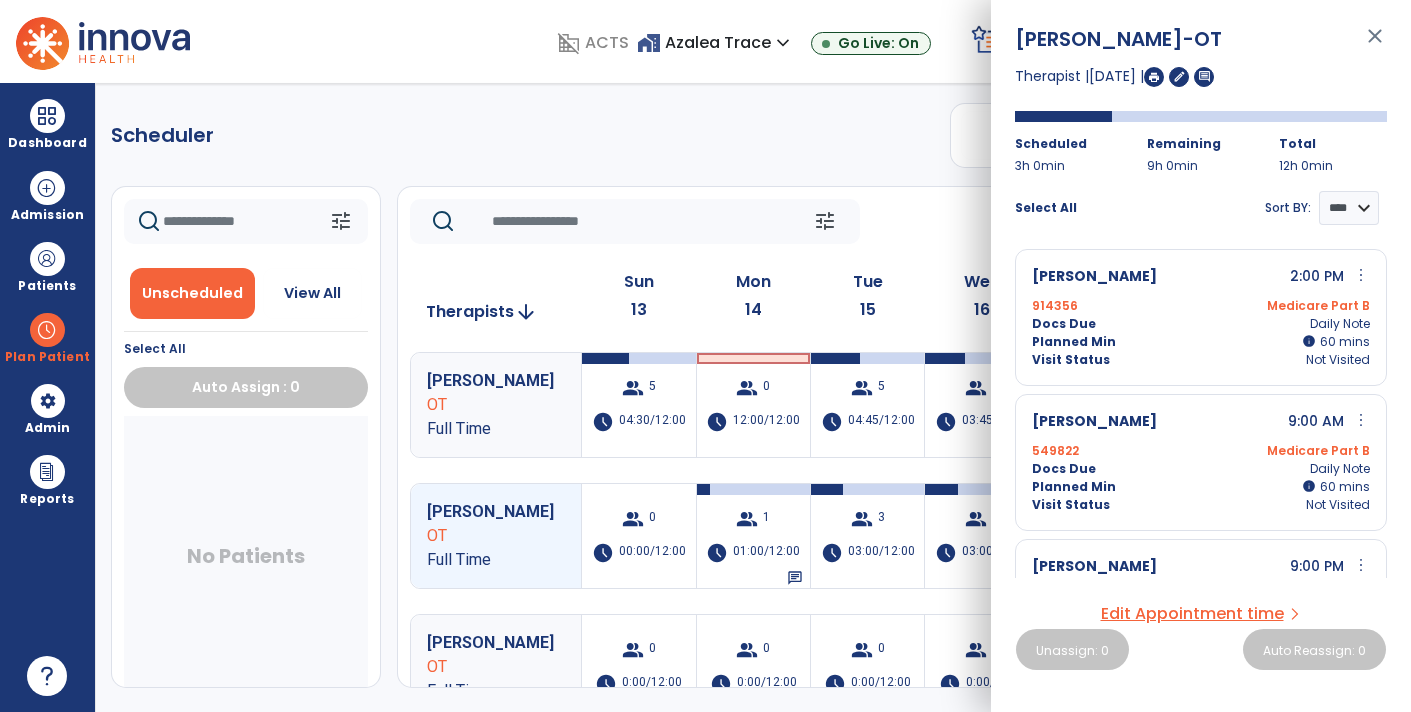 click on "Edit Appointment time" at bounding box center [1192, 614] 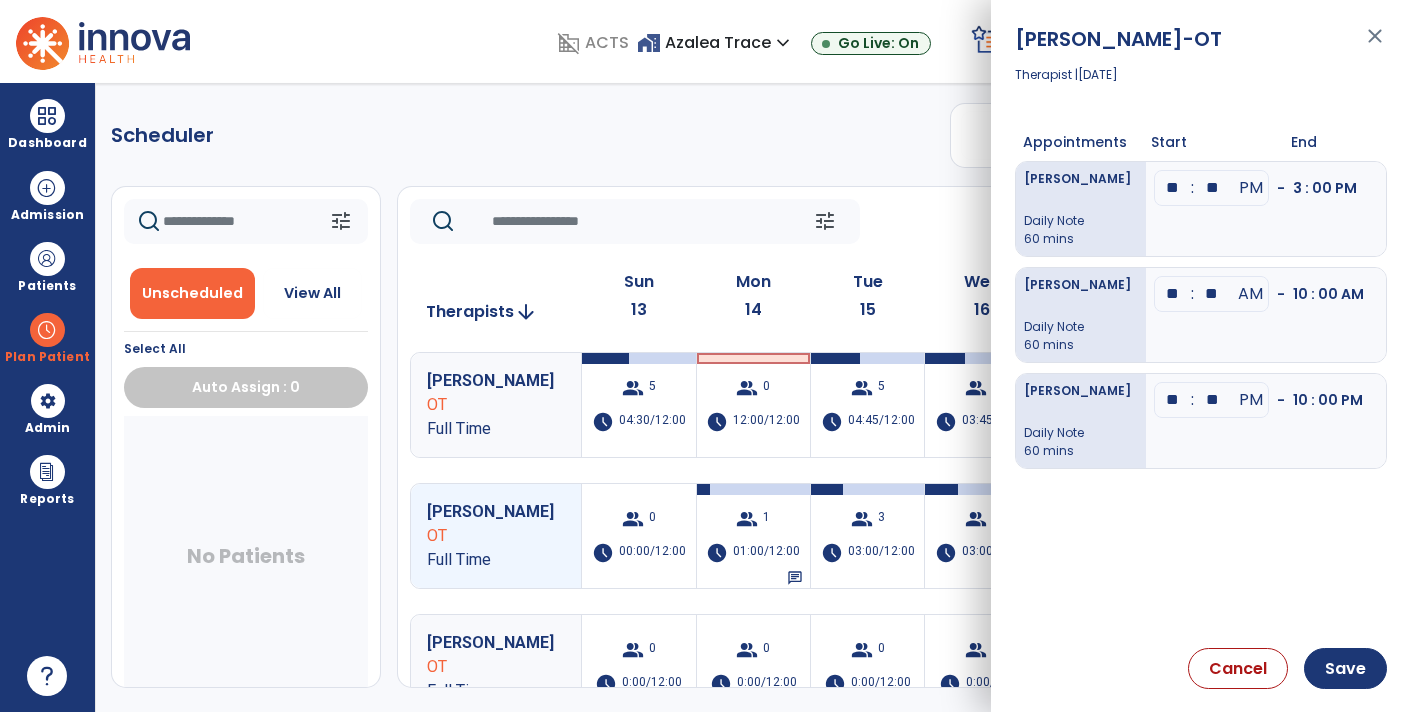 click on "**" at bounding box center [1212, 188] 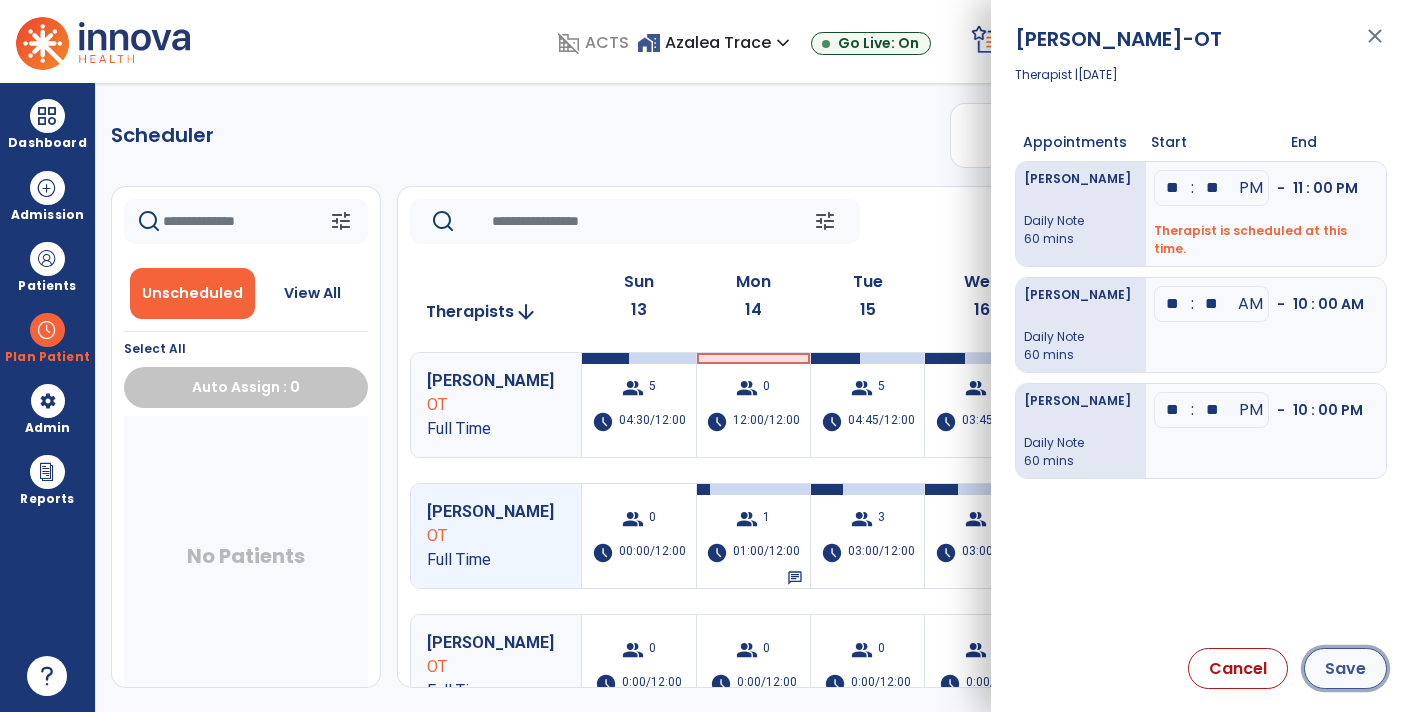click on "Save" at bounding box center (1345, 668) 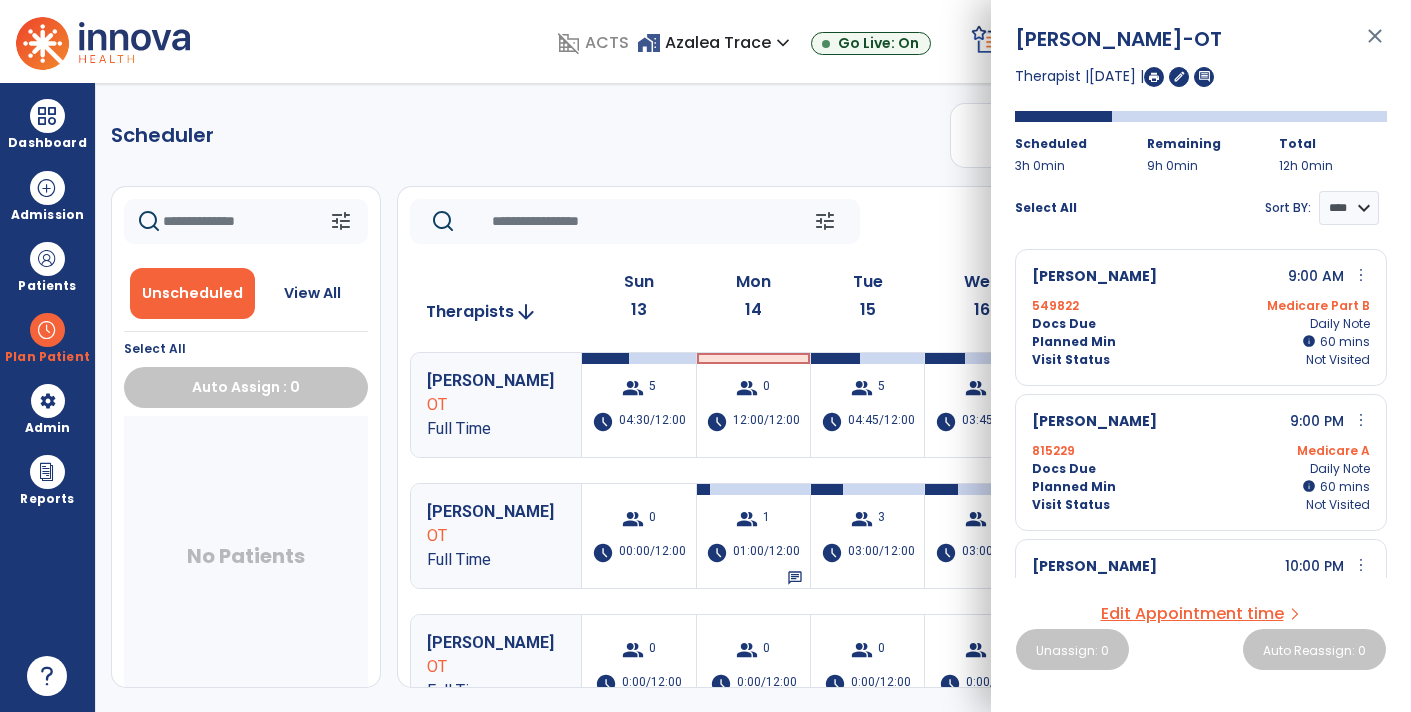 click on "close" at bounding box center [1375, 45] 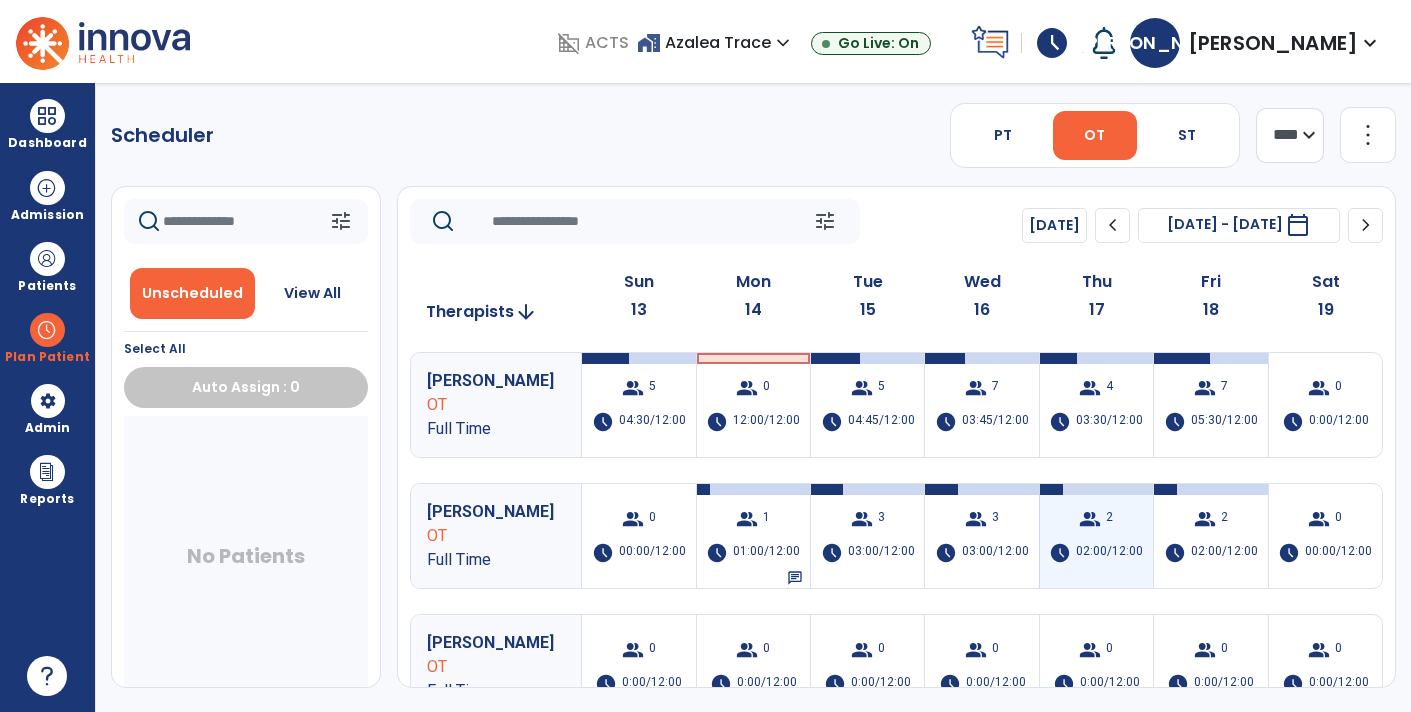 click on "group  2  schedule  02:00/12:00" at bounding box center (1096, 536) 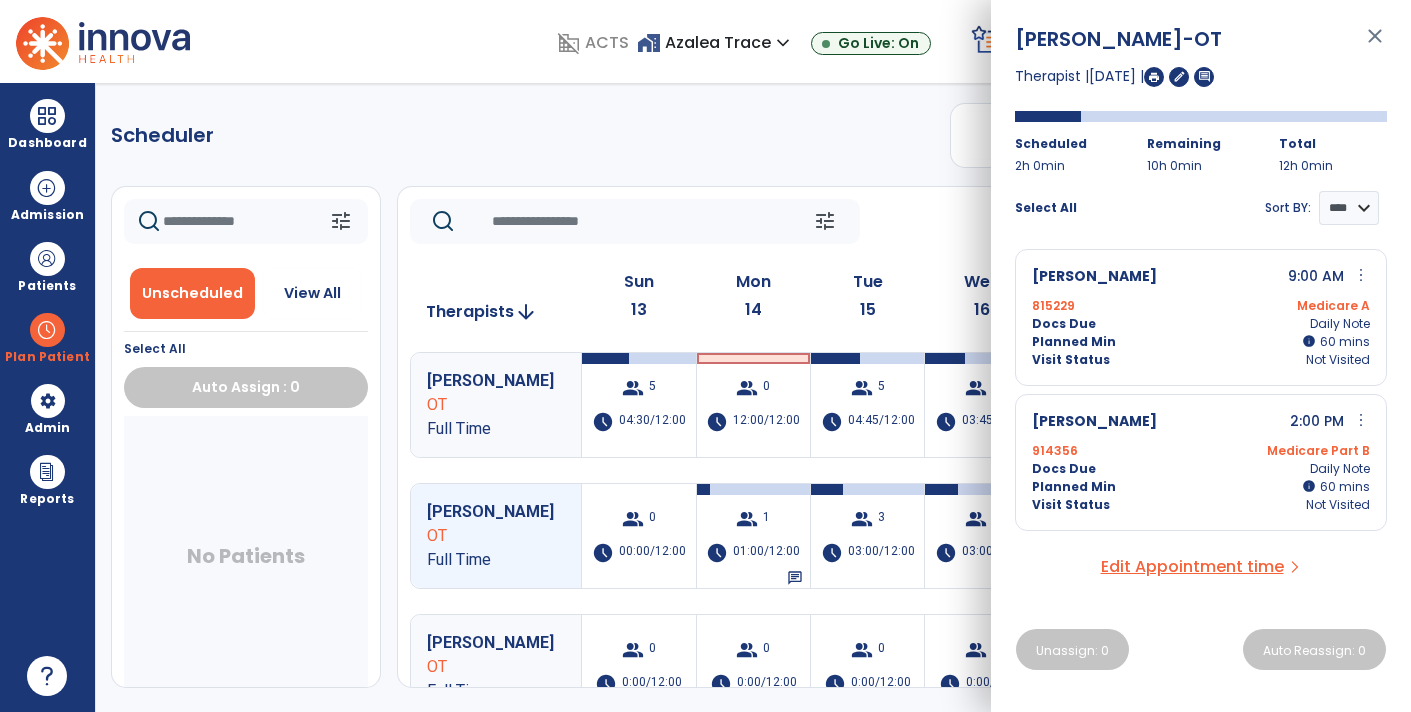 click on "Edit Appointment time" at bounding box center (1192, 567) 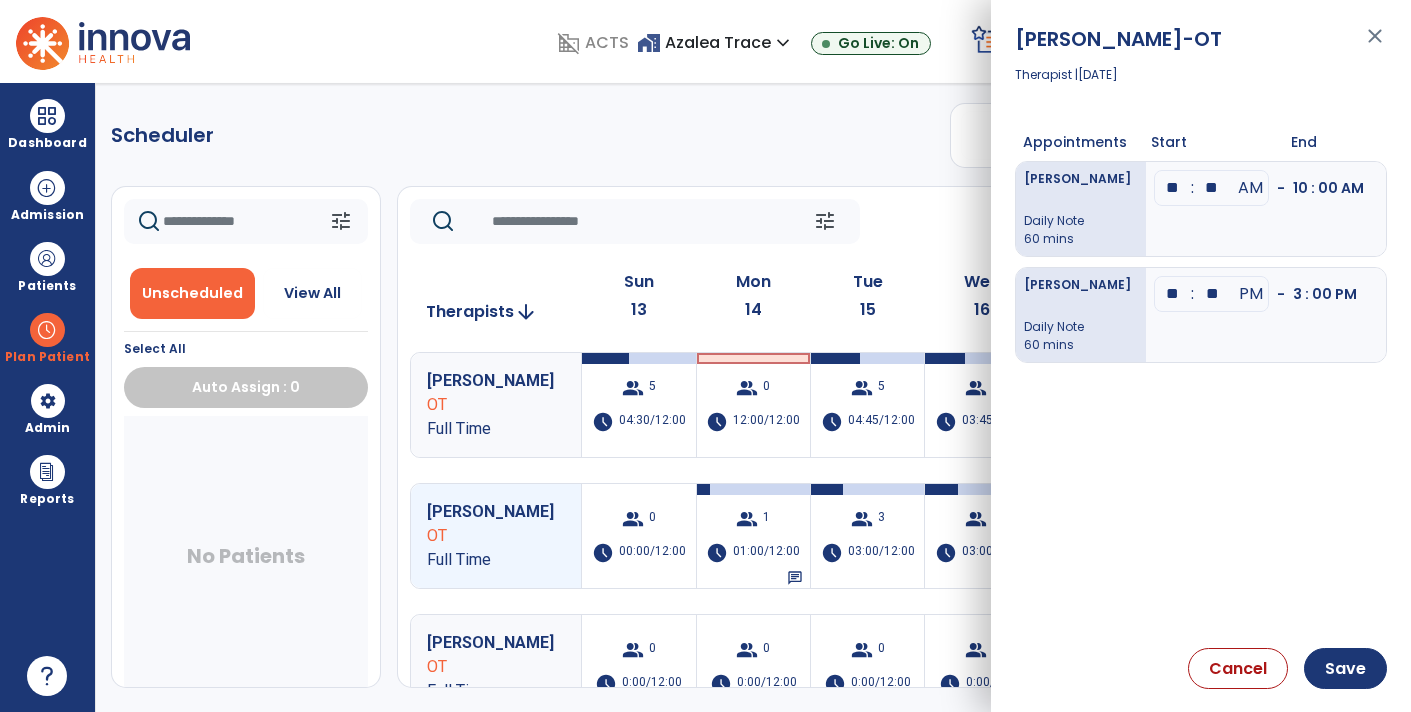 click on "**" at bounding box center (1173, 188) 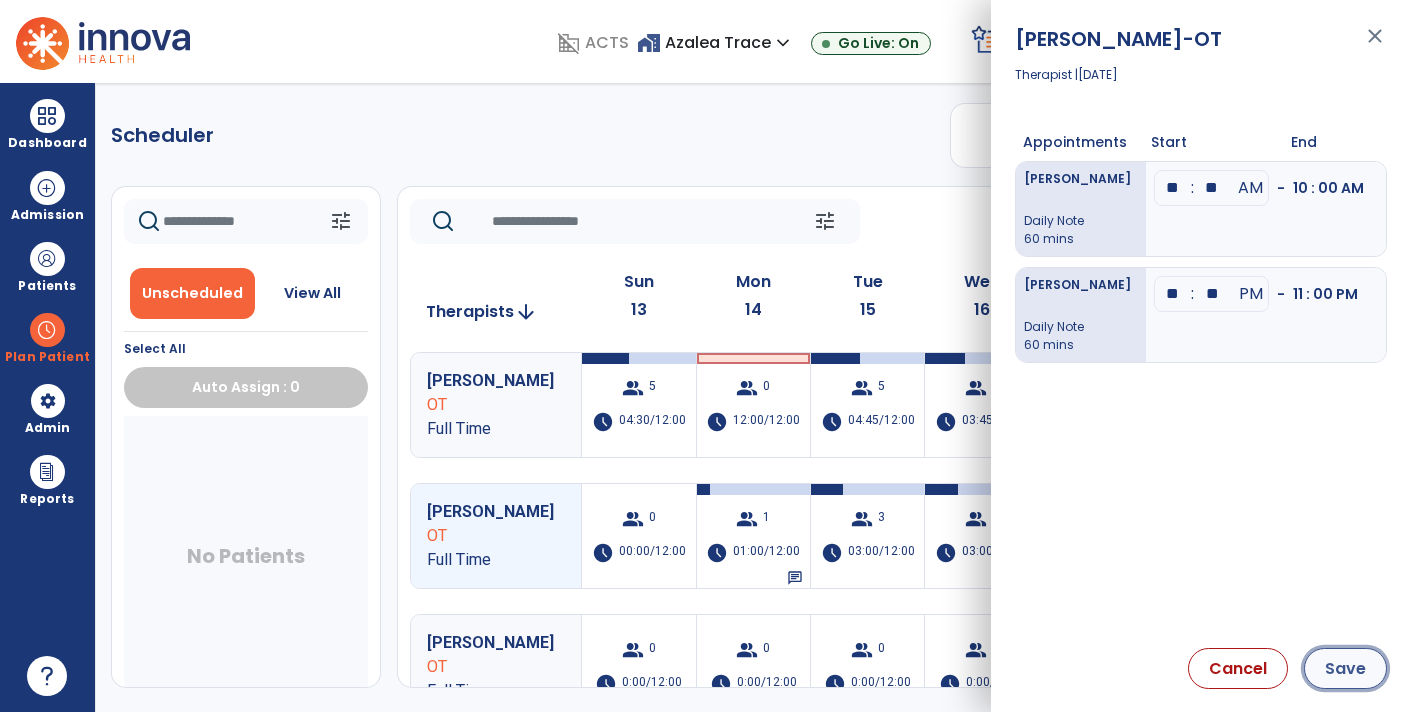 click on "Save" at bounding box center (1345, 668) 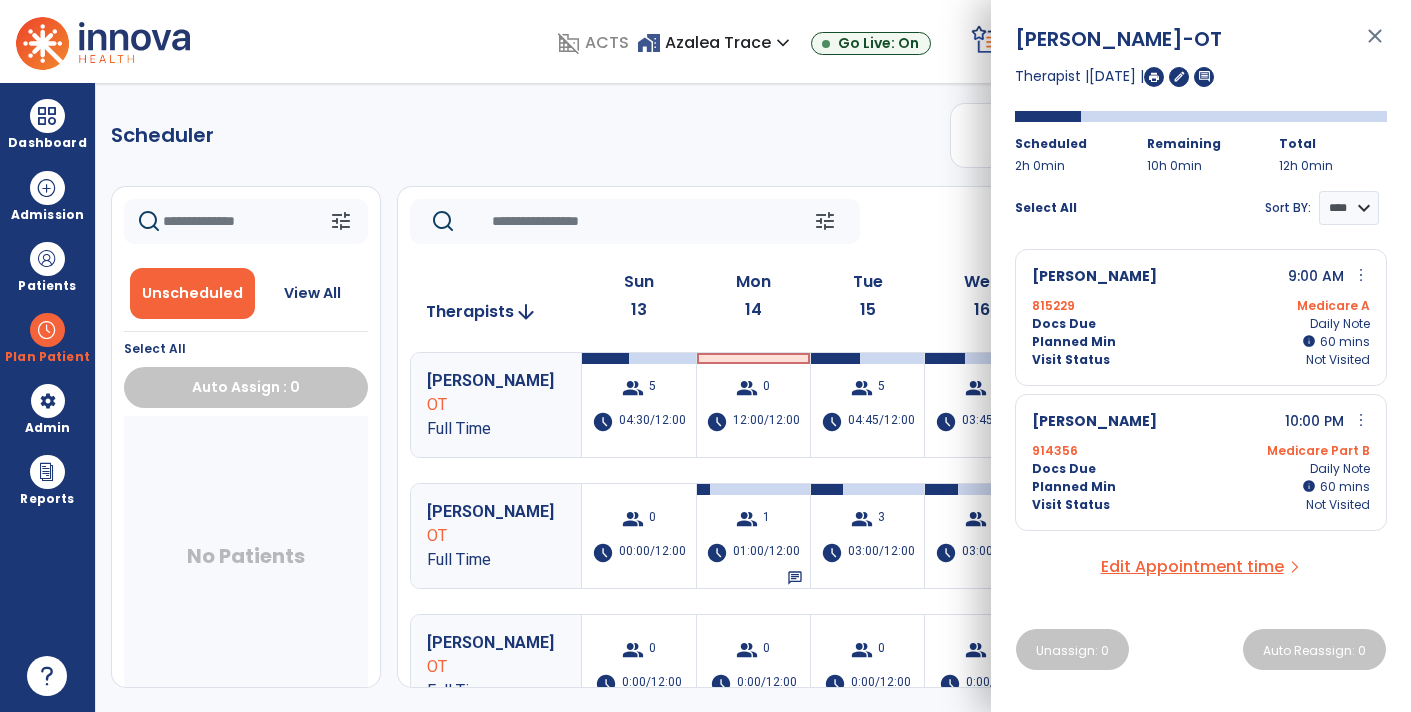 click on "close" at bounding box center (1375, 45) 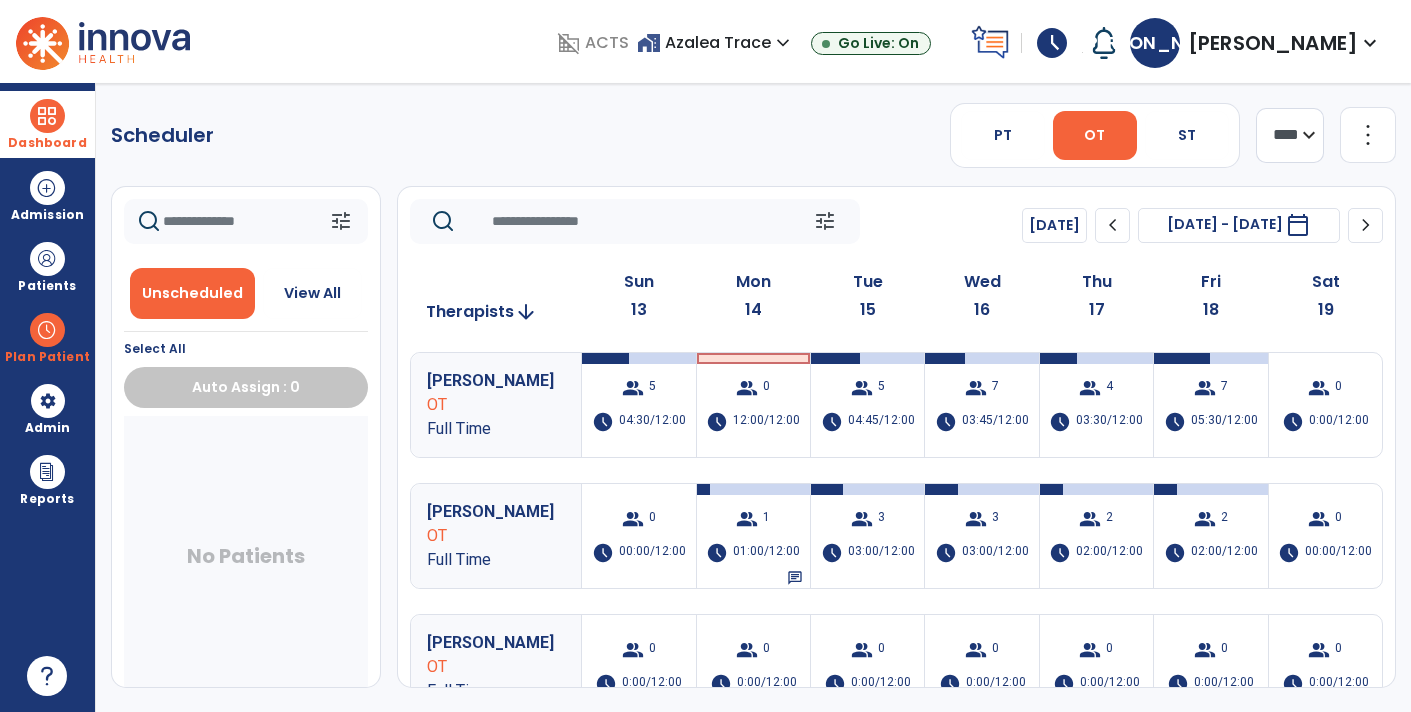 click at bounding box center (47, 116) 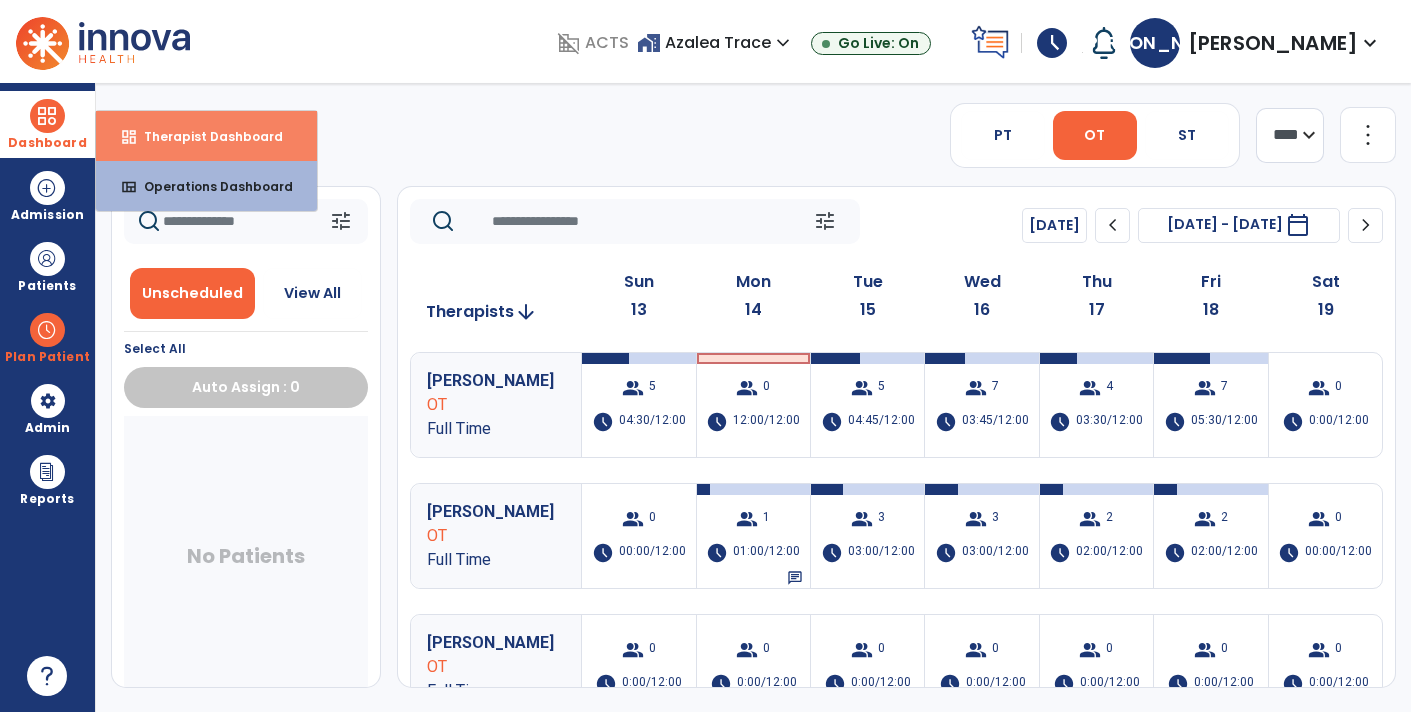 click on "Therapist Dashboard" at bounding box center (205, 136) 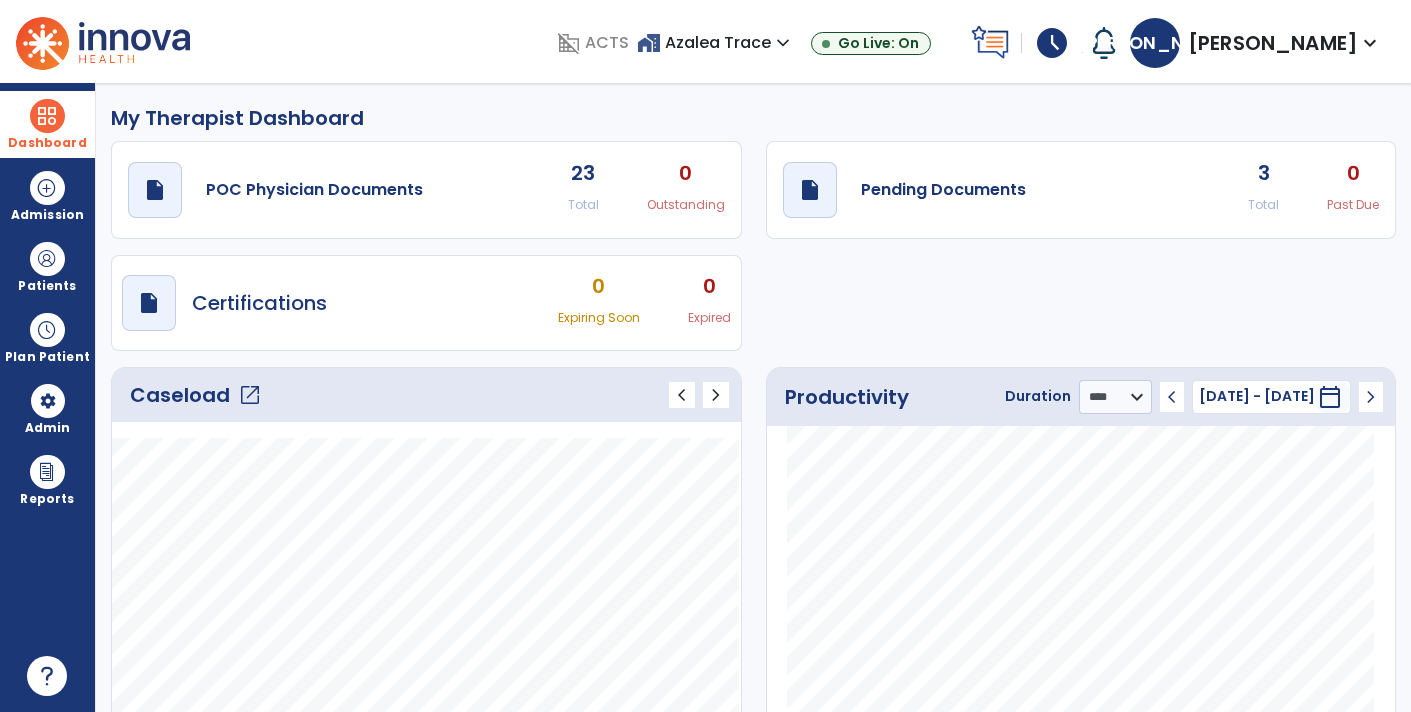 click on "draft   open_in_new  Pending Documents 3 Total 0 Past Due" 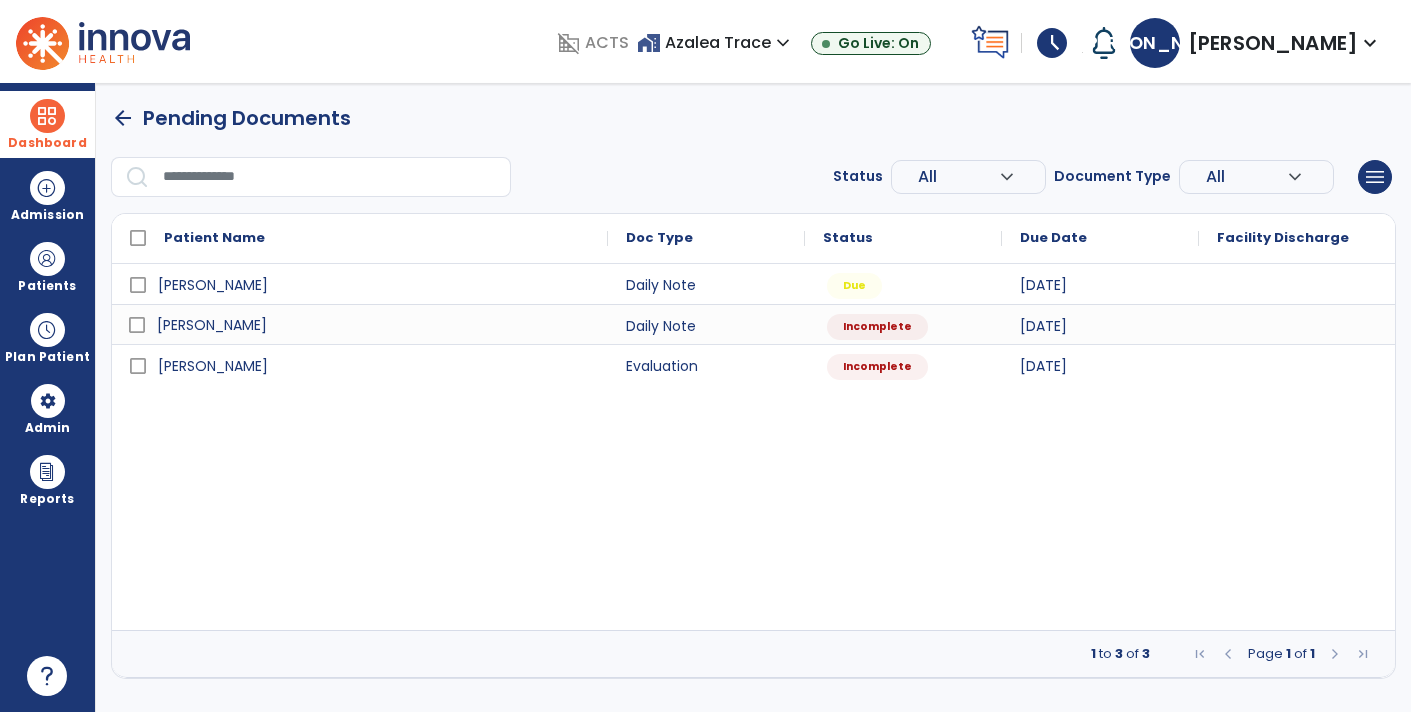 click on "[PERSON_NAME]" at bounding box center [212, 325] 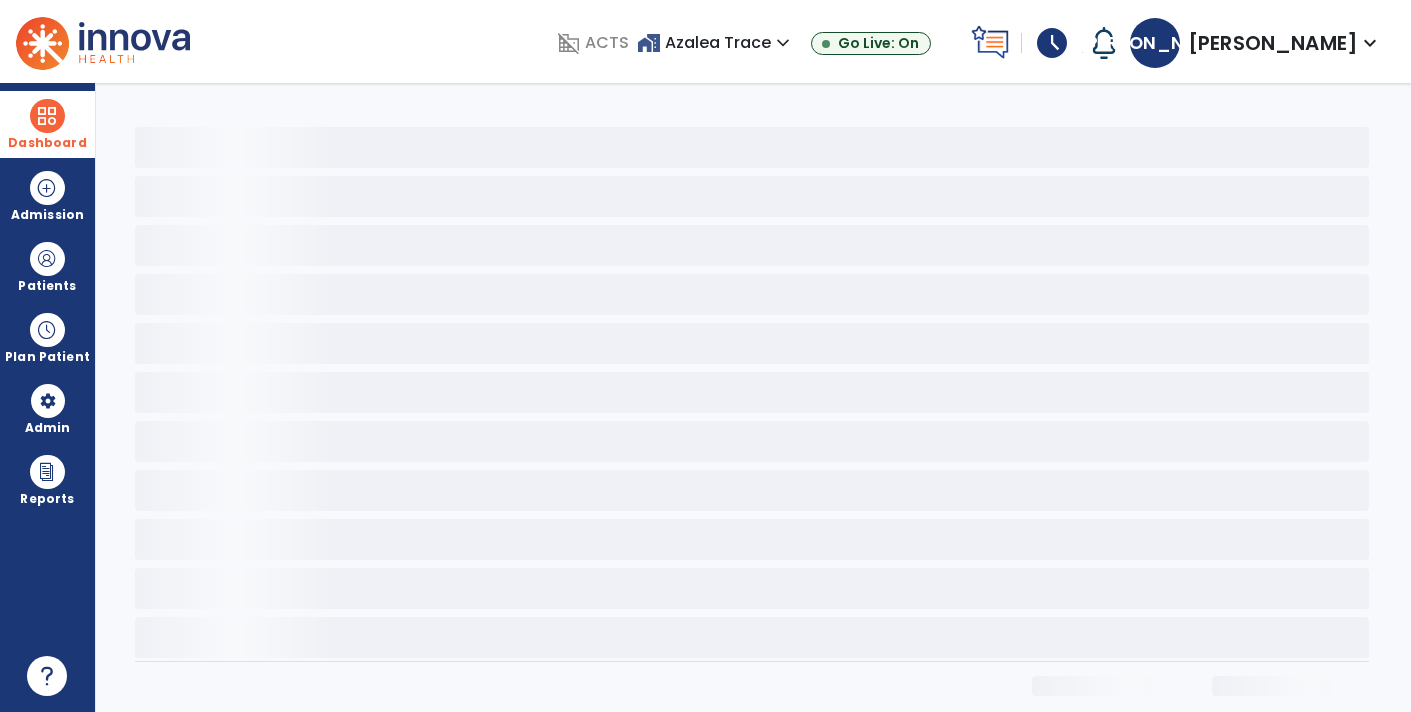 select on "*" 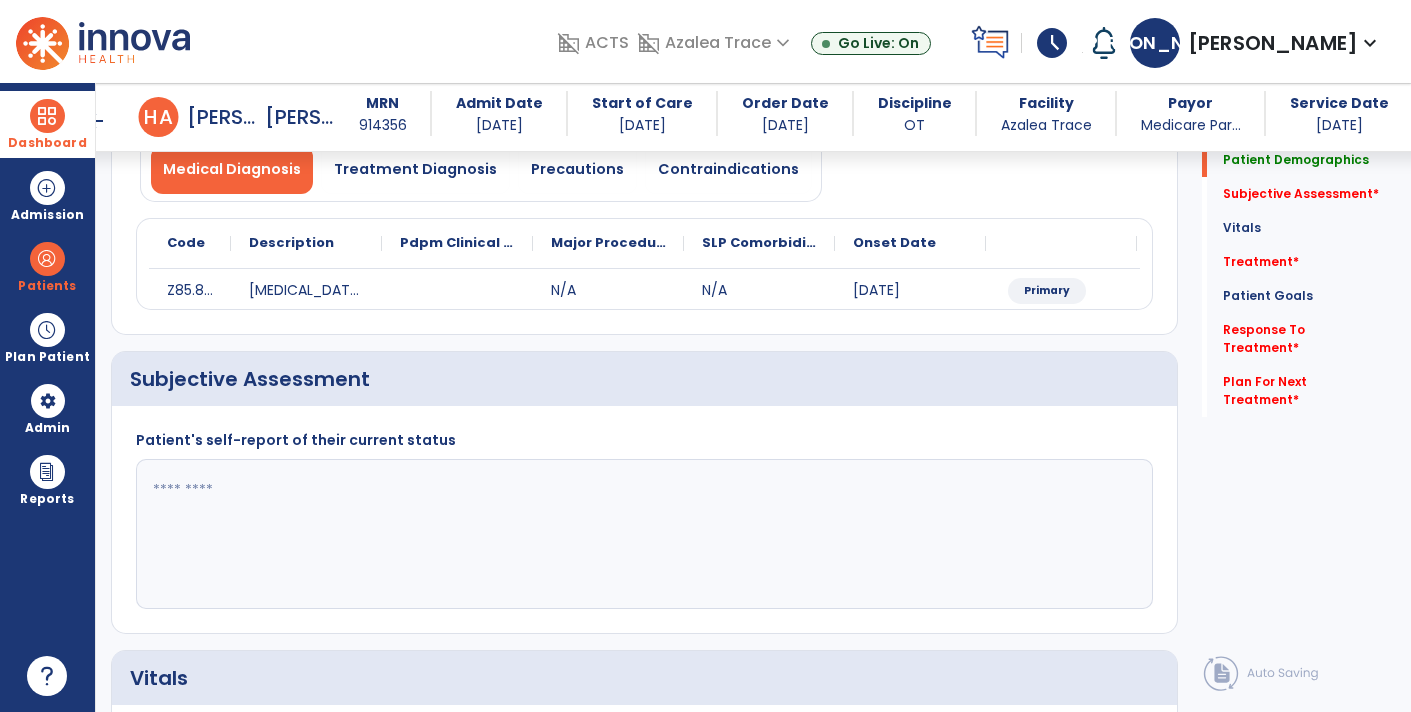 scroll, scrollTop: 180, scrollLeft: 0, axis: vertical 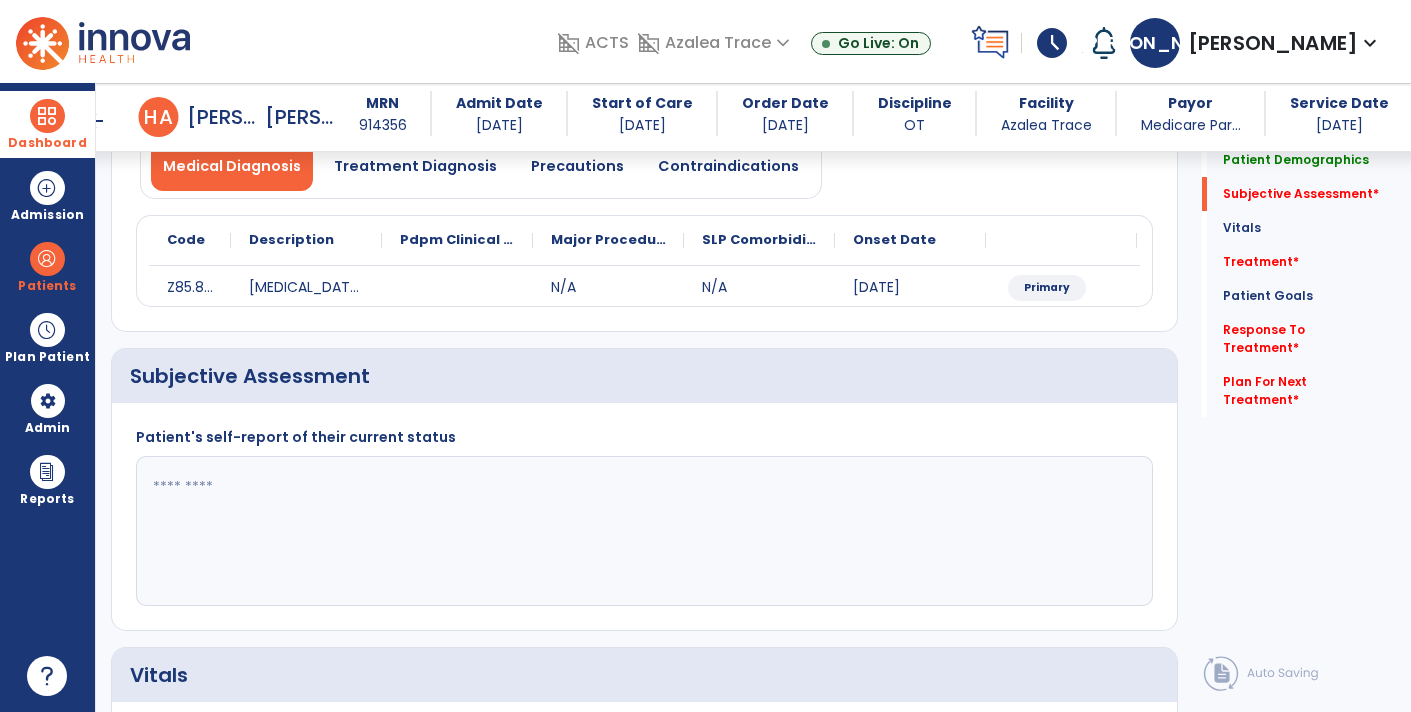 click 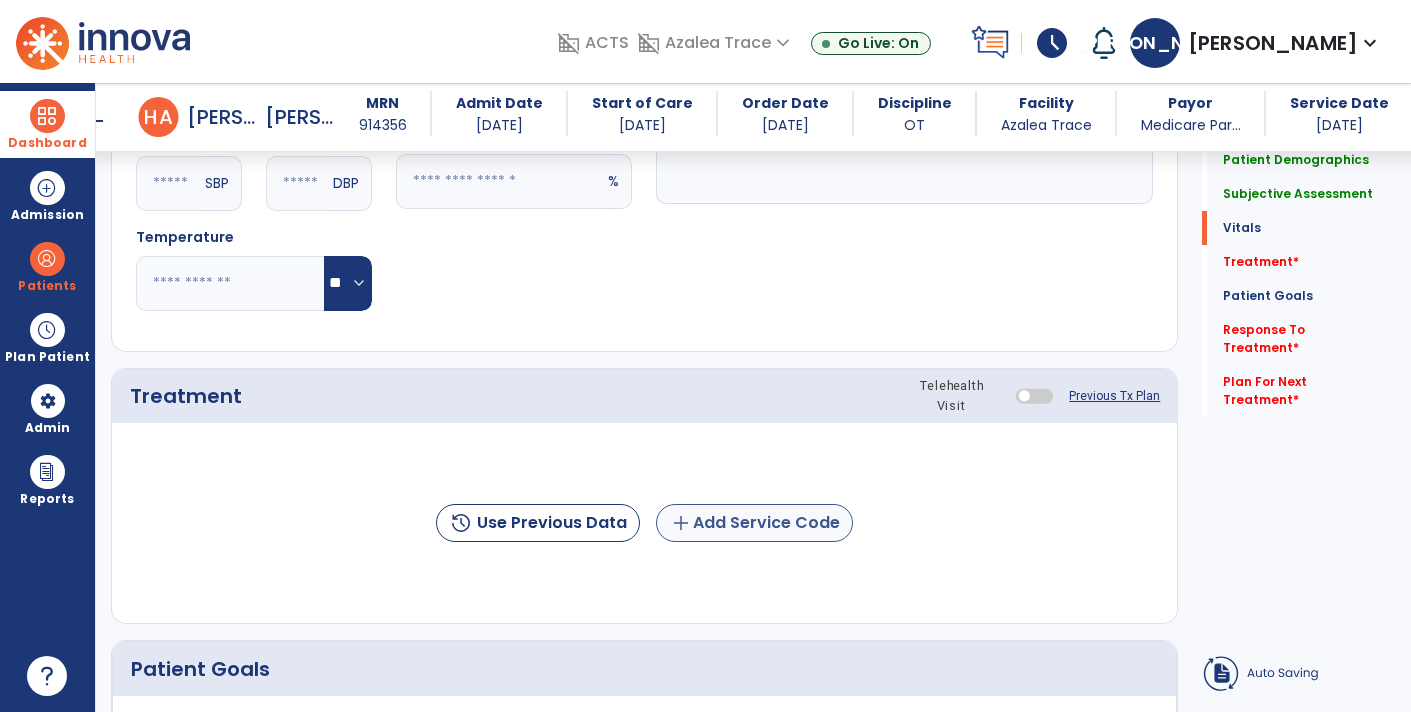 type on "**********" 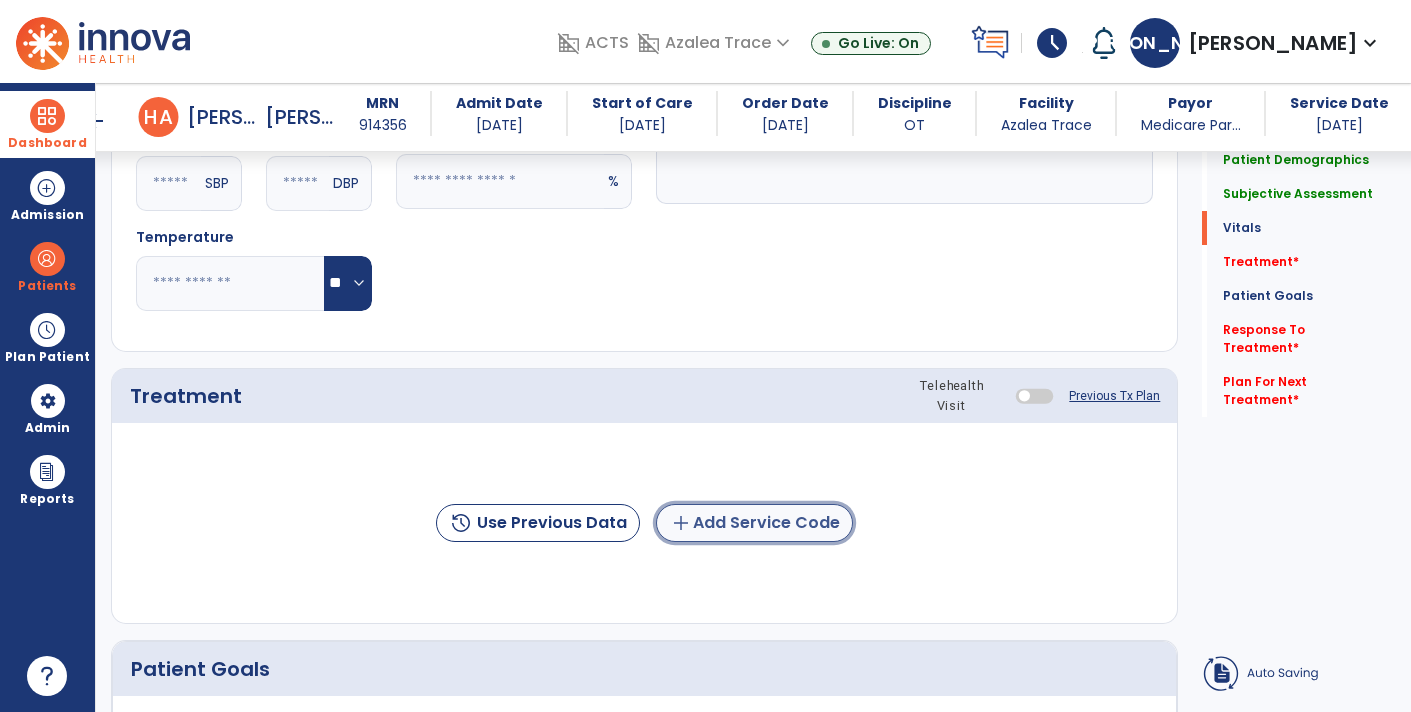 click on "add  Add Service Code" 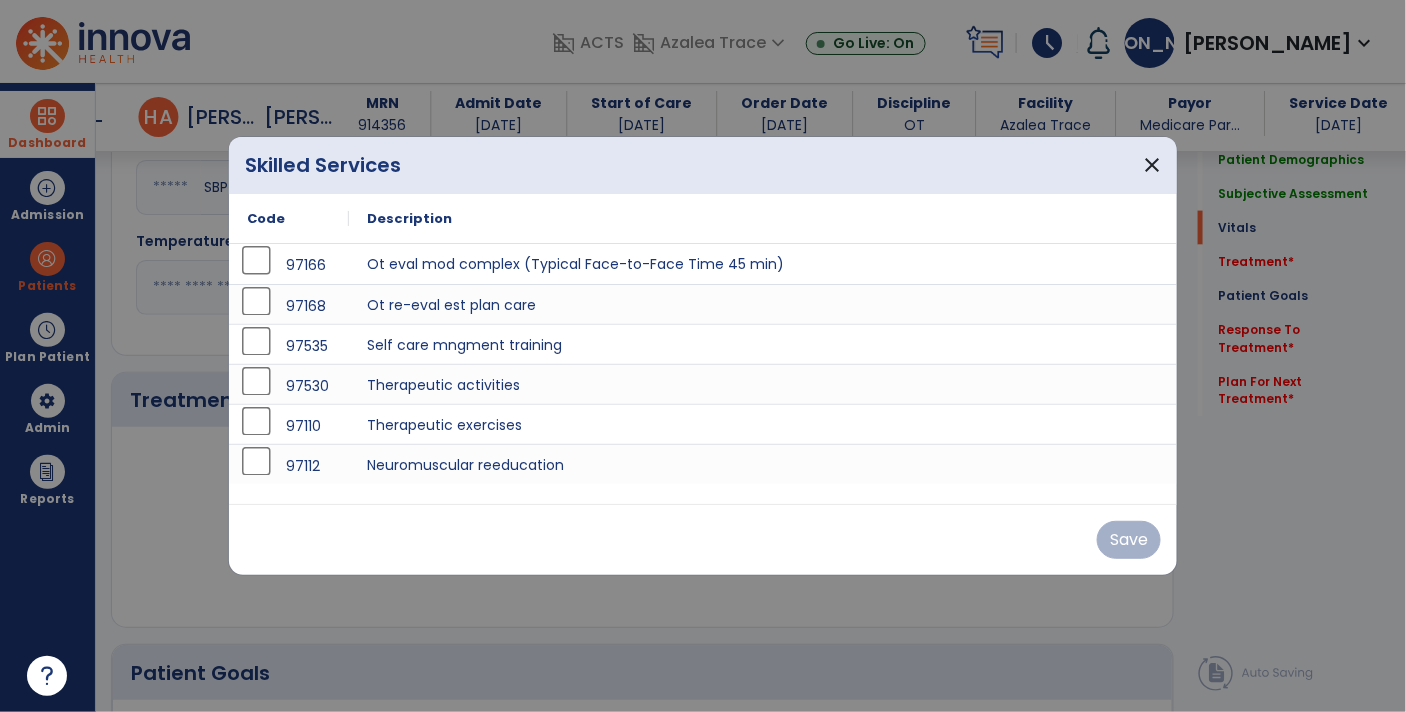 scroll, scrollTop: 881, scrollLeft: 0, axis: vertical 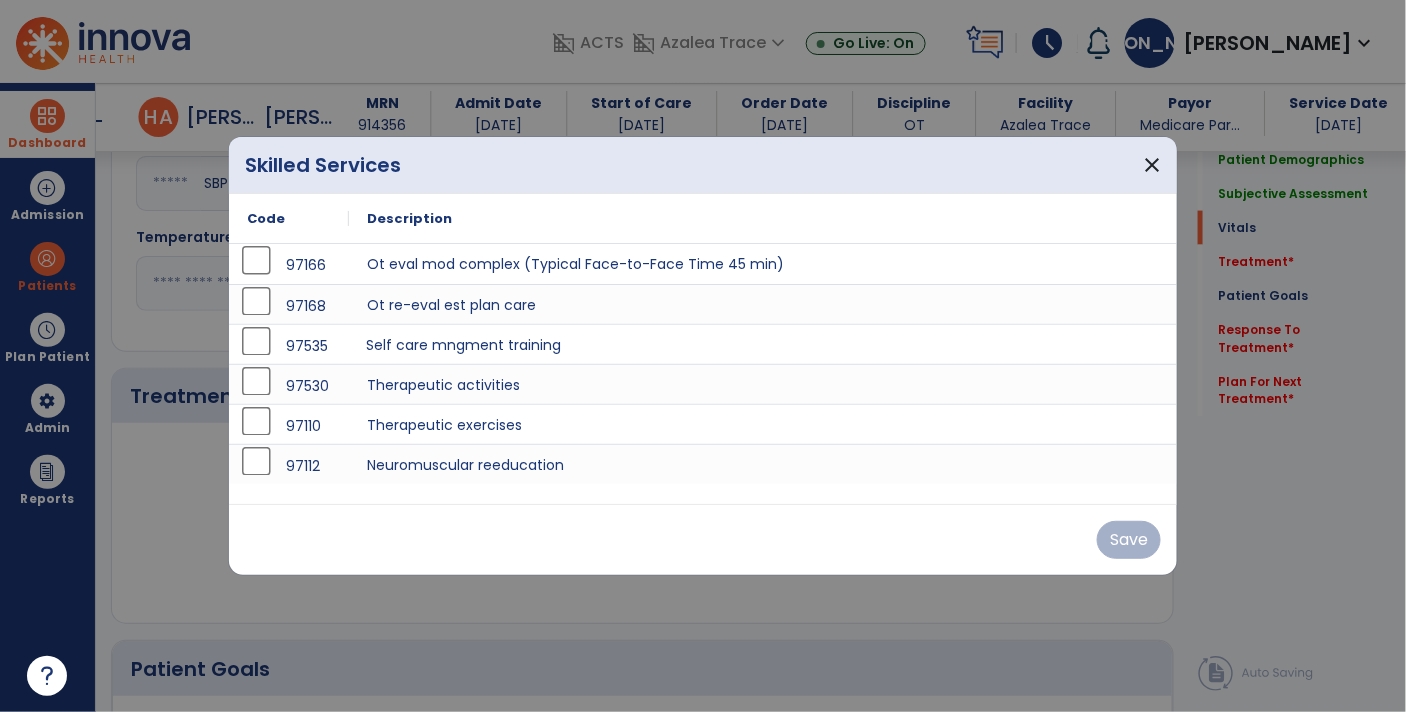 click on "Self care mngment training" at bounding box center [763, 344] 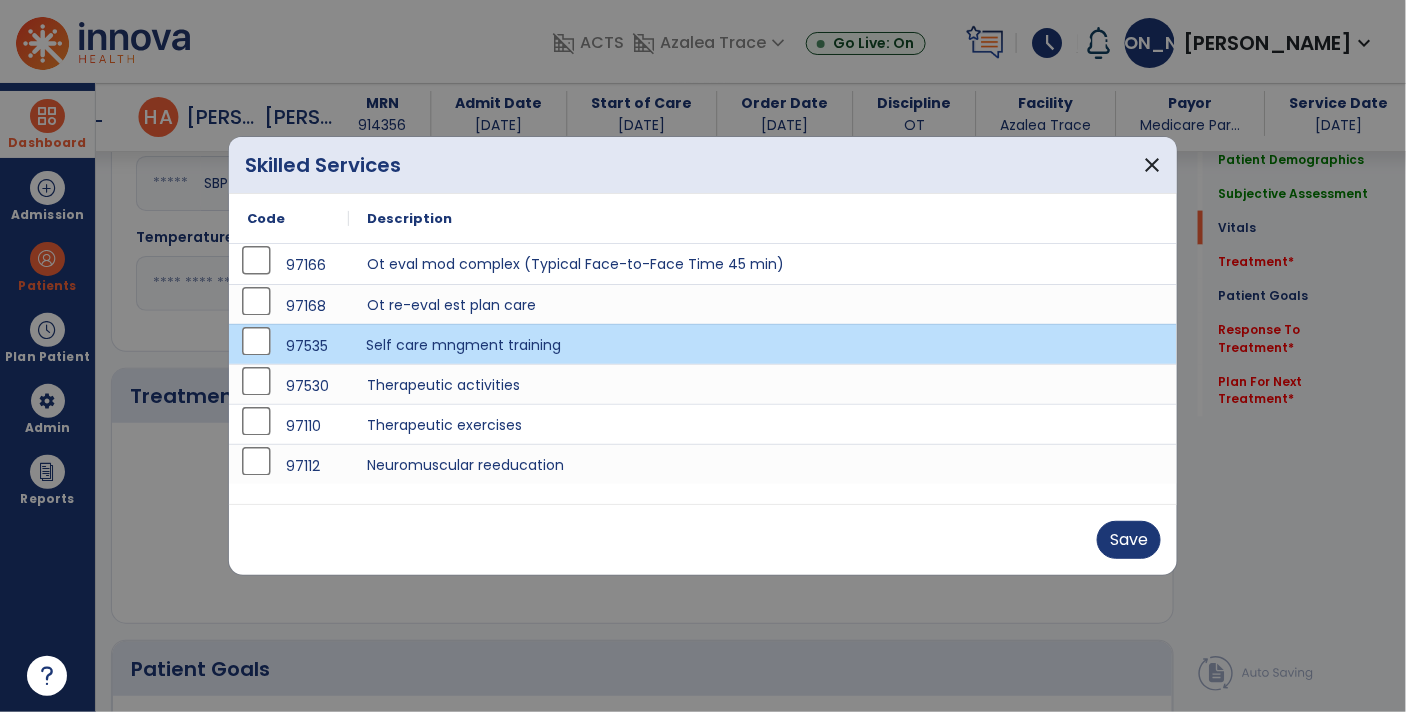 click on "Self care mngment training" at bounding box center (763, 344) 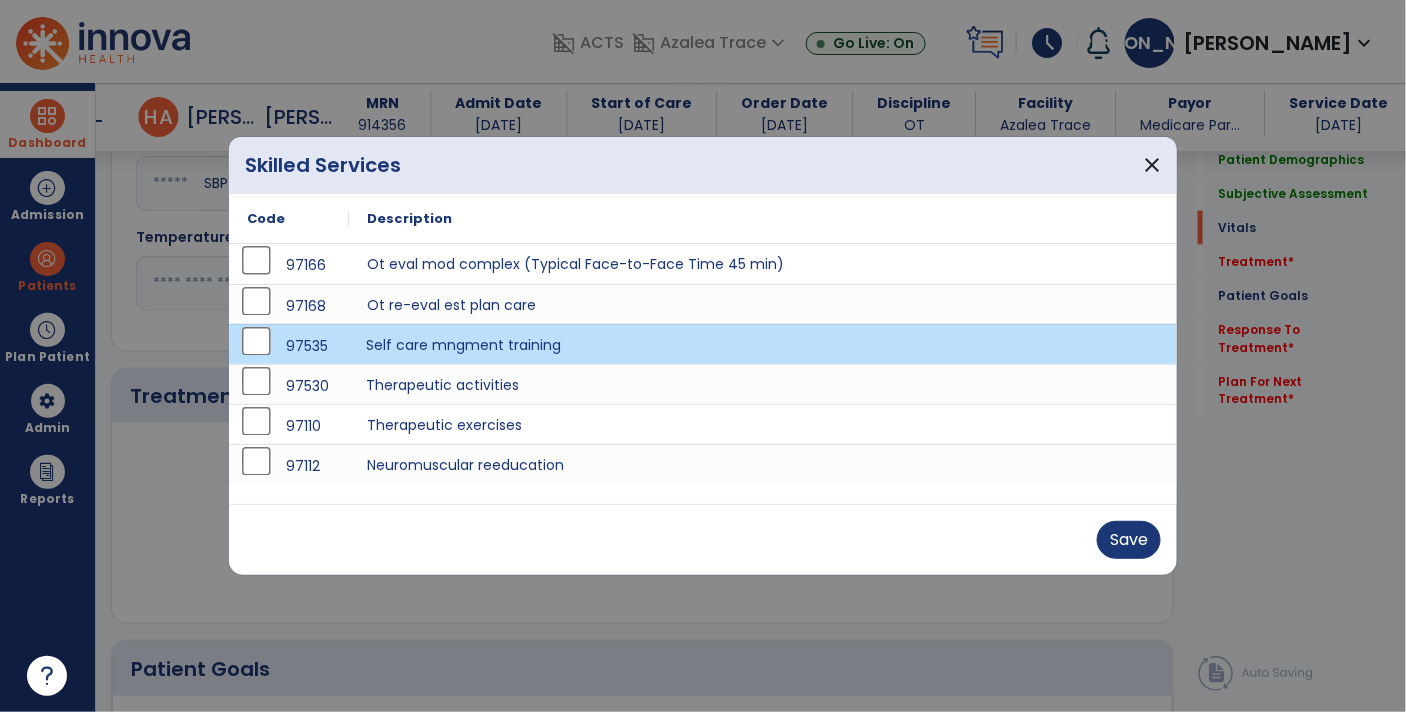 click on "Therapeutic activities" at bounding box center (763, 384) 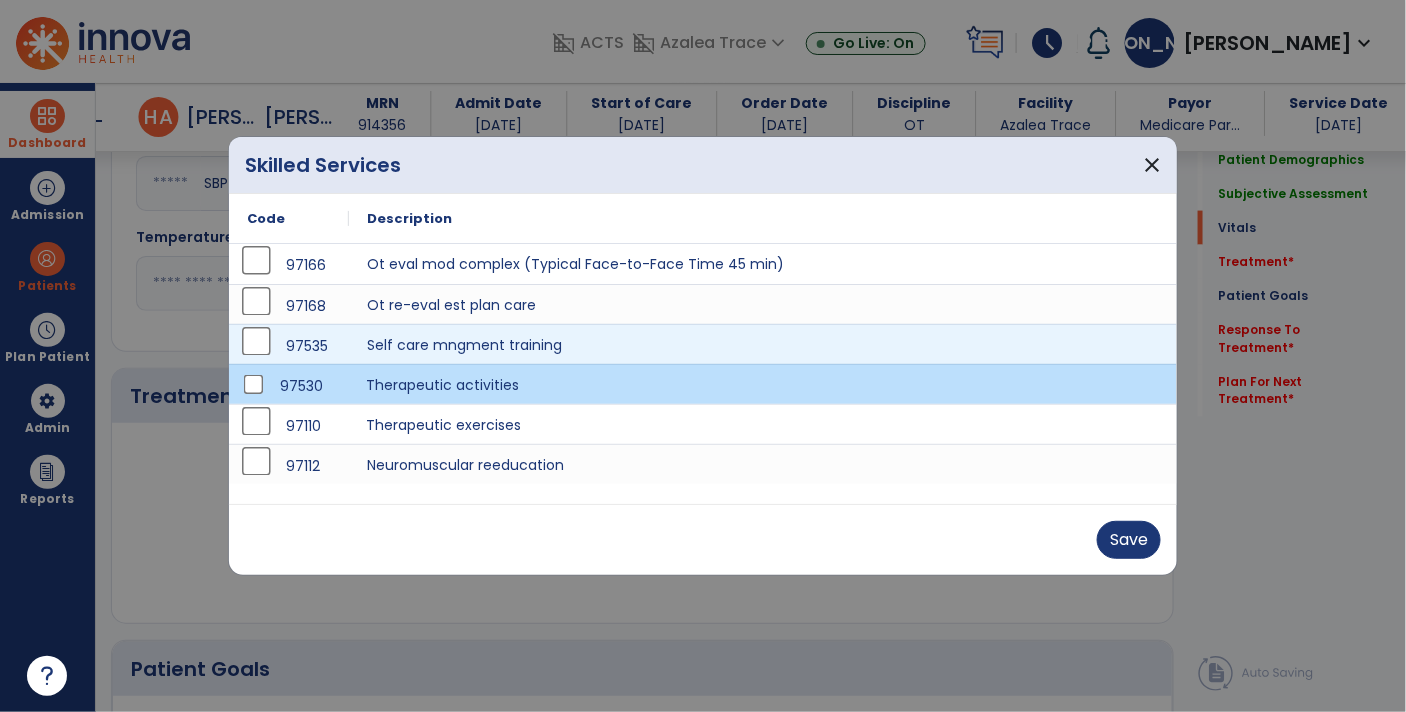 click on "Therapeutic exercises" at bounding box center [763, 424] 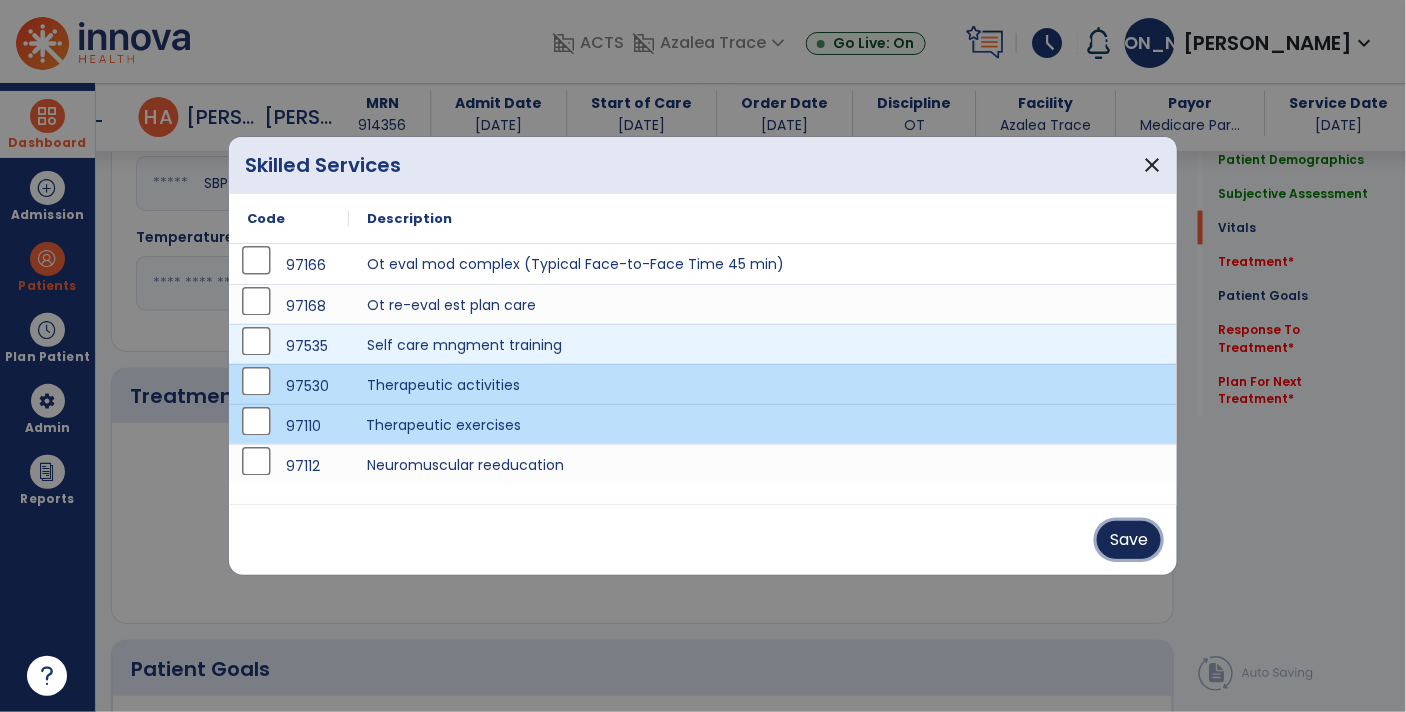 click on "Save" at bounding box center [1129, 540] 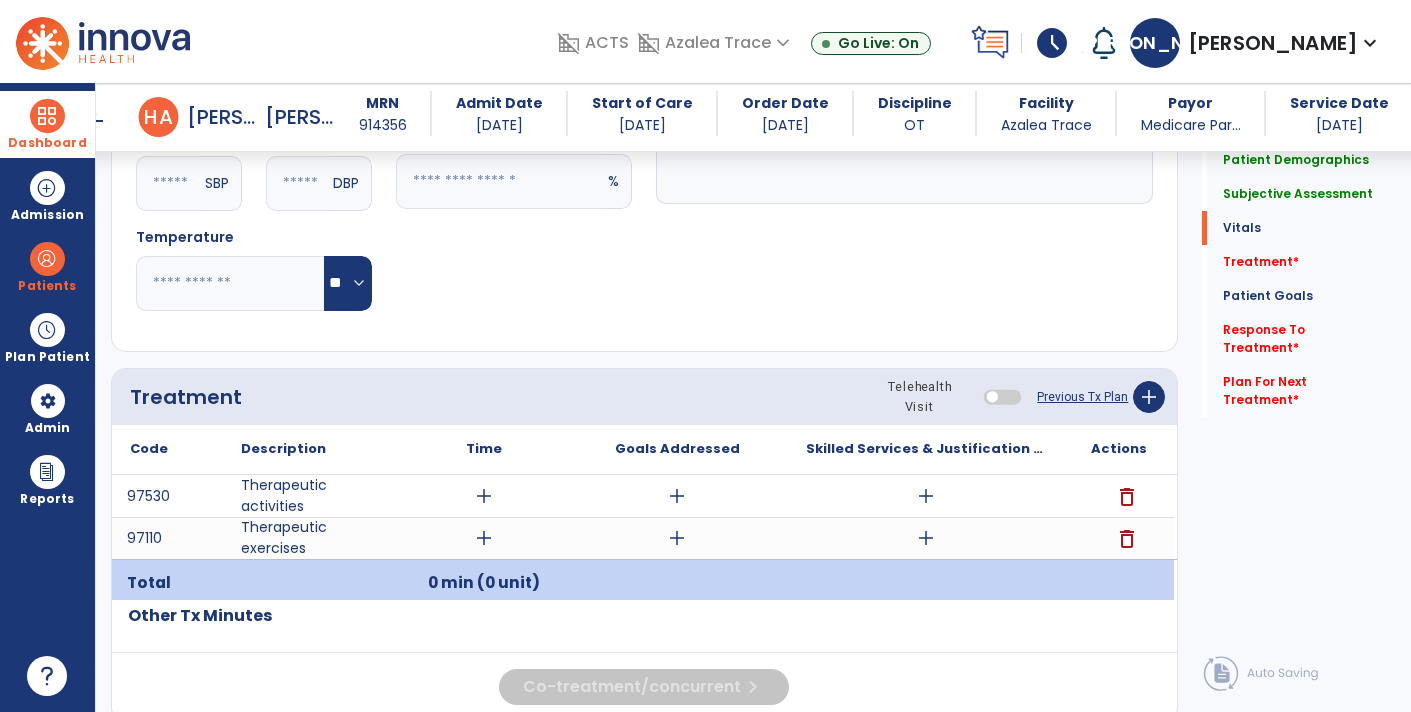 click on "add" at bounding box center [926, 496] 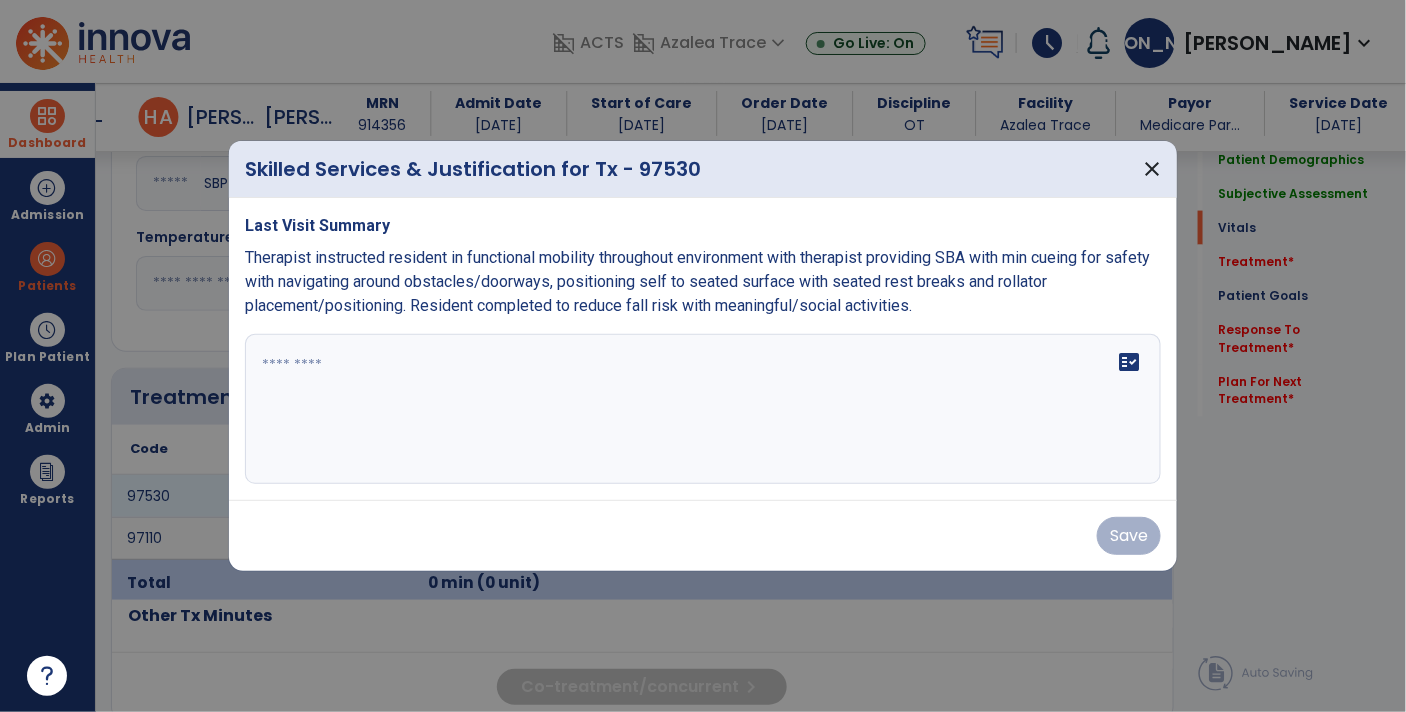 scroll, scrollTop: 881, scrollLeft: 0, axis: vertical 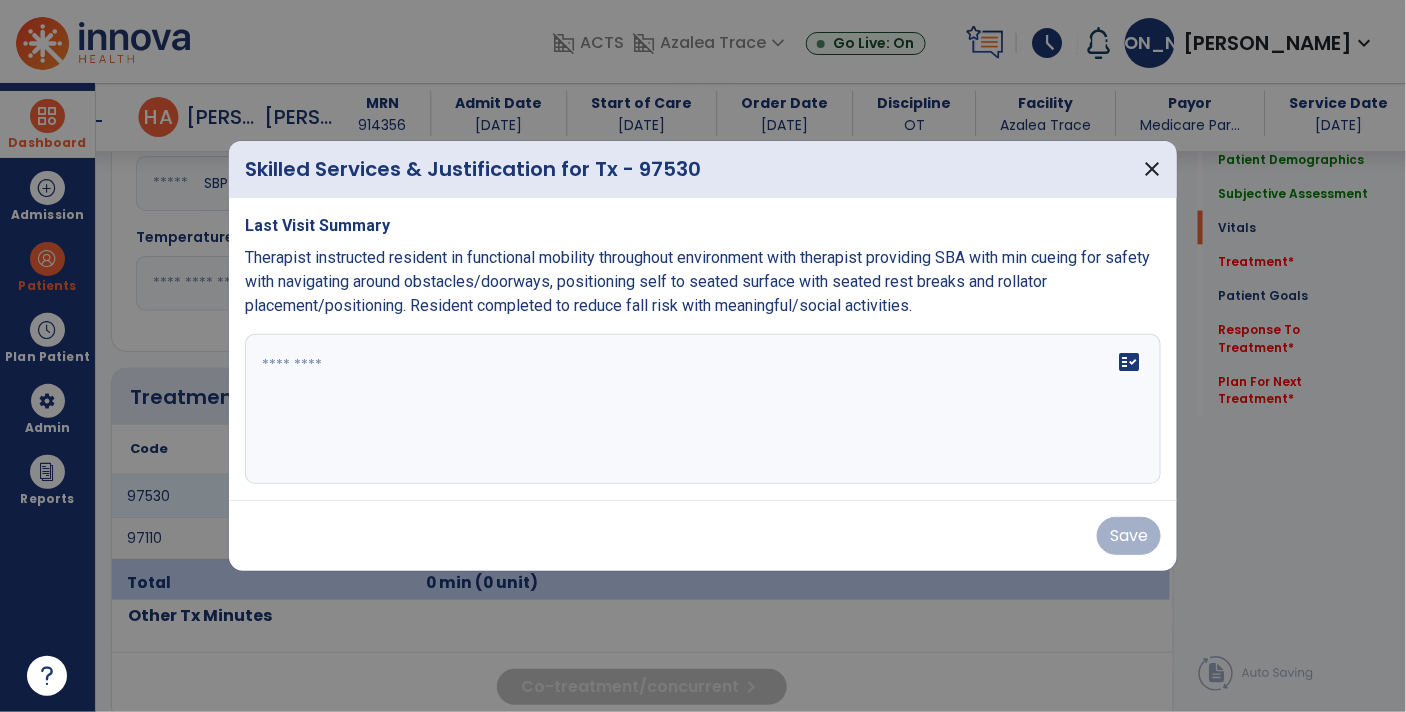 click on "fact_check" at bounding box center (703, 409) 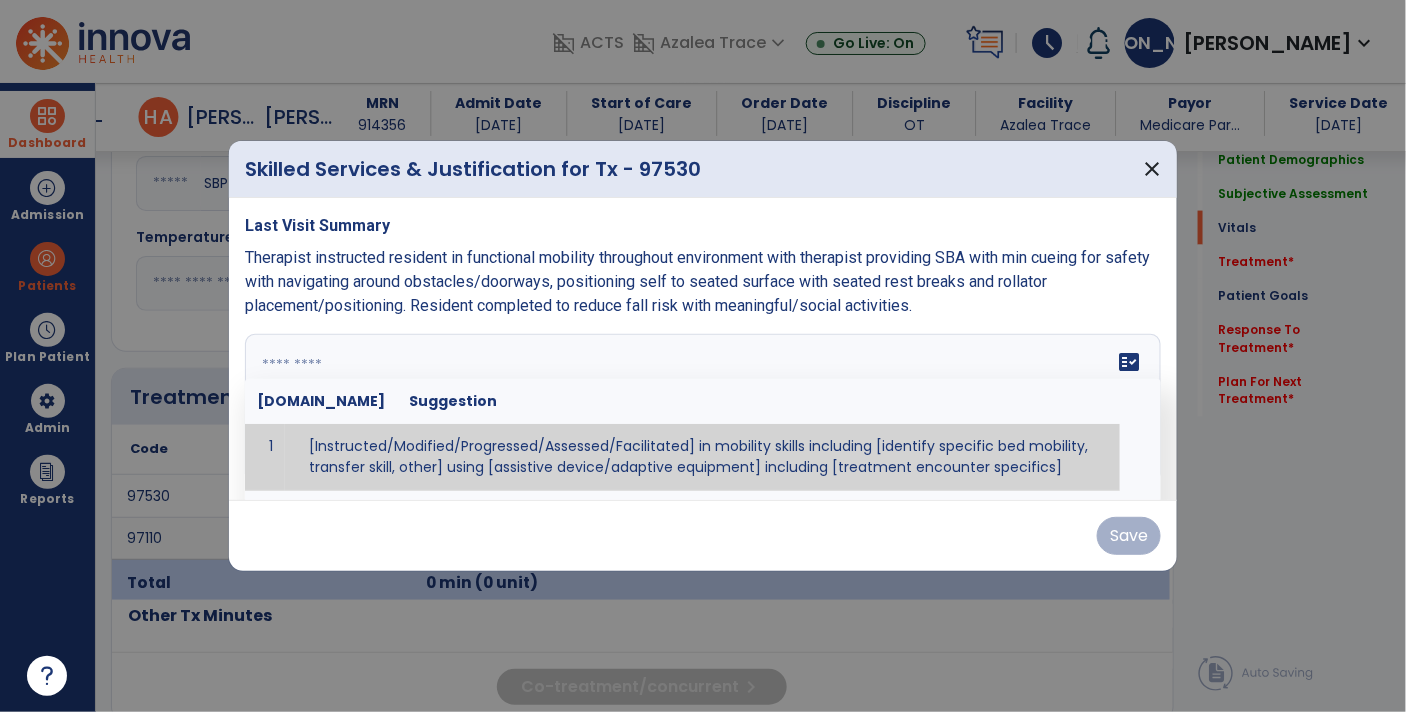 paste on "**********" 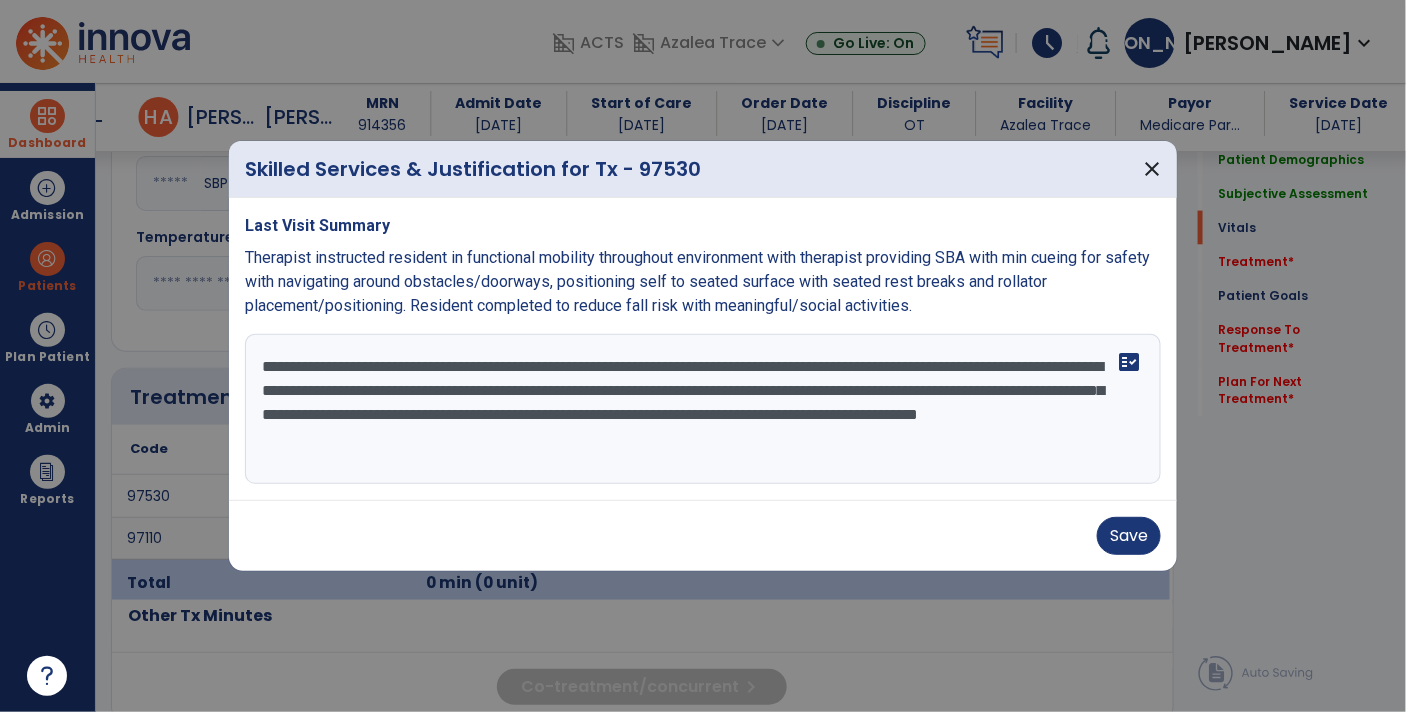 click on "**********" at bounding box center [703, 409] 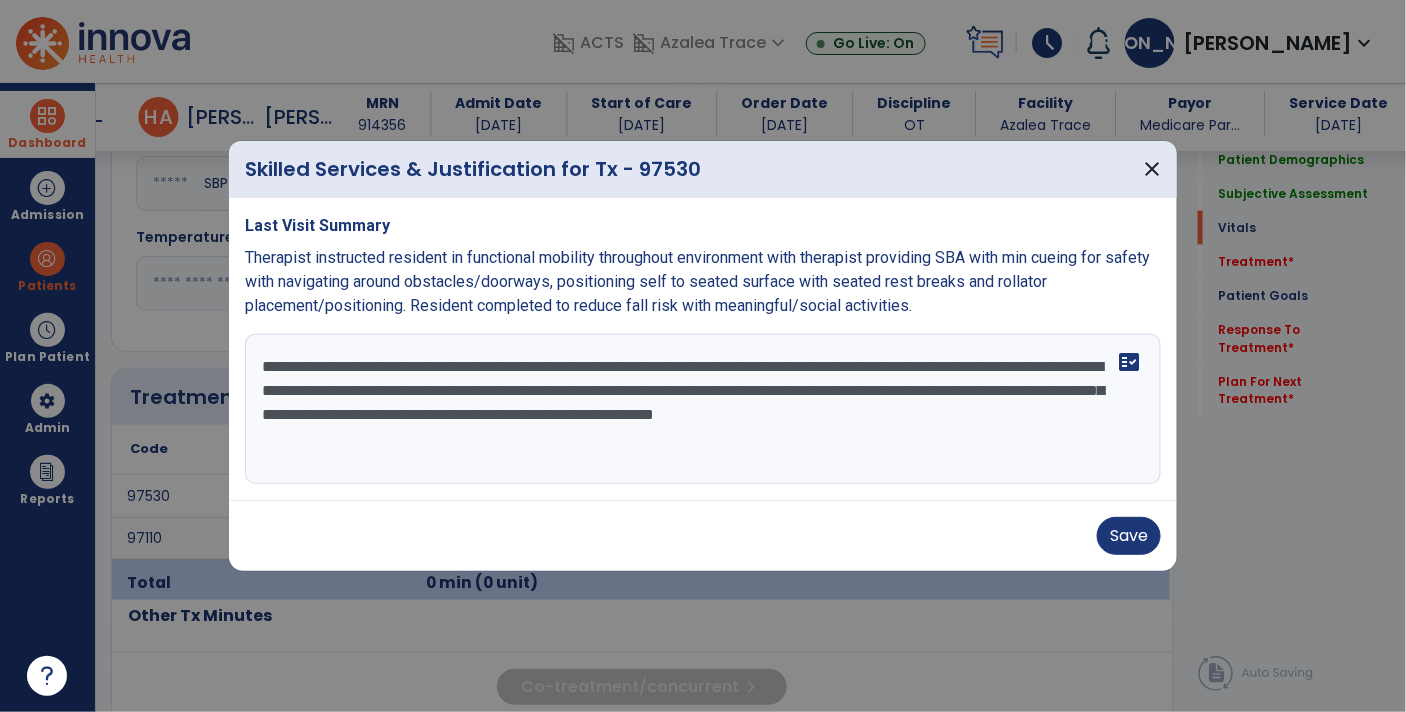 click on "**********" at bounding box center [703, 409] 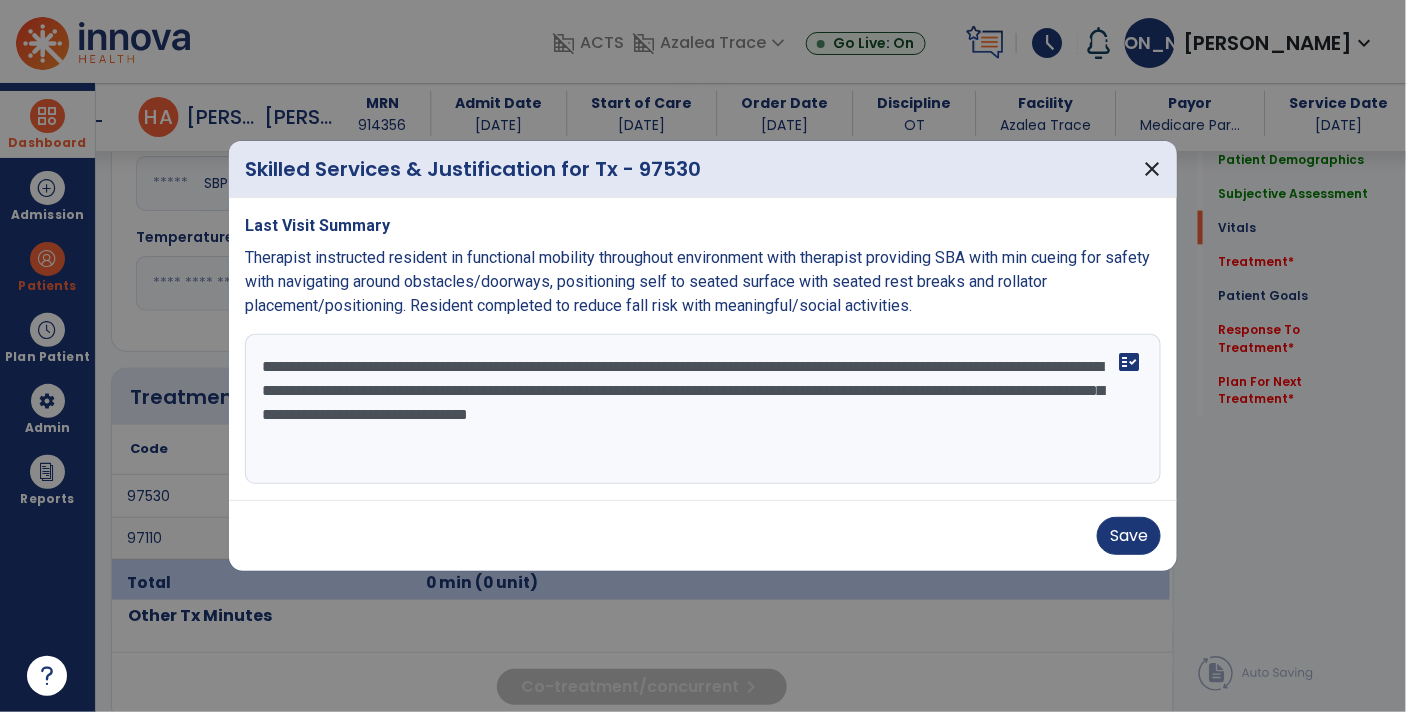 click on "**********" at bounding box center (703, 409) 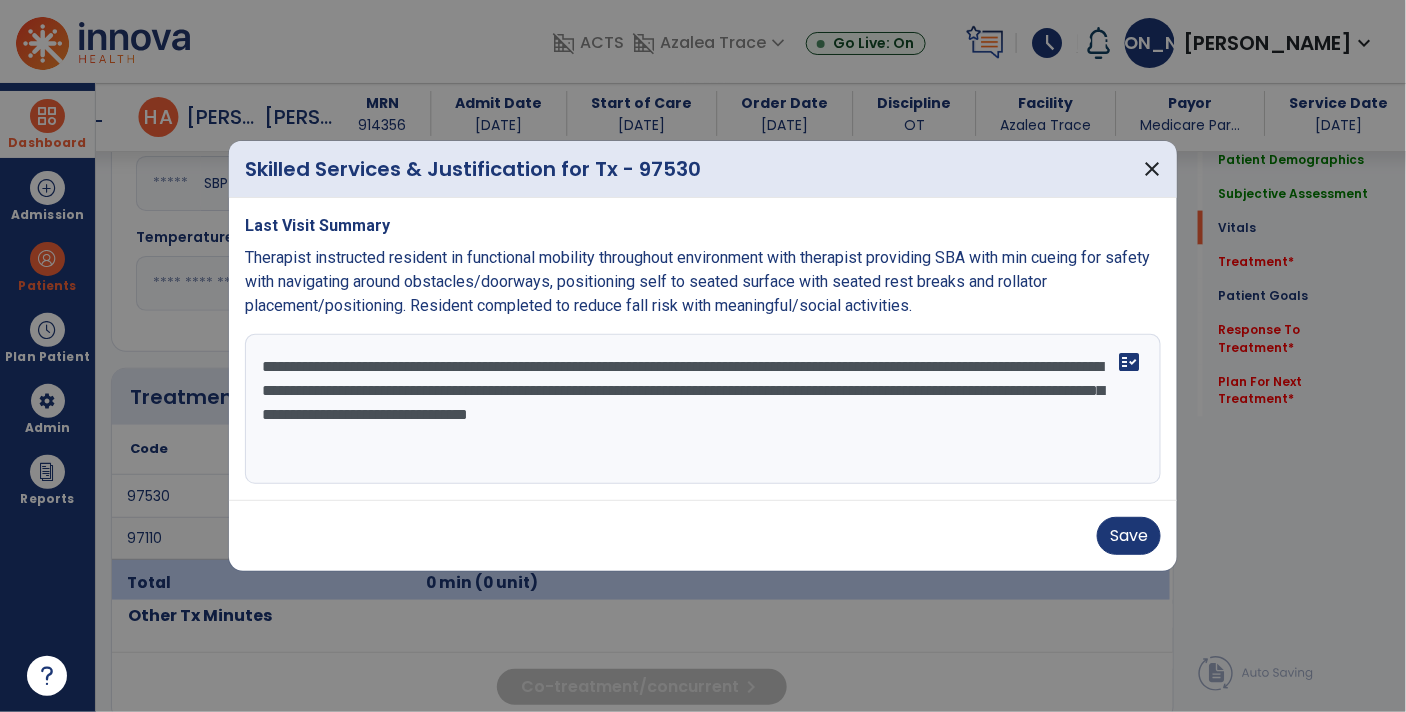 click on "**********" at bounding box center [703, 409] 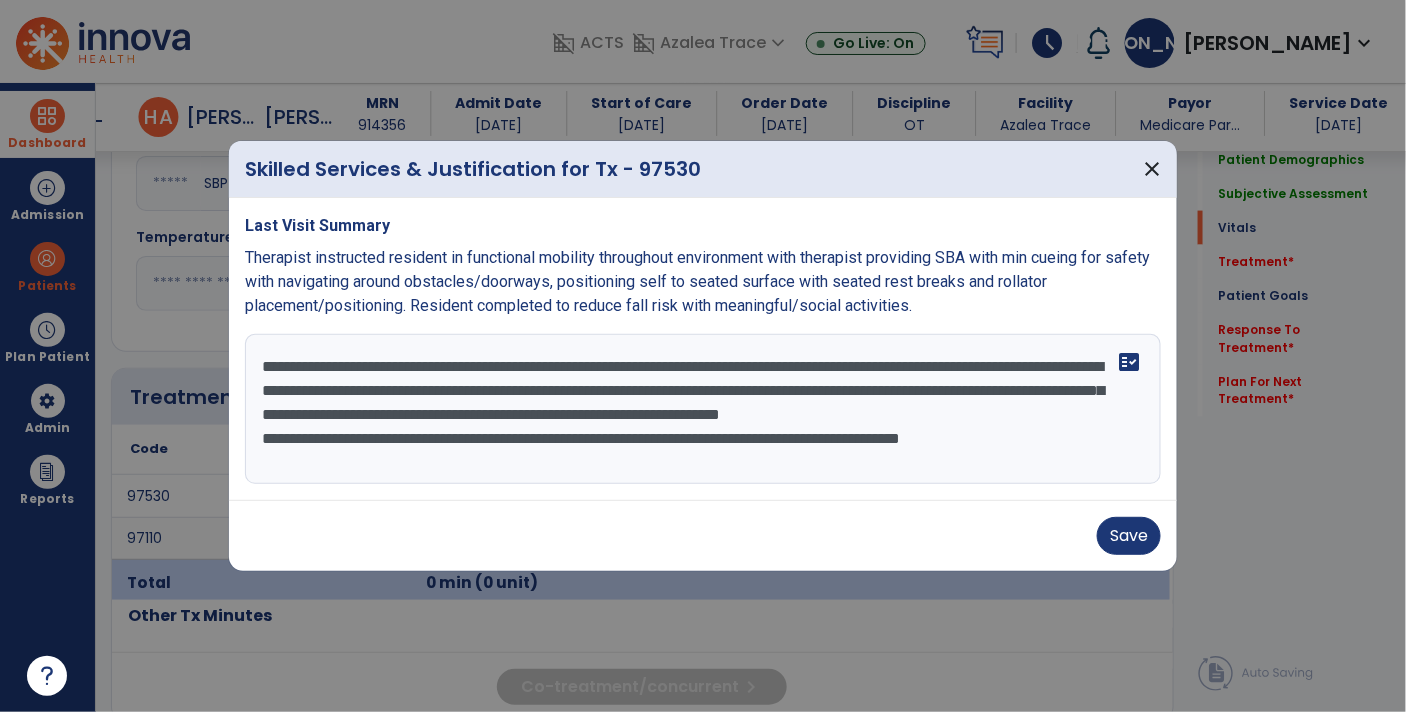 scroll, scrollTop: 14, scrollLeft: 0, axis: vertical 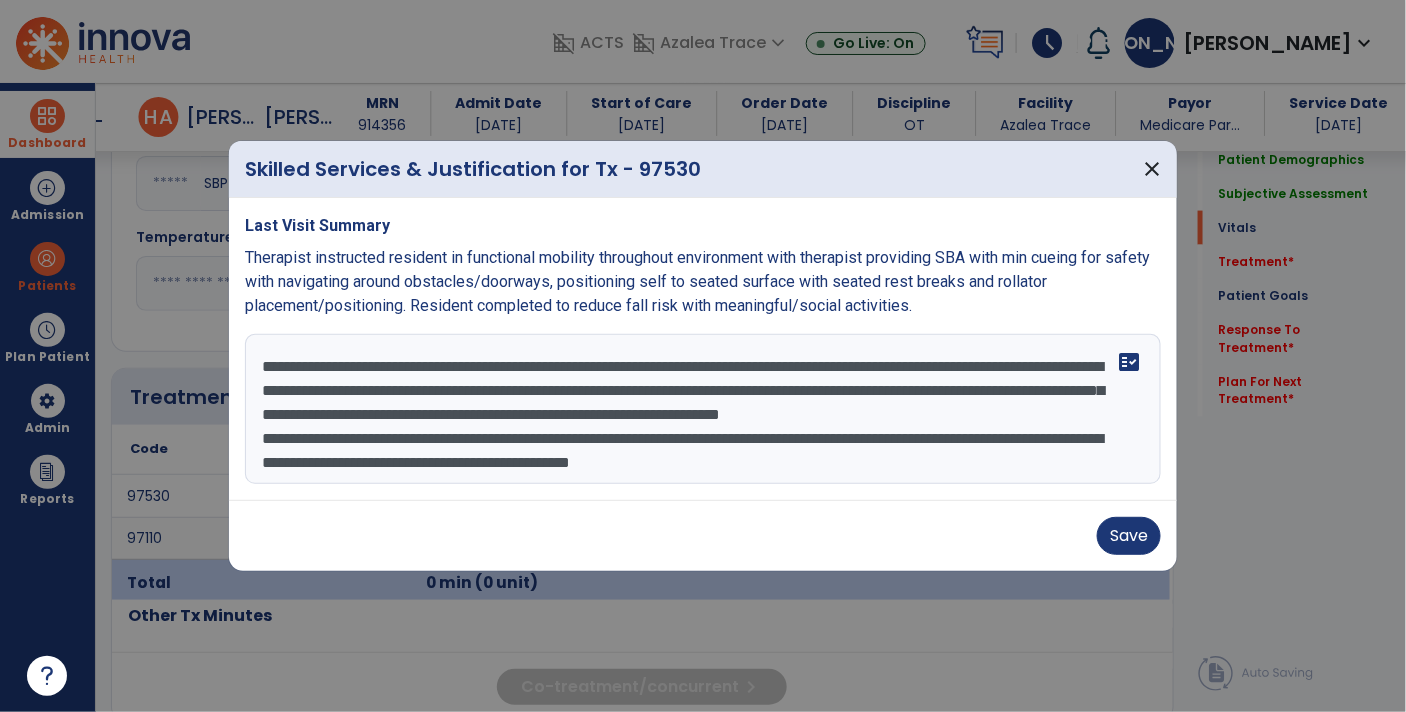 click on "**********" at bounding box center (703, 409) 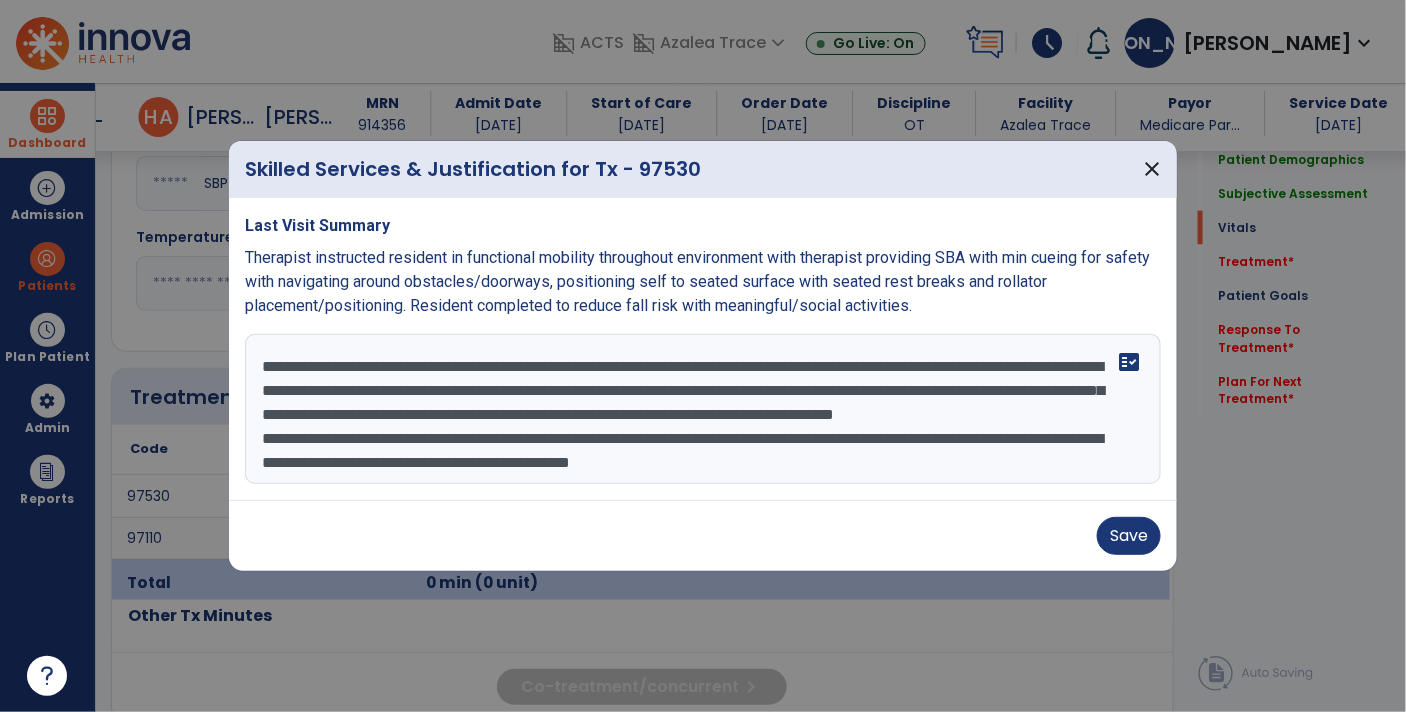 click on "**********" at bounding box center (703, 409) 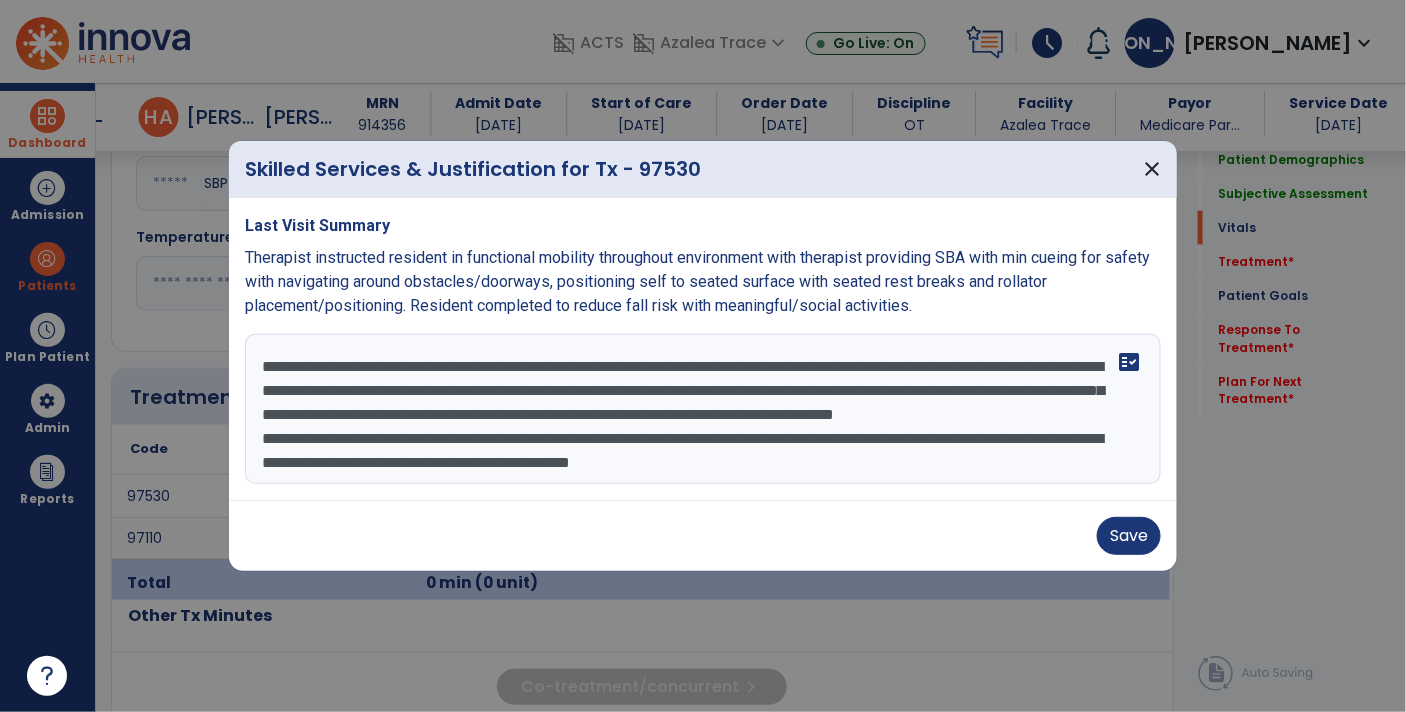 scroll, scrollTop: 23, scrollLeft: 0, axis: vertical 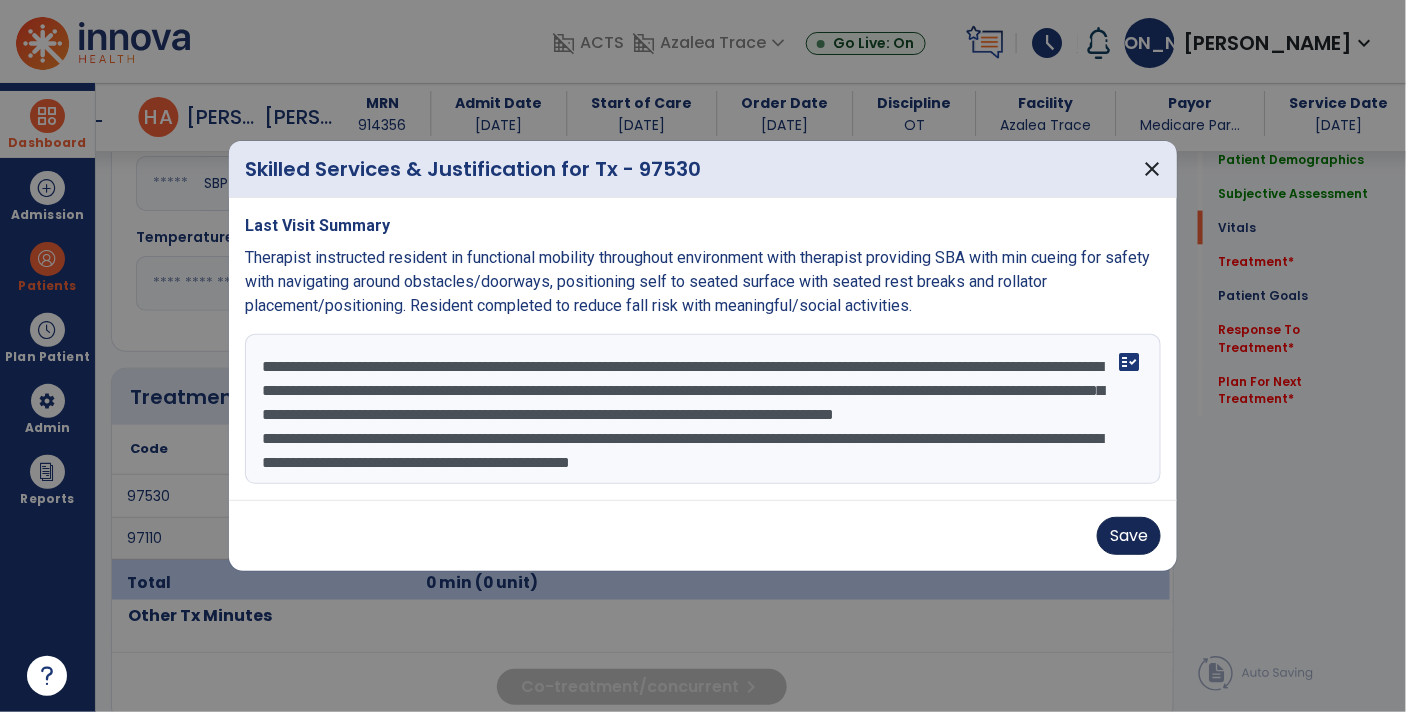 type on "**********" 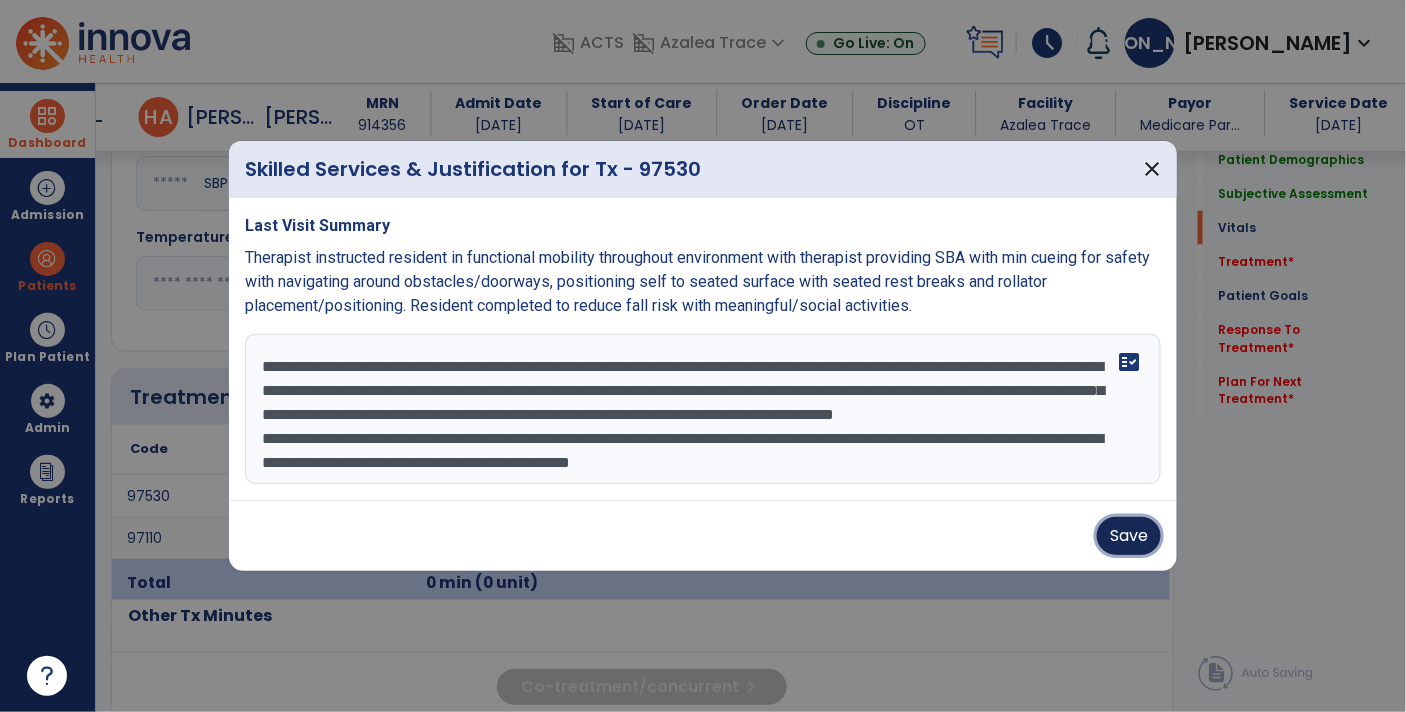 click on "Save" at bounding box center (1129, 536) 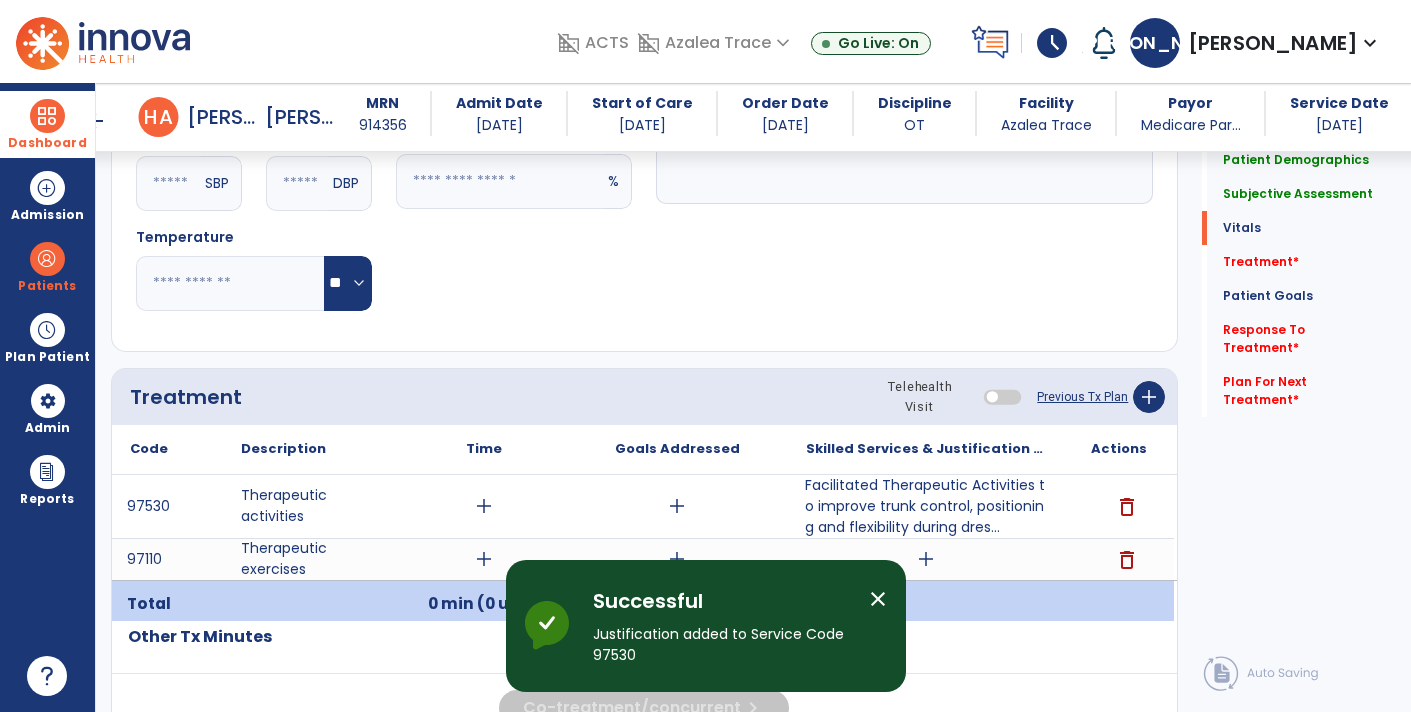 click on "add" at bounding box center (926, 559) 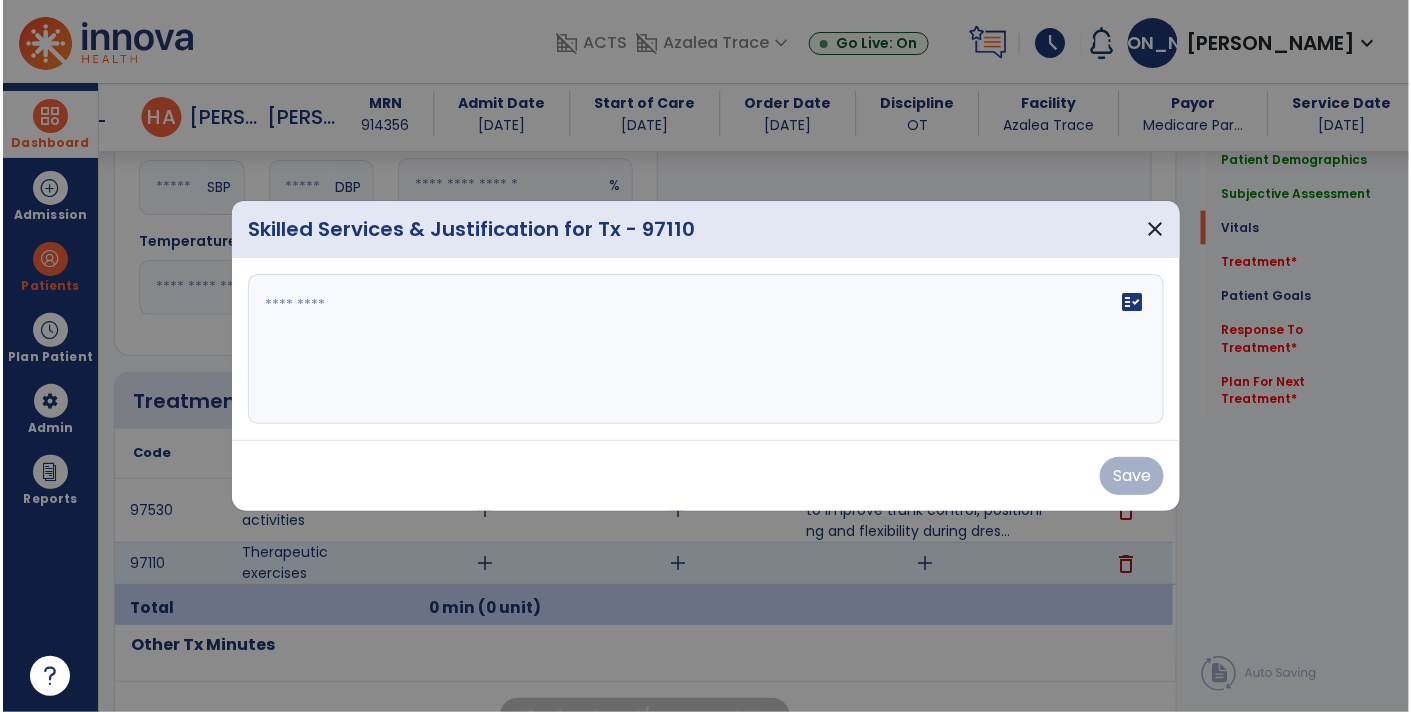 scroll, scrollTop: 881, scrollLeft: 0, axis: vertical 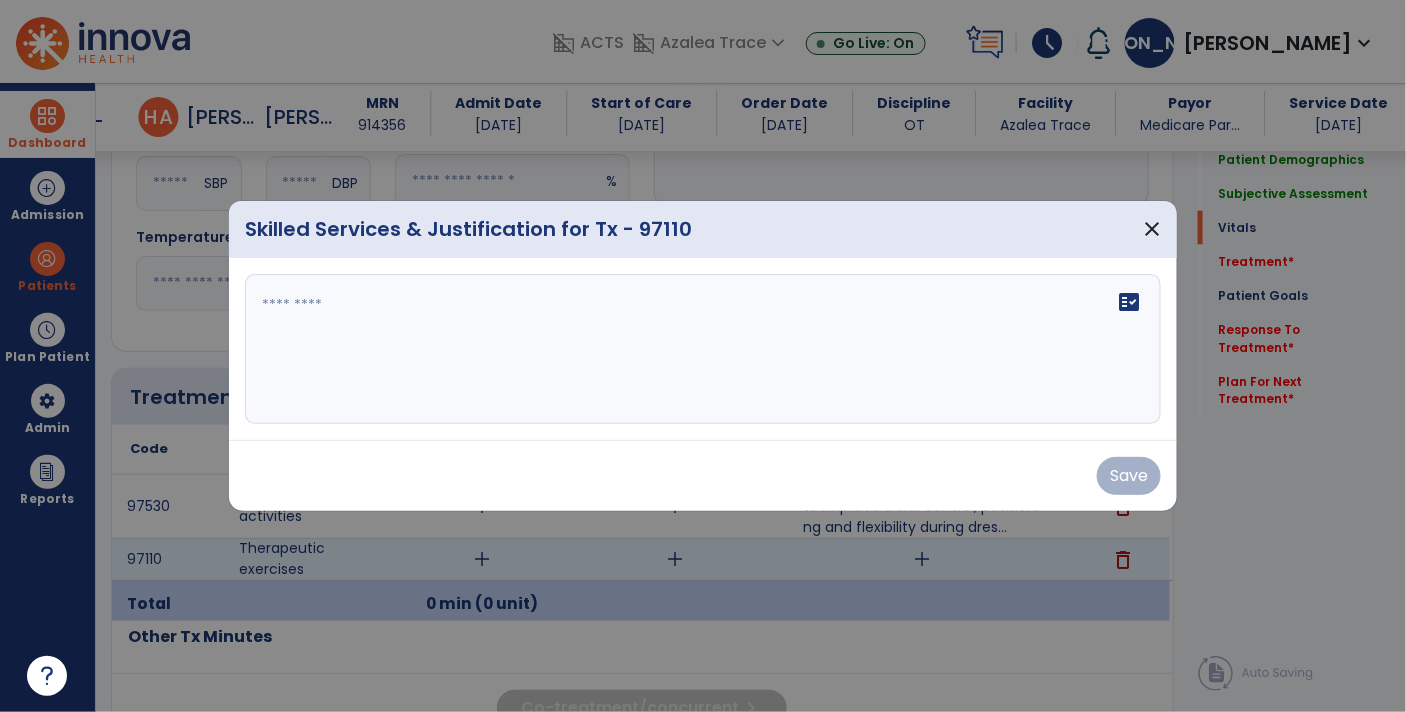 click on "Save" at bounding box center [703, 475] 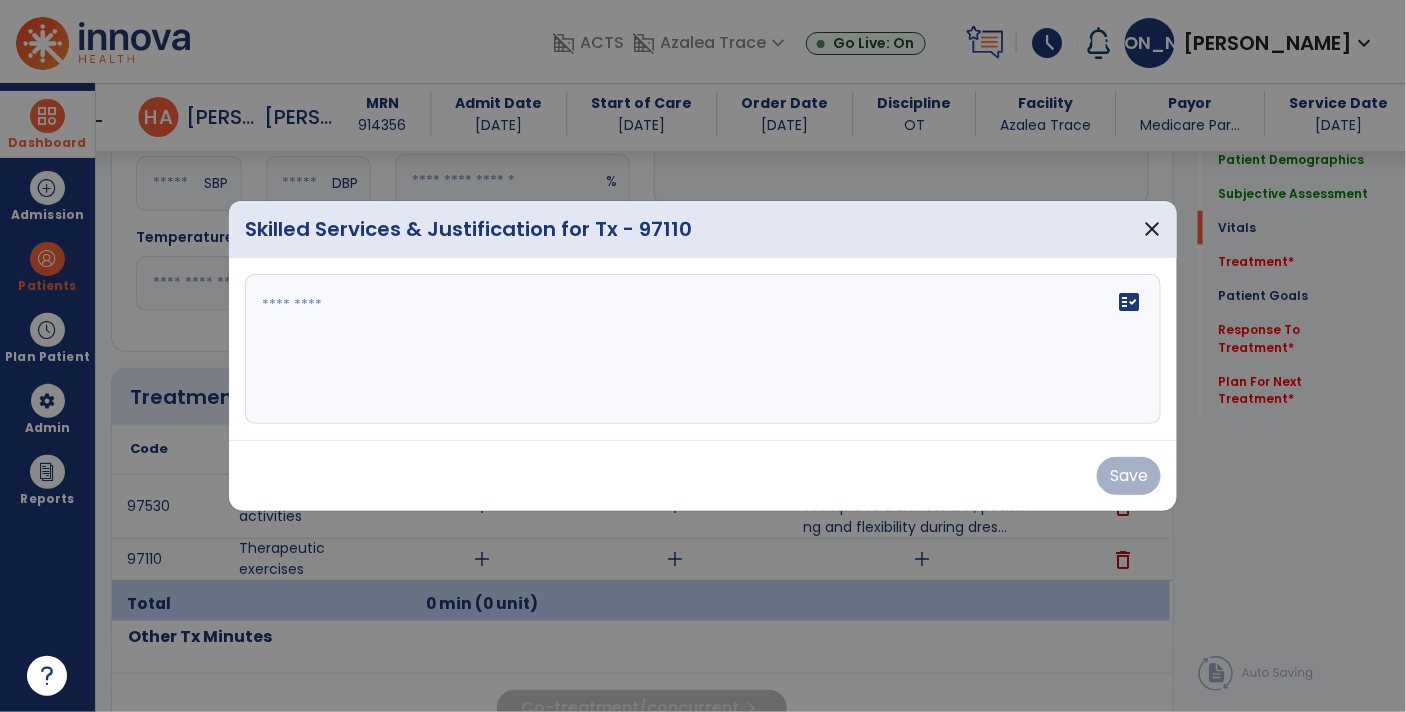 click on "fact_check" at bounding box center (703, 349) 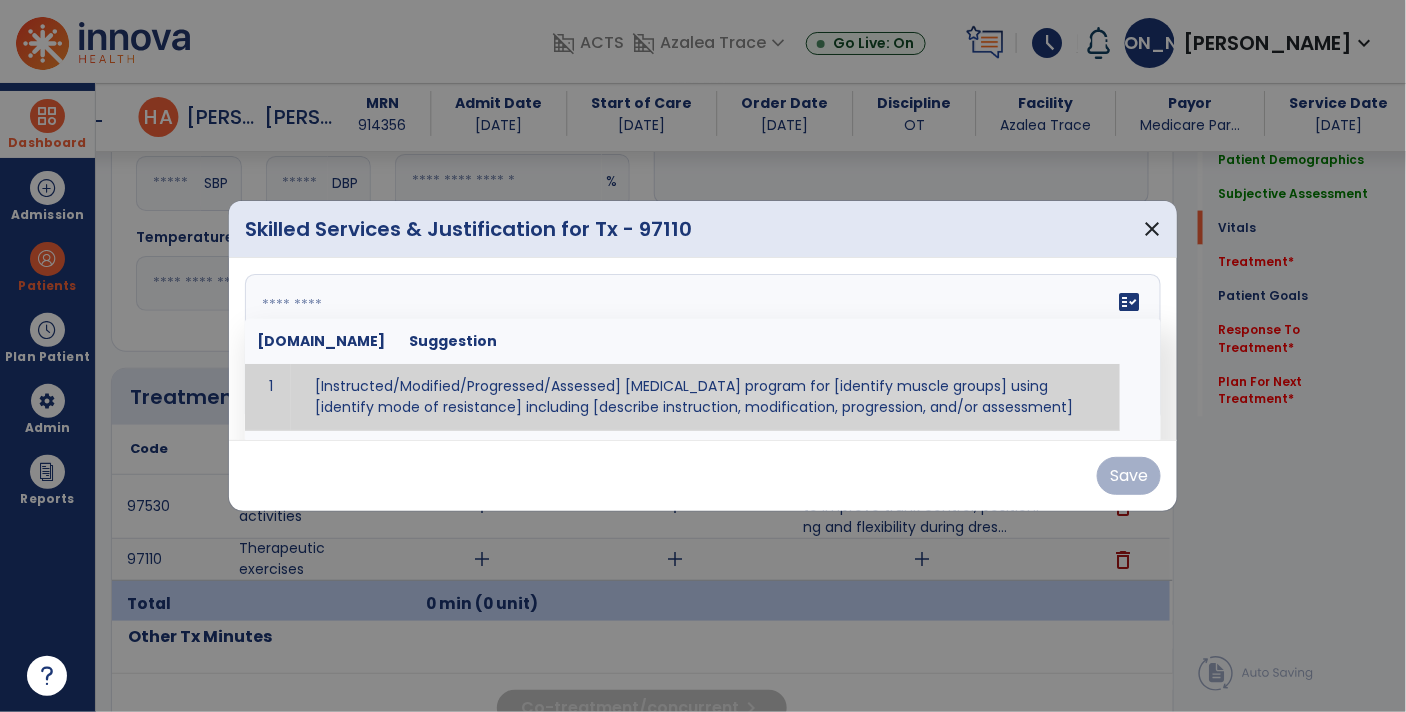 click at bounding box center (701, 349) 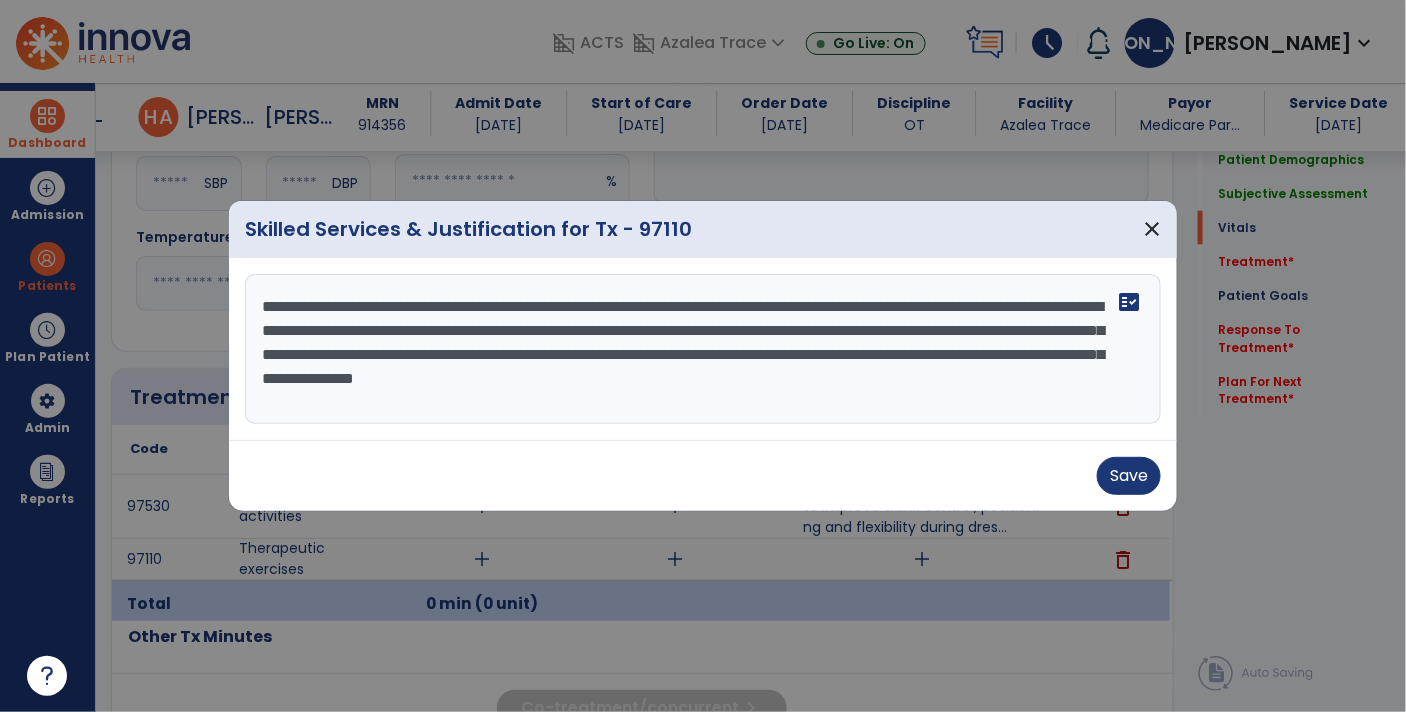 click on "**********" at bounding box center (703, 349) 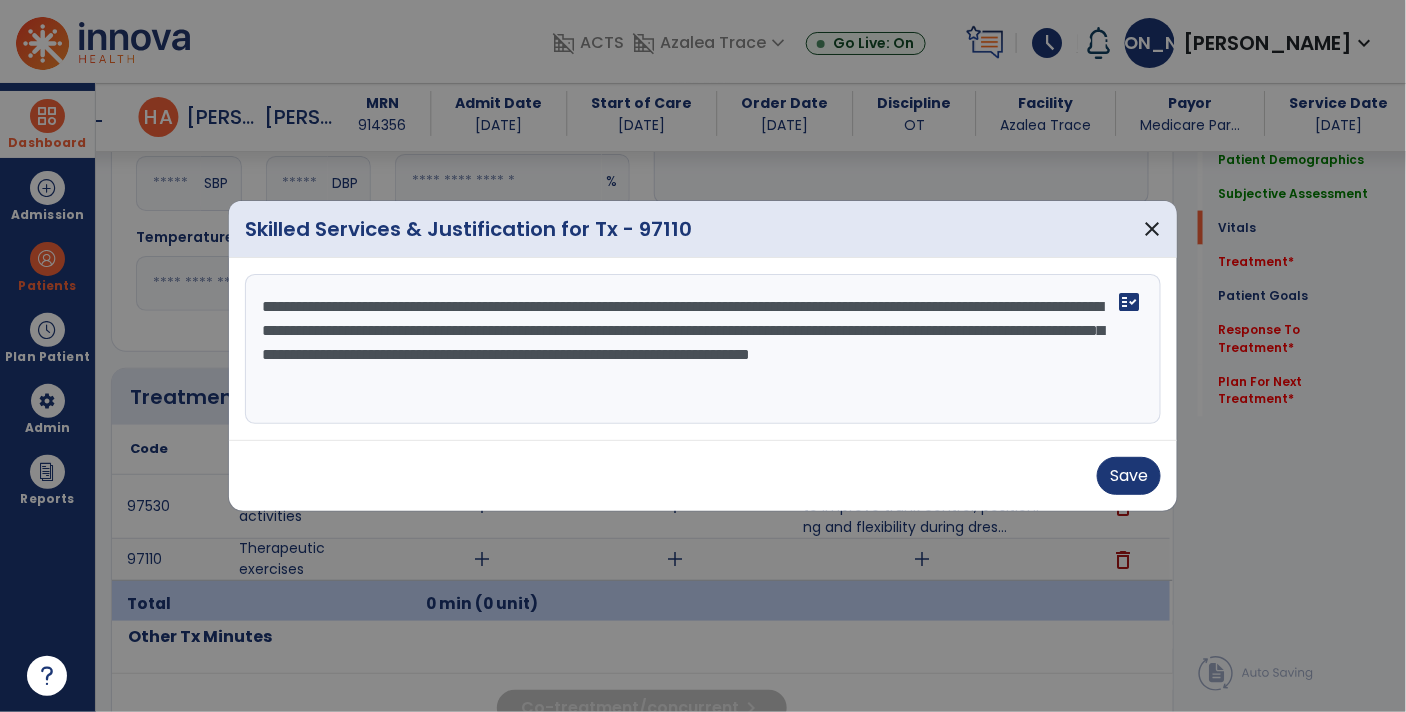 click on "**********" at bounding box center [703, 349] 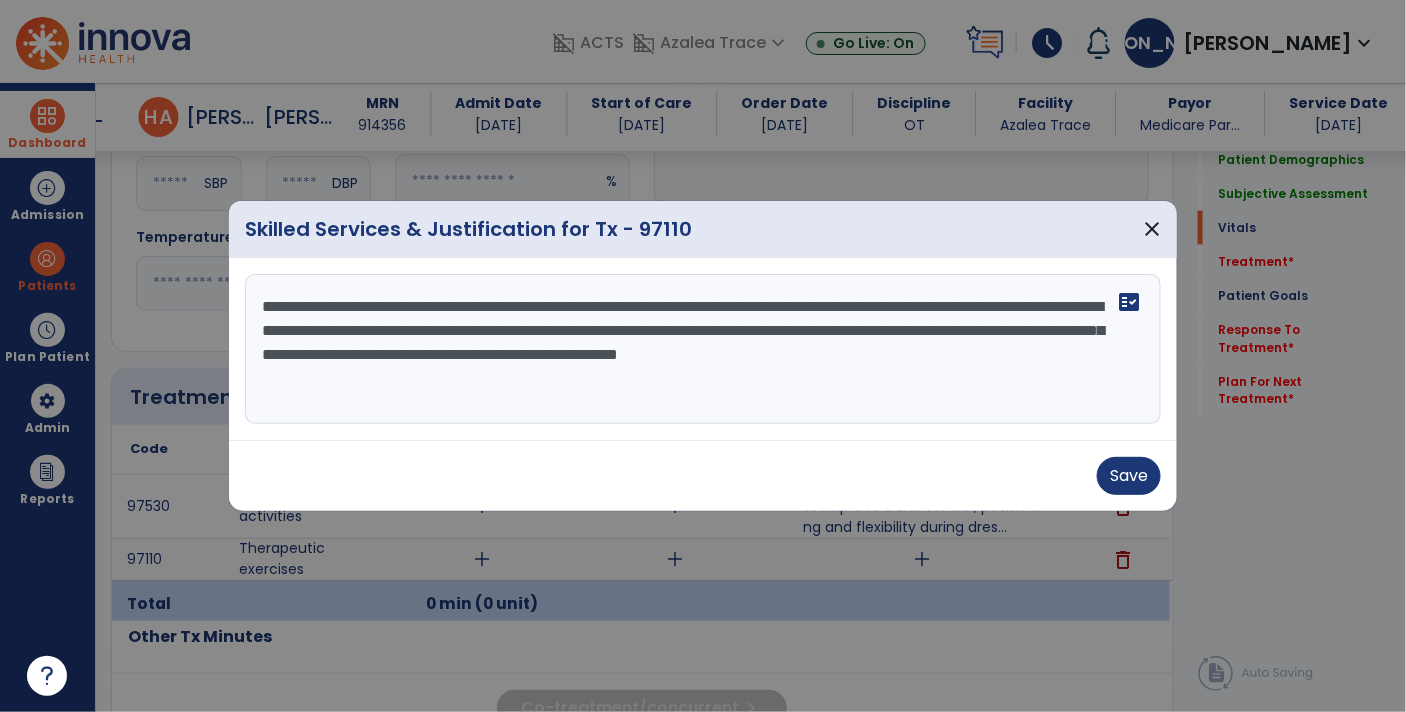 click on "**********" at bounding box center (703, 349) 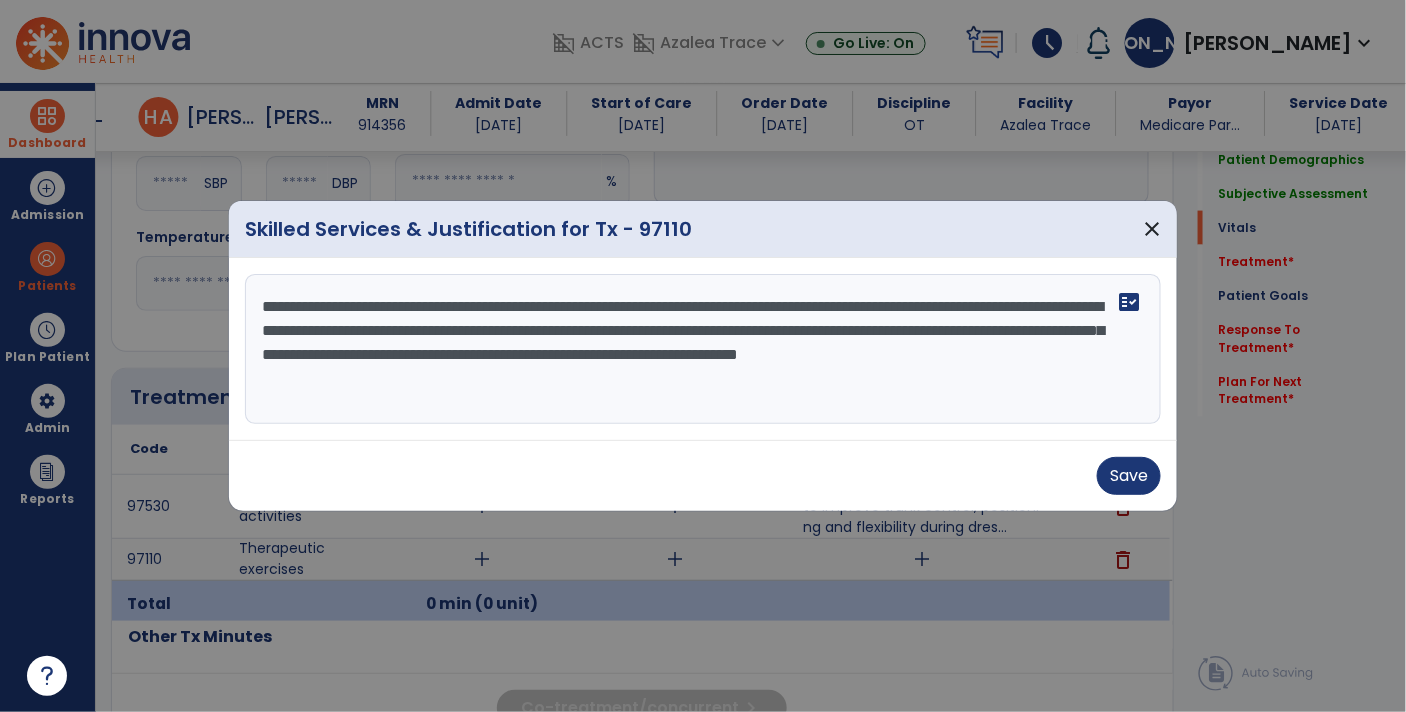 click on "**********" at bounding box center (703, 349) 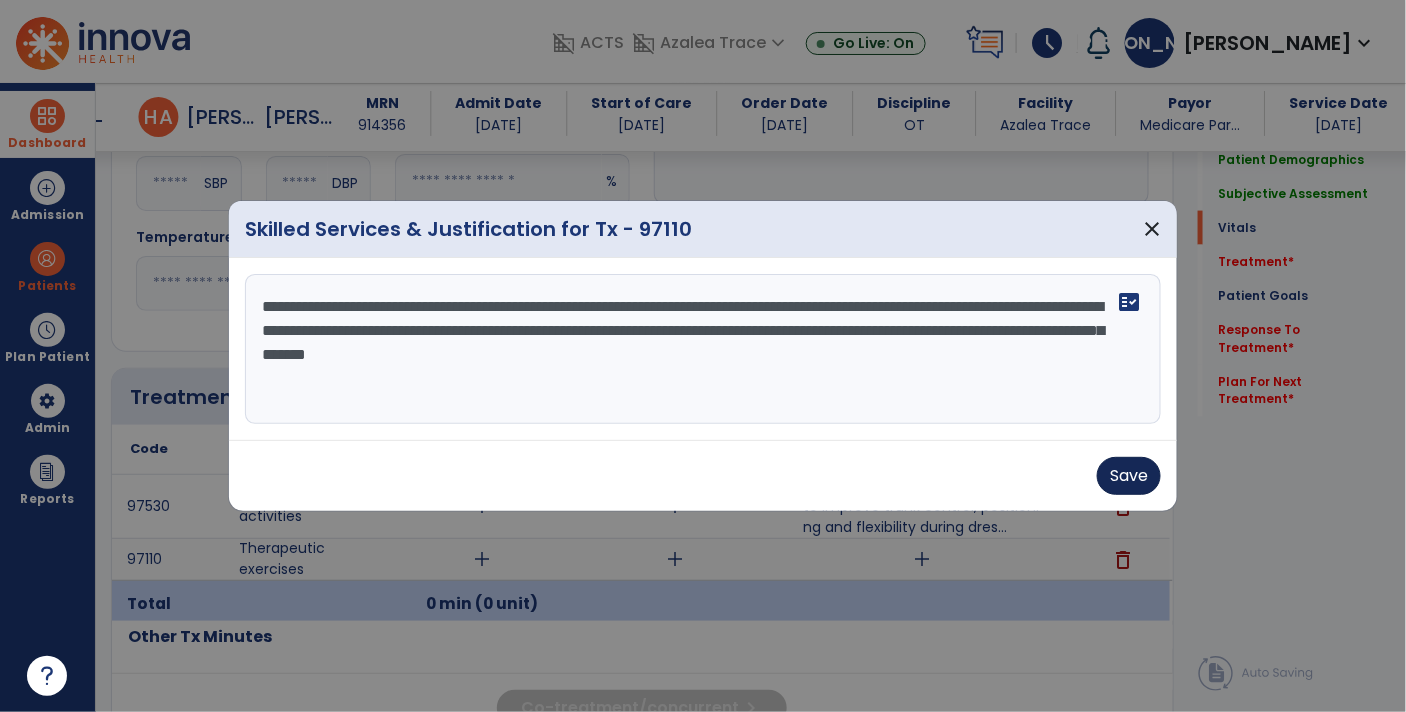 type on "**********" 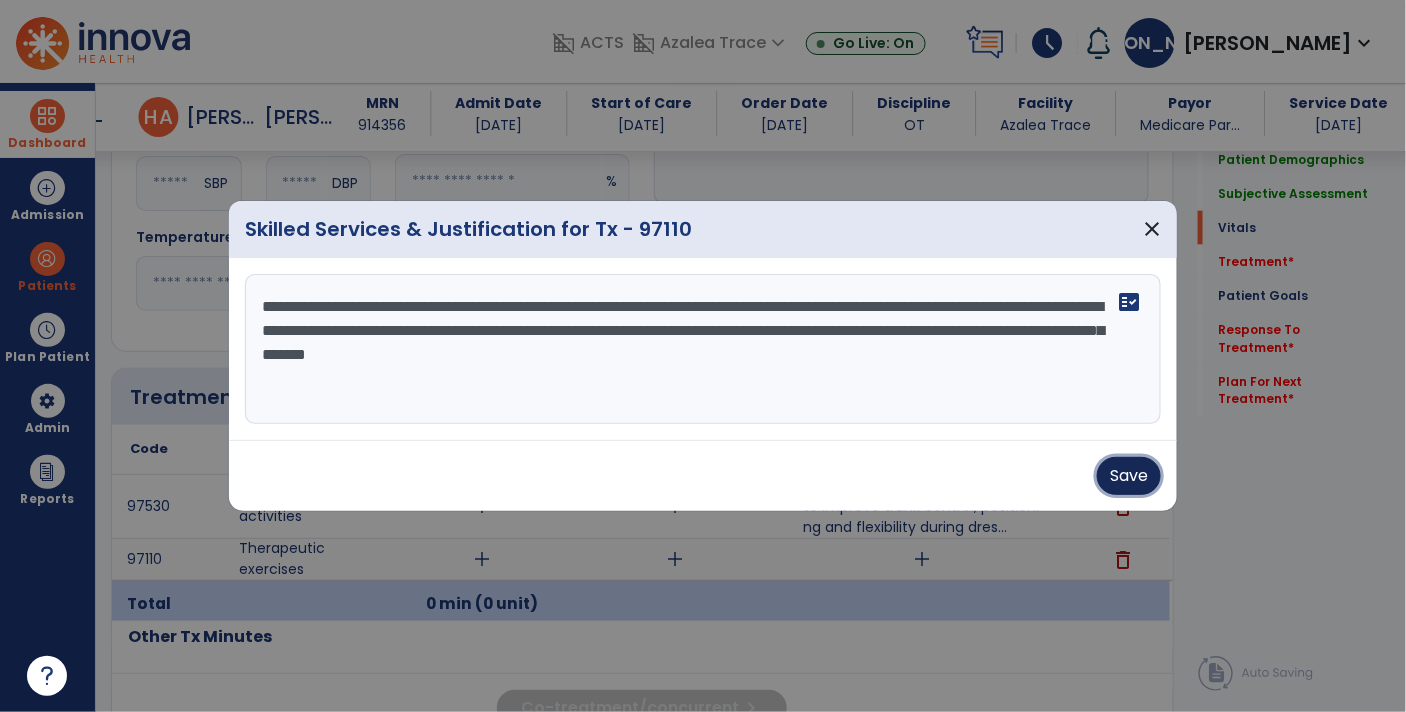 click on "Save" at bounding box center (1129, 476) 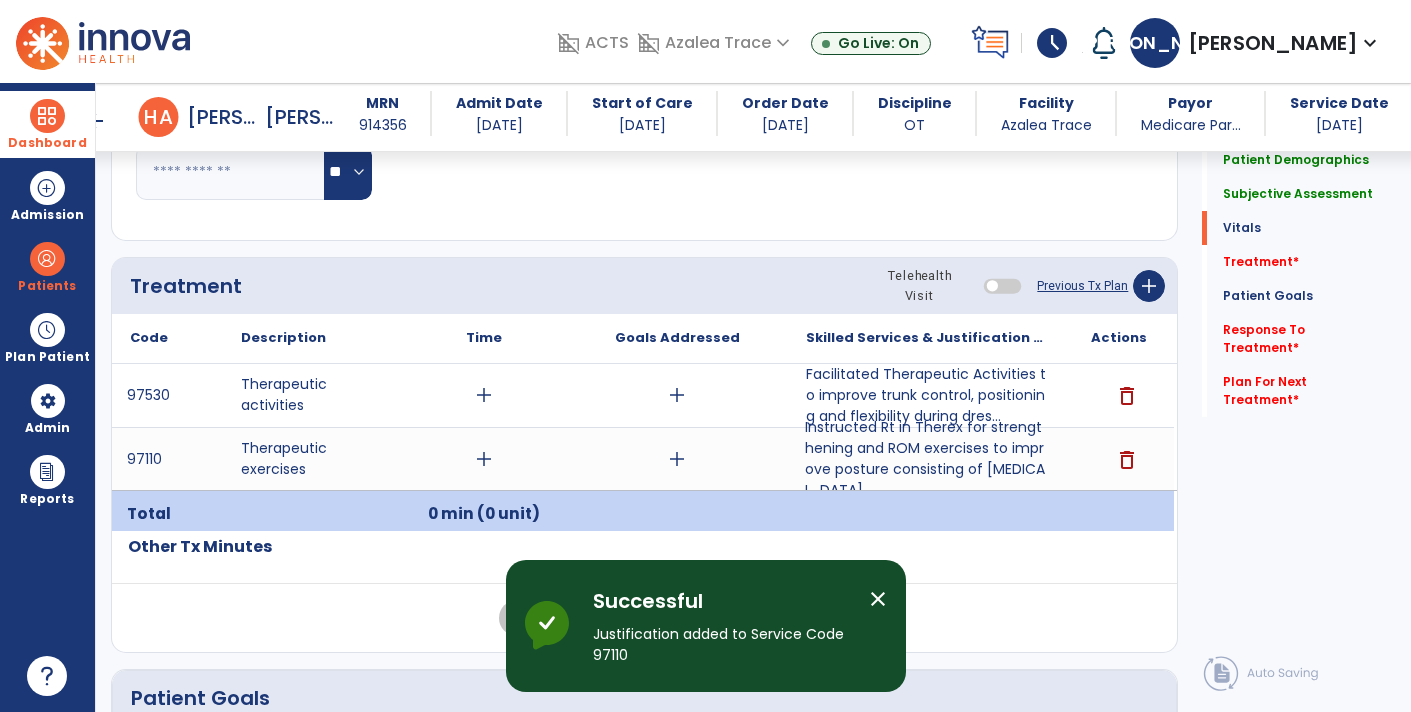 scroll, scrollTop: 1021, scrollLeft: 0, axis: vertical 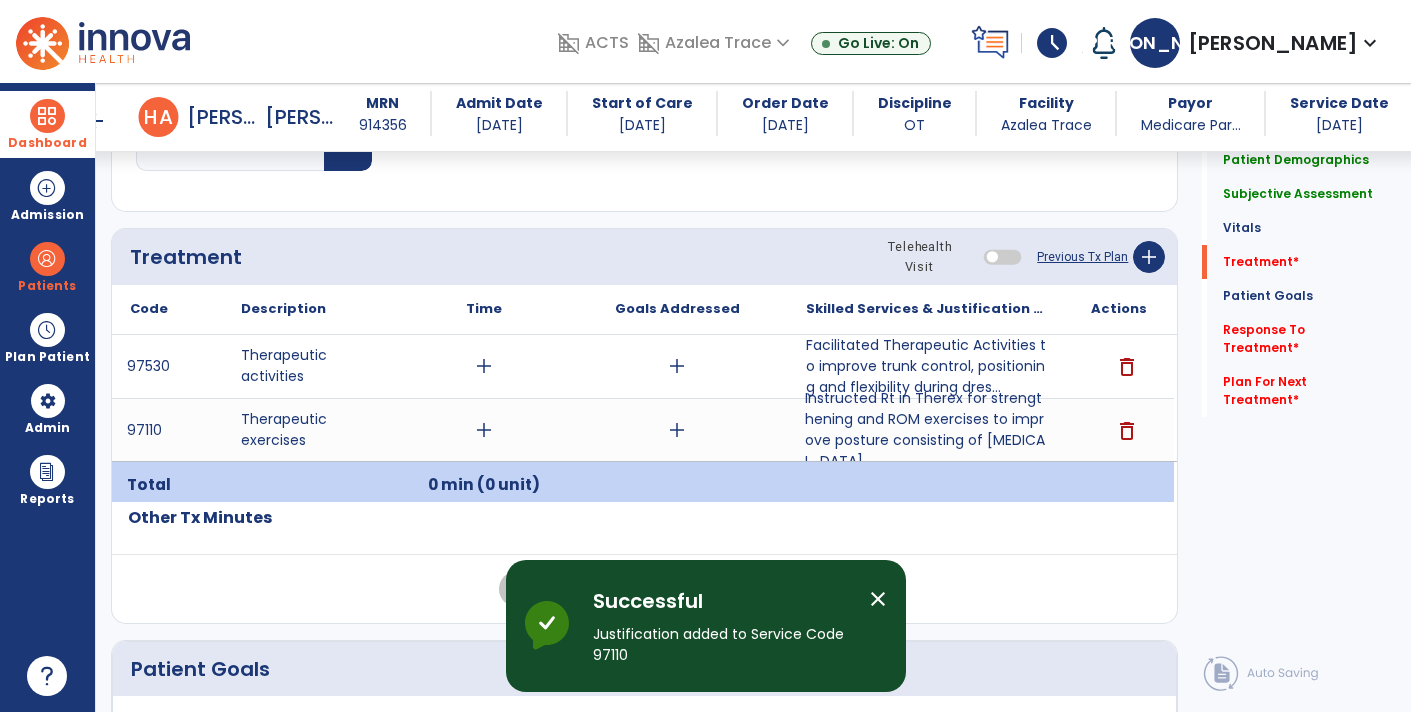 click on "add" at bounding box center (484, 430) 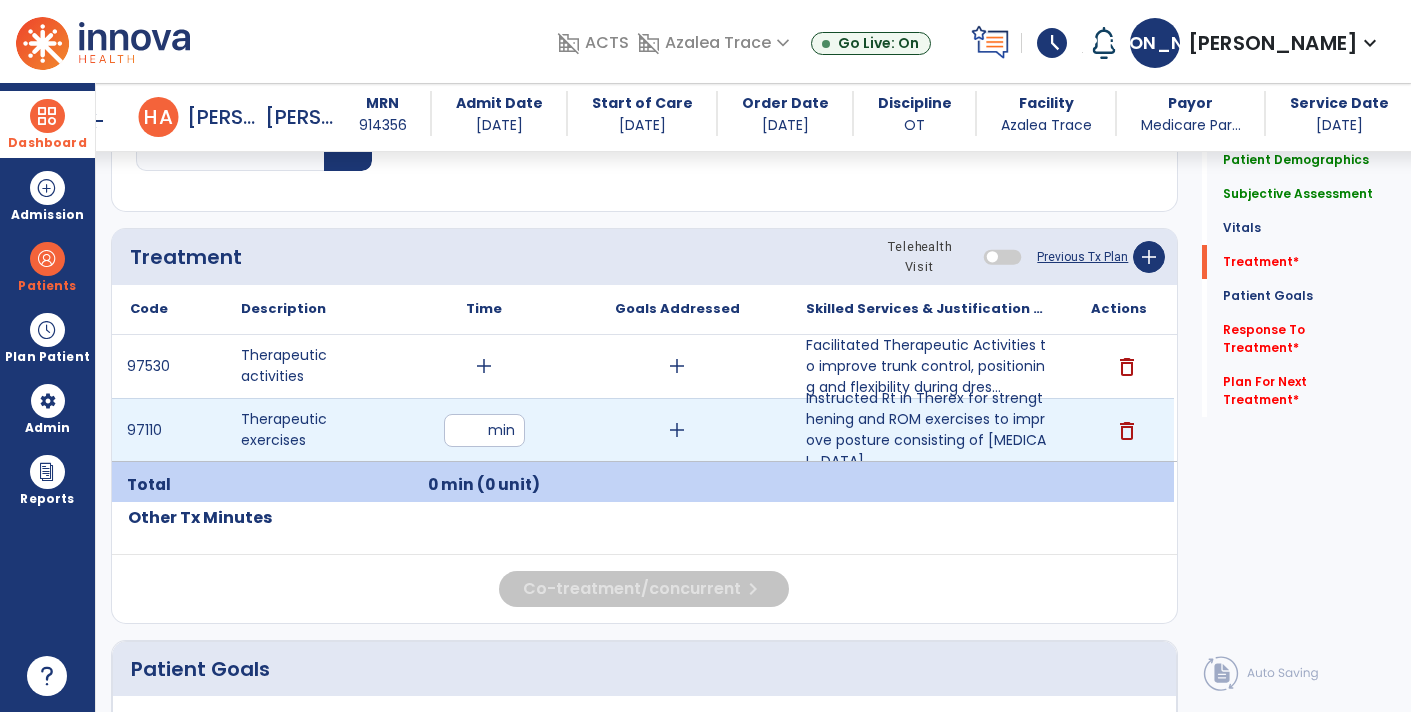 type on "**" 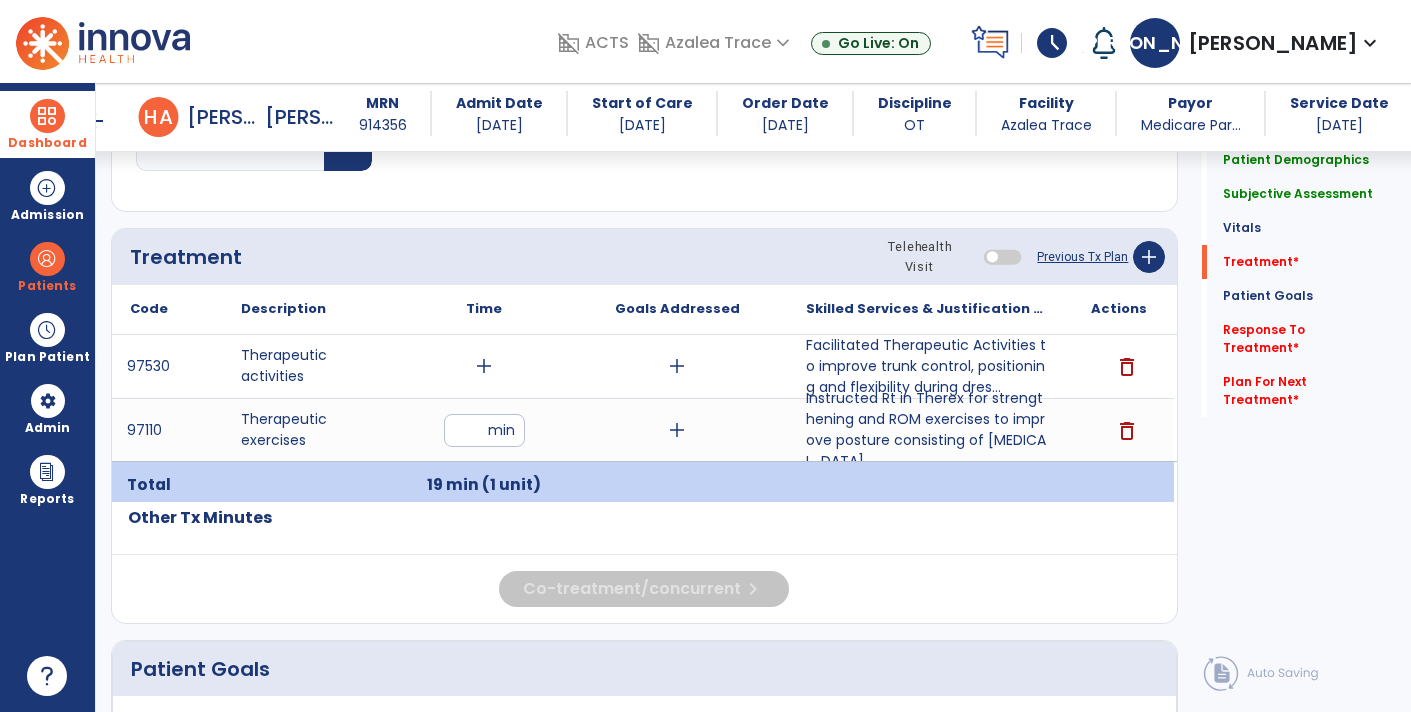 click on "add" at bounding box center [484, 366] 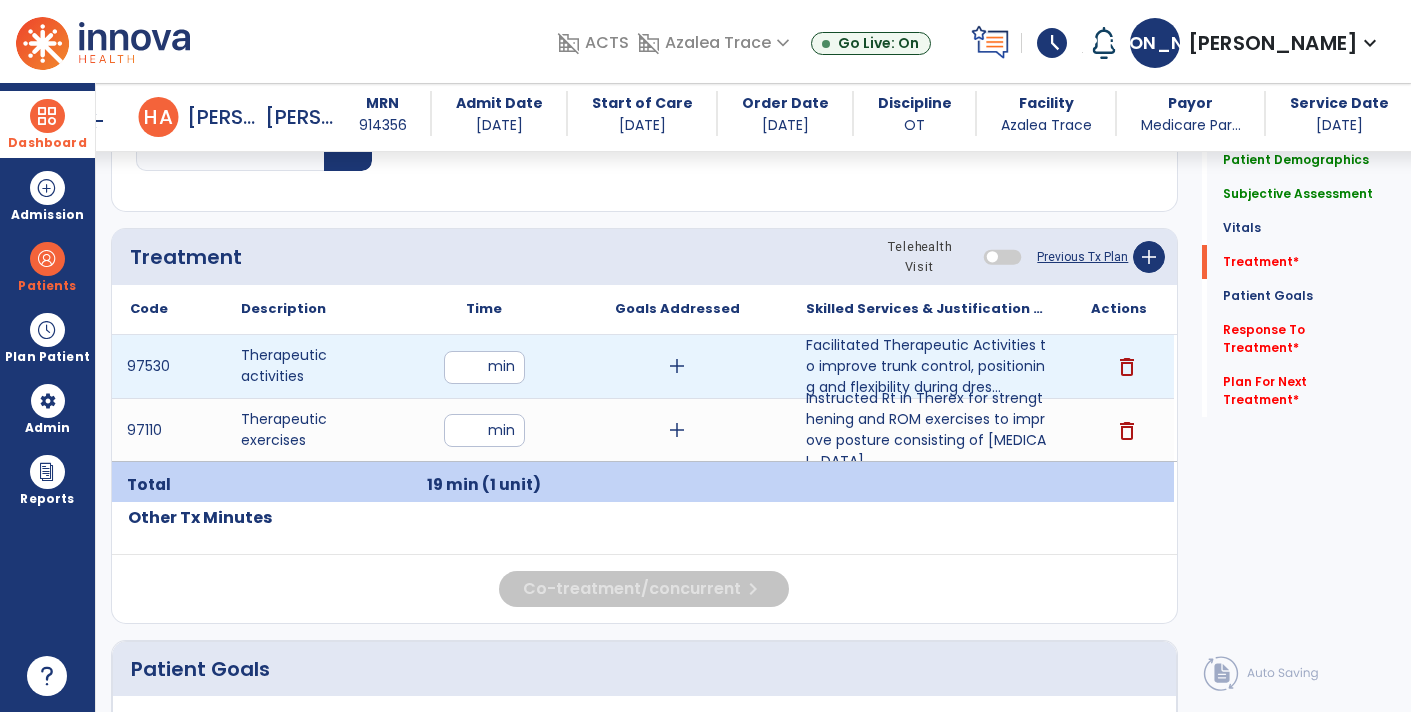type on "**" 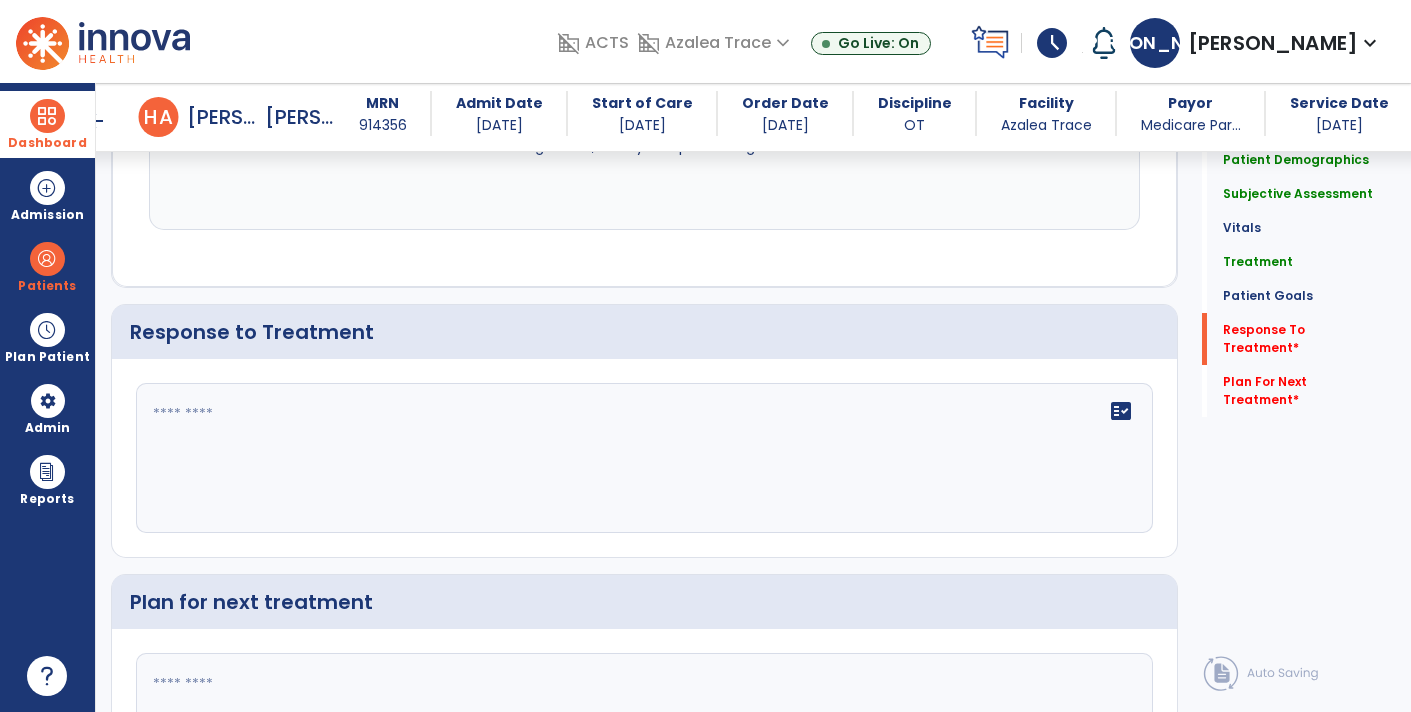 scroll, scrollTop: 2912, scrollLeft: 0, axis: vertical 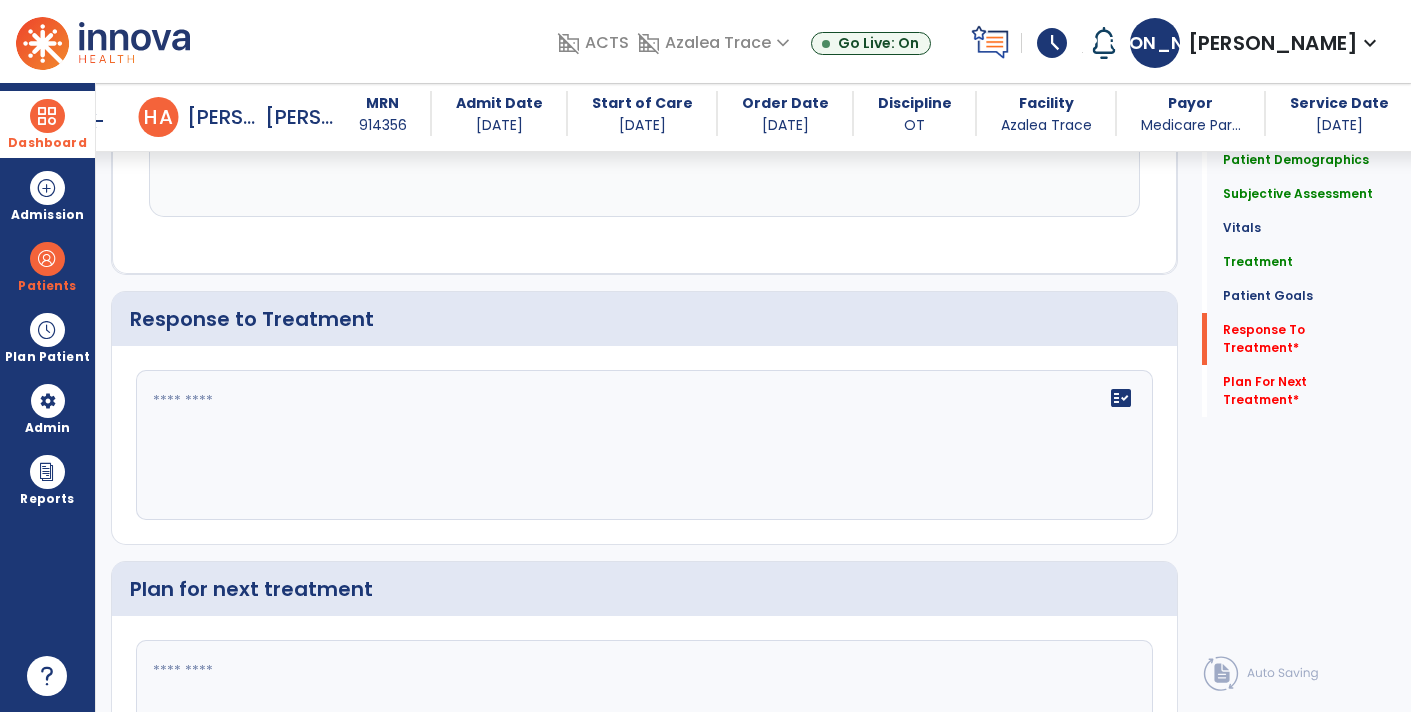 click on "fact_check" 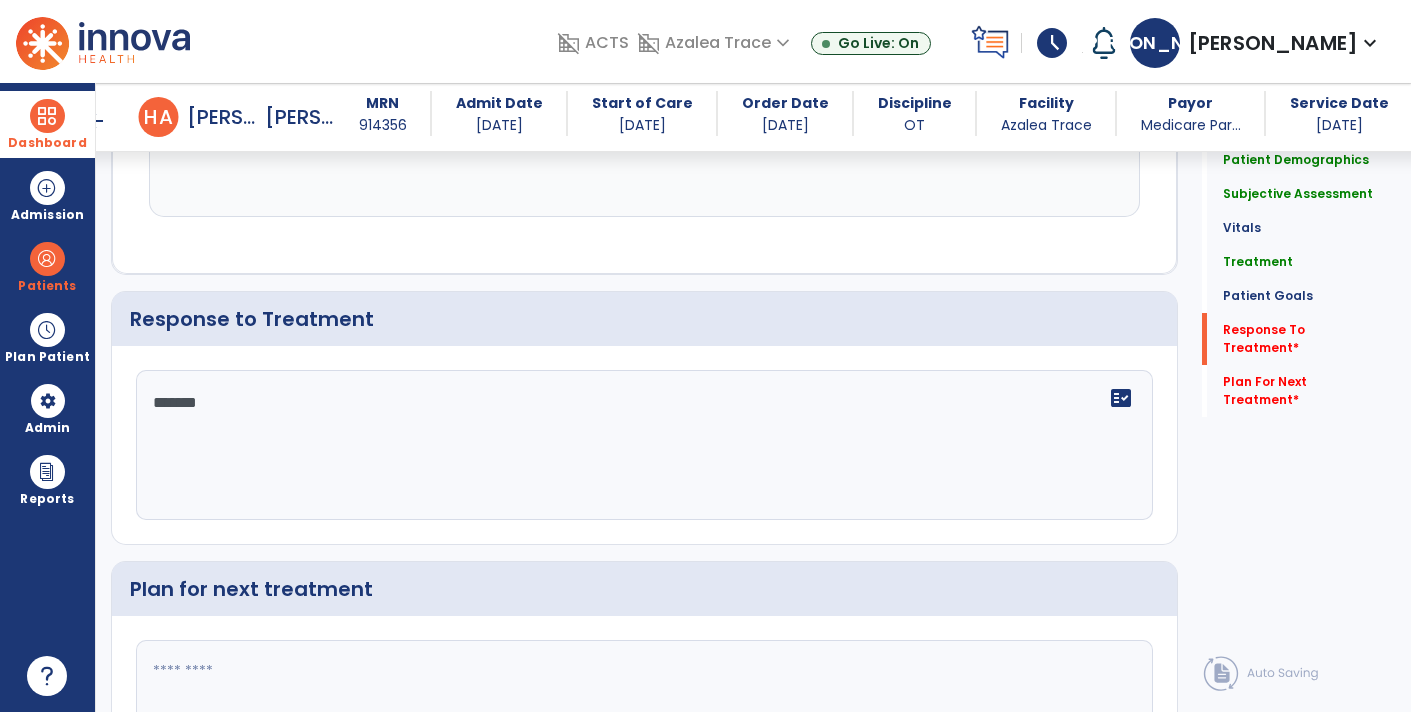 type on "********" 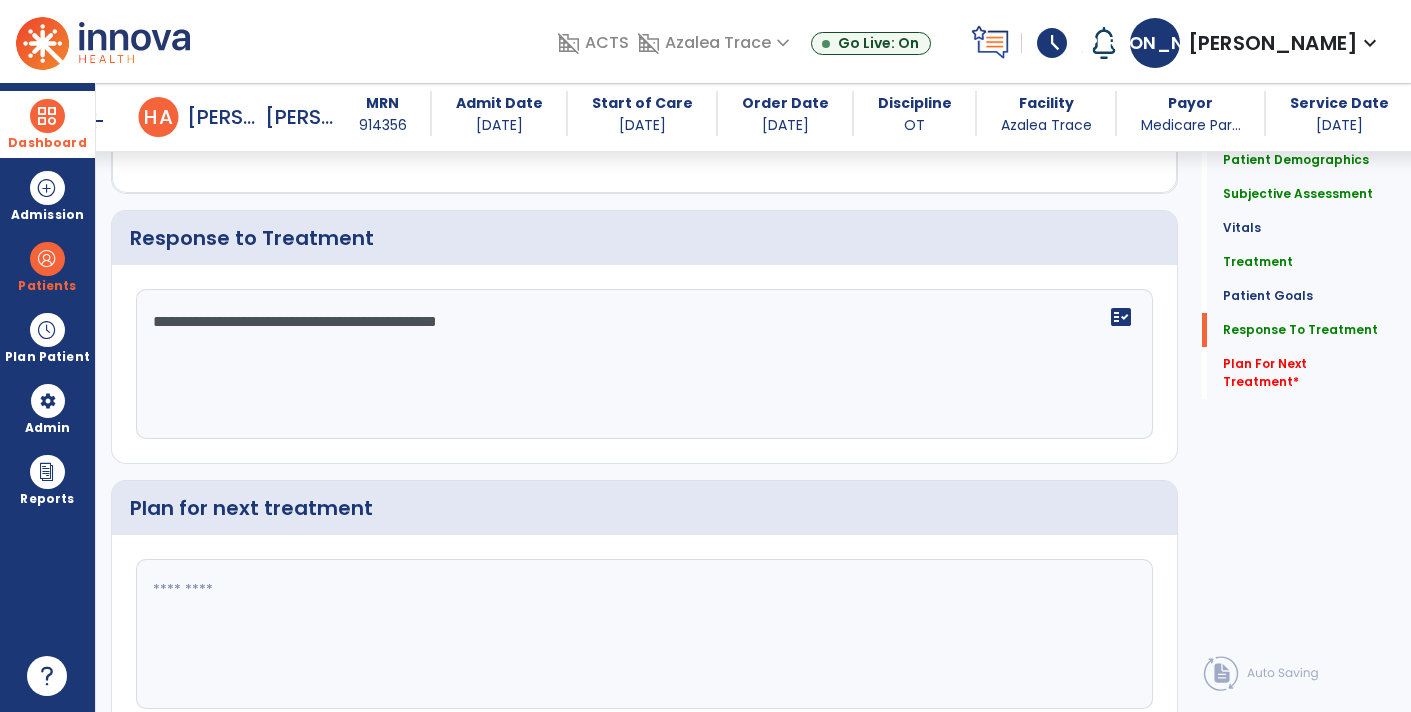 type on "**********" 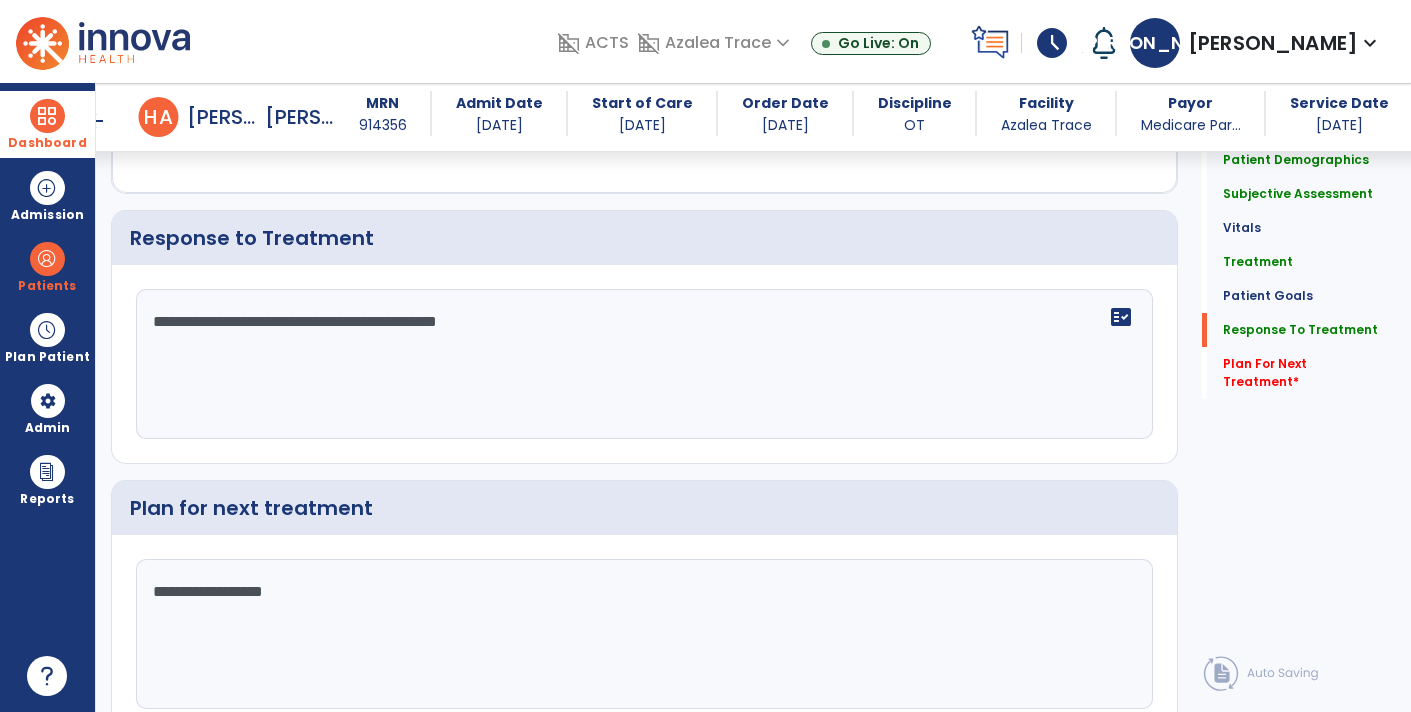 scroll, scrollTop: 3069, scrollLeft: 0, axis: vertical 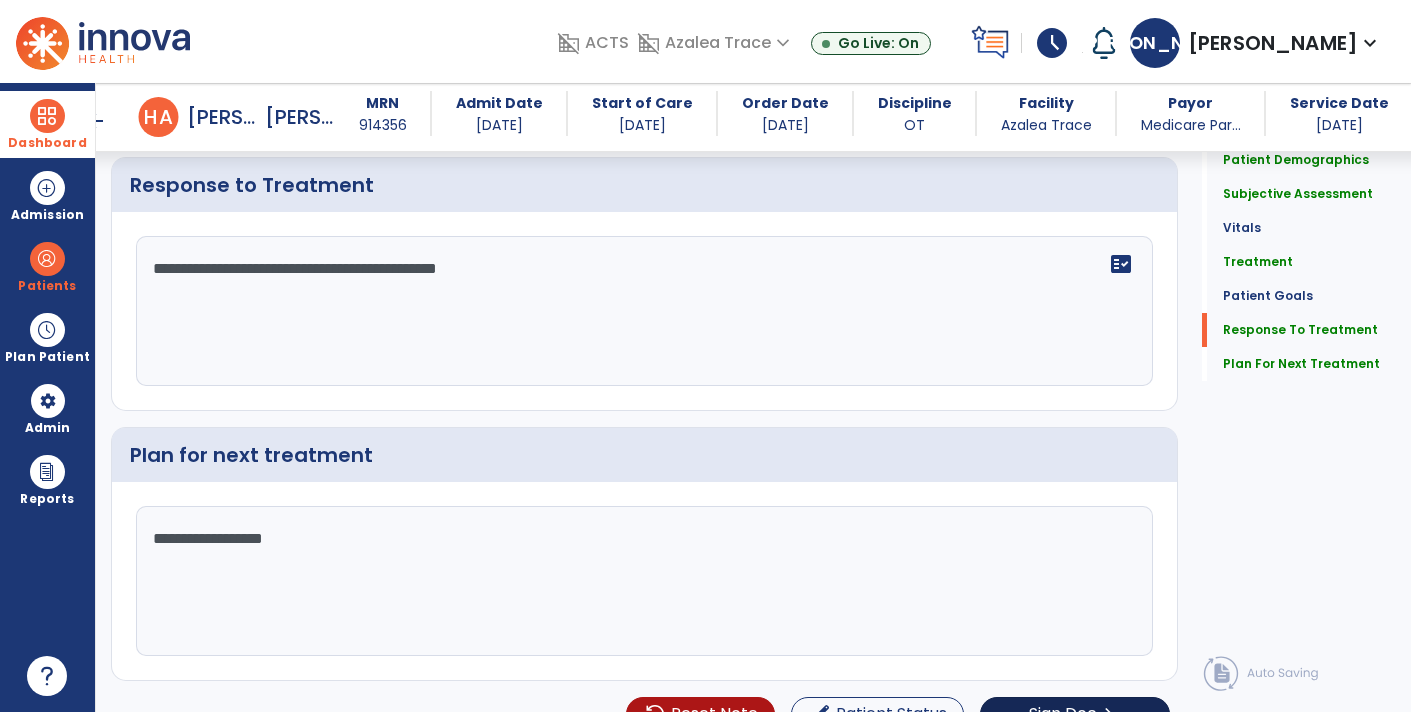 type on "**********" 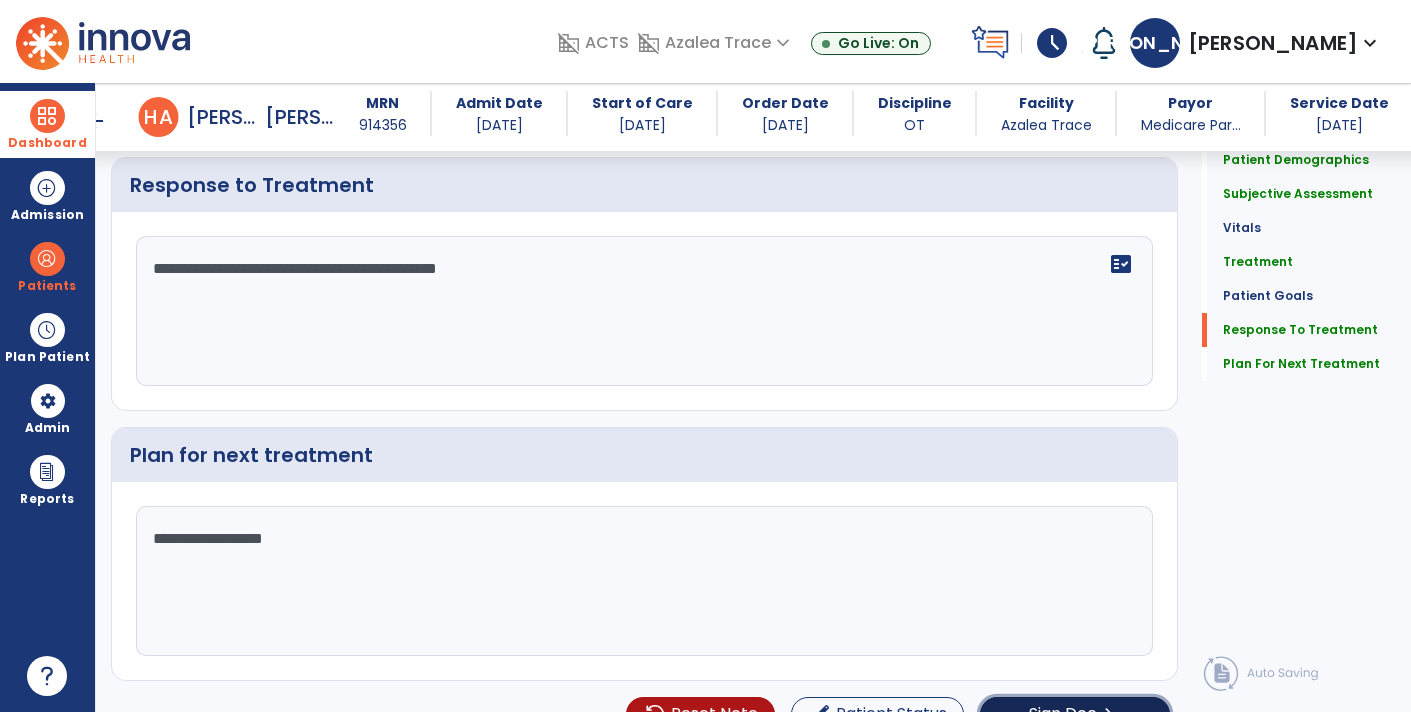 click on "Sign Doc  chevron_right" 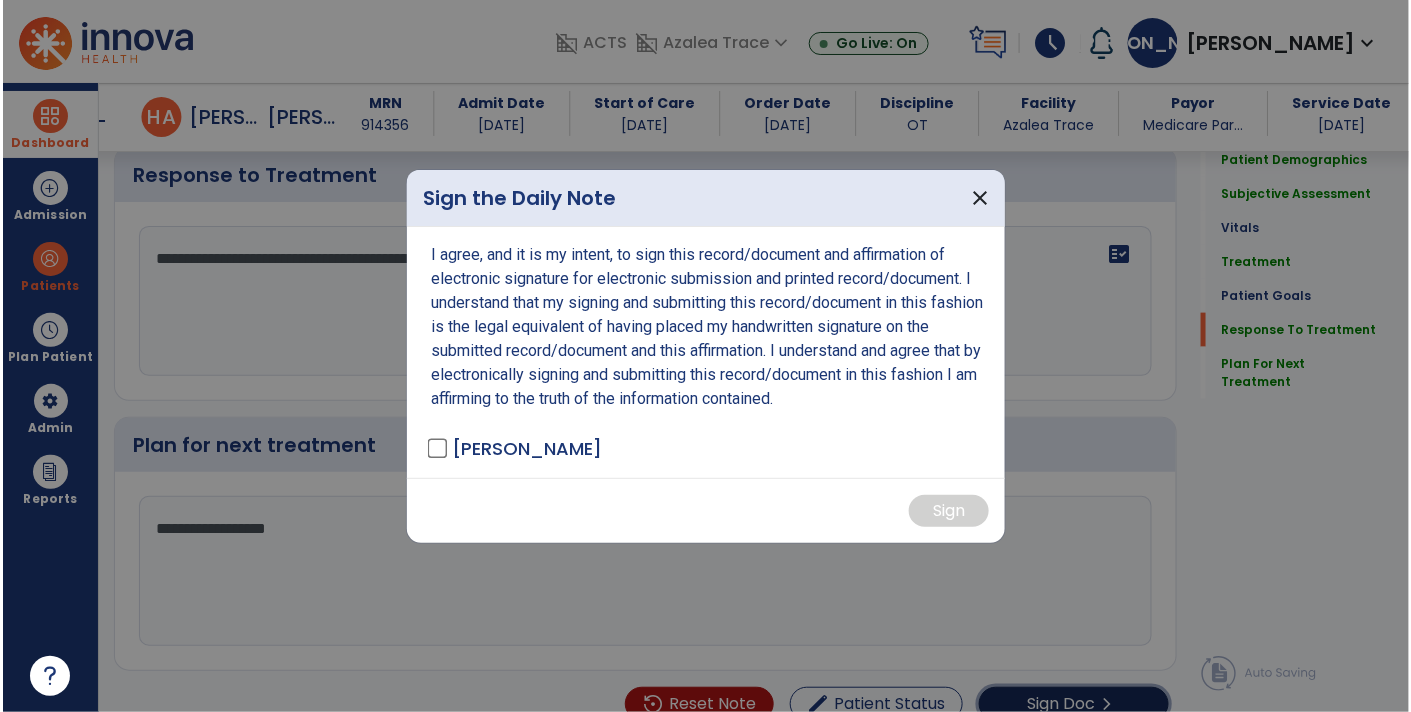 scroll, scrollTop: 3069, scrollLeft: 0, axis: vertical 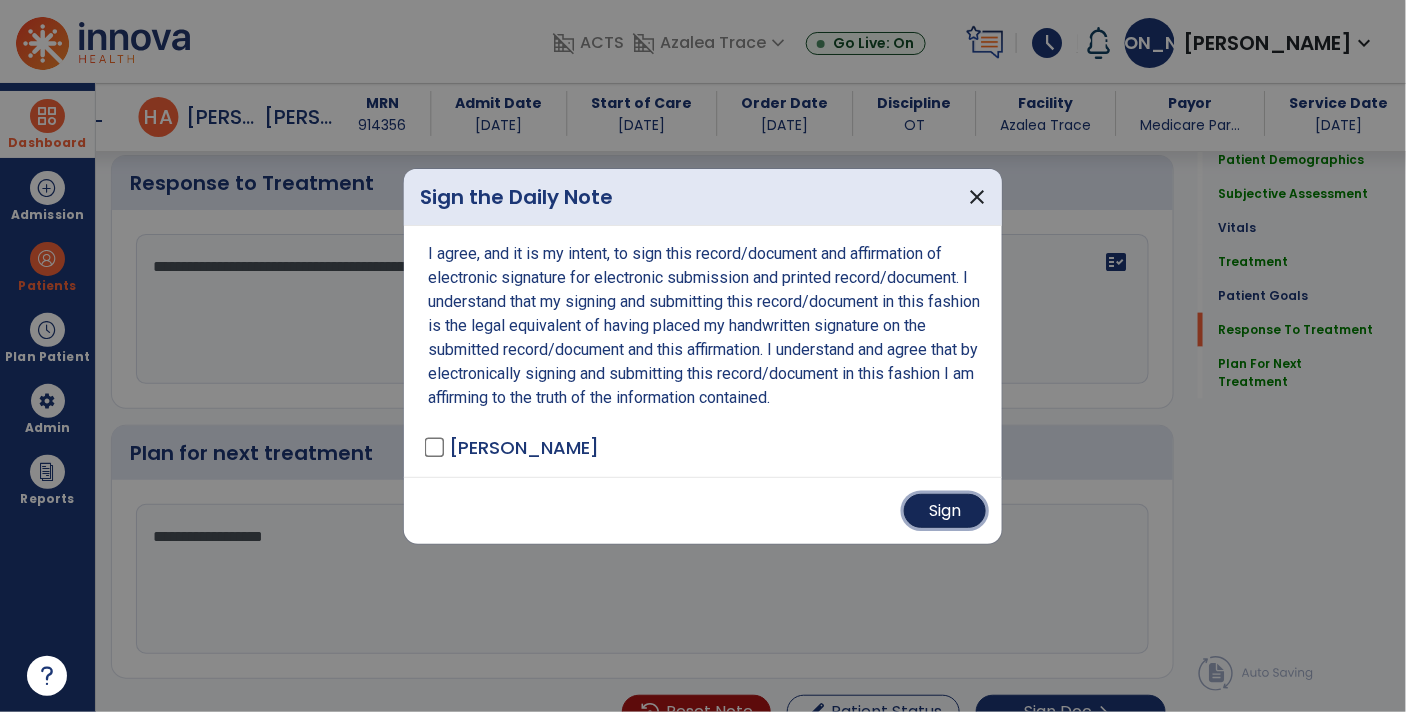 click on "Sign" at bounding box center [945, 511] 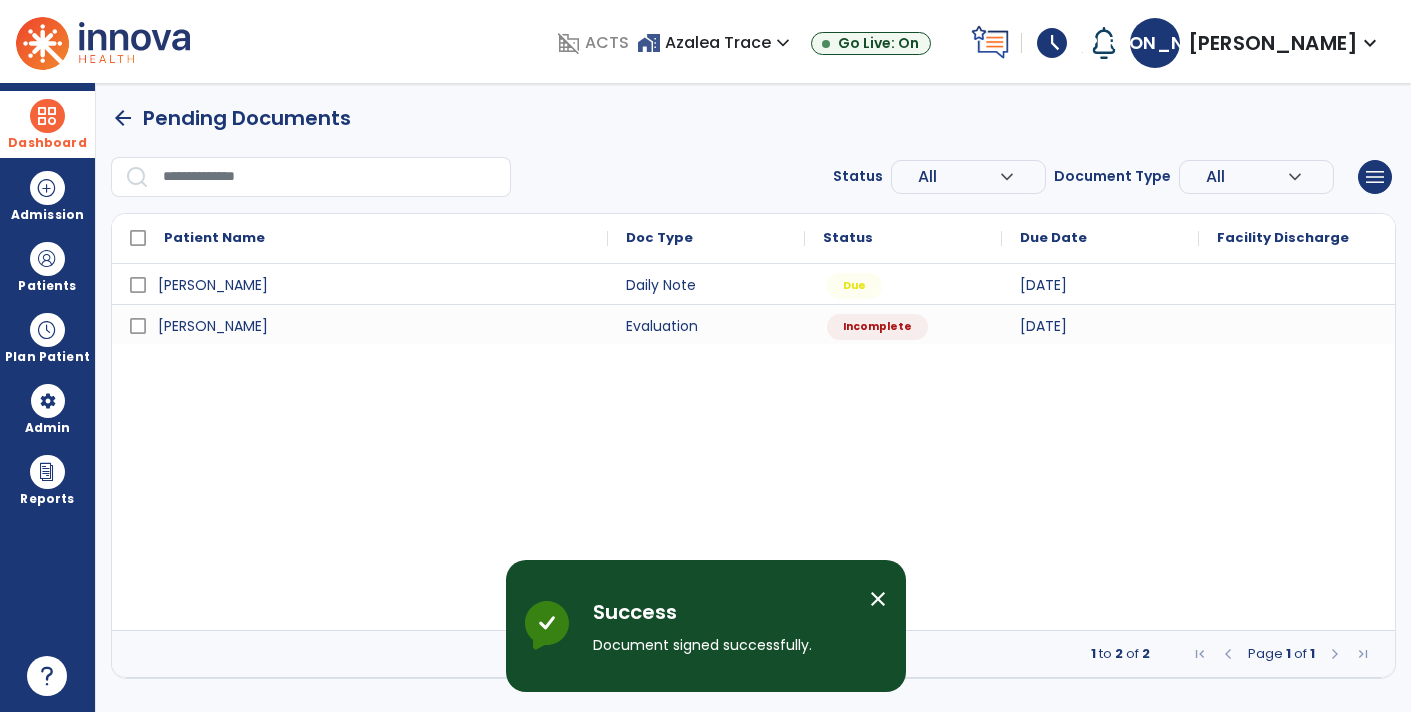 scroll, scrollTop: 0, scrollLeft: 0, axis: both 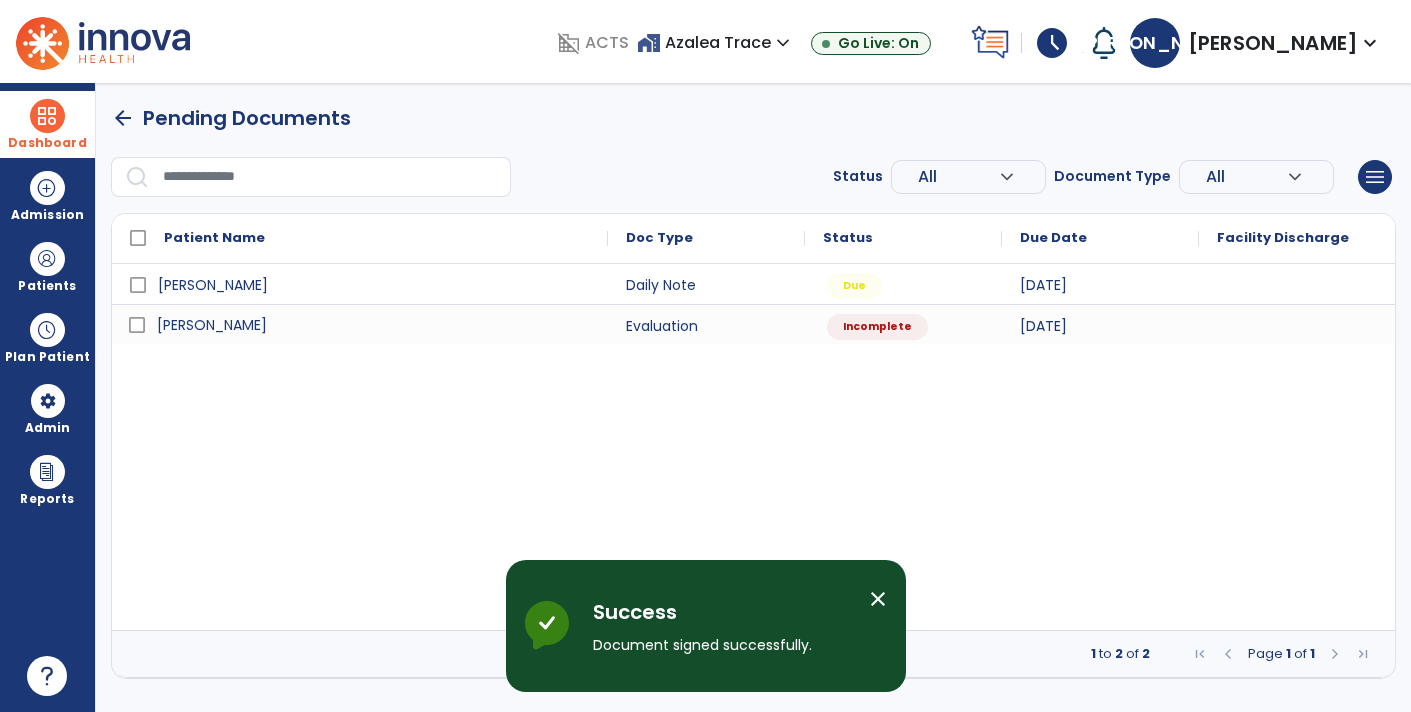 click on "[PERSON_NAME]" at bounding box center [212, 325] 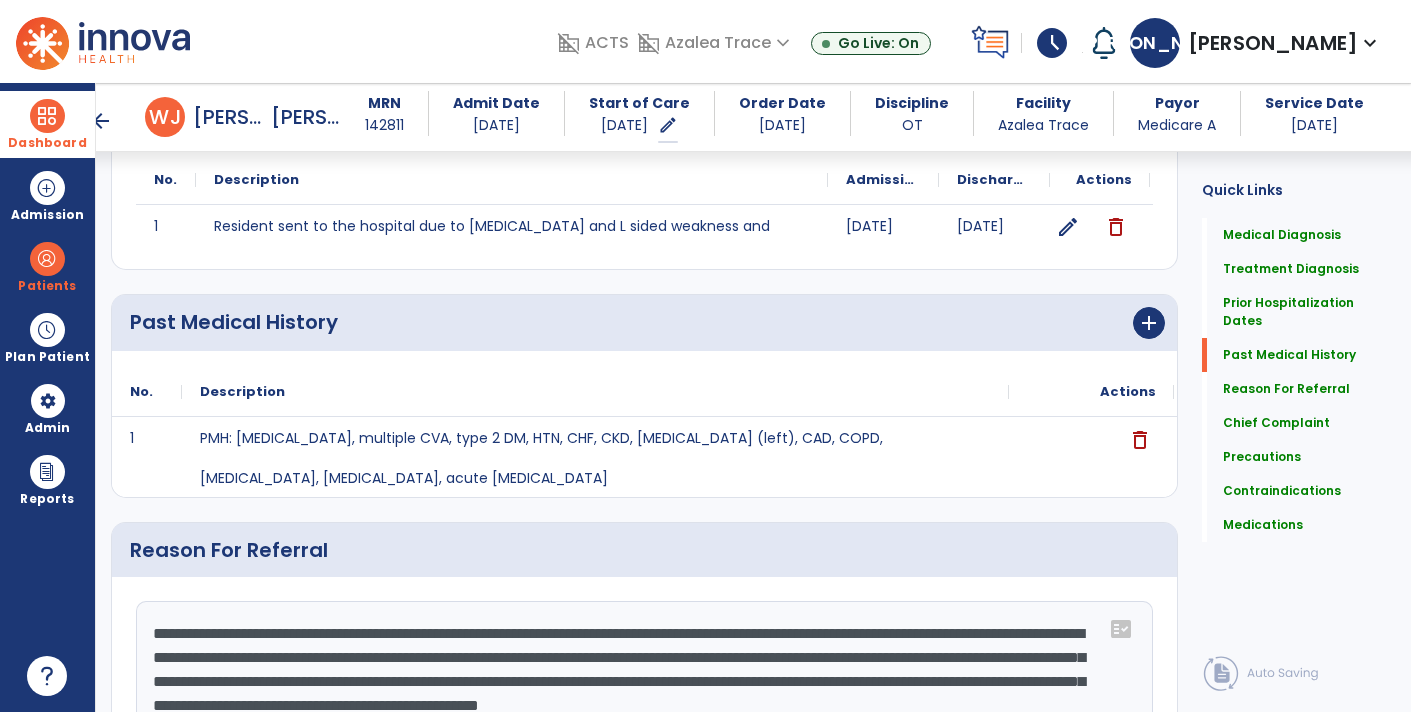 scroll, scrollTop: 0, scrollLeft: 0, axis: both 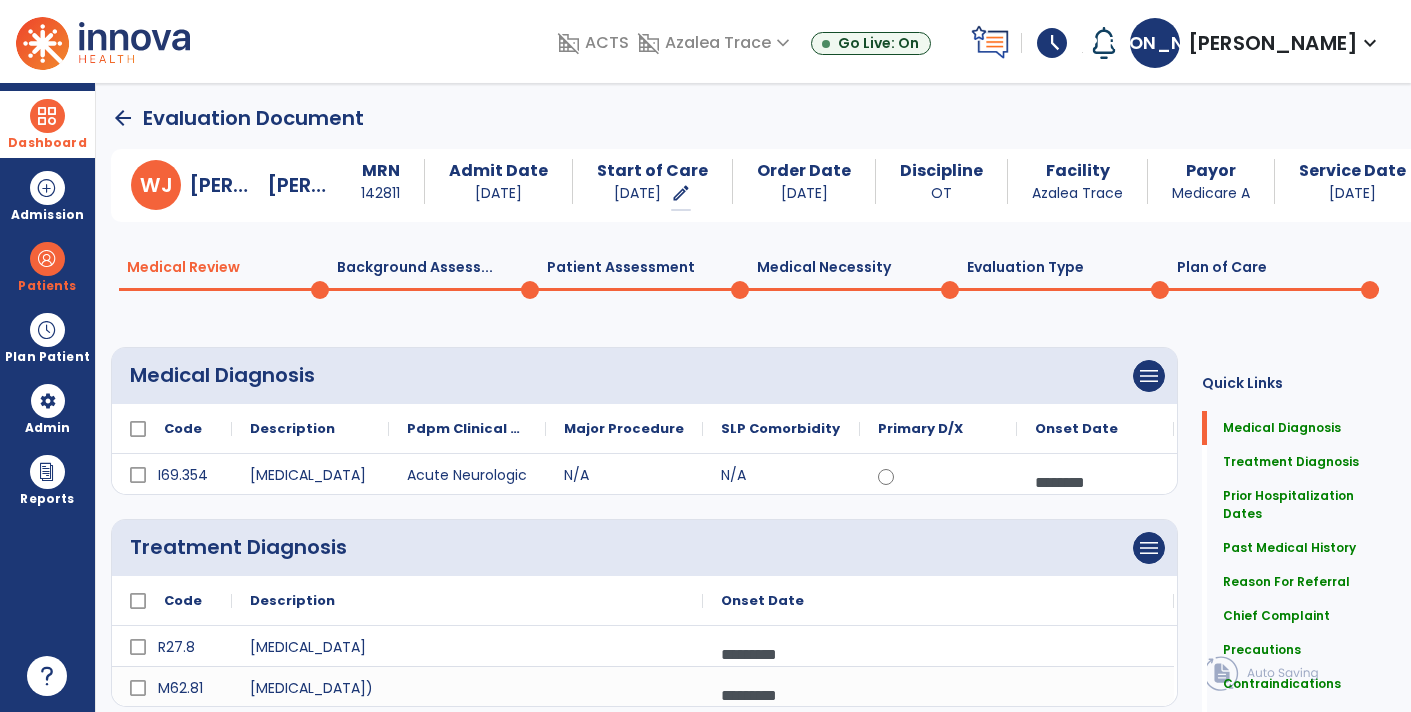 click on "Plan of Care  0" 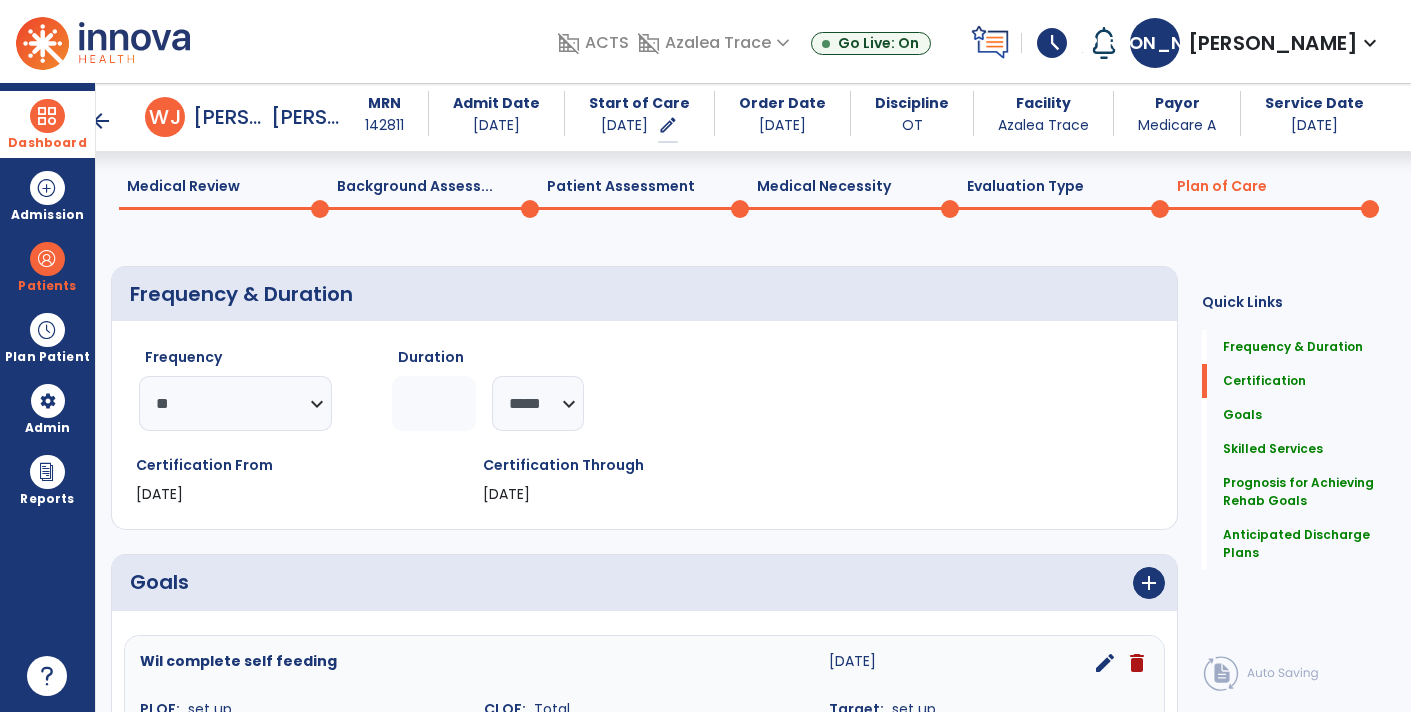scroll, scrollTop: 0, scrollLeft: 0, axis: both 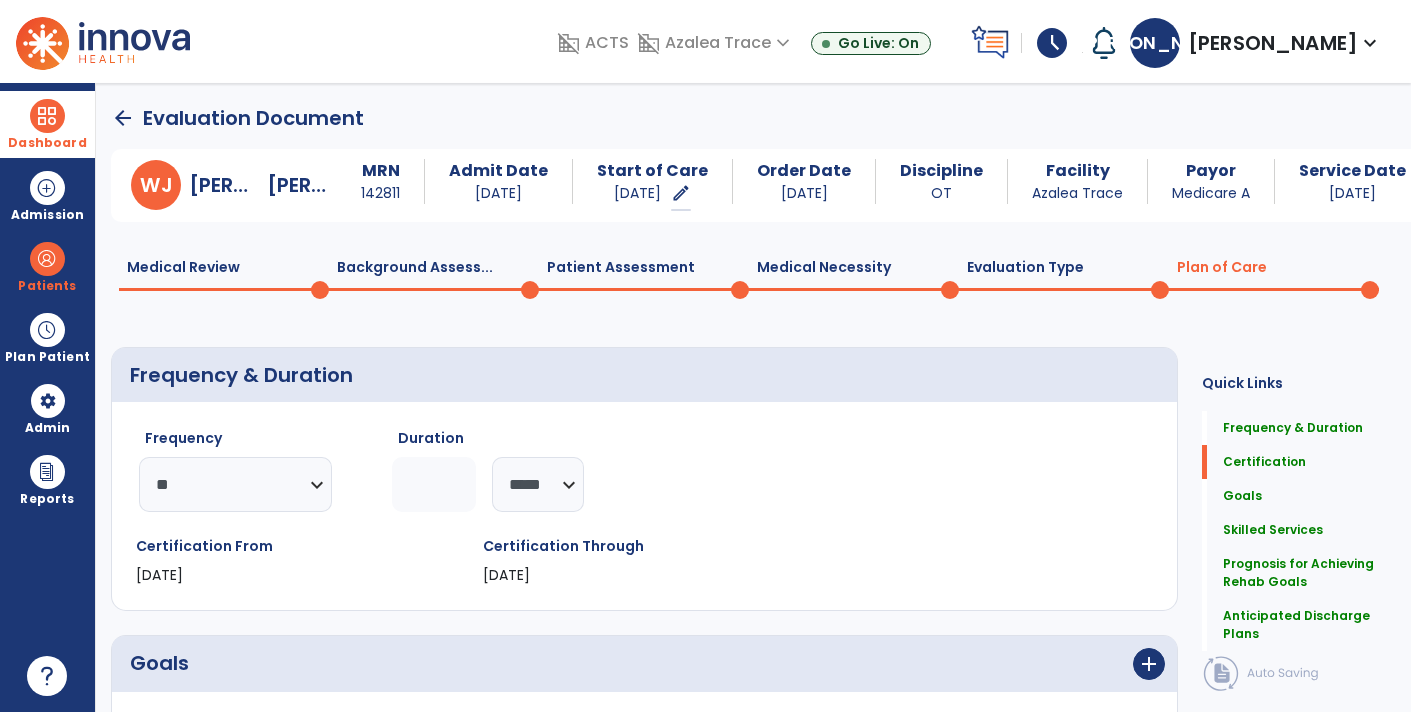 click 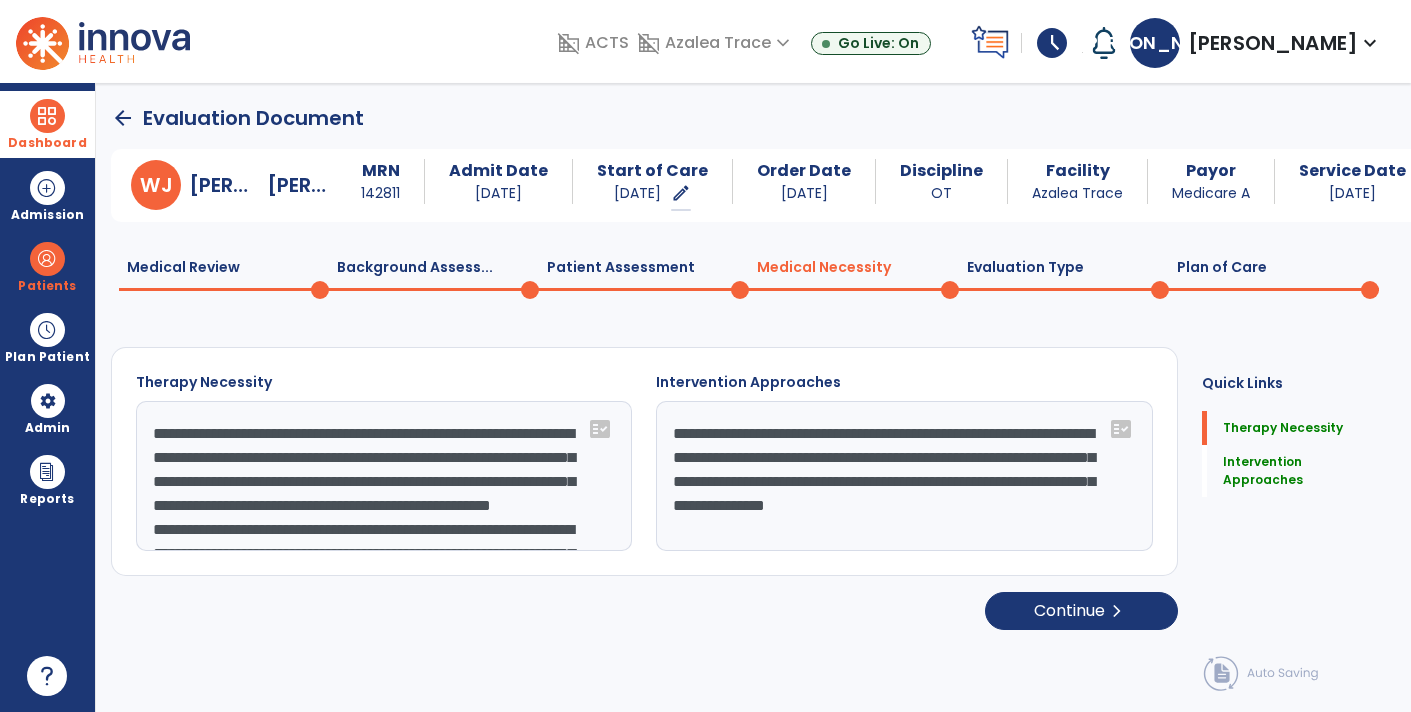 click on "Patient Assessment  0" 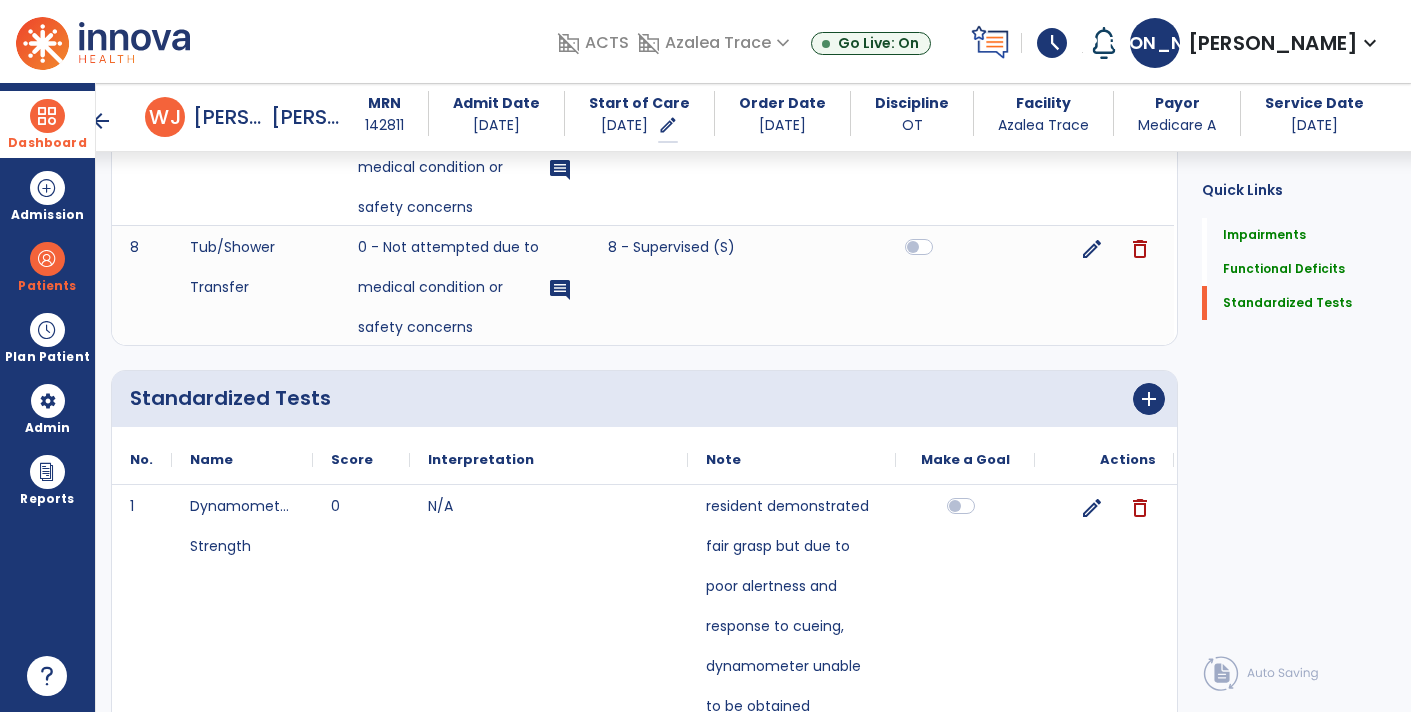 scroll, scrollTop: 1719, scrollLeft: 0, axis: vertical 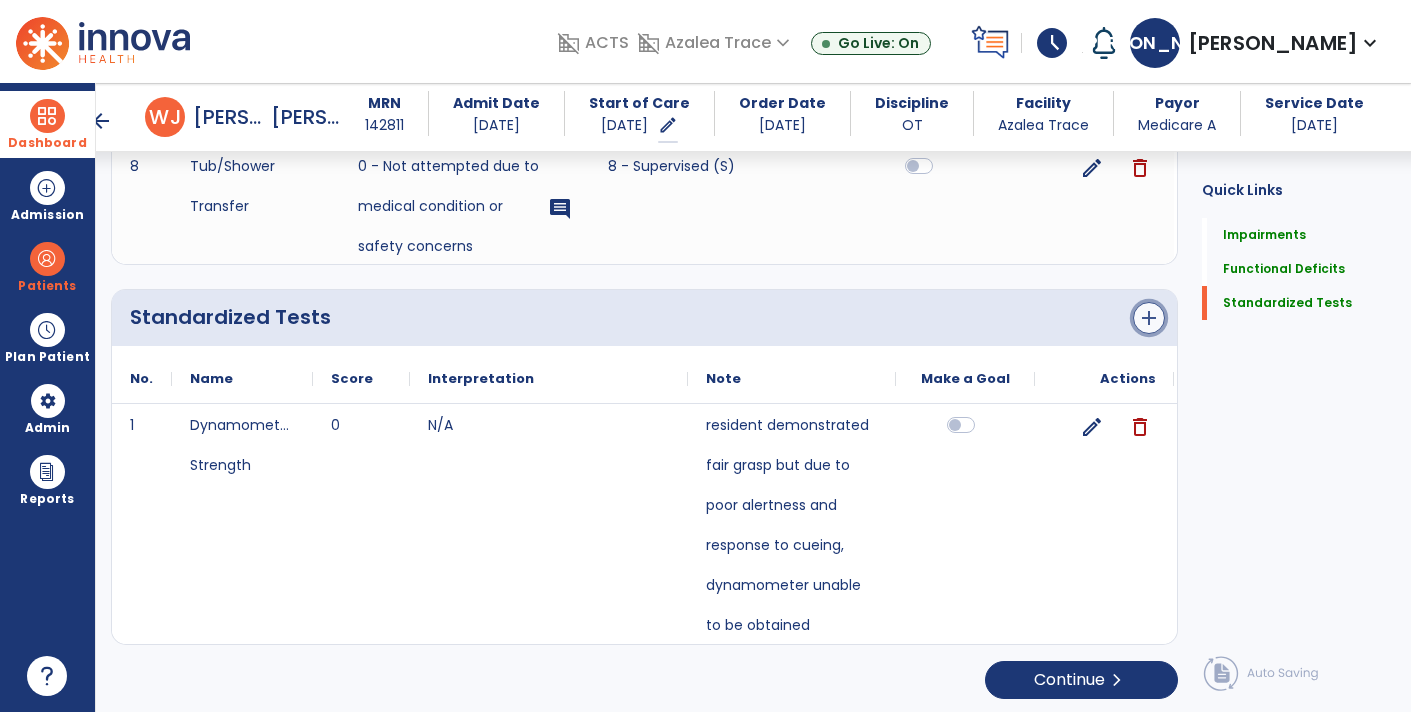 click on "add" 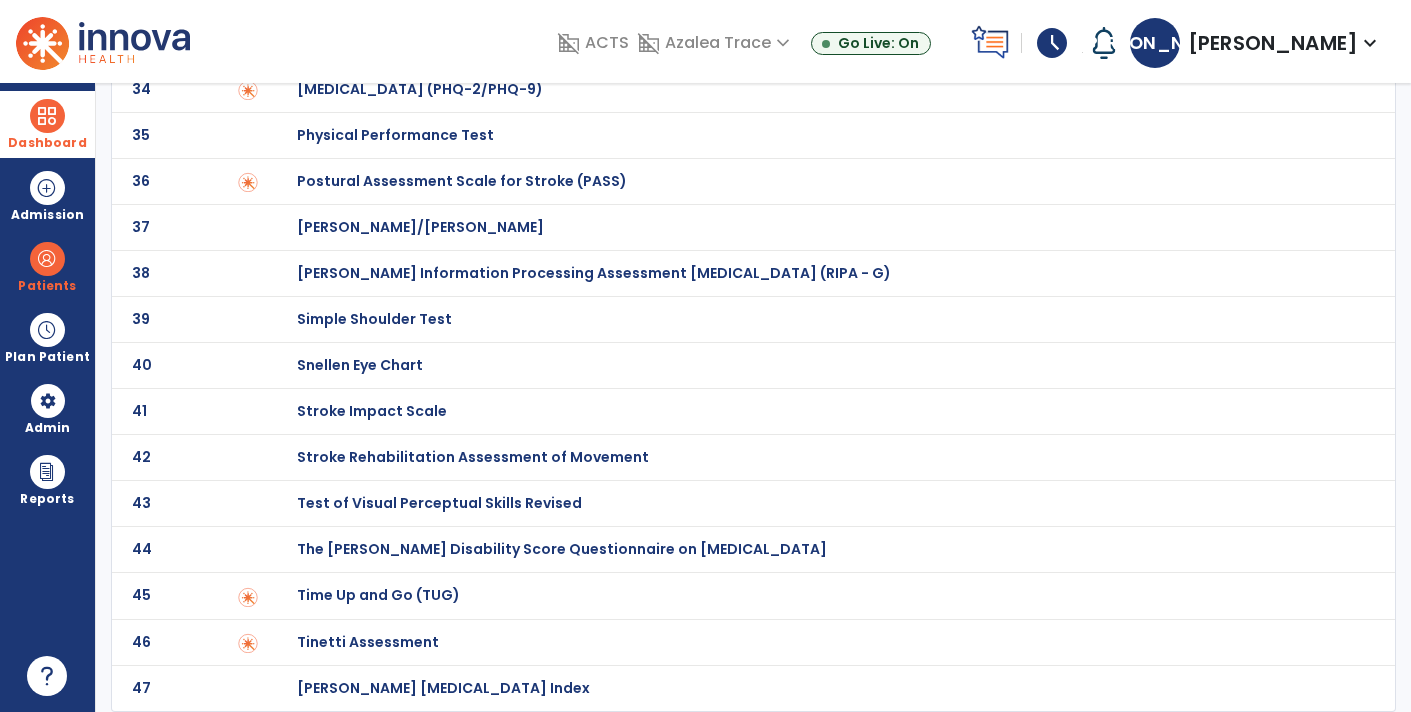 scroll, scrollTop: 0, scrollLeft: 0, axis: both 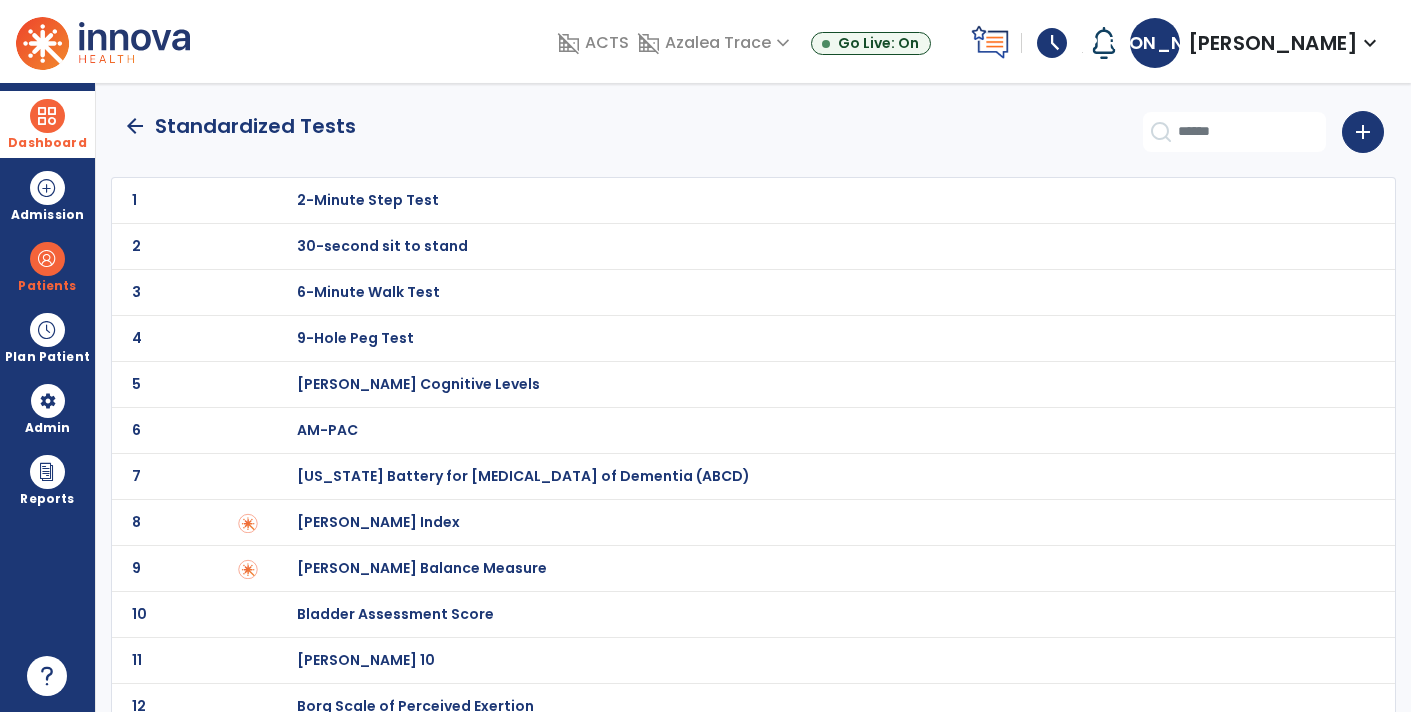 click on "arrow_back" 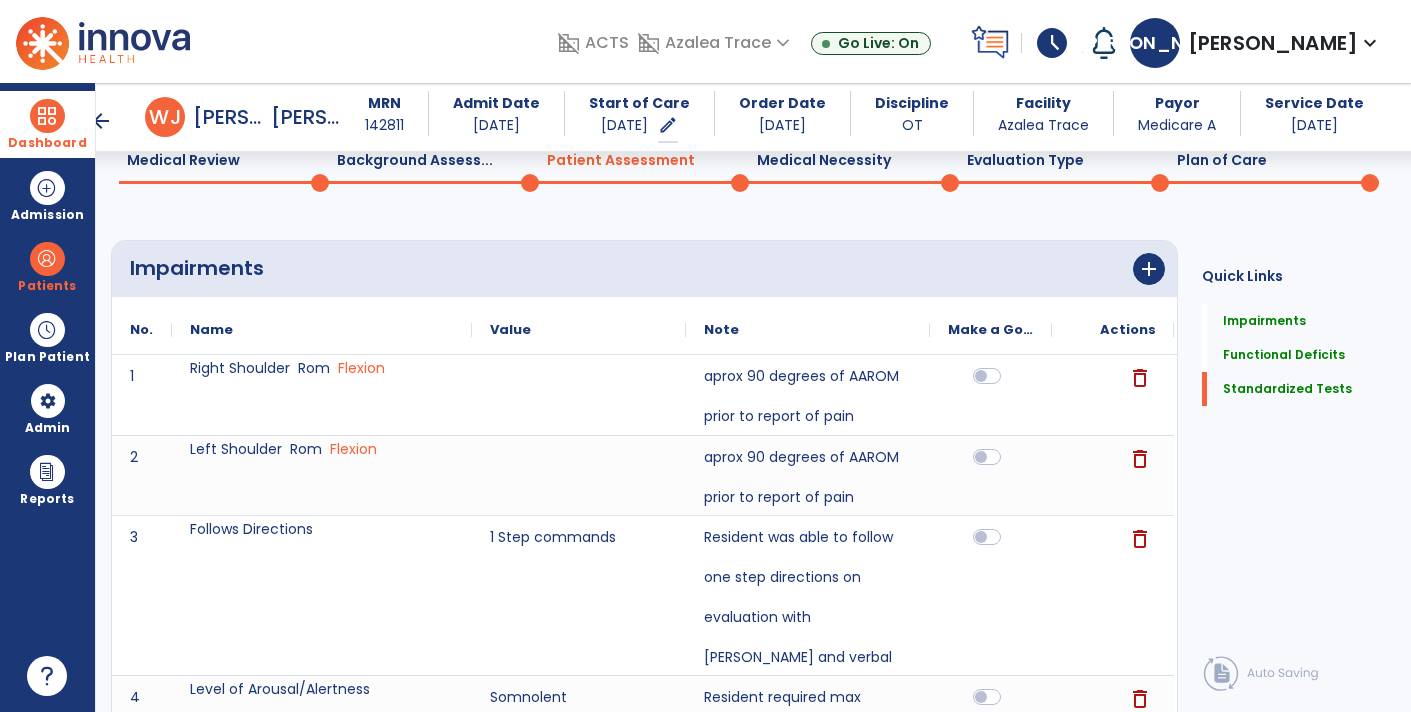 scroll, scrollTop: 0, scrollLeft: 0, axis: both 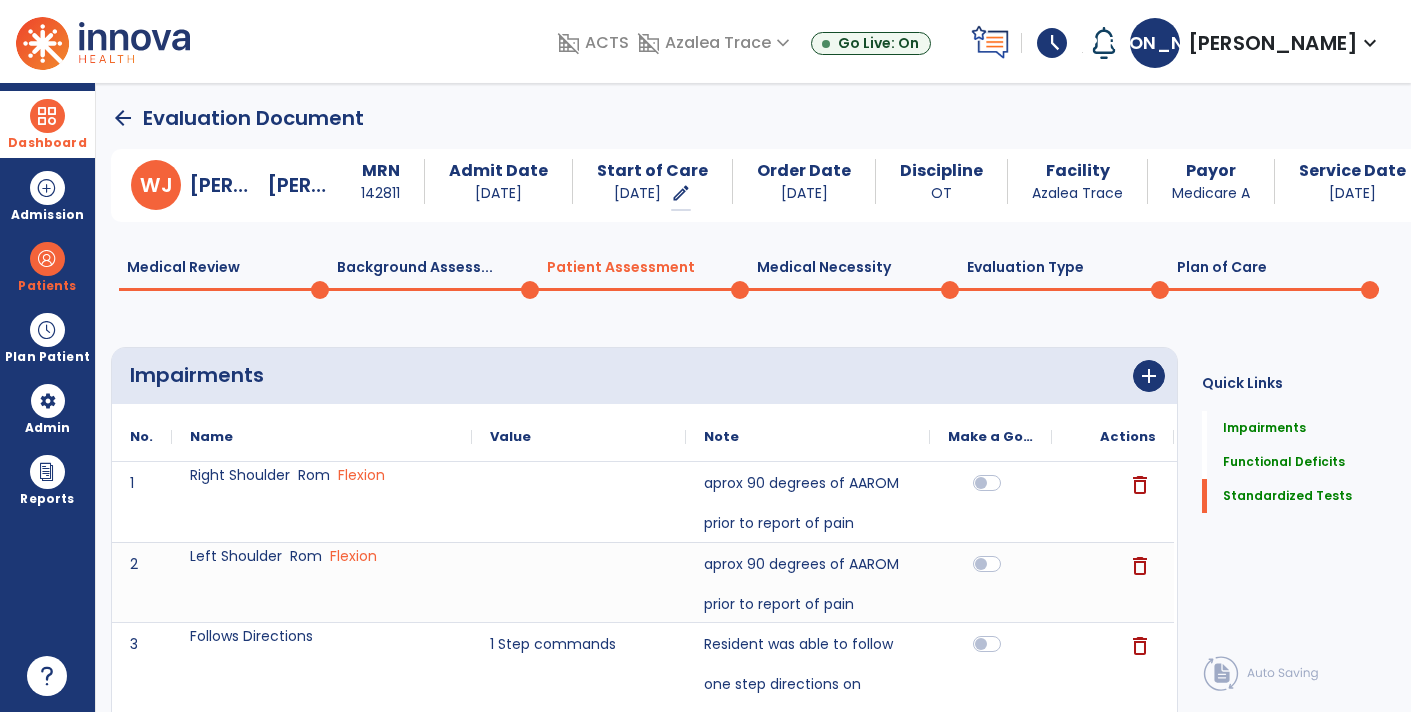 click on "Medical Necessity  0" 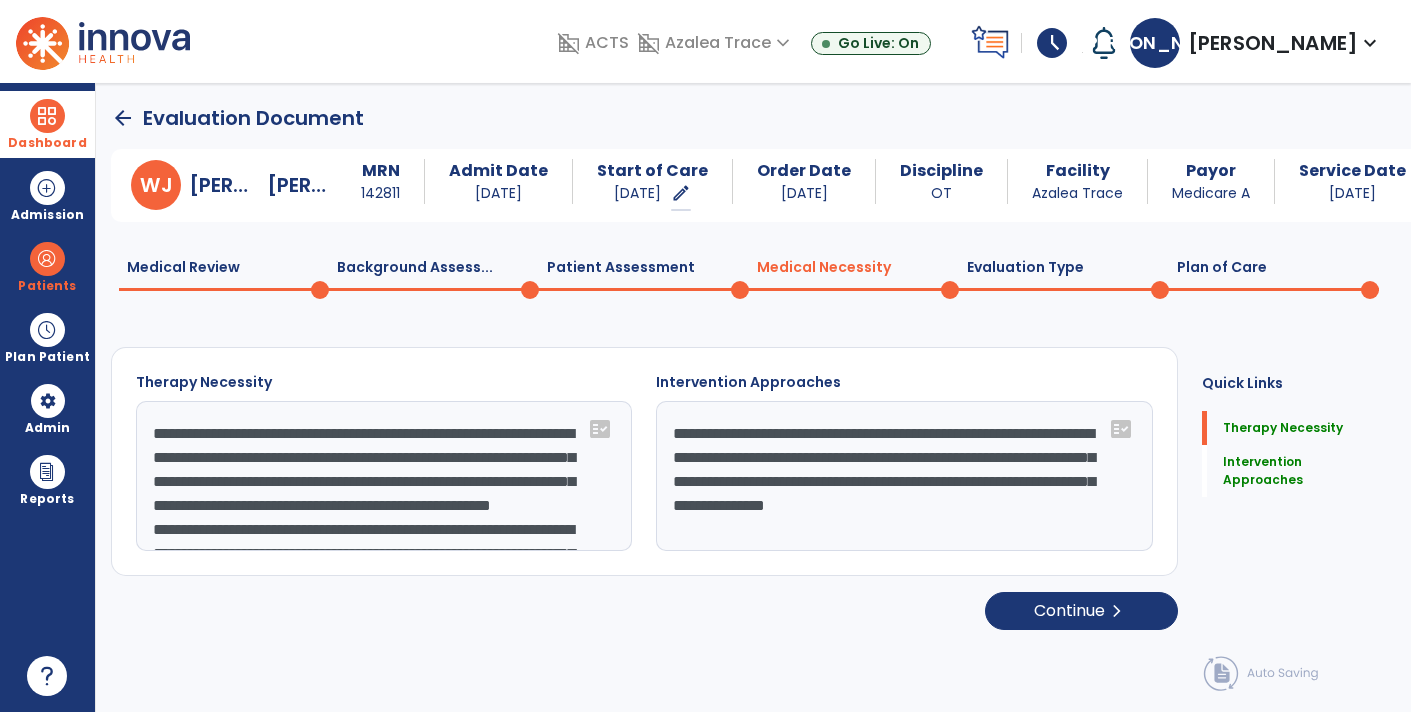 scroll, scrollTop: 167, scrollLeft: 0, axis: vertical 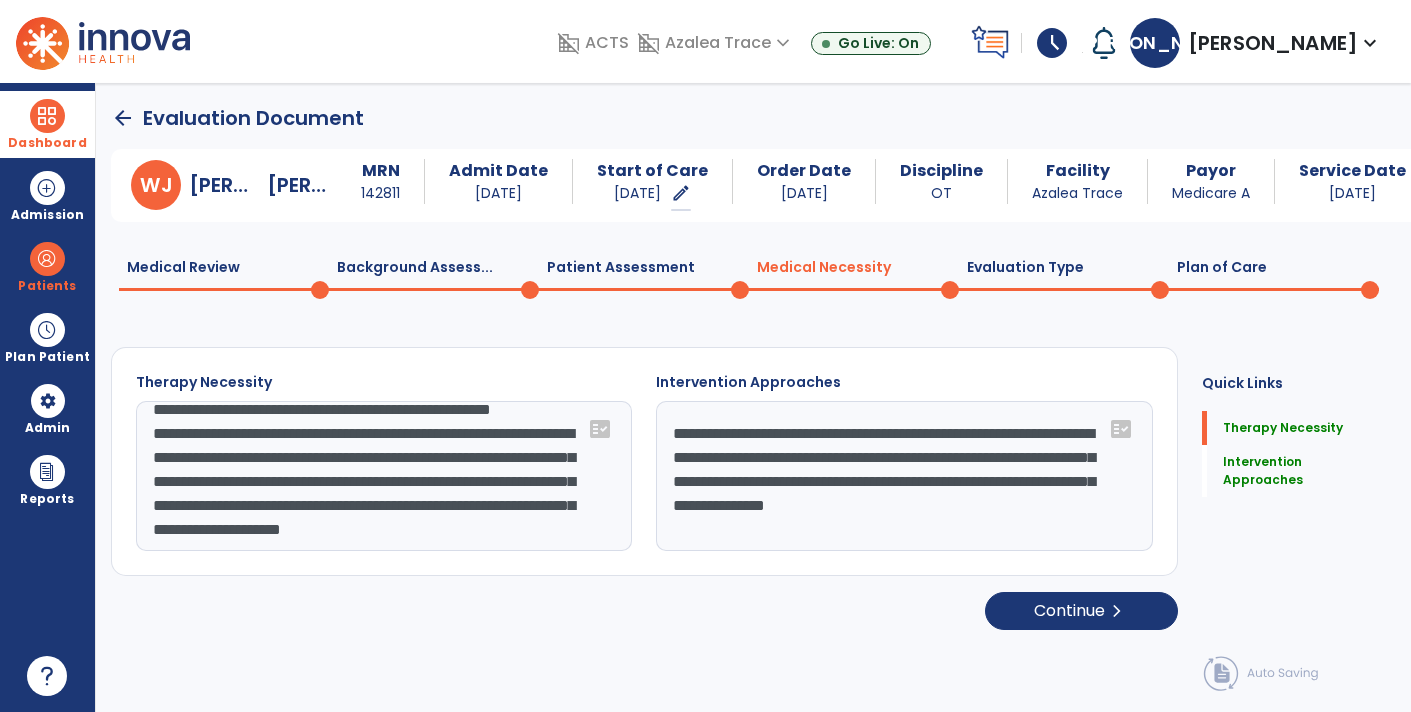 click on "Evaluation Type  0" 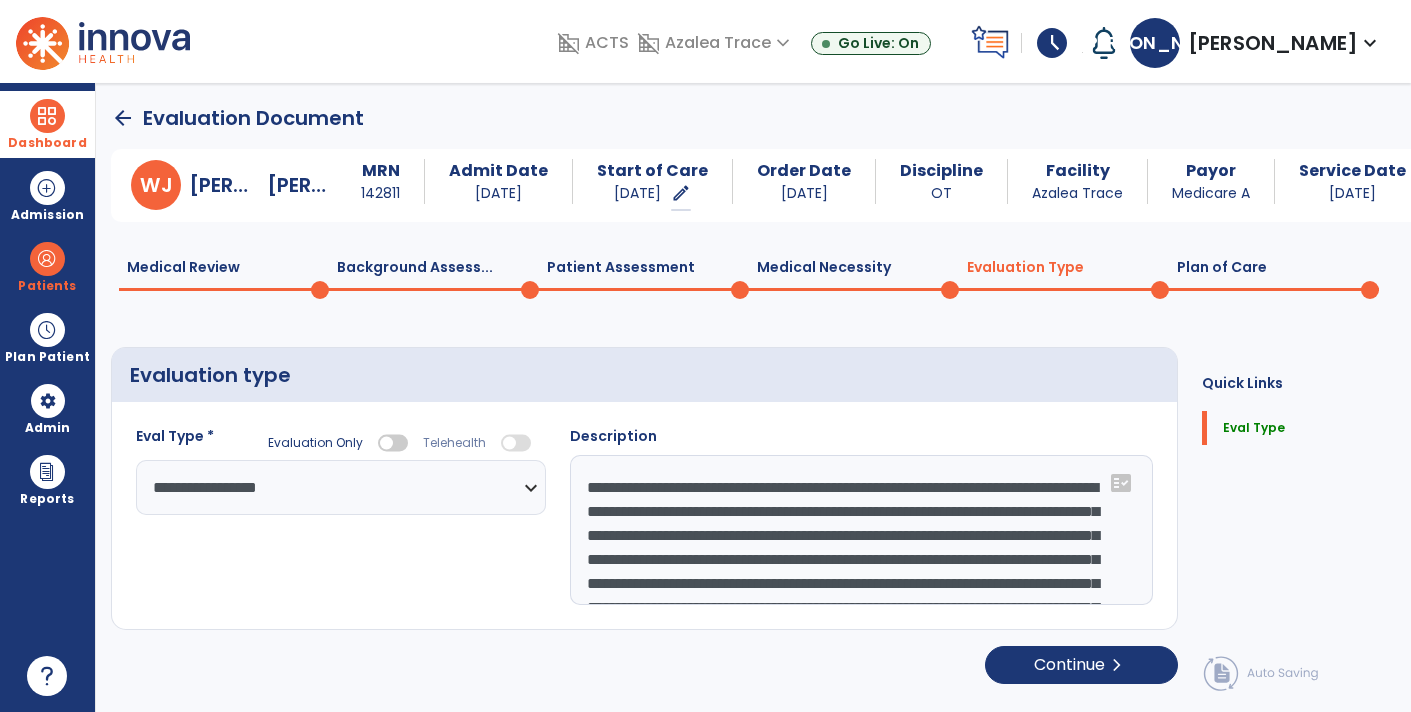 select on "**********" 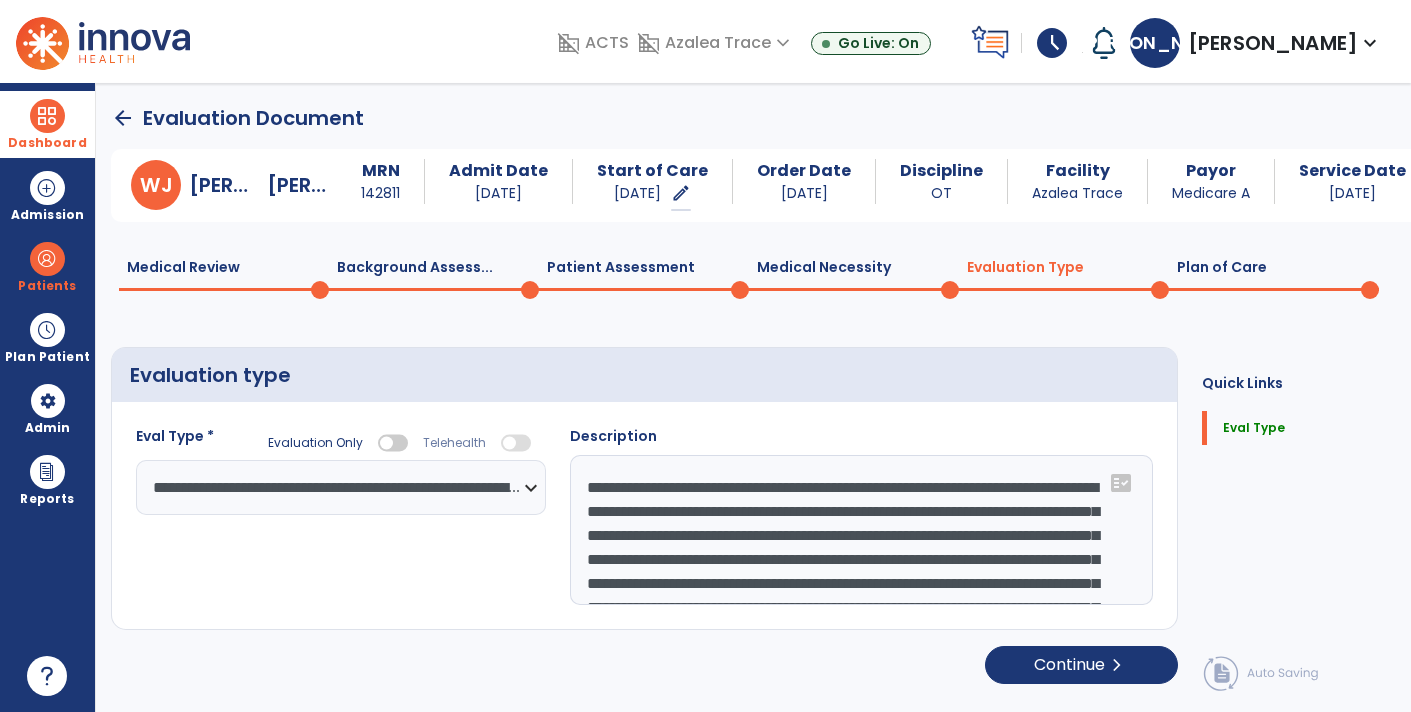 click 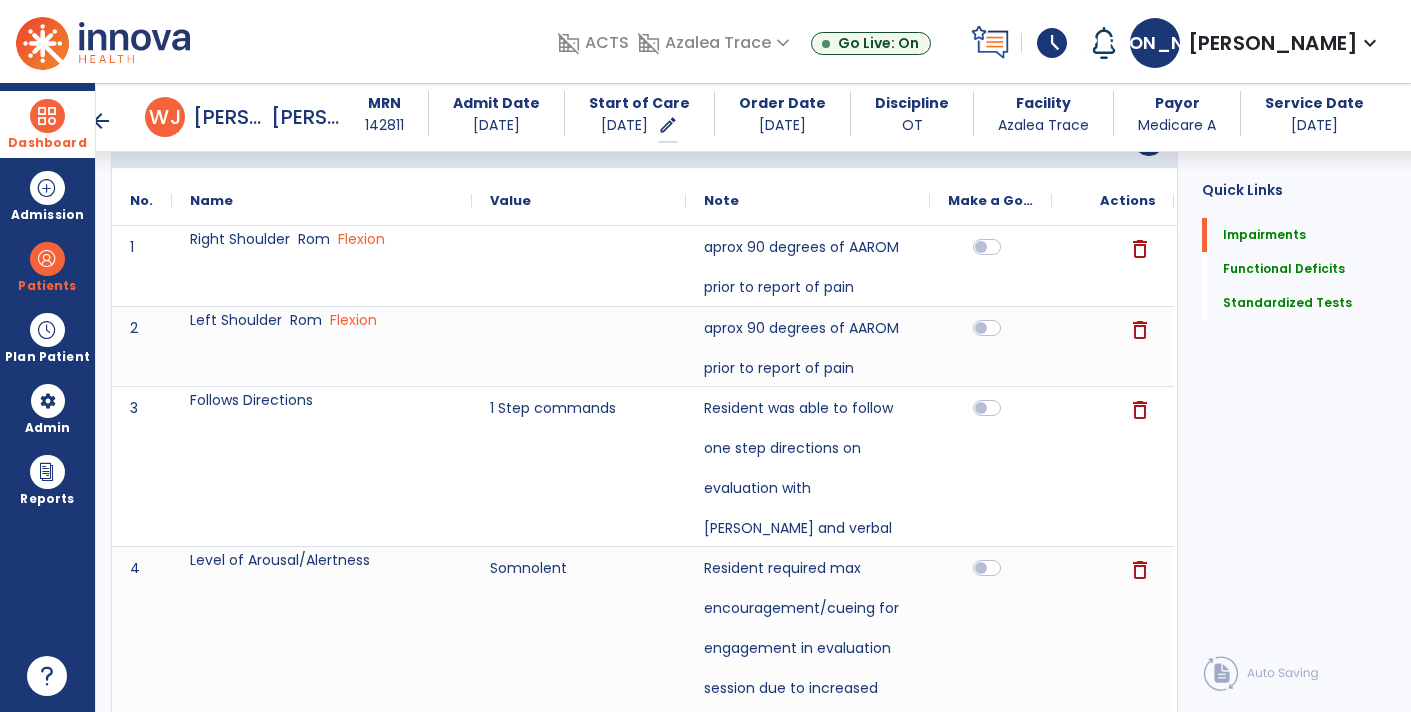 scroll, scrollTop: 0, scrollLeft: 0, axis: both 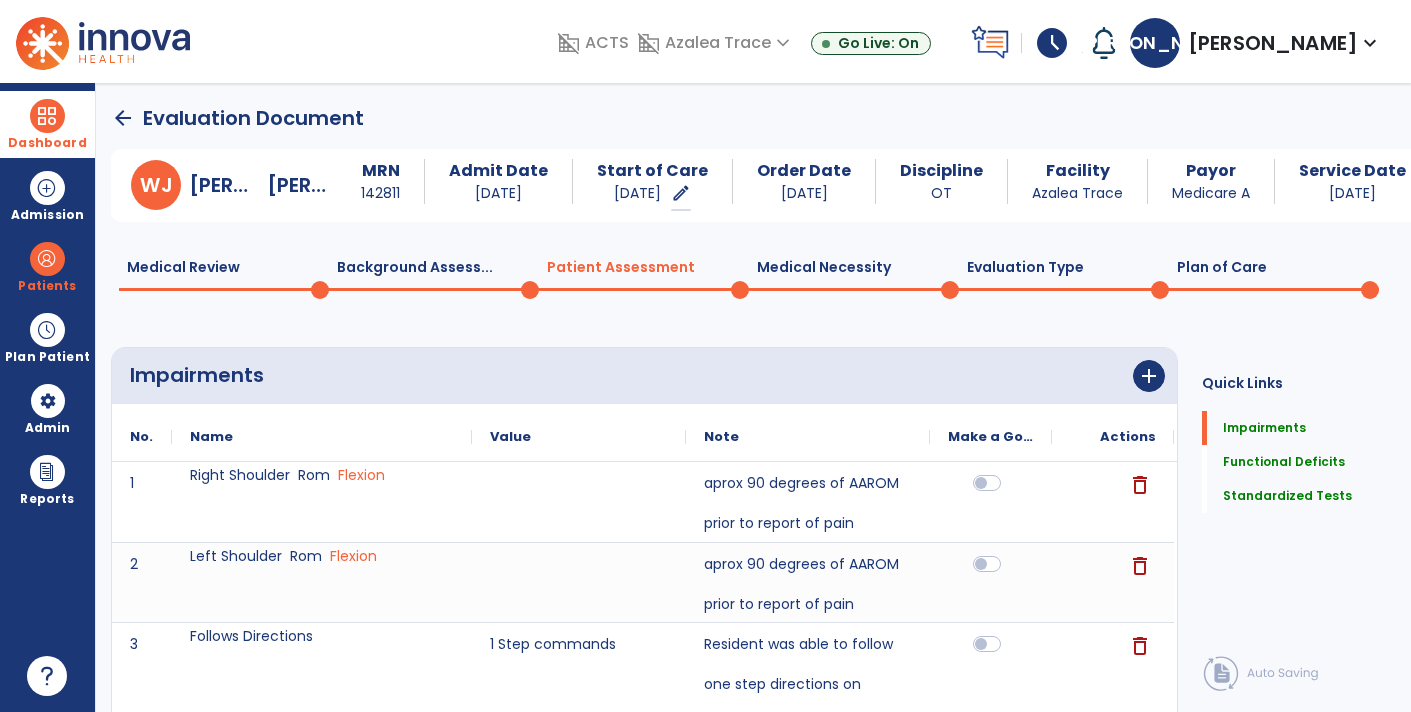 click on "Medical Review  0" 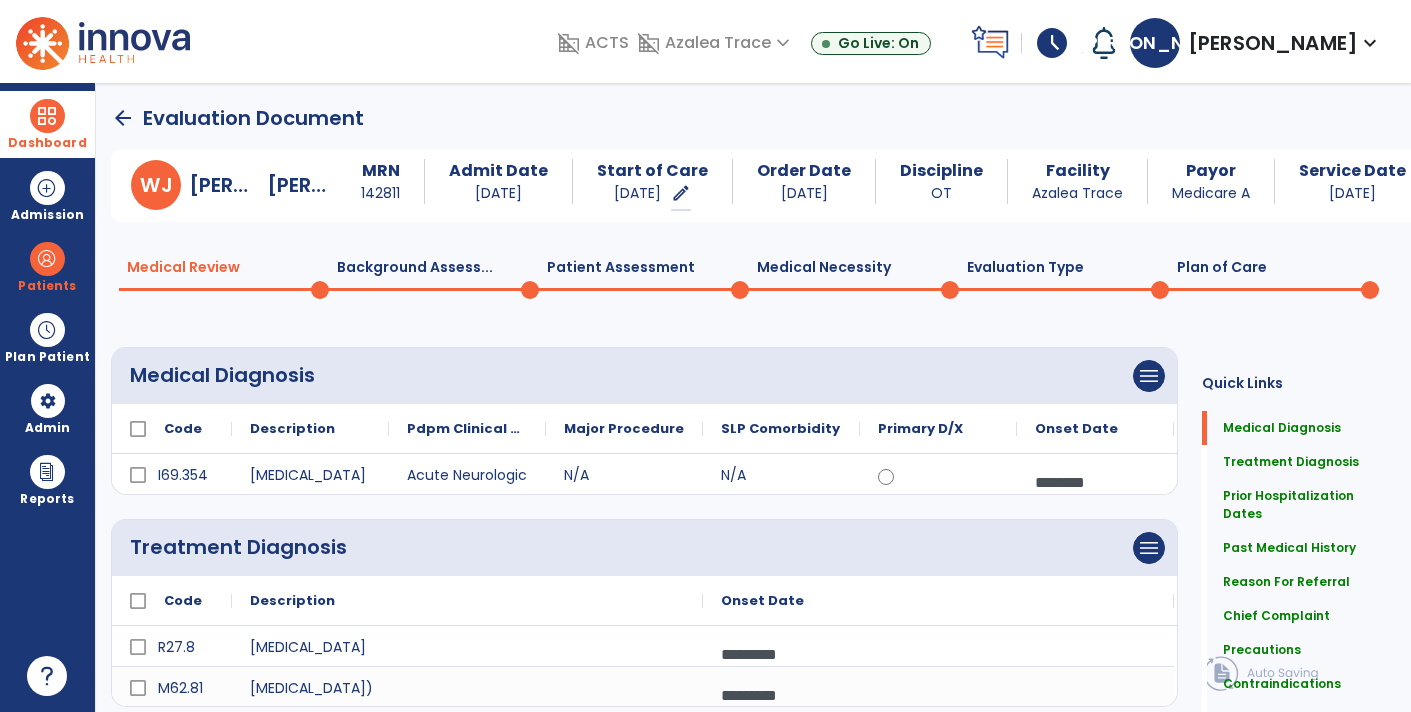 click on "Background Assess...  0" 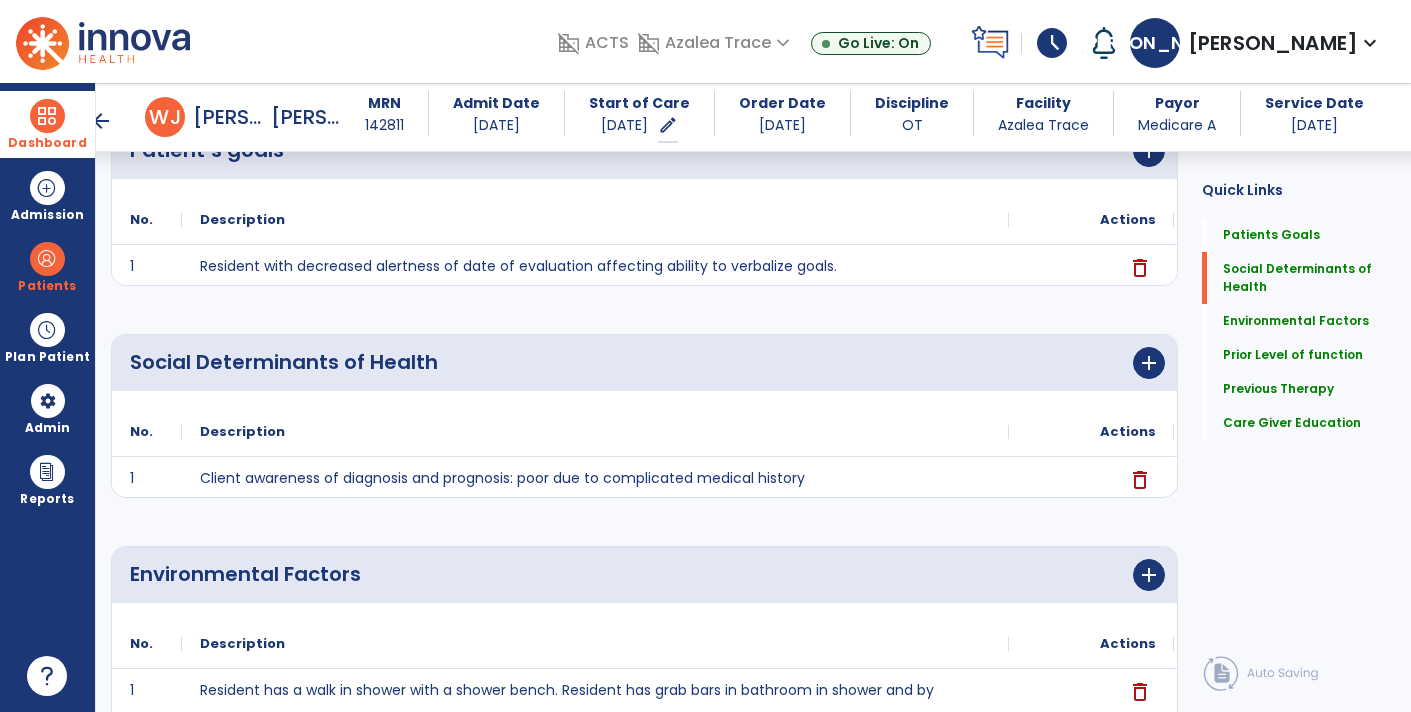 scroll, scrollTop: 0, scrollLeft: 0, axis: both 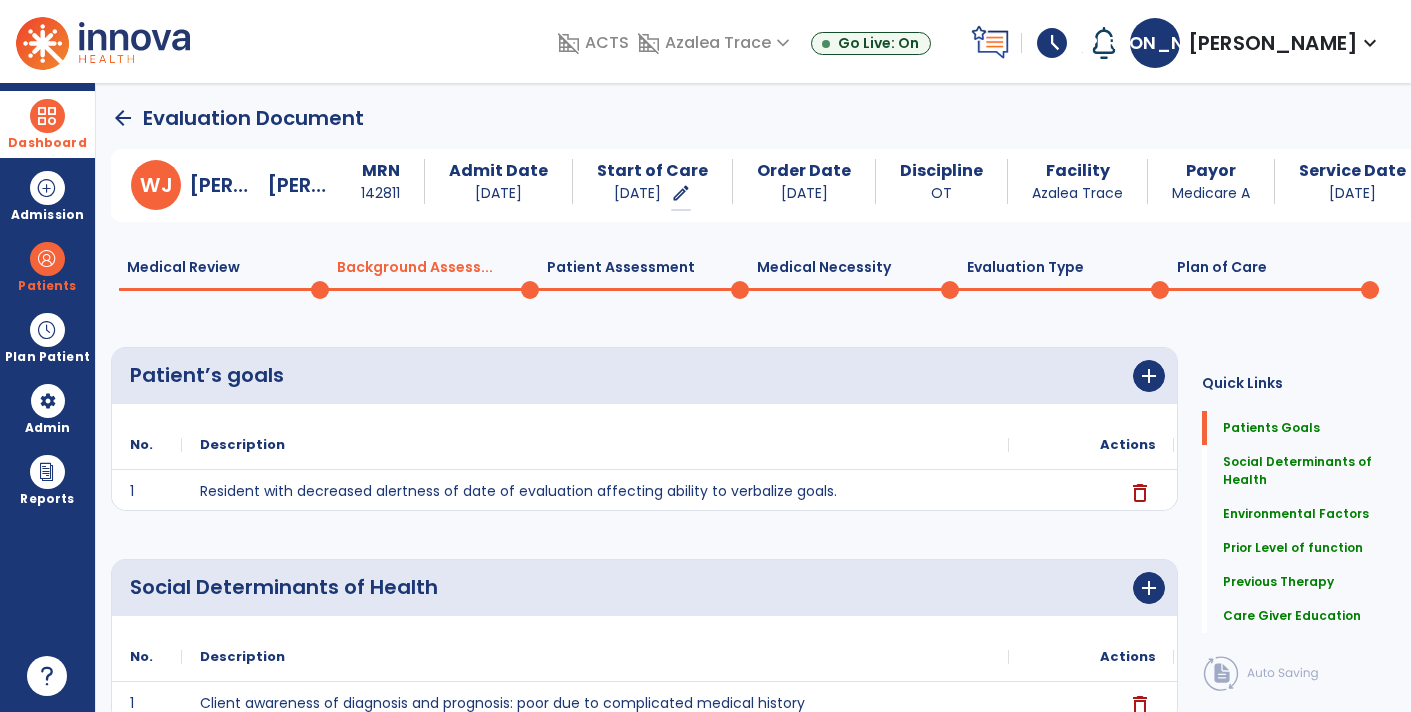 click on "Medical Review  0" 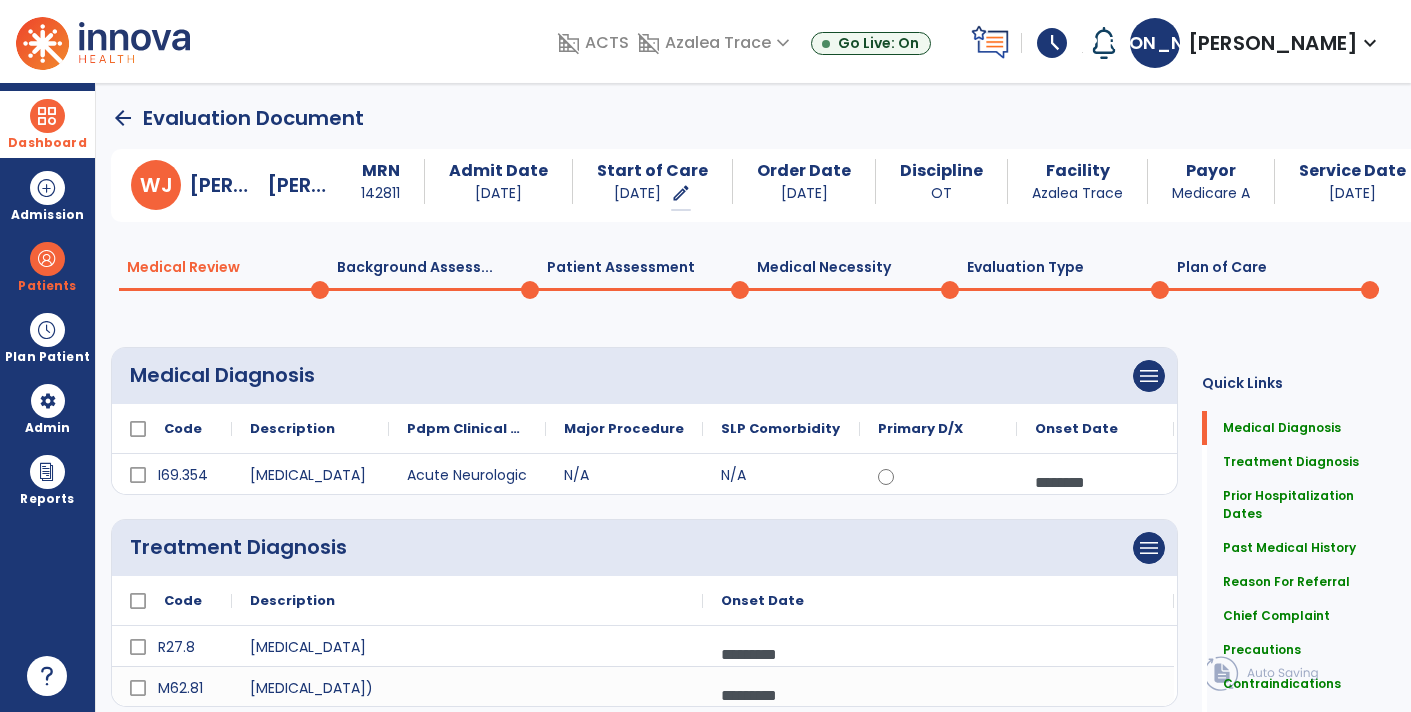 click 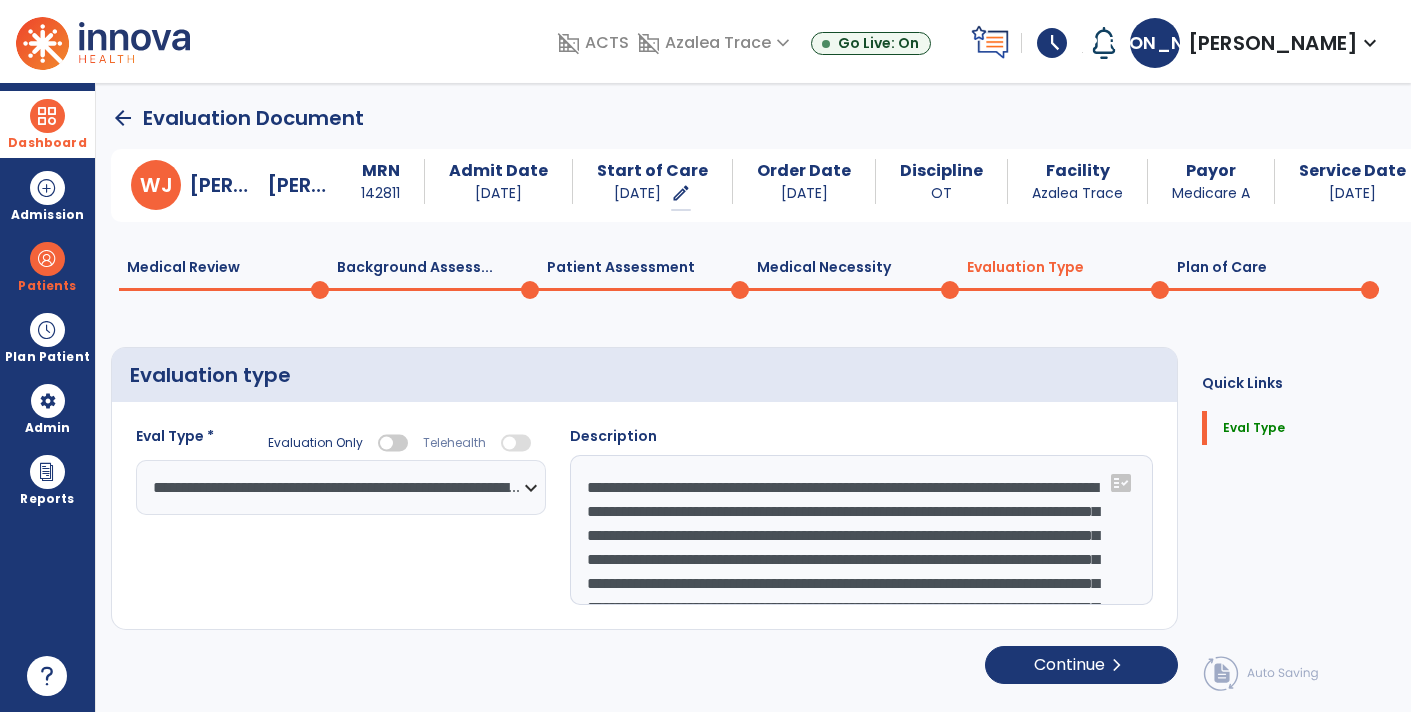 click 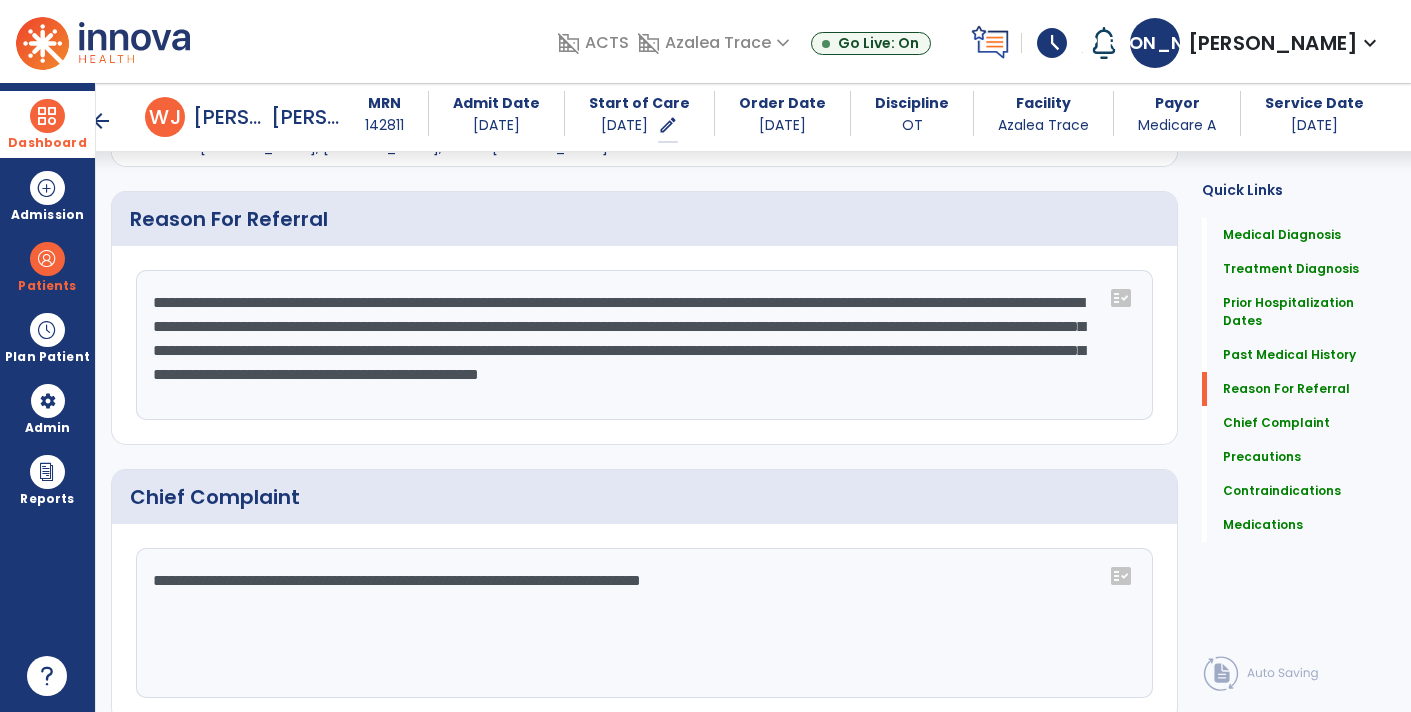 scroll, scrollTop: 953, scrollLeft: 0, axis: vertical 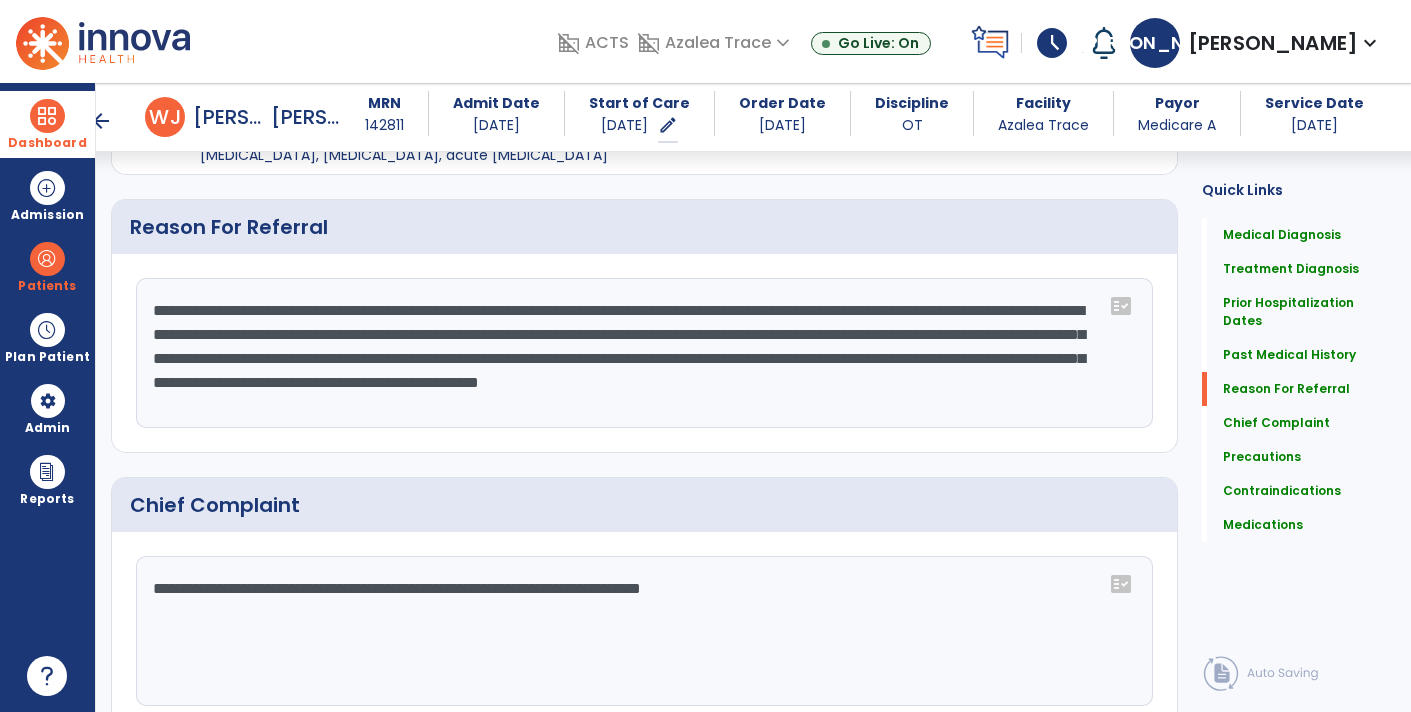 click on "**********" 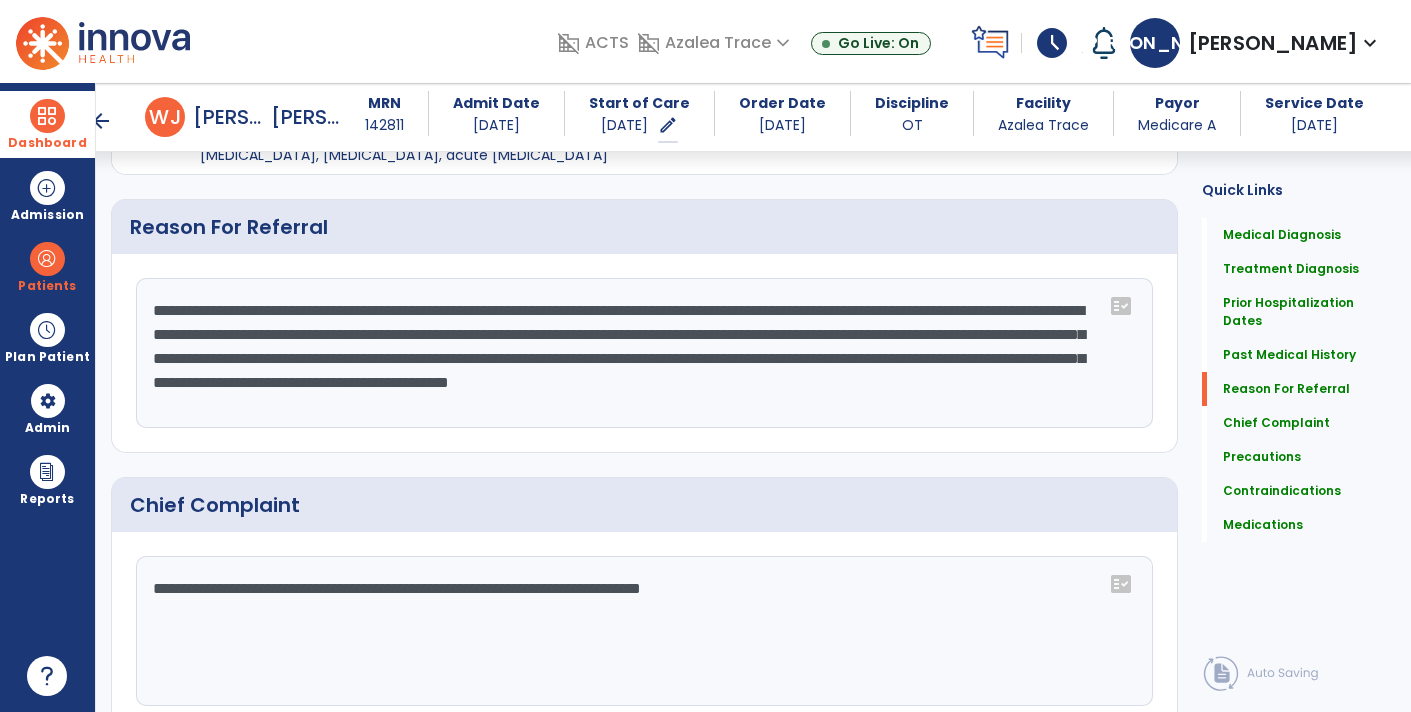 click on "**********" 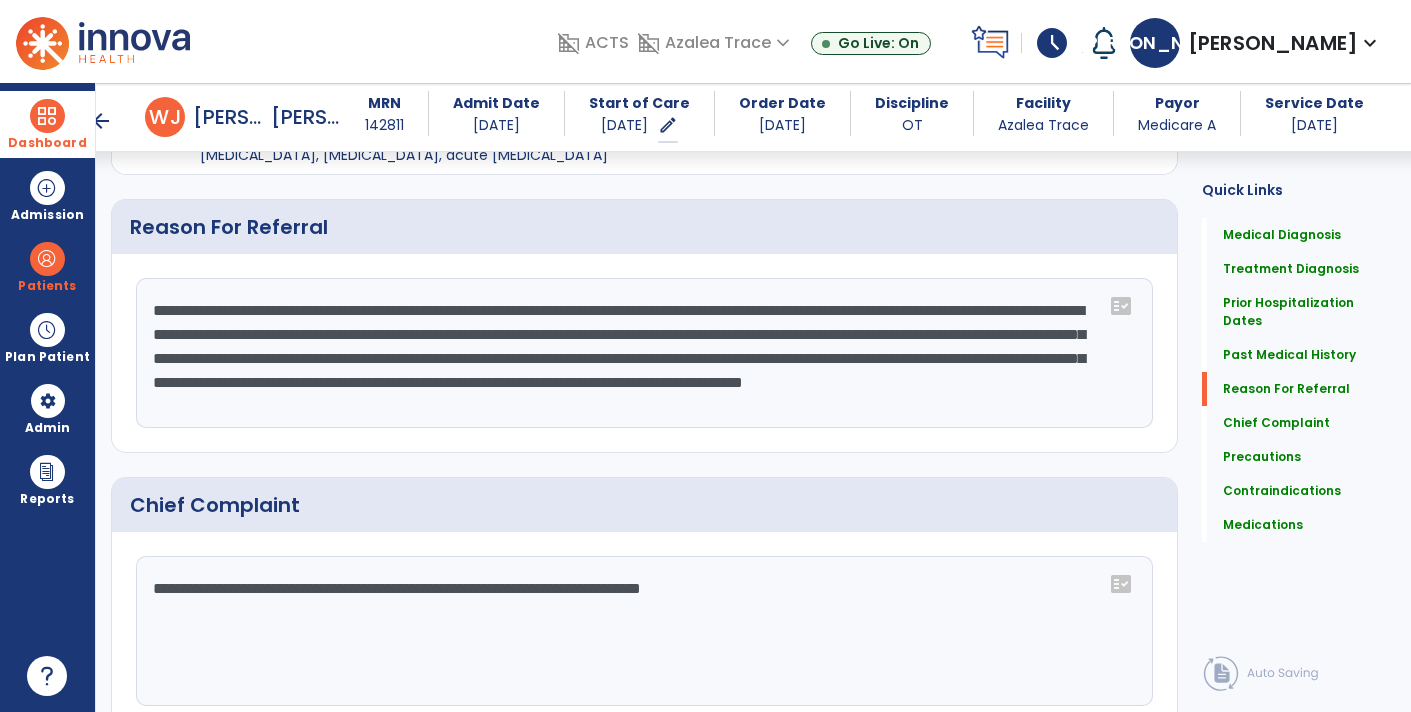 scroll, scrollTop: 15, scrollLeft: 0, axis: vertical 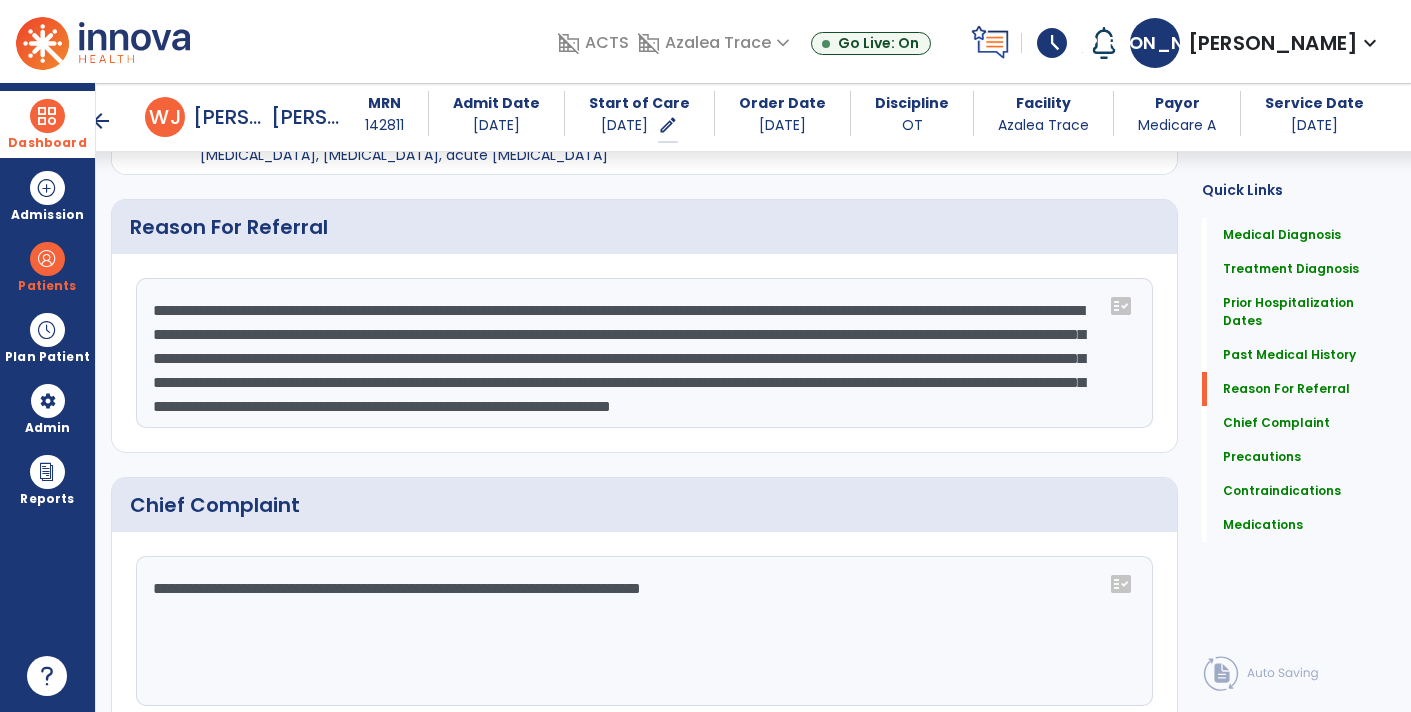 type on "**********" 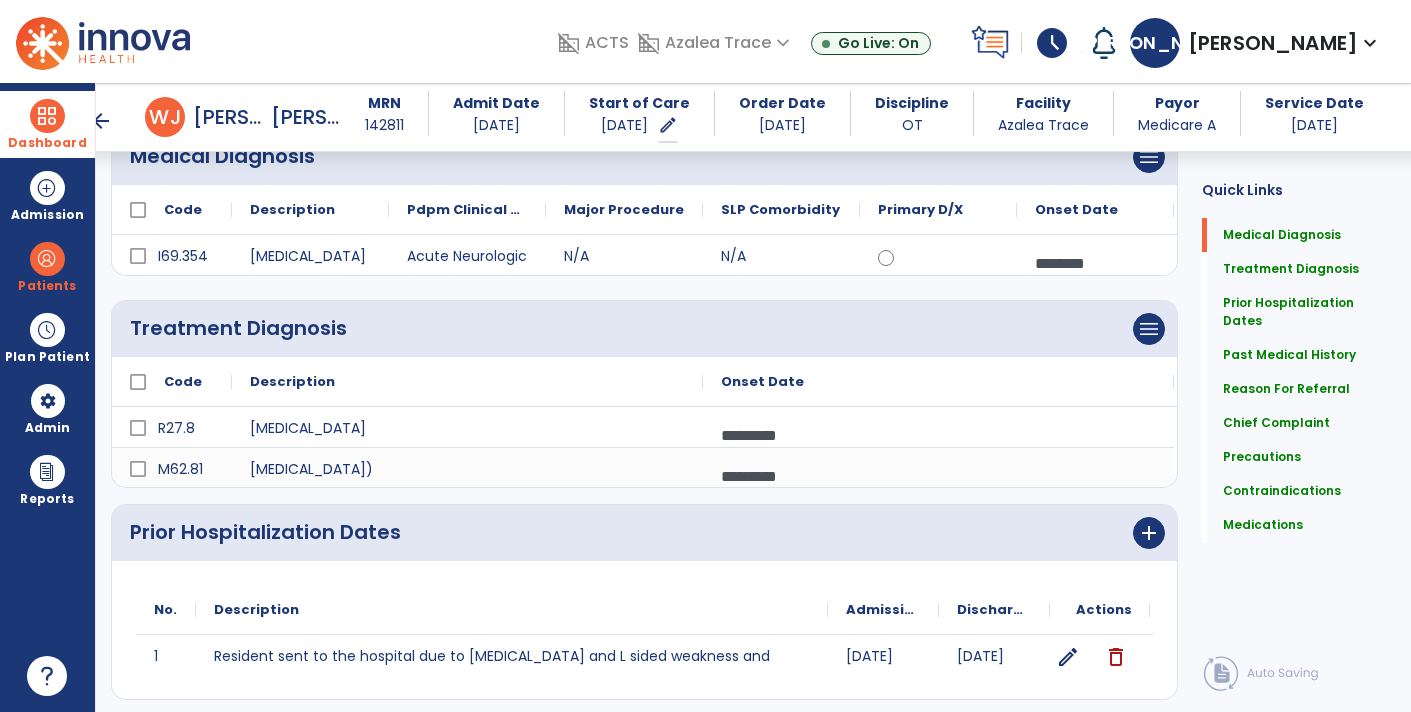 scroll, scrollTop: 0, scrollLeft: 0, axis: both 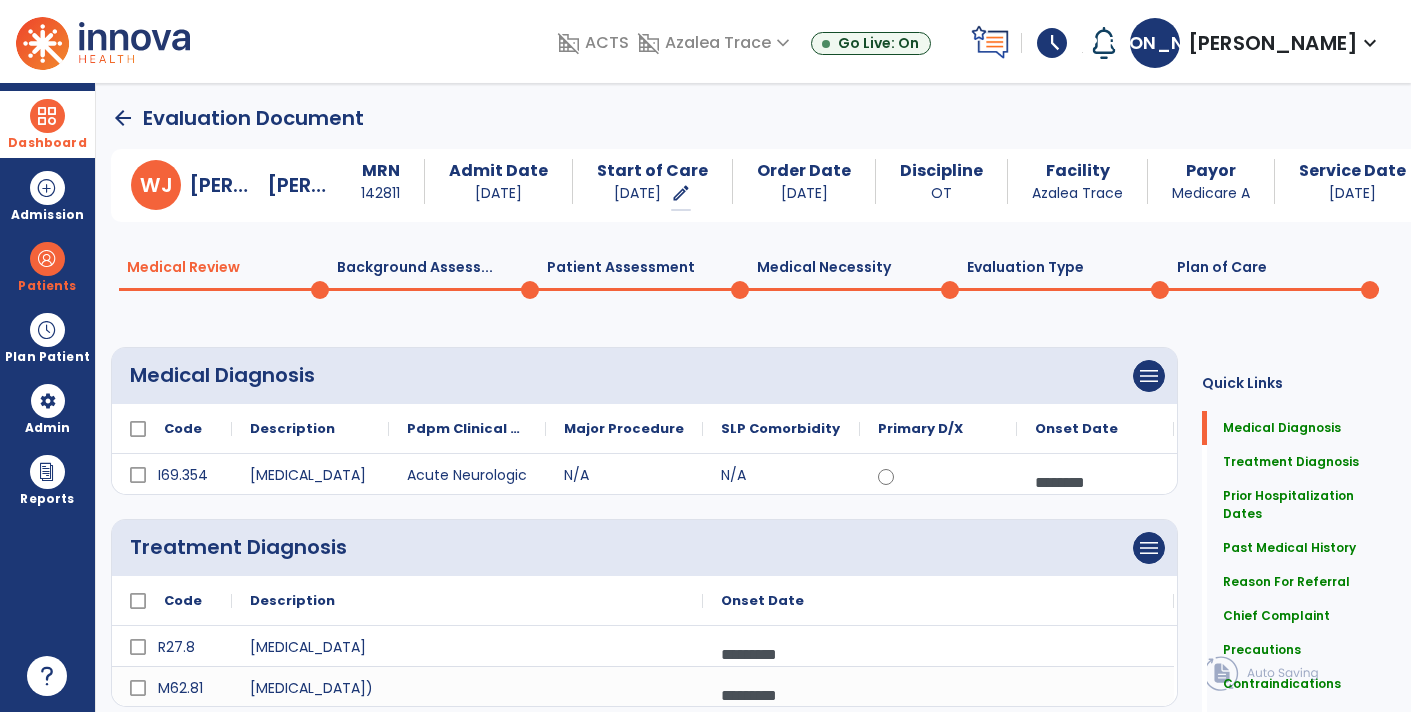 click 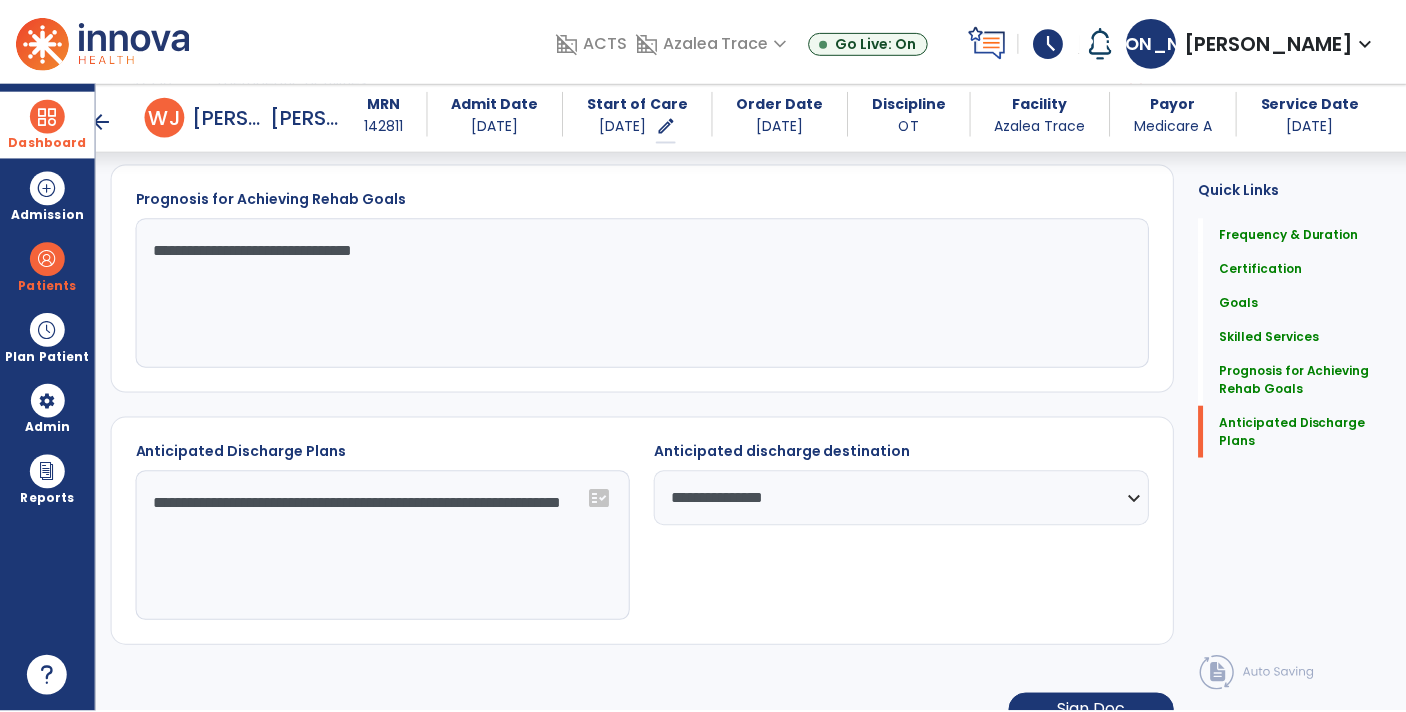 scroll, scrollTop: 2325, scrollLeft: 0, axis: vertical 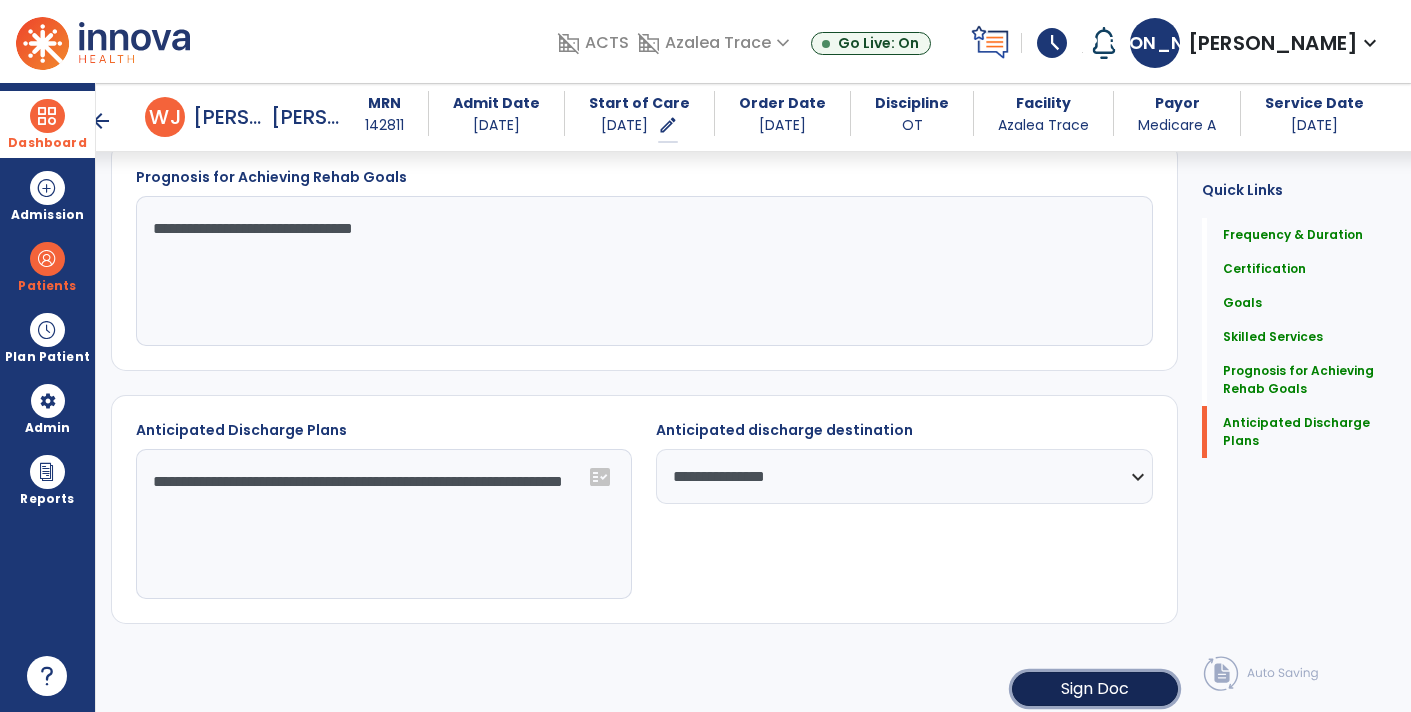 click on "Sign Doc" 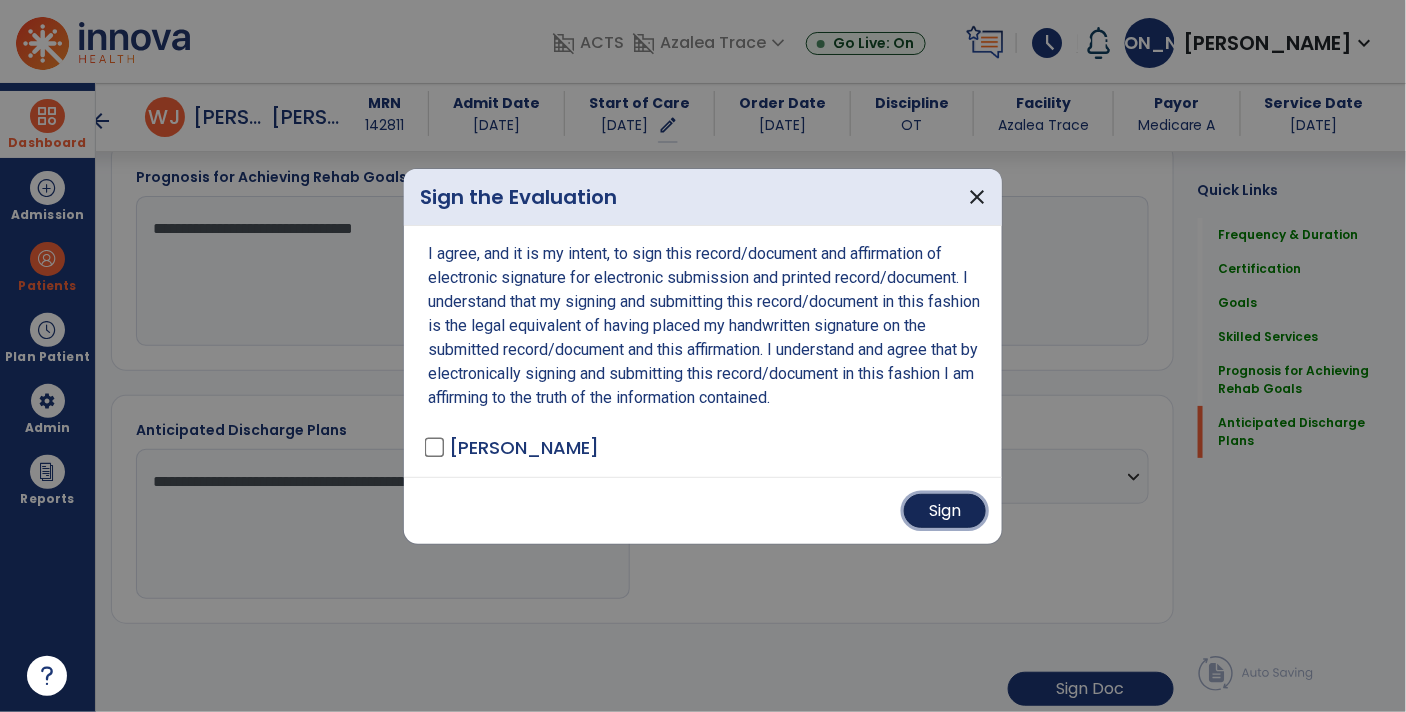 click on "Sign" at bounding box center [945, 511] 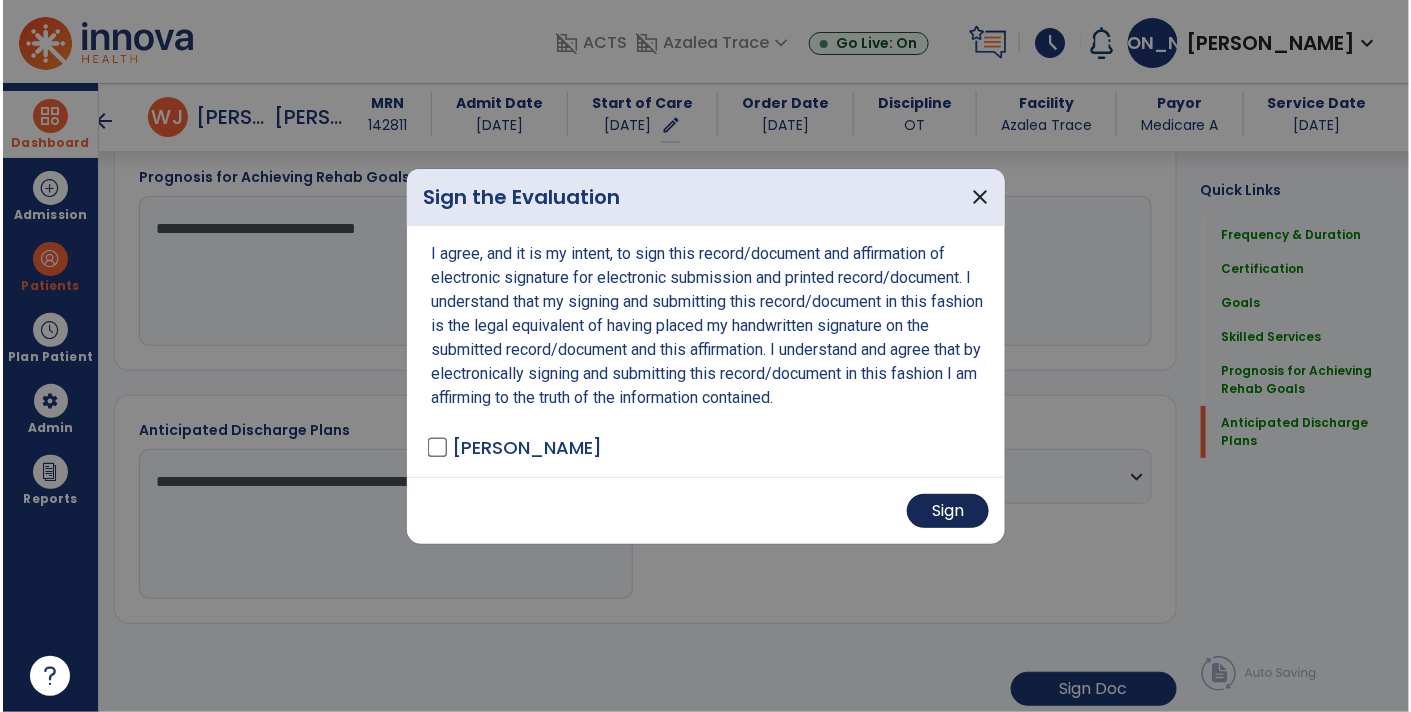 scroll, scrollTop: 2323, scrollLeft: 0, axis: vertical 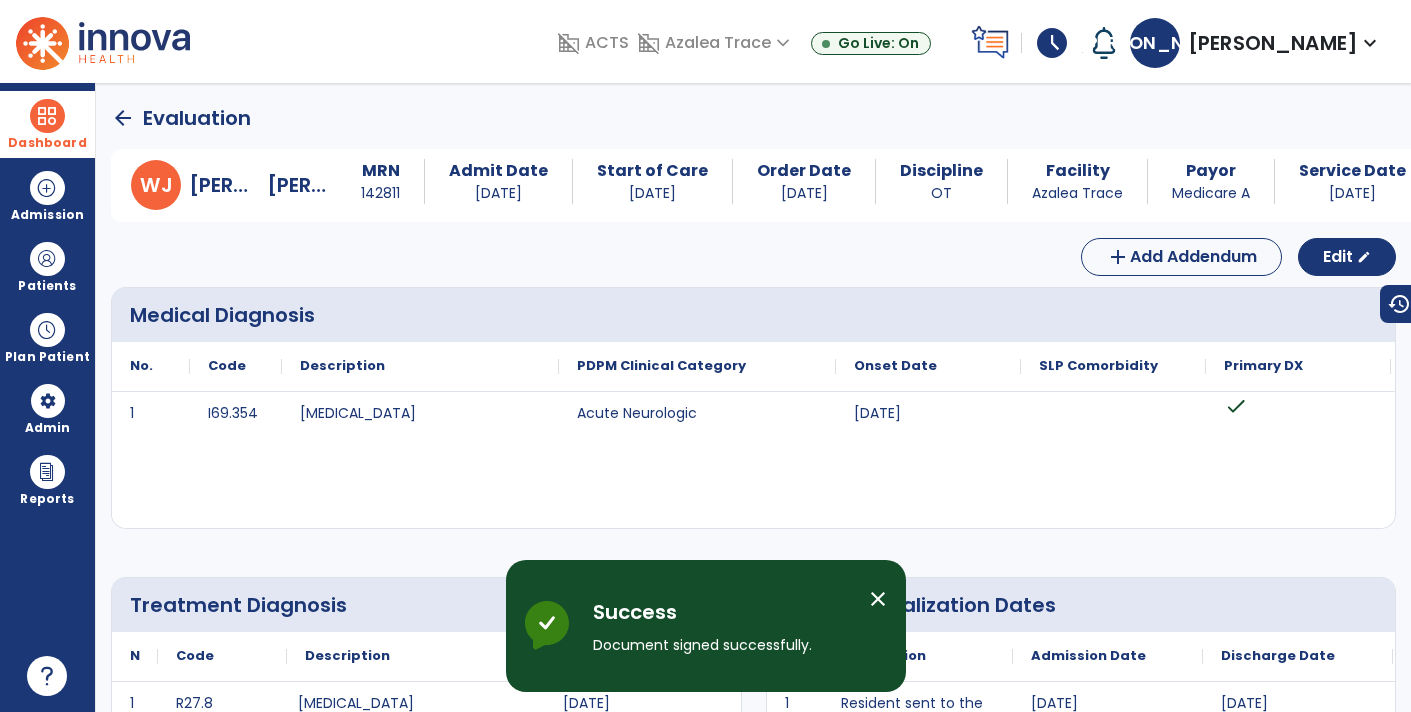 click on "arrow_back" 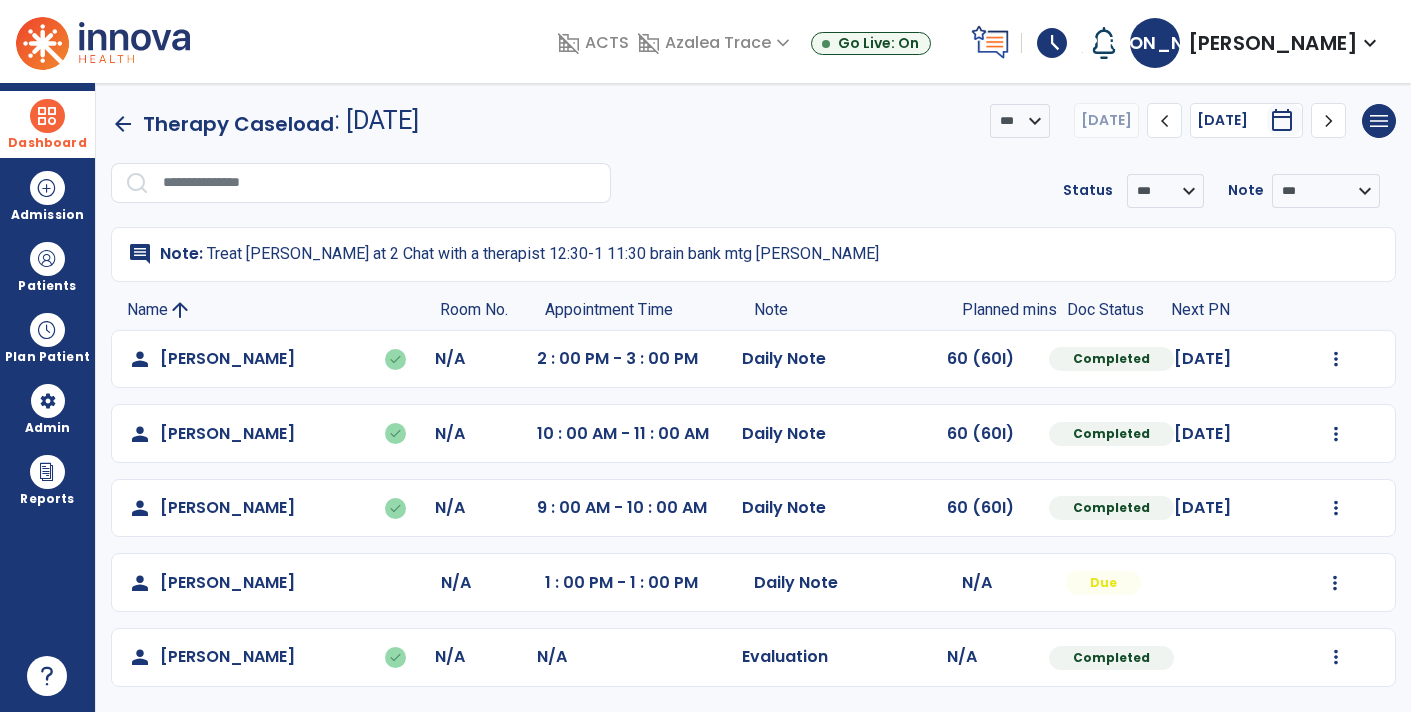 click on "Dashboard" at bounding box center [47, 143] 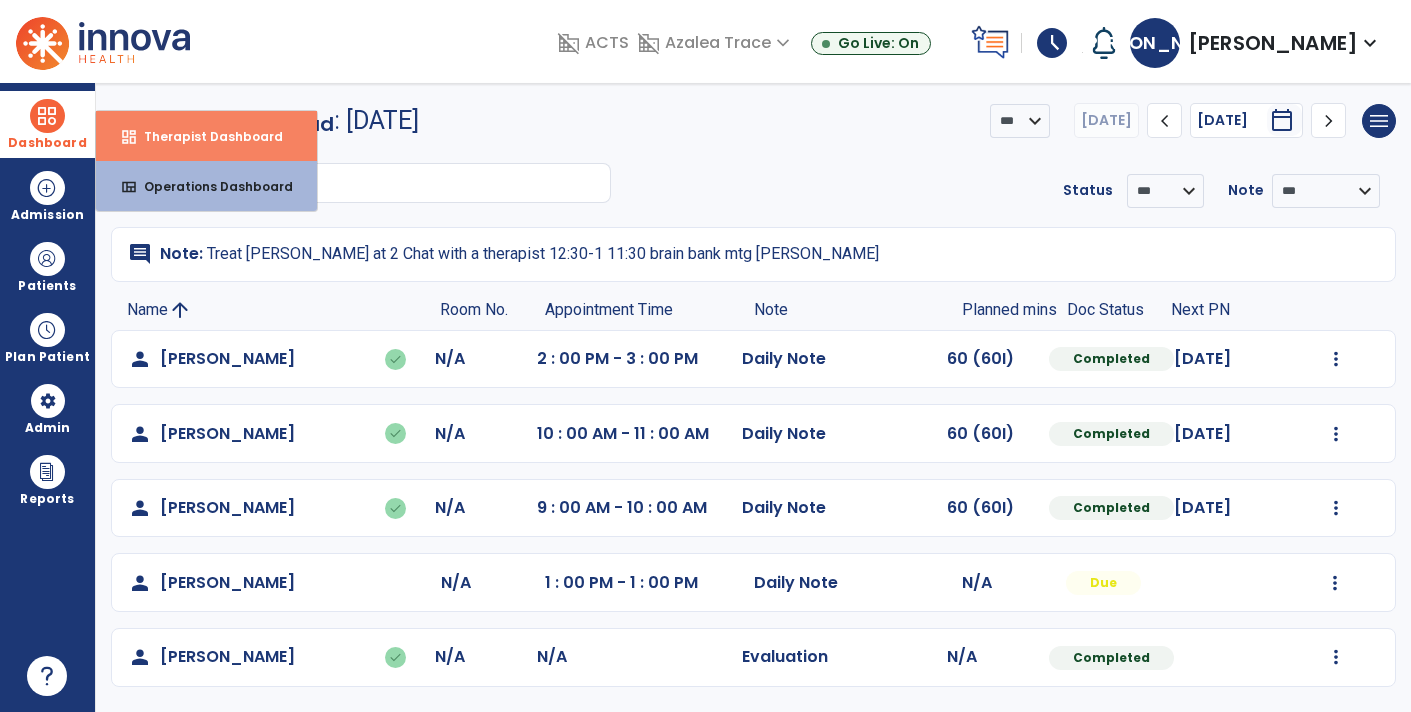 click on "dashboard  Therapist Dashboard" at bounding box center [206, 136] 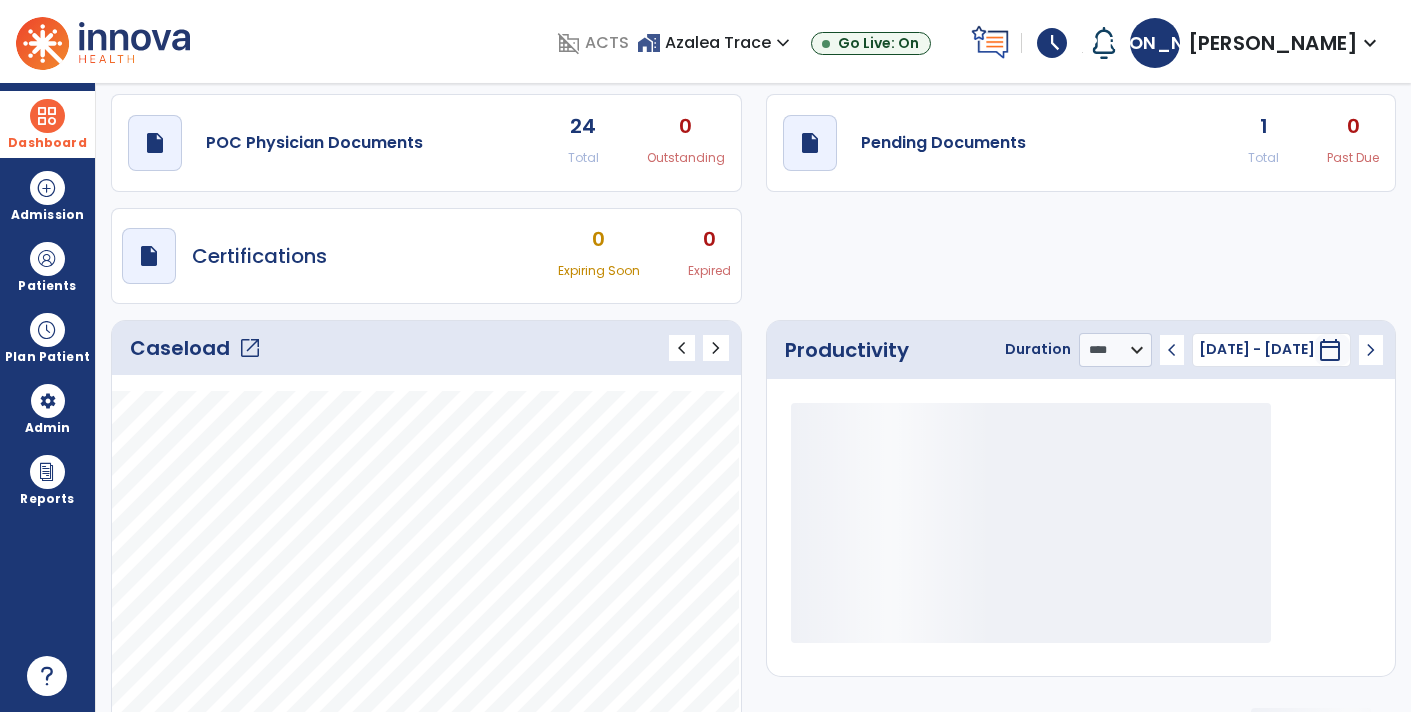 scroll, scrollTop: 0, scrollLeft: 0, axis: both 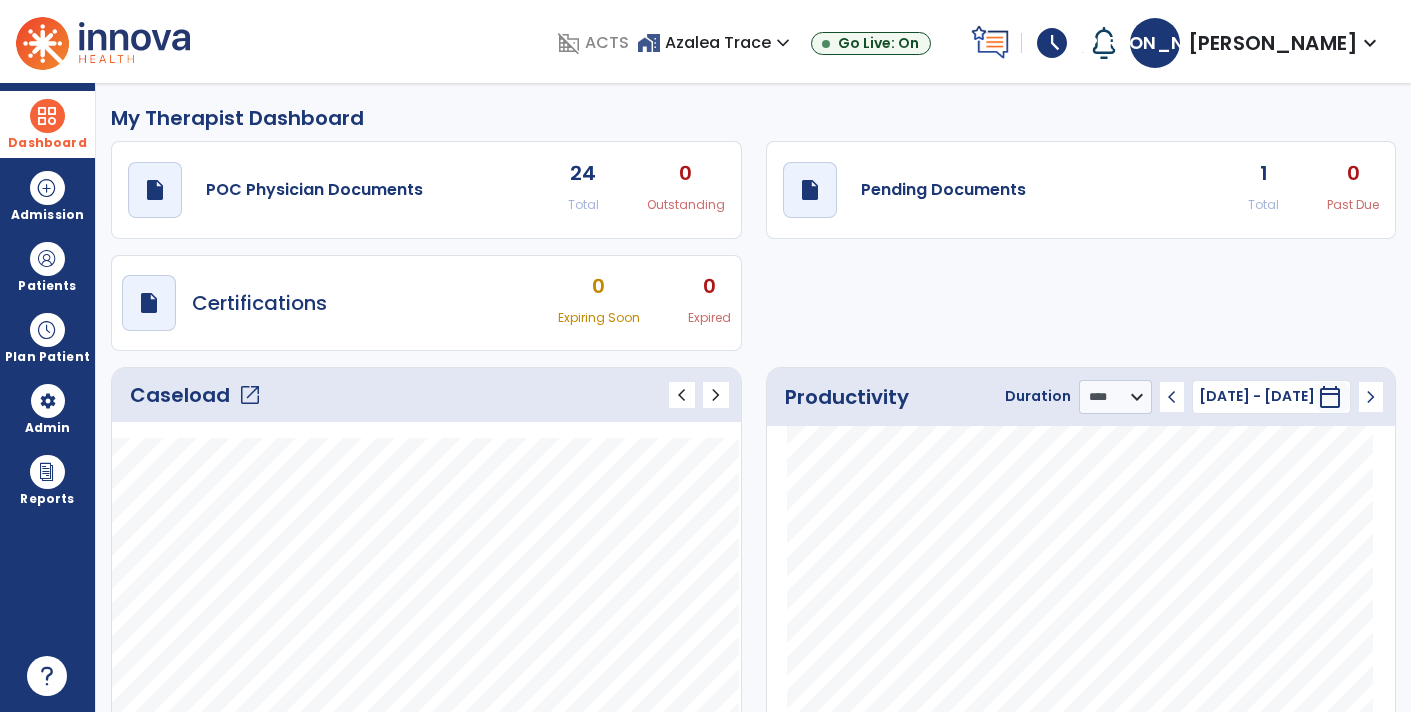 click on "draft   open_in_new  POC Physician Documents 24 Total 0 Outstanding  draft   open_in_new  Pending Documents 1 Total 0 Past Due  draft   open_in_new  Certifications 0 Expiring Soon 0 Expired" 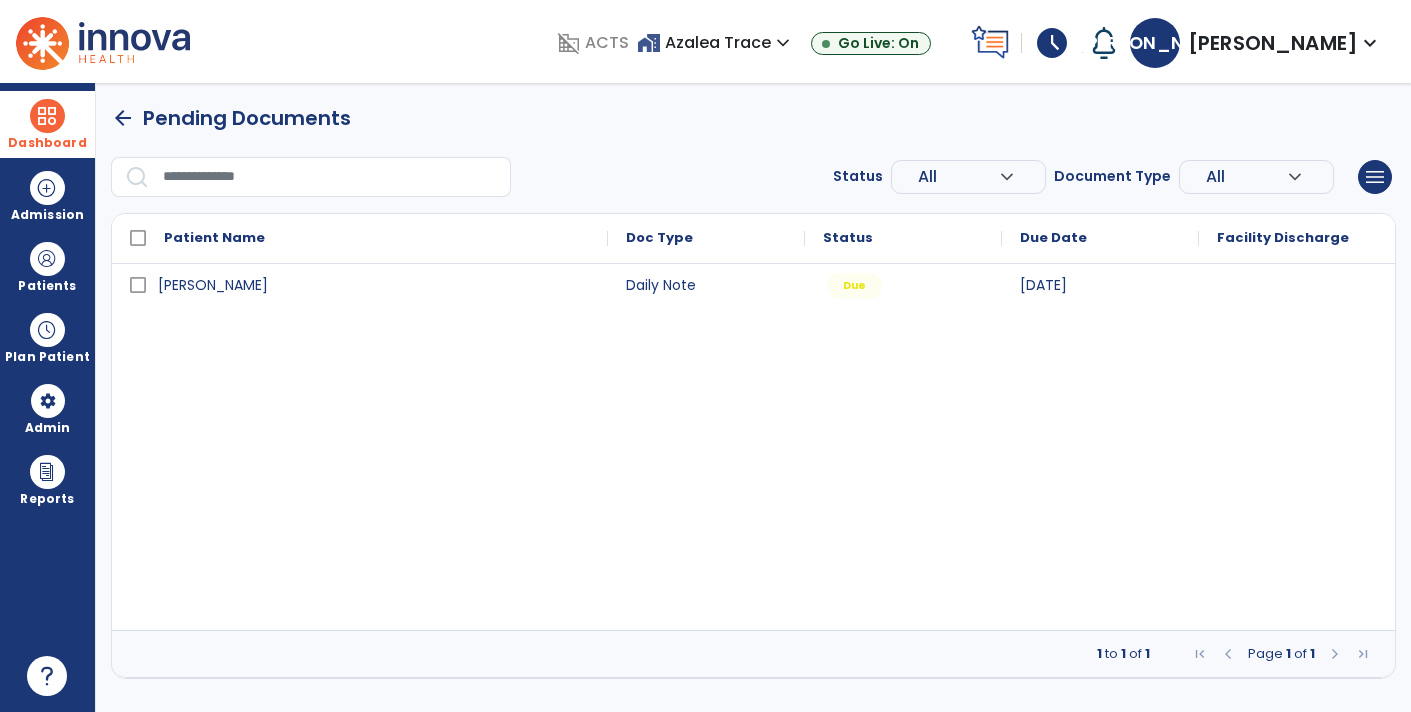 click on "[PERSON_NAME] Daily Note Due [DATE]" at bounding box center [753, 447] 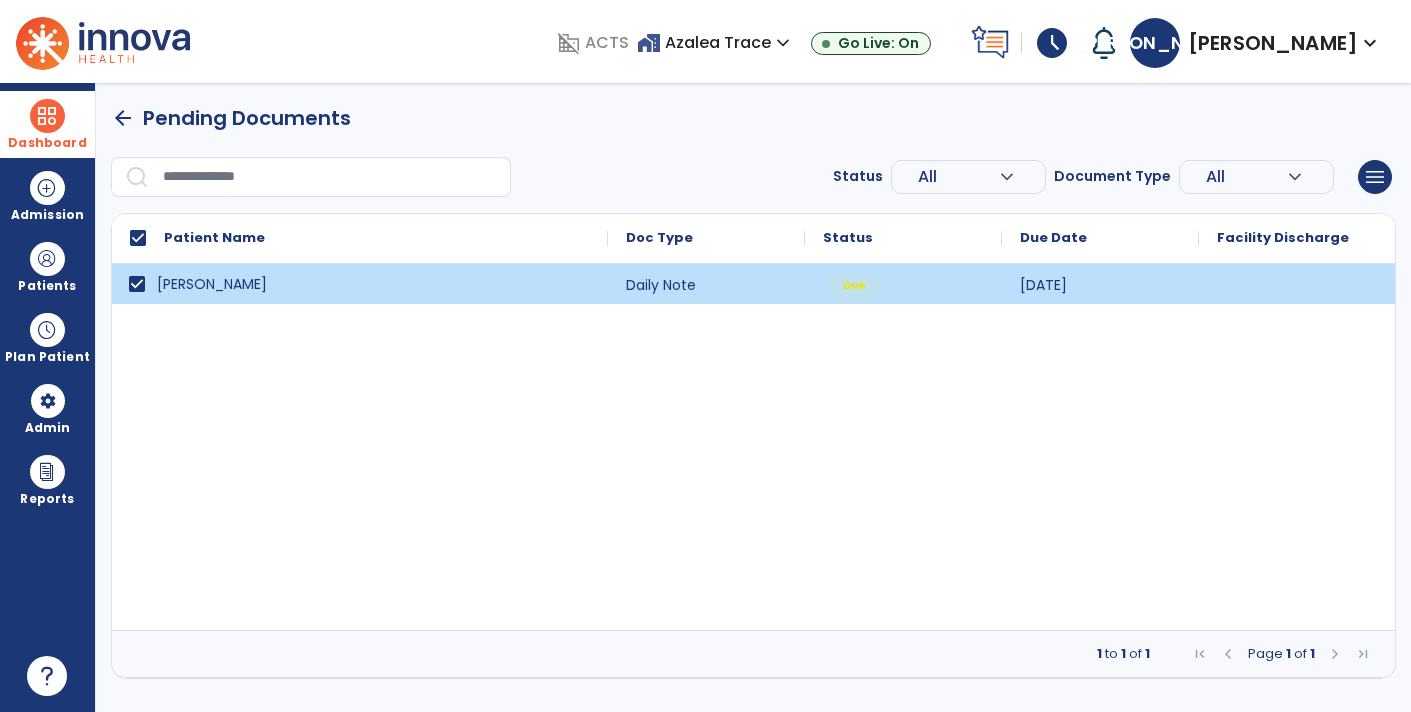 click at bounding box center (1297, 284) 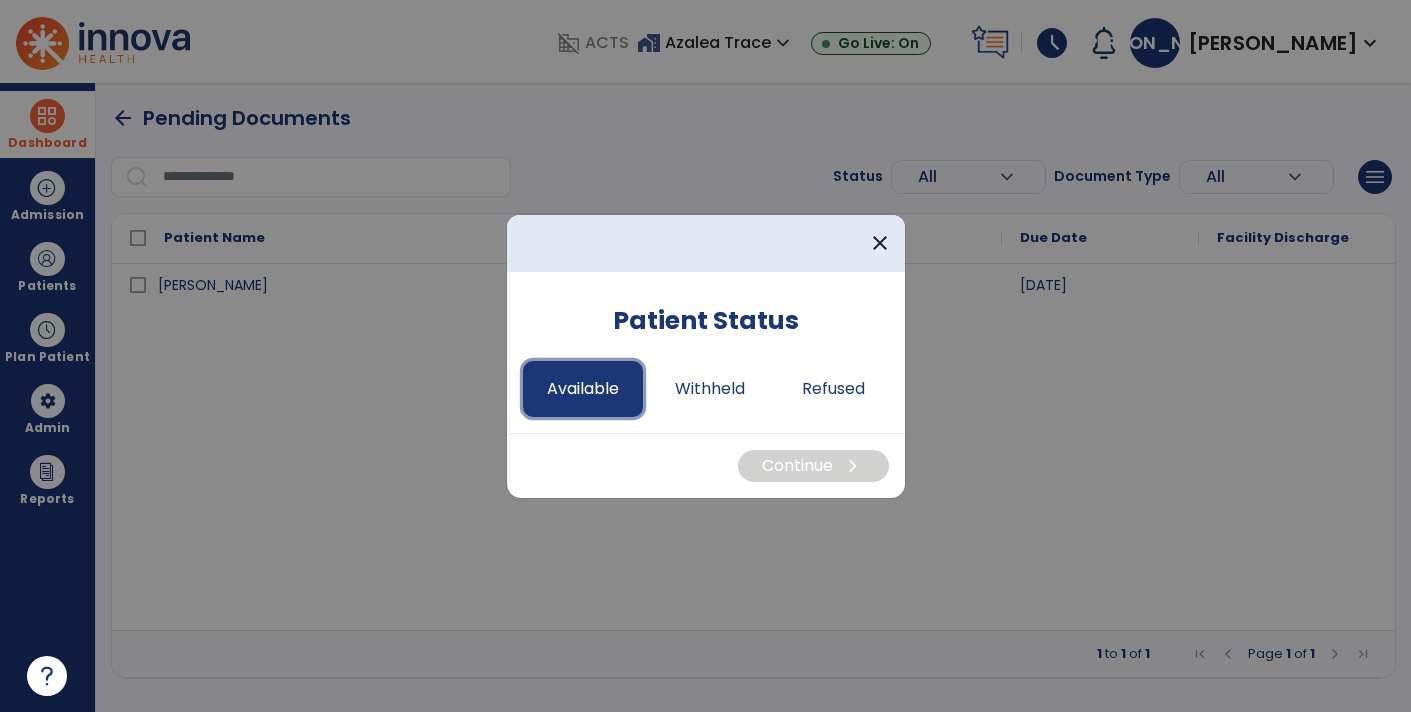 click on "Available" at bounding box center [583, 389] 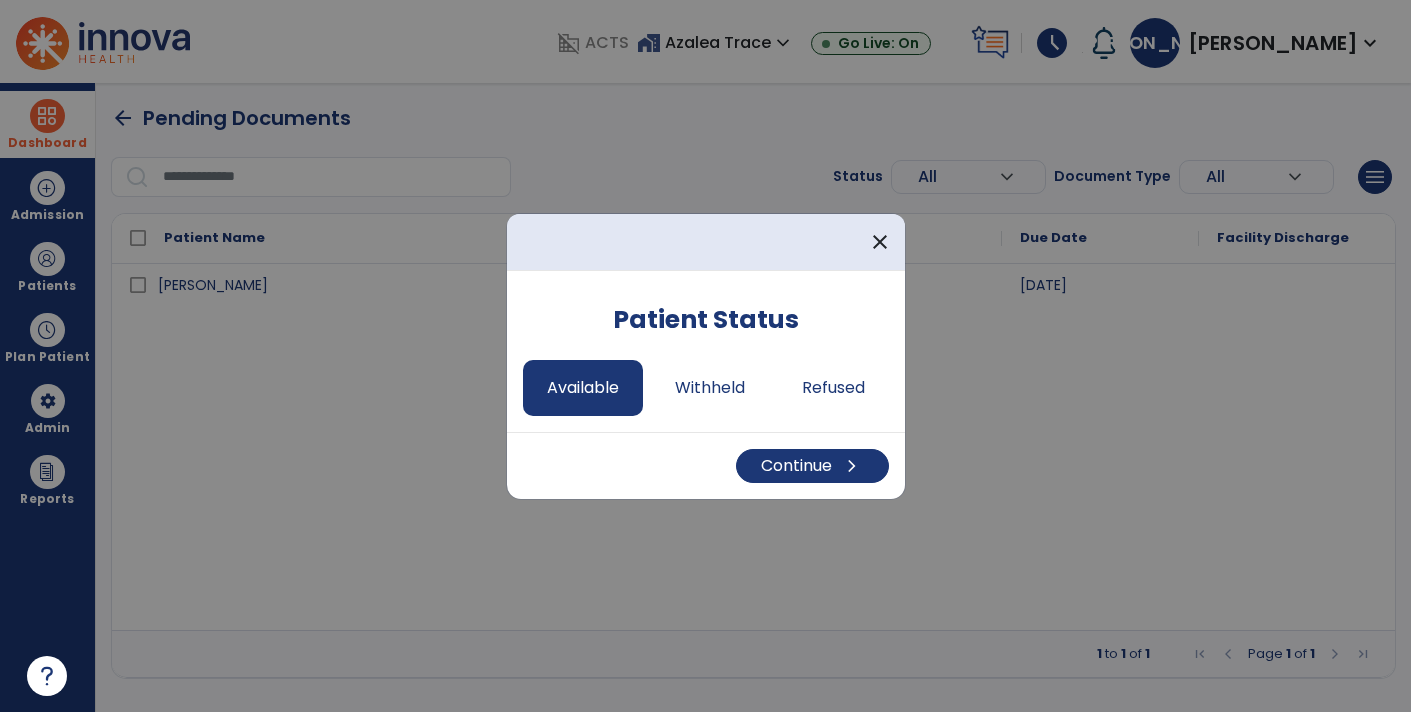 click on "Continue   chevron_right" at bounding box center (706, 465) 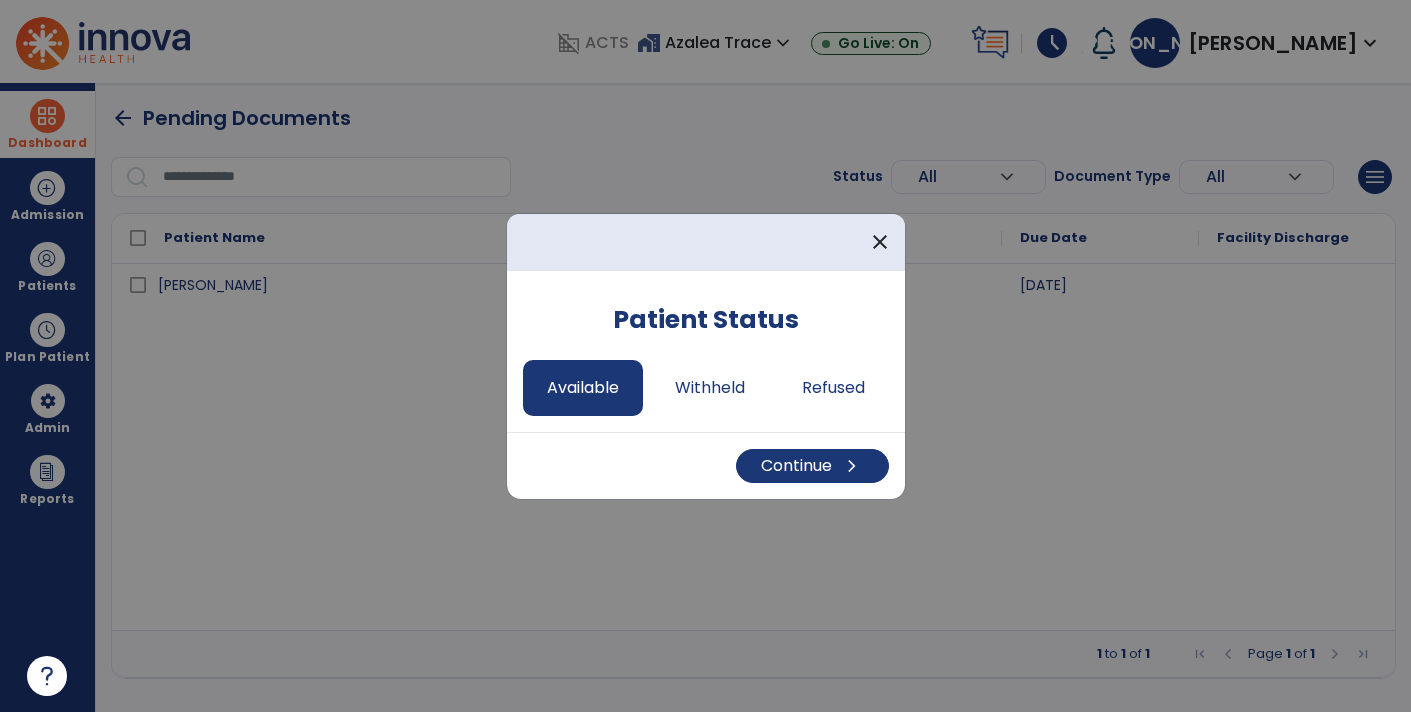 click on "Continue   chevron_right" at bounding box center (706, 465) 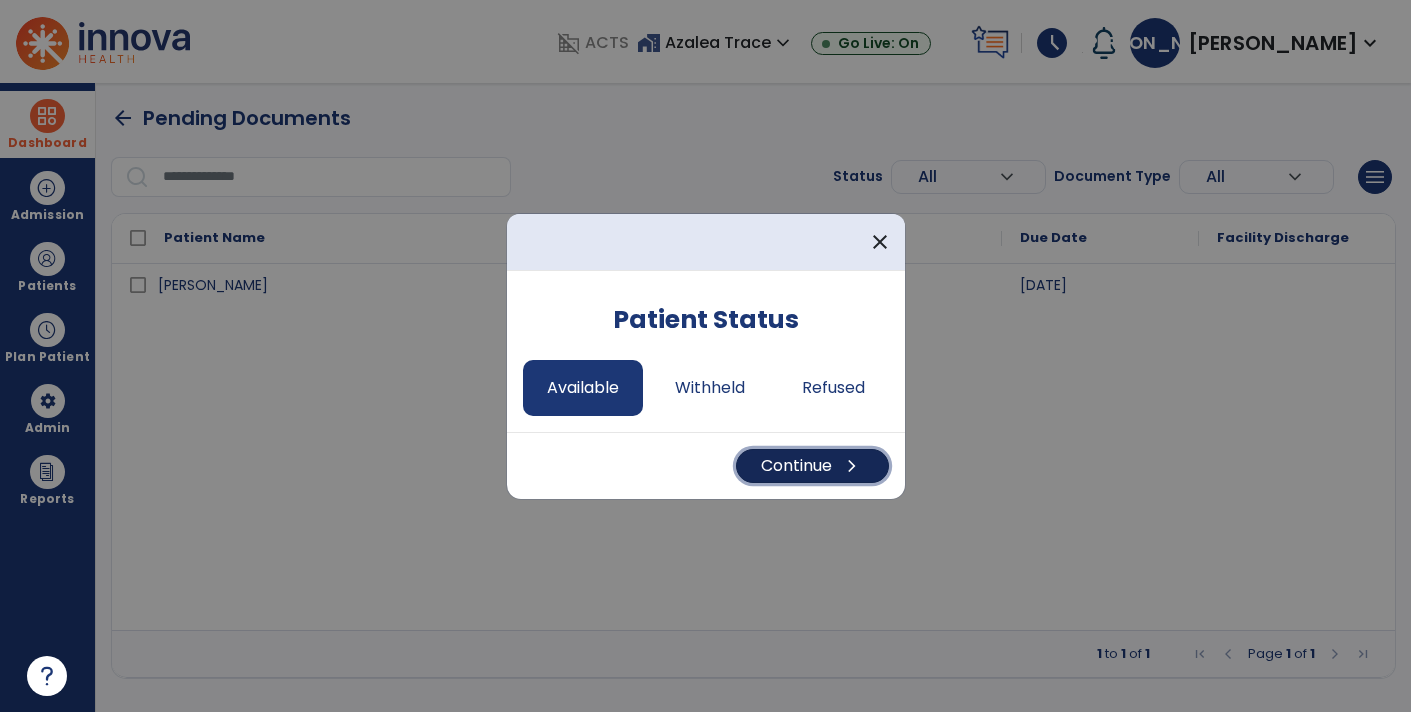 click on "Continue   chevron_right" at bounding box center [812, 466] 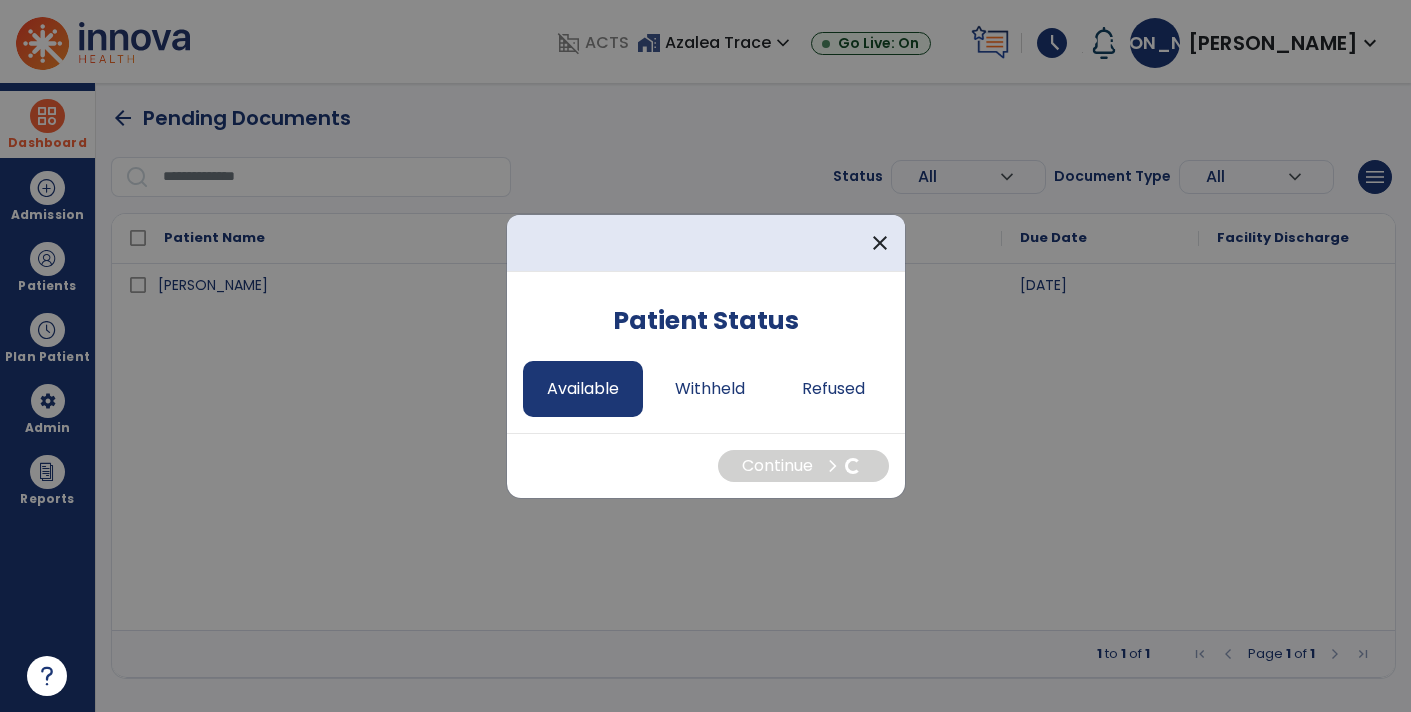select on "*" 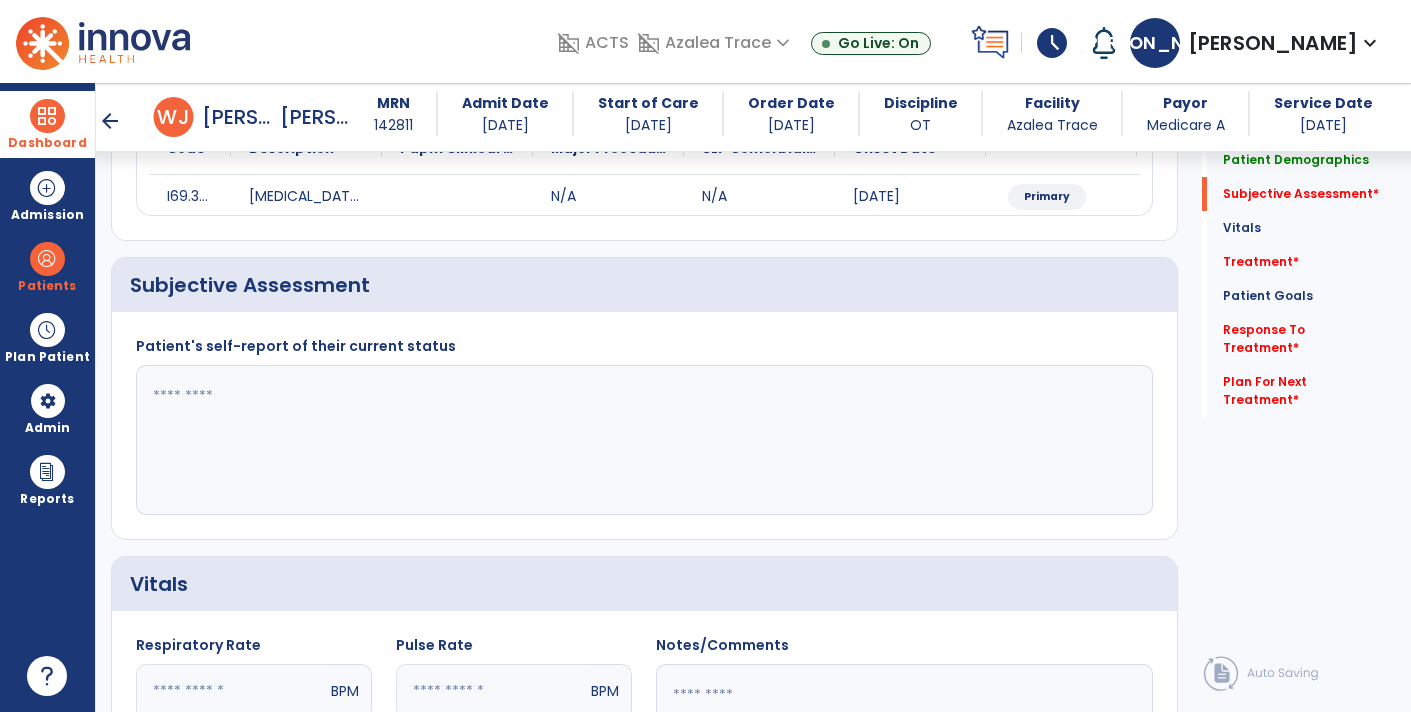 scroll, scrollTop: 327, scrollLeft: 0, axis: vertical 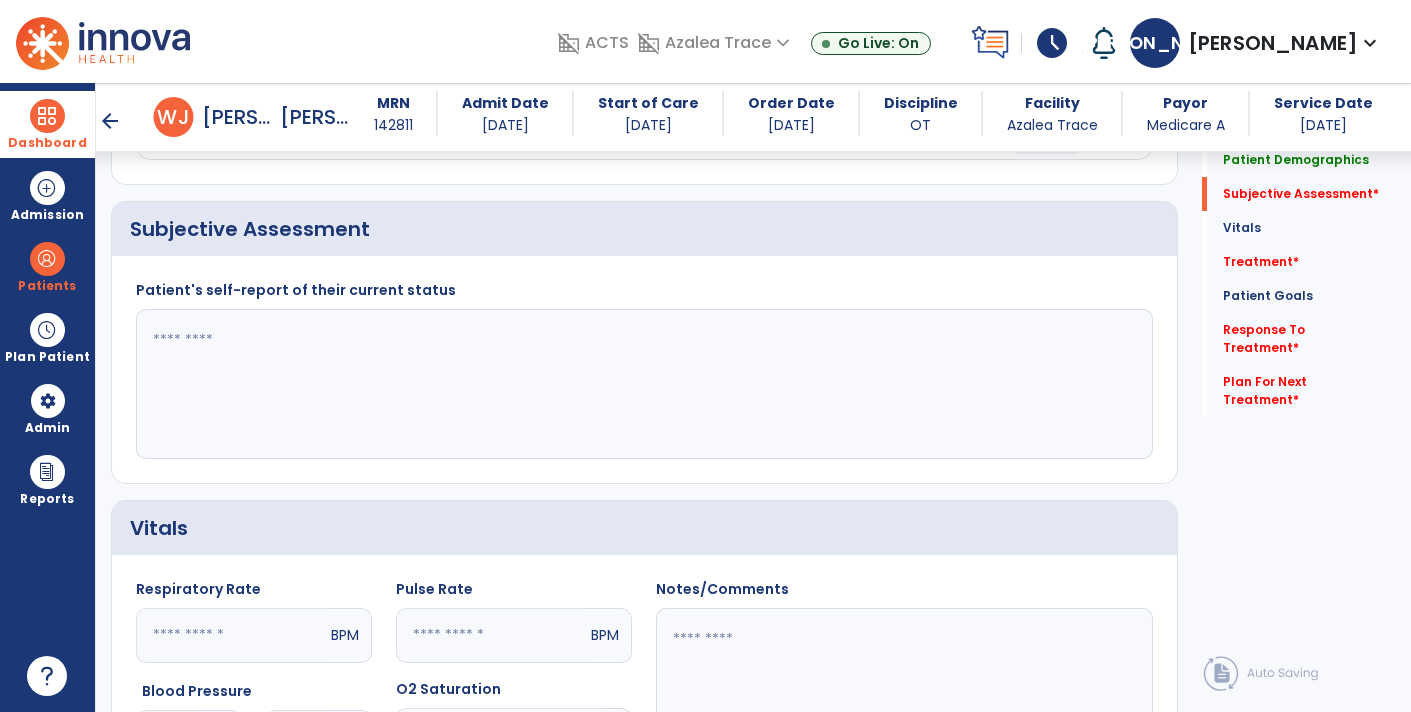 click 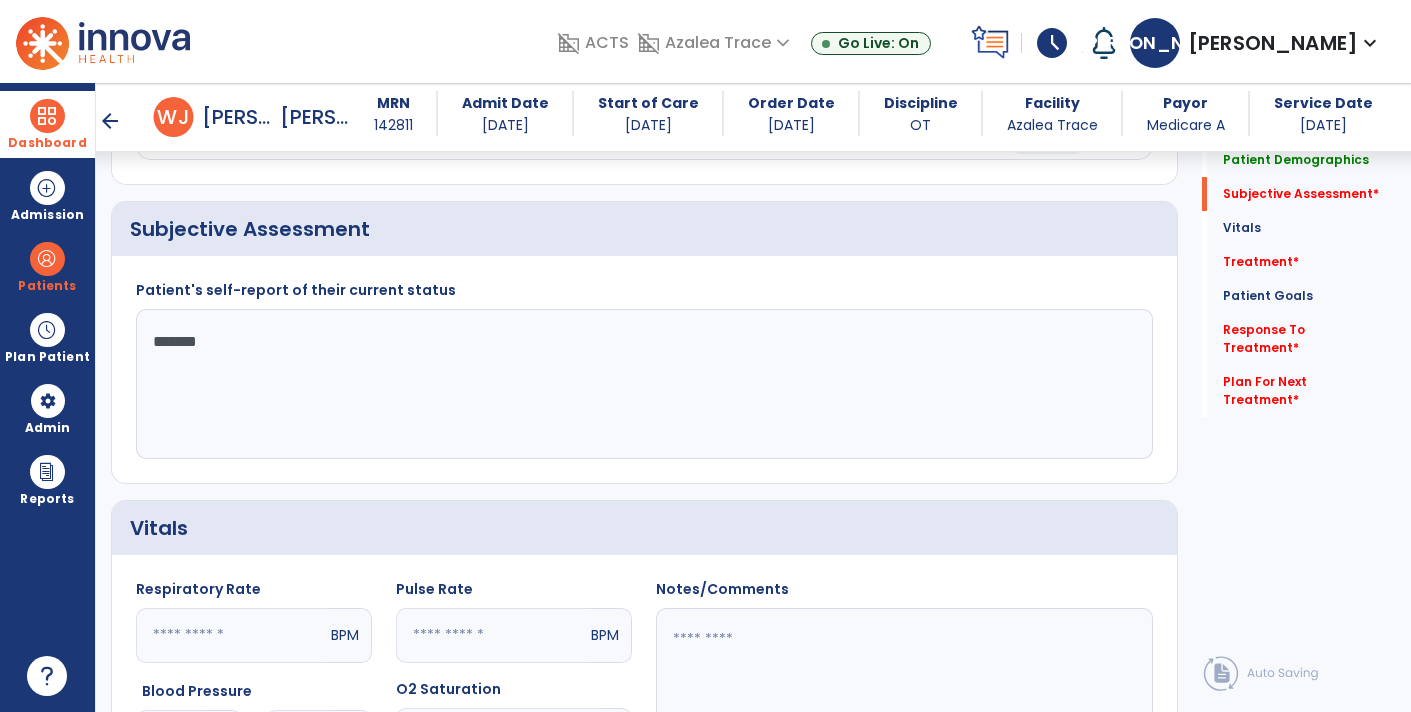 type on "********" 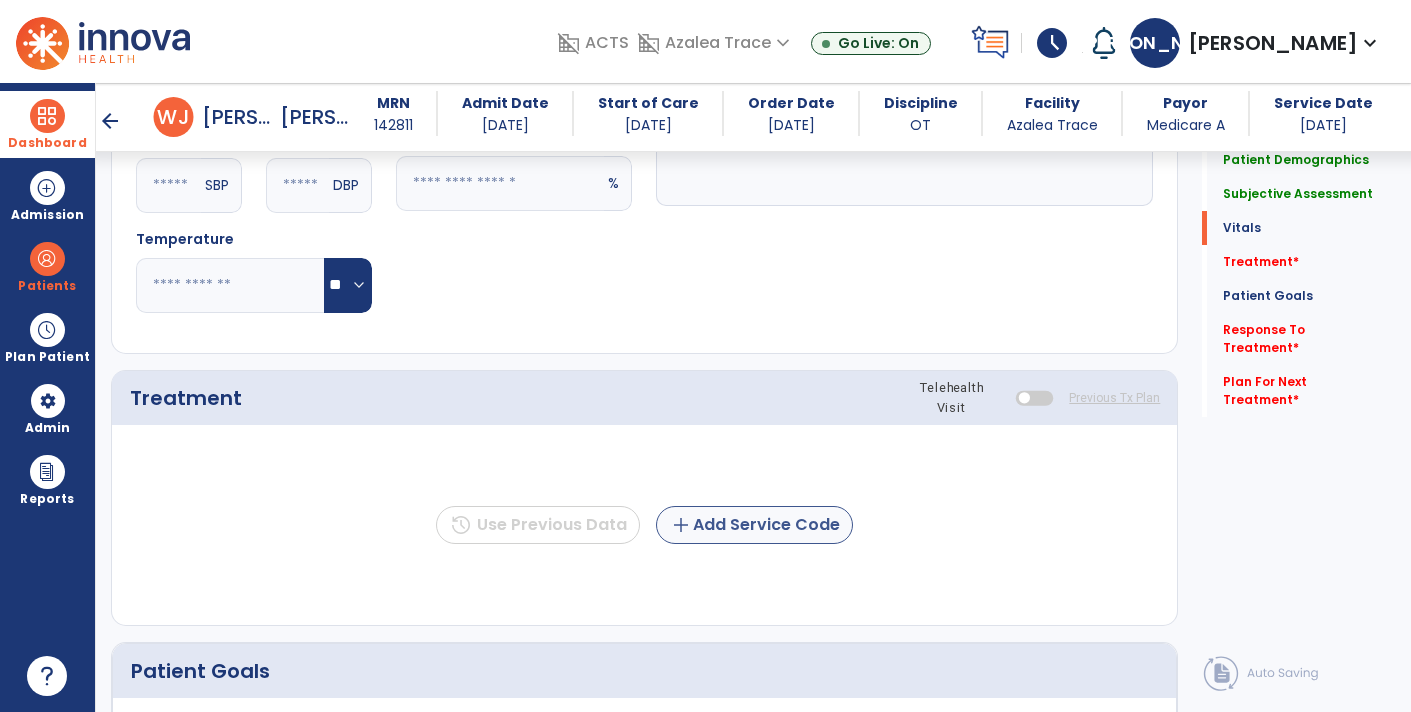 type on "**********" 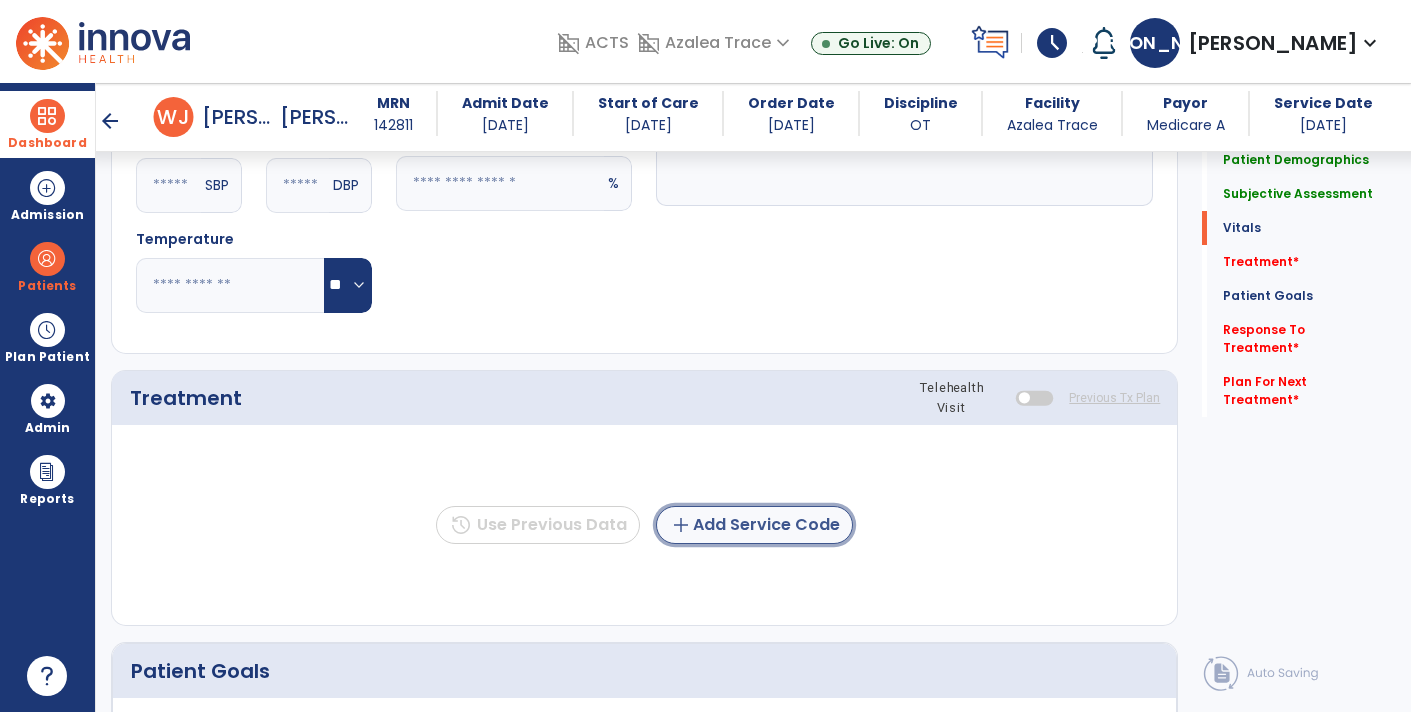 click on "add  Add Service Code" 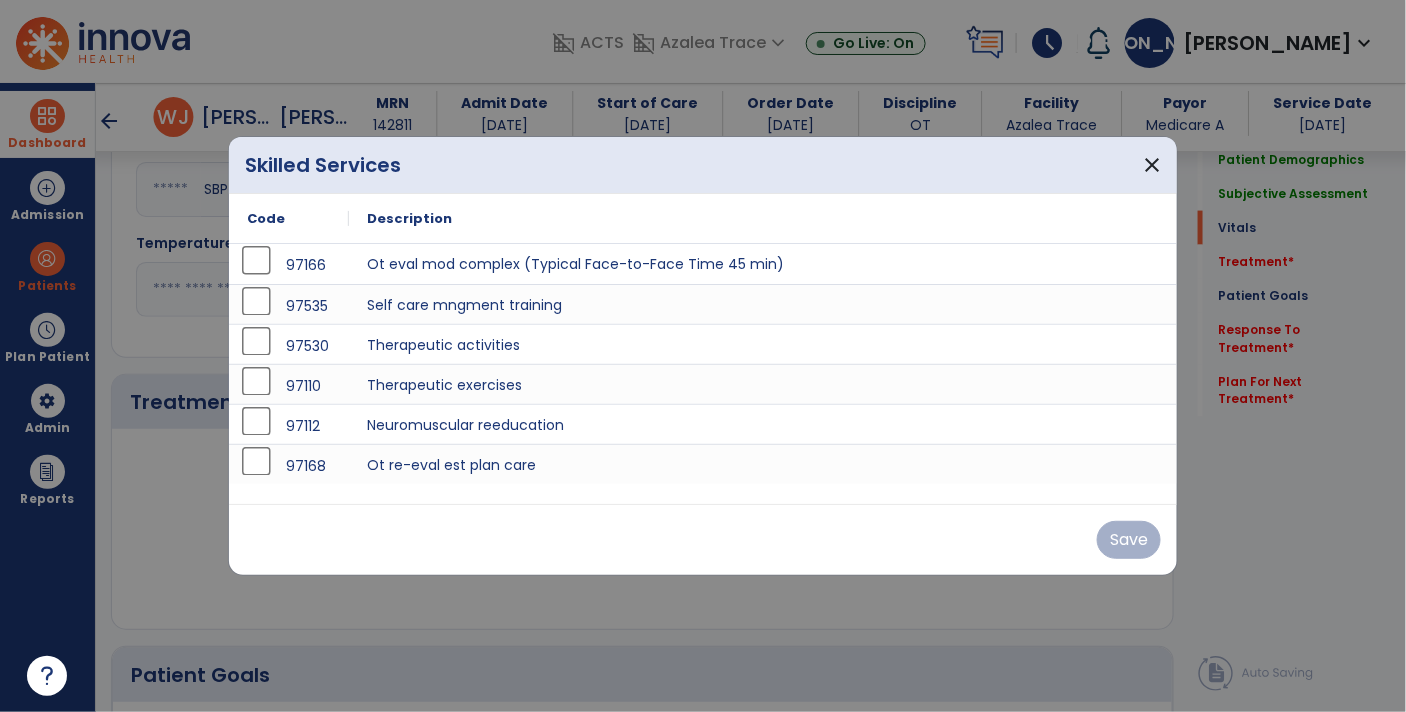 scroll, scrollTop: 879, scrollLeft: 0, axis: vertical 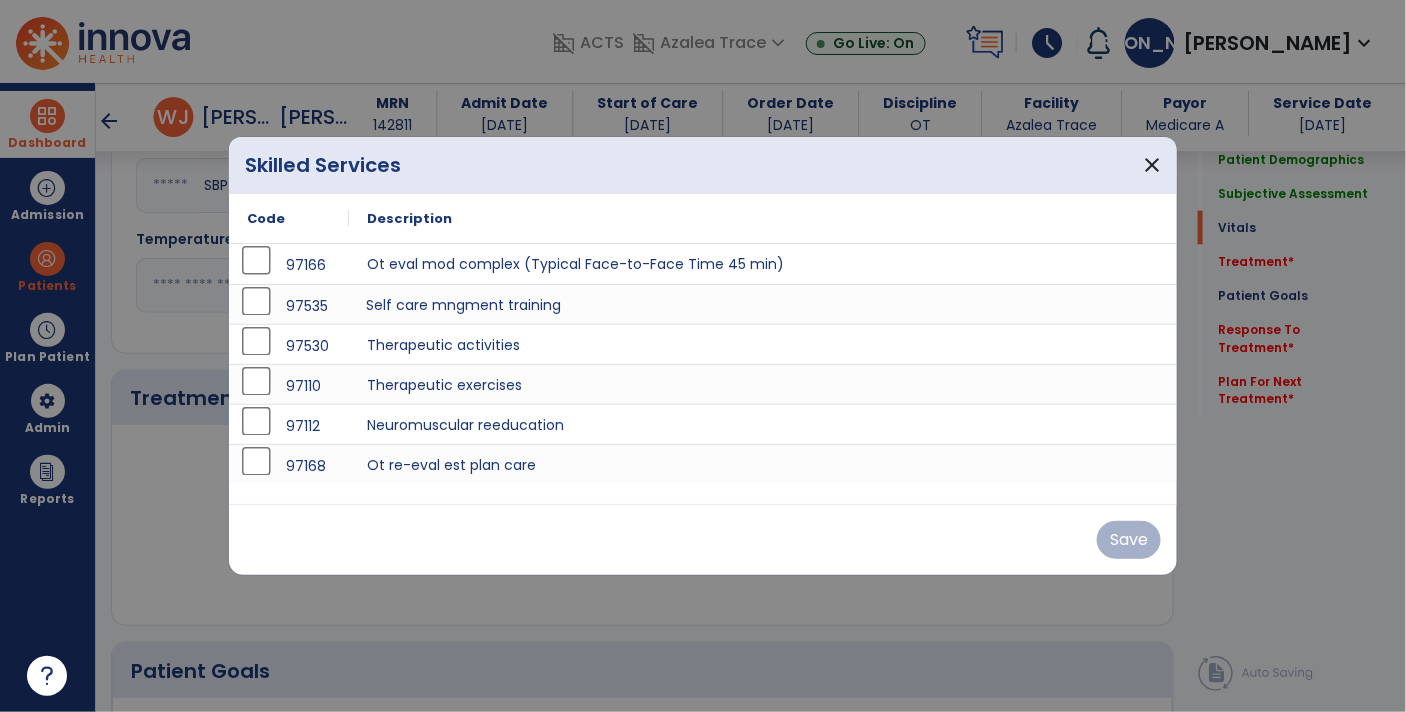 click on "Self care mngment training" at bounding box center [763, 304] 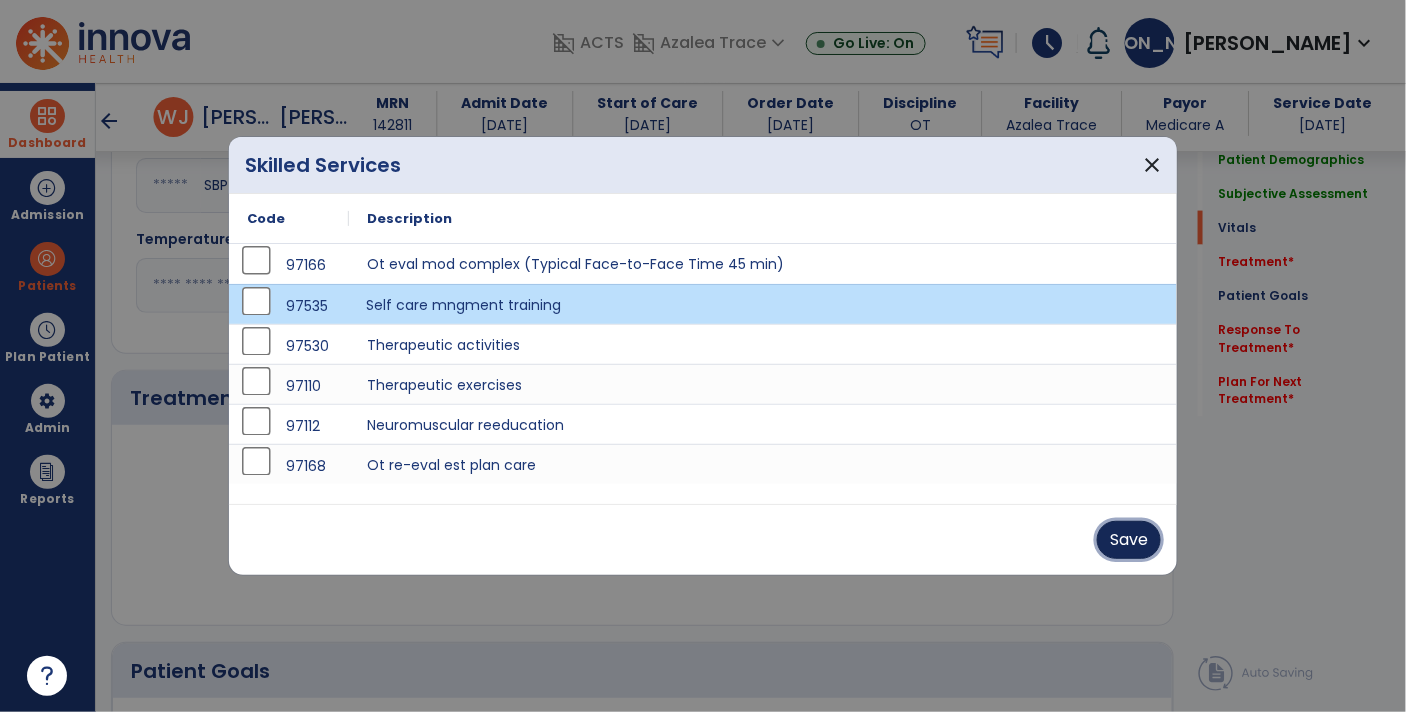 click on "Save" at bounding box center [1129, 540] 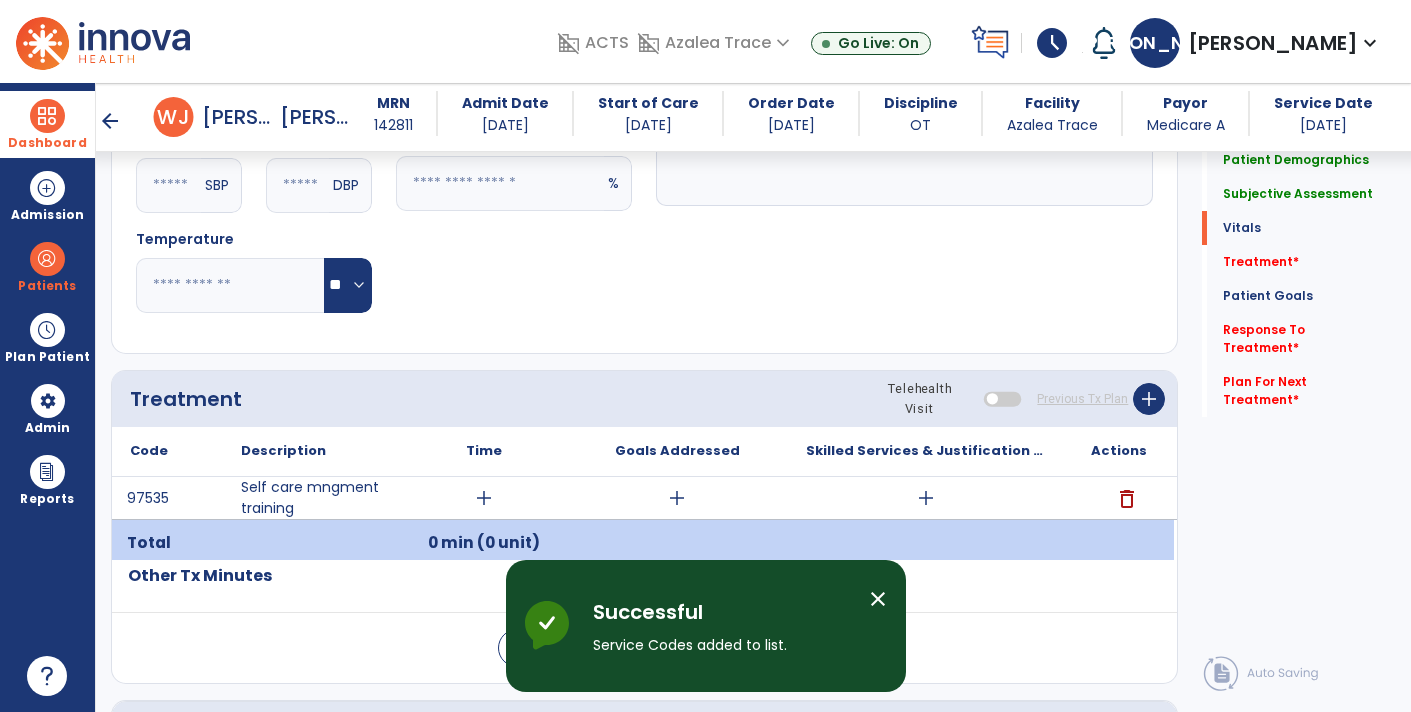 click on "add" at bounding box center [926, 498] 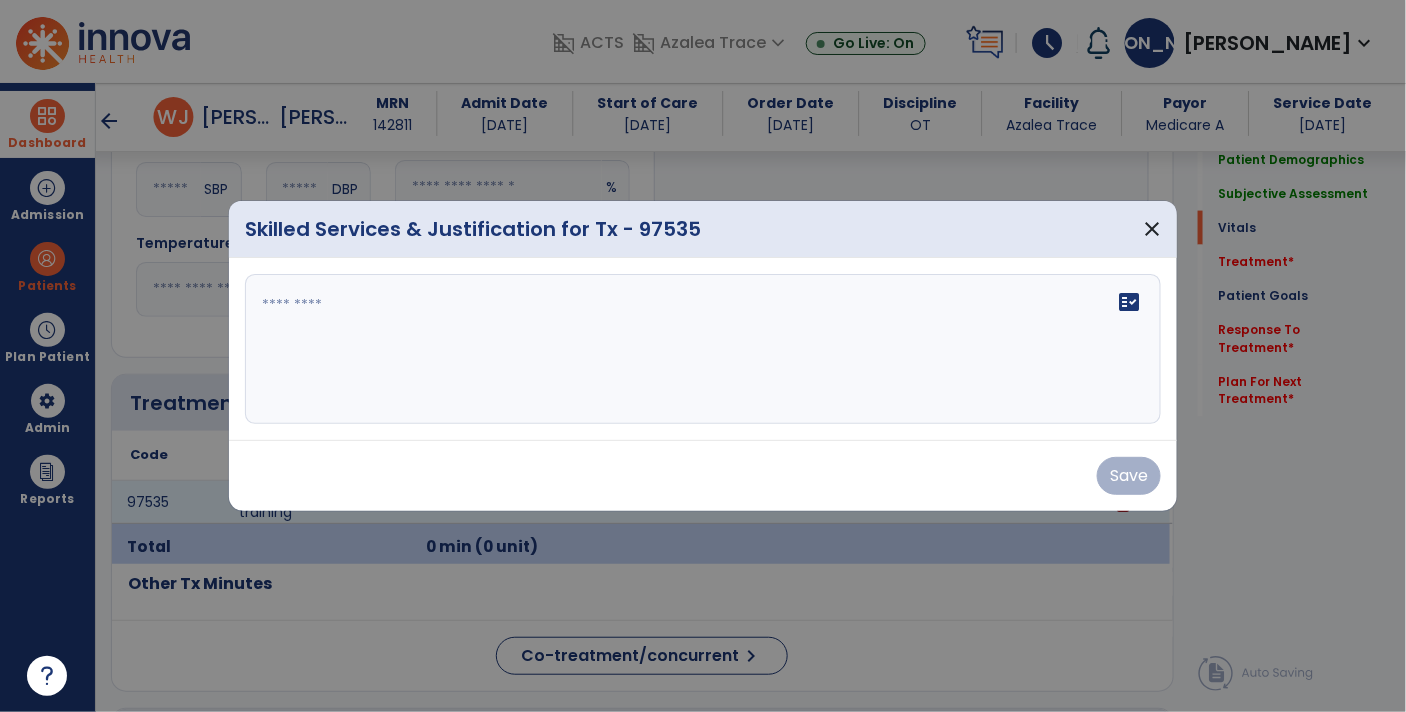scroll, scrollTop: 879, scrollLeft: 0, axis: vertical 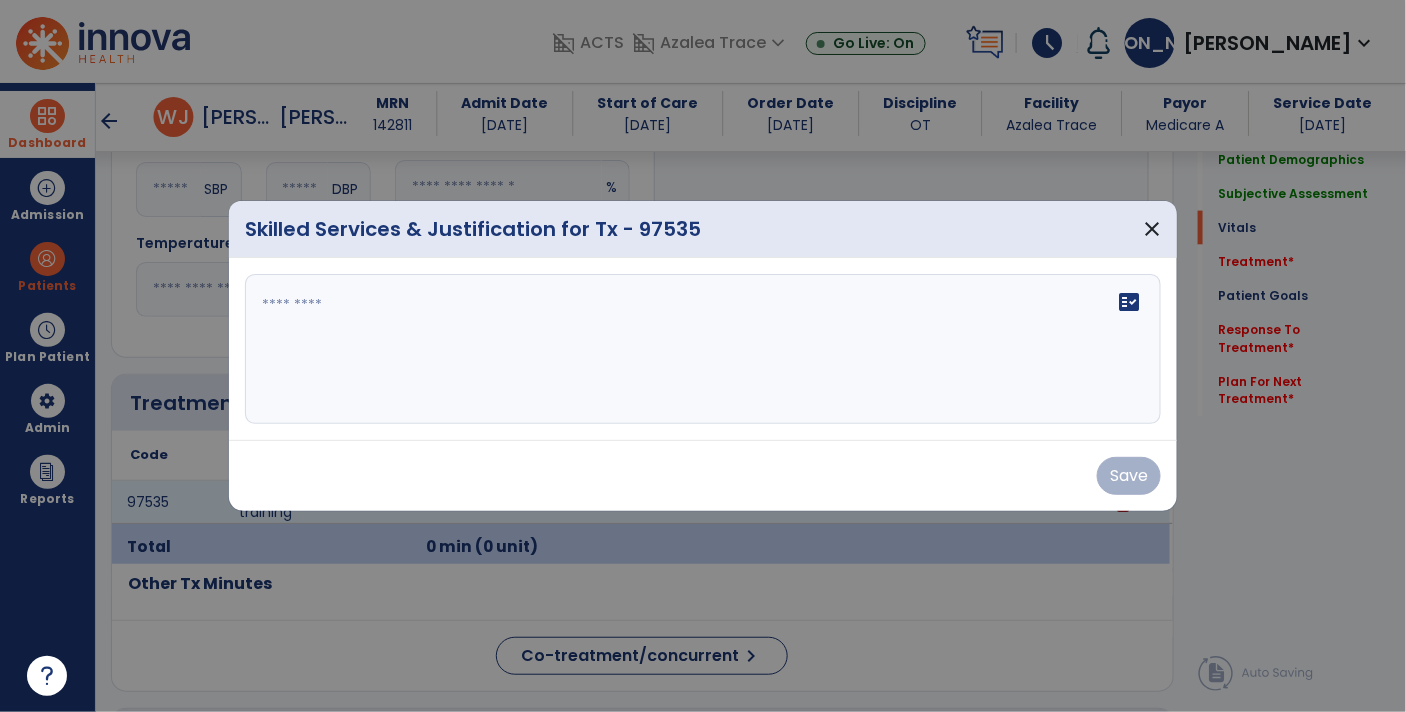 click on "Save" at bounding box center (703, 476) 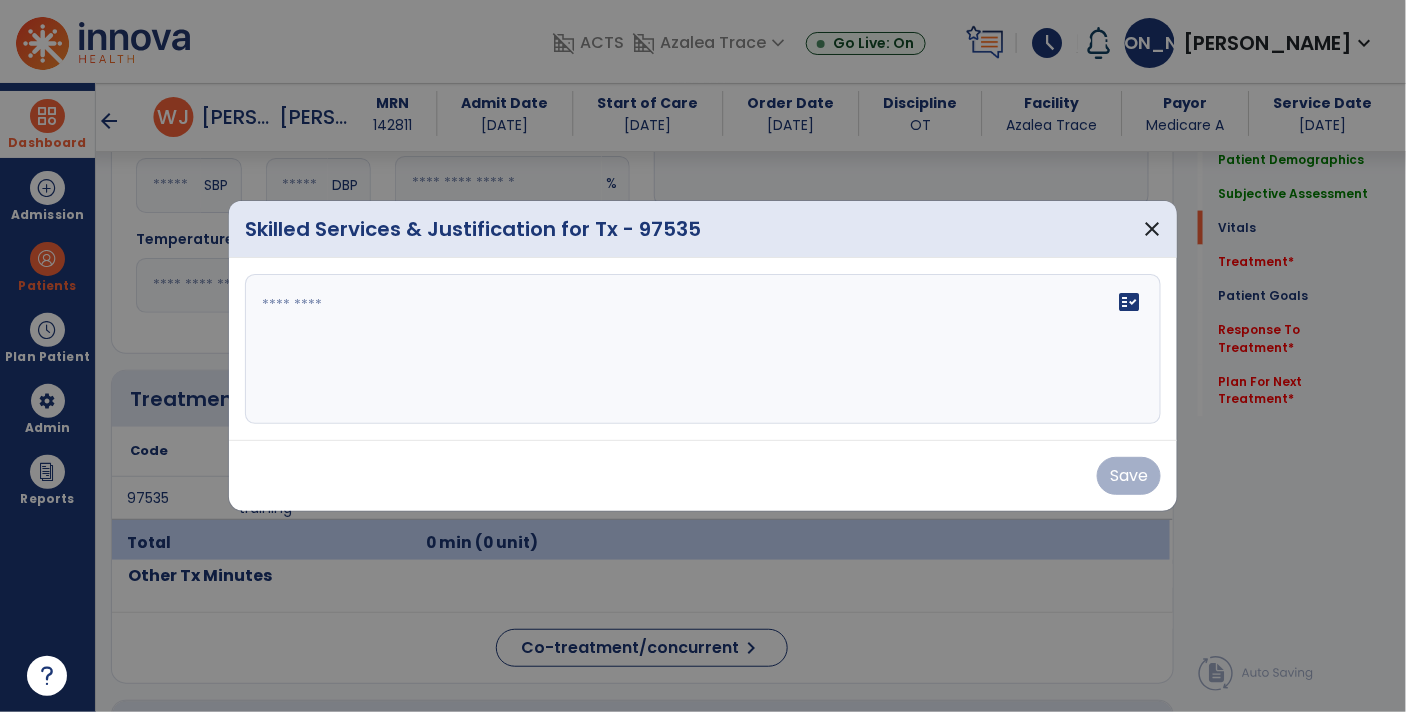 click on "fact_check" at bounding box center [703, 349] 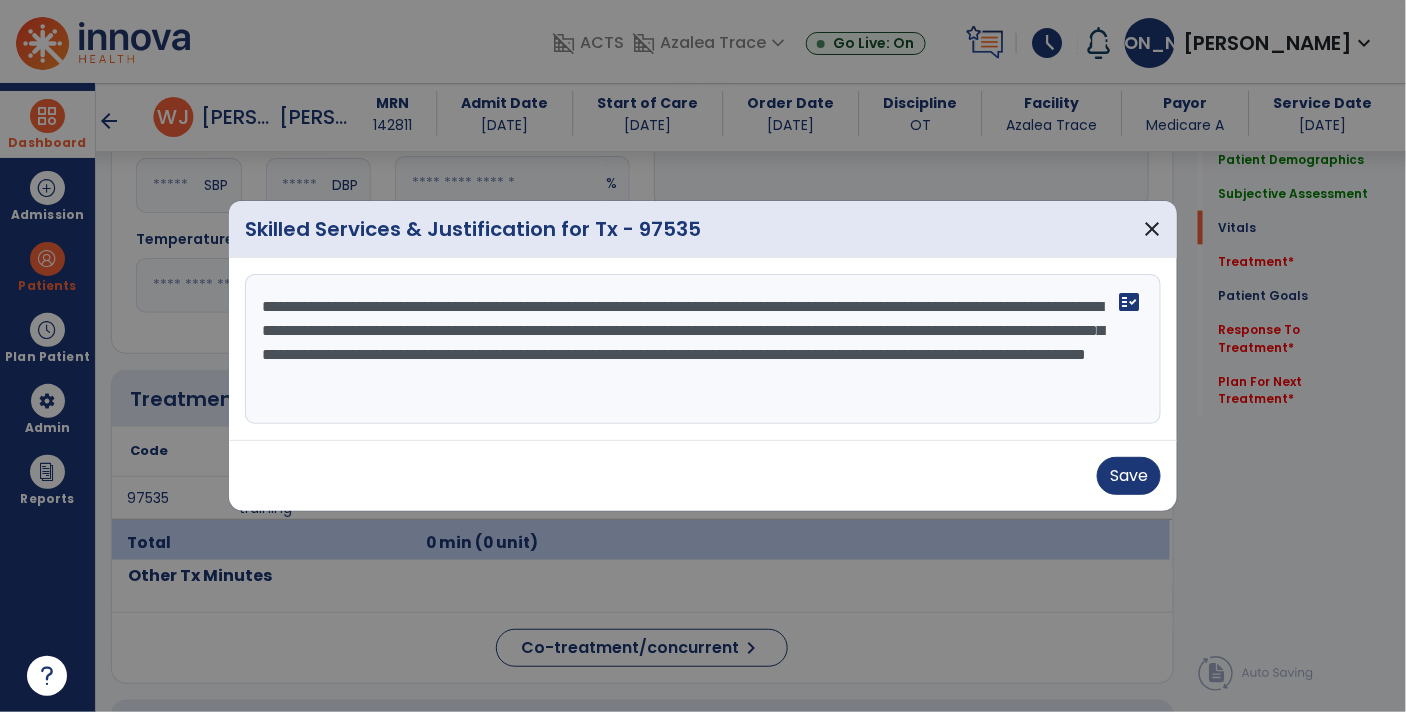 click on "**********" at bounding box center (703, 349) 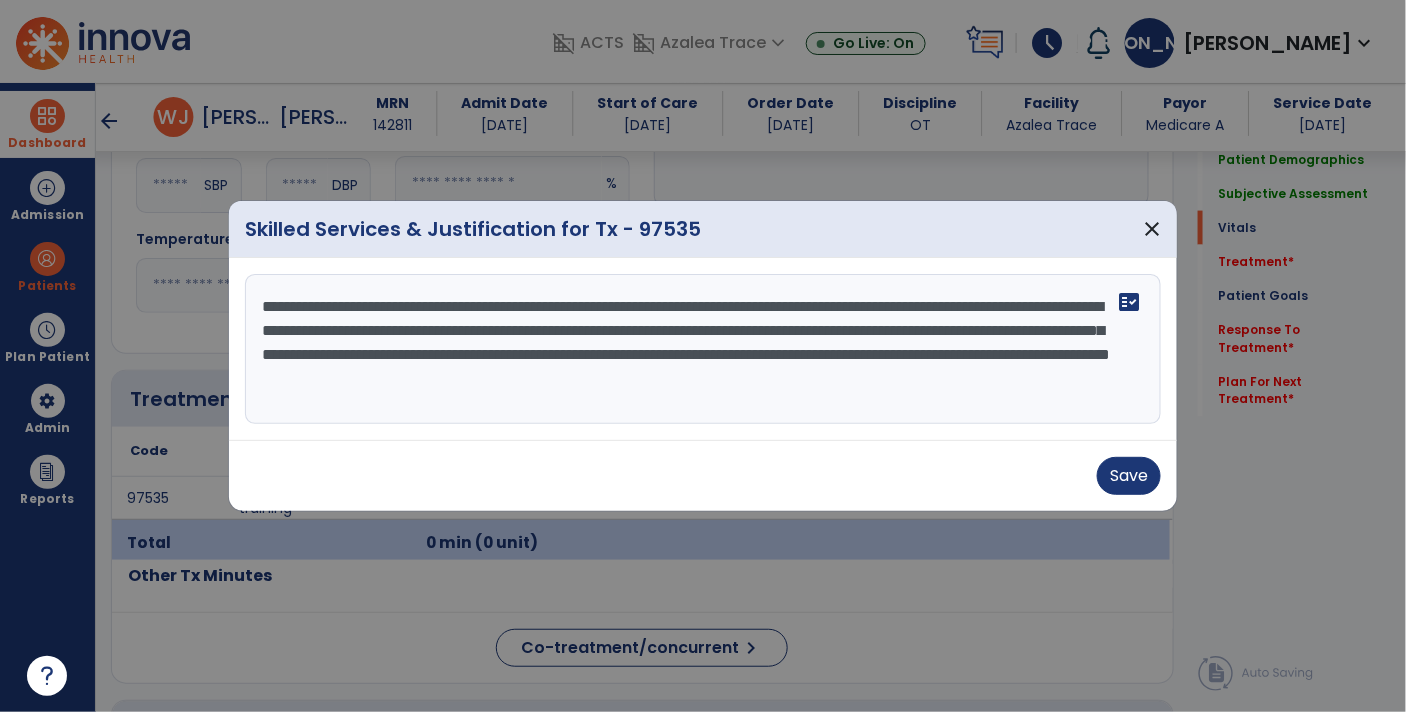 click on "**********" at bounding box center (703, 349) 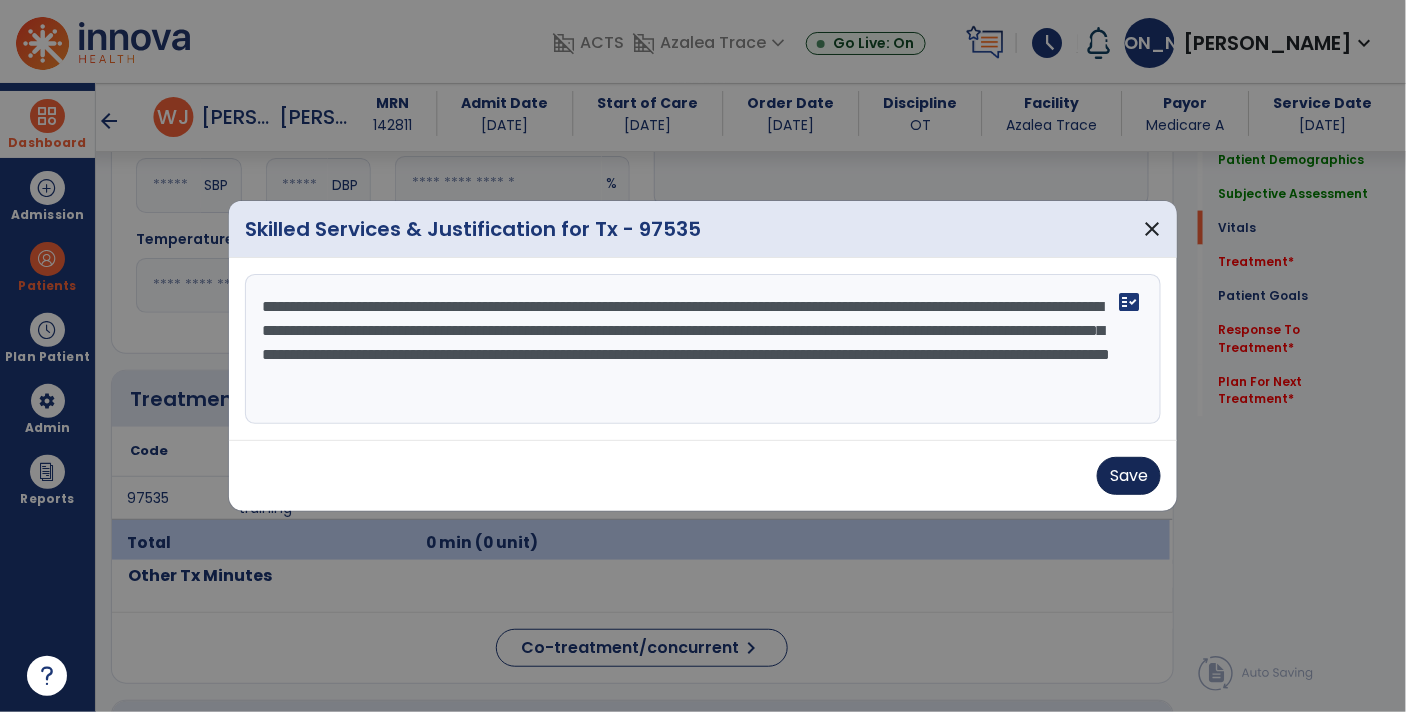 type on "**********" 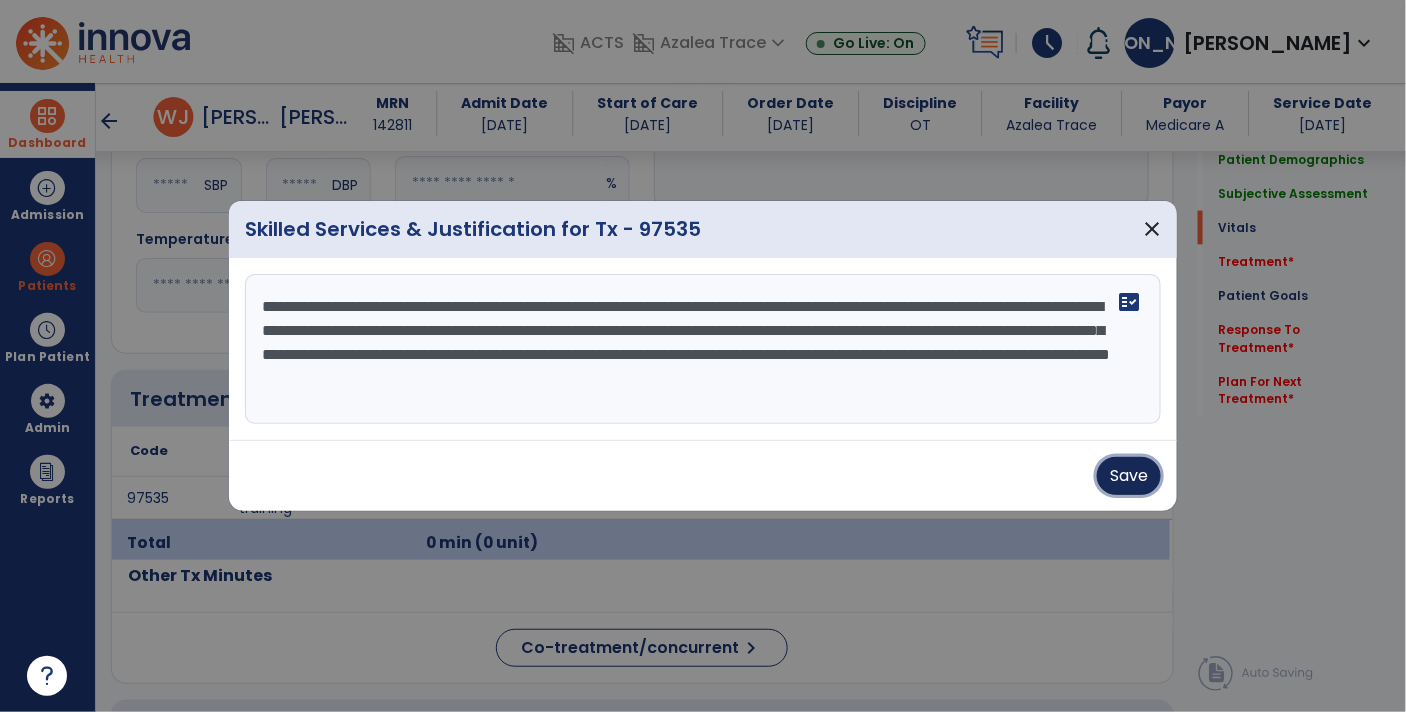 click on "Save" at bounding box center [1129, 476] 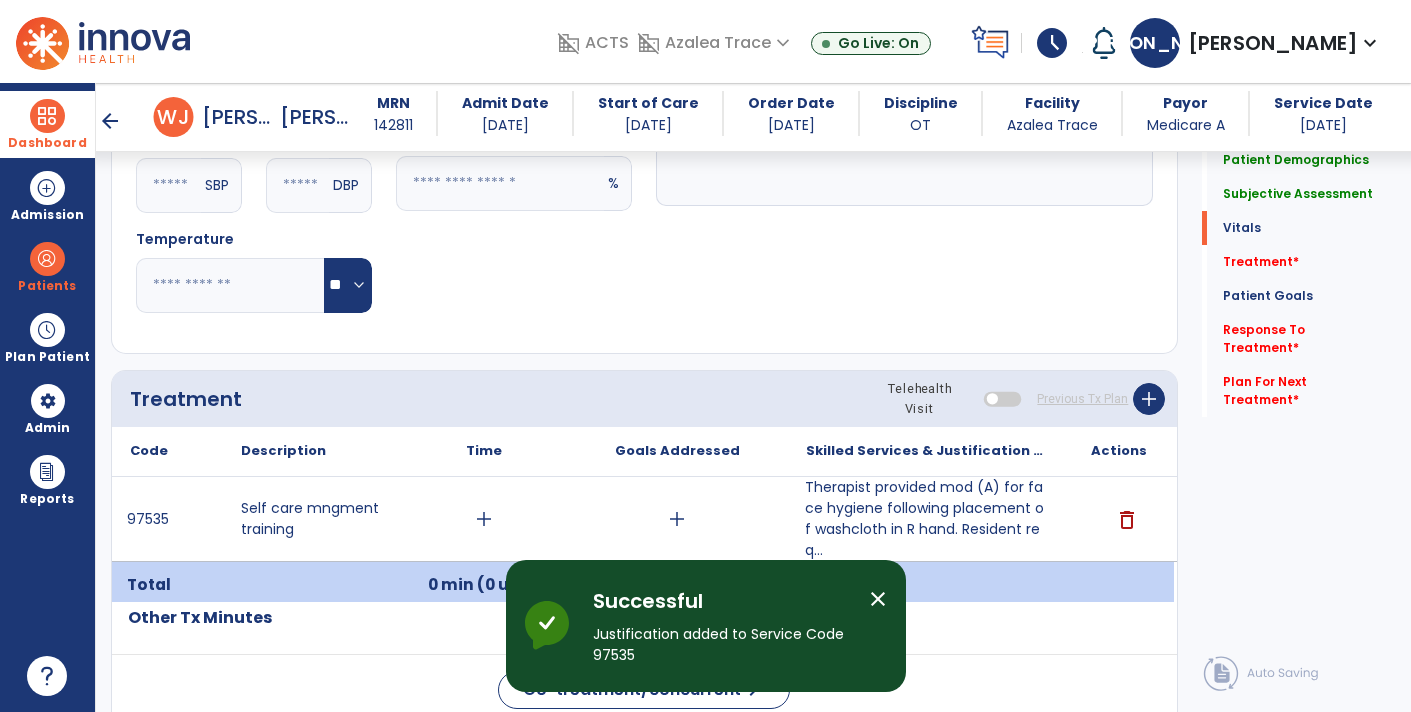 click on "add" at bounding box center (484, 519) 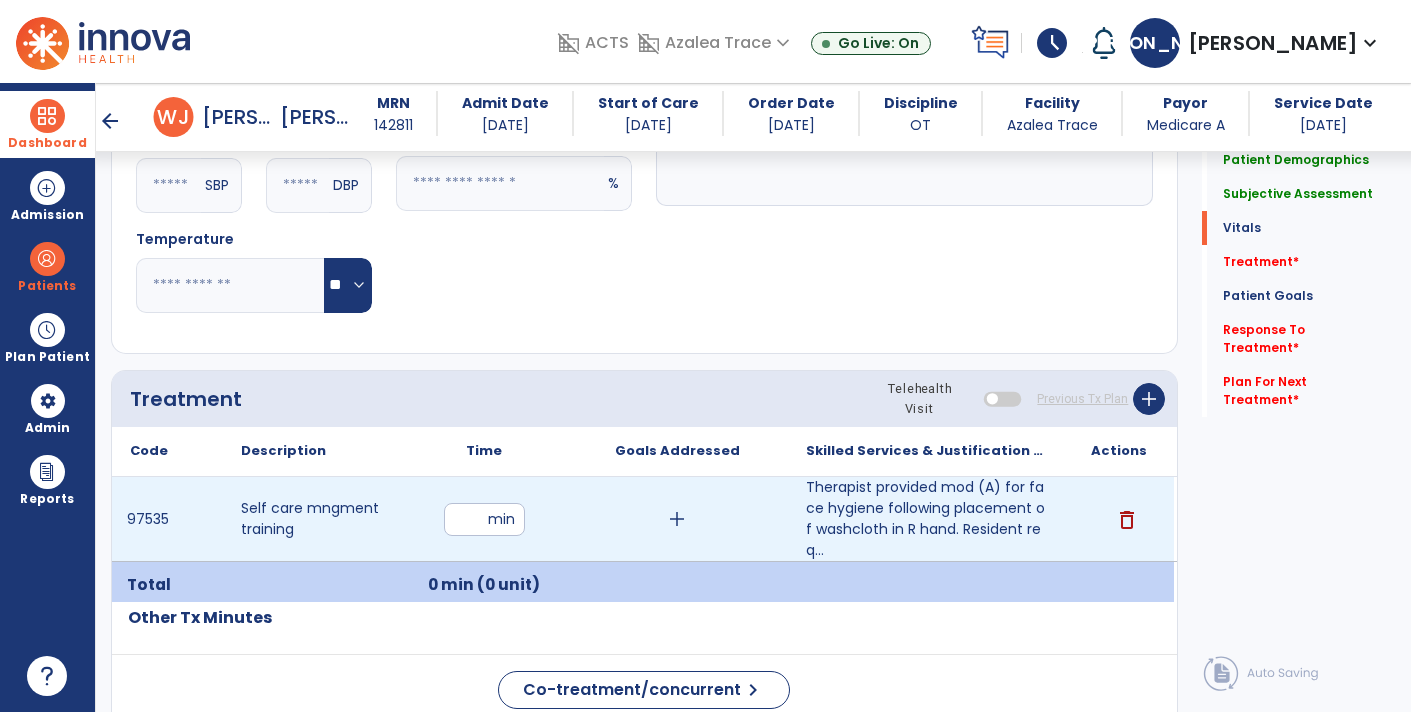 type on "**" 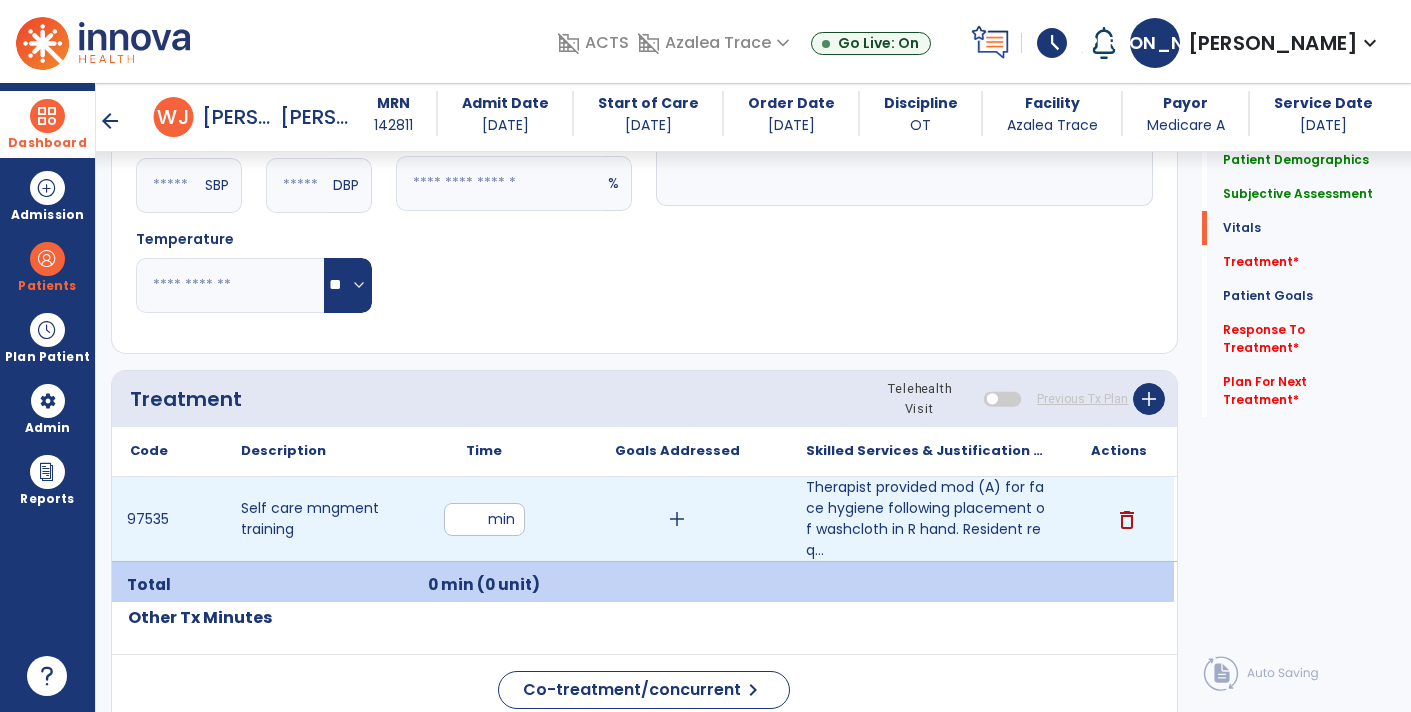 click on "Notes/Comments" 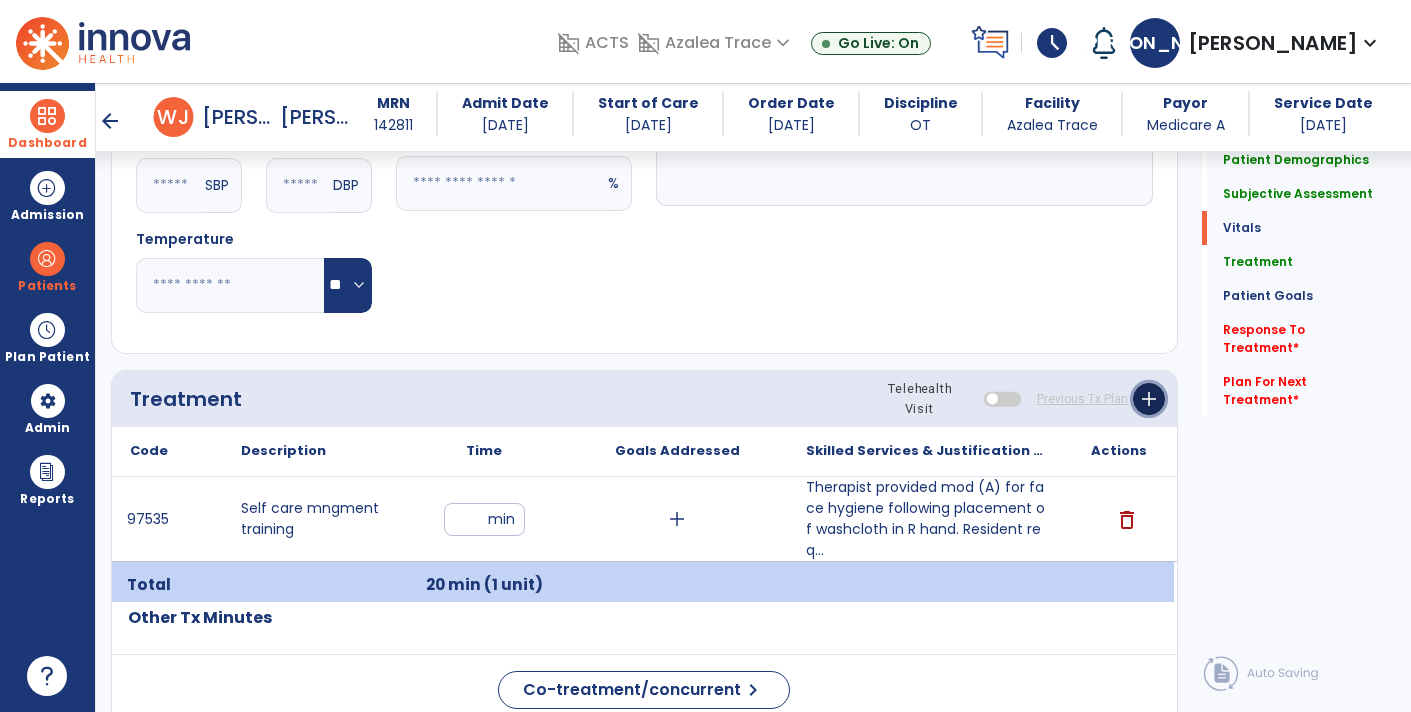 click on "add" 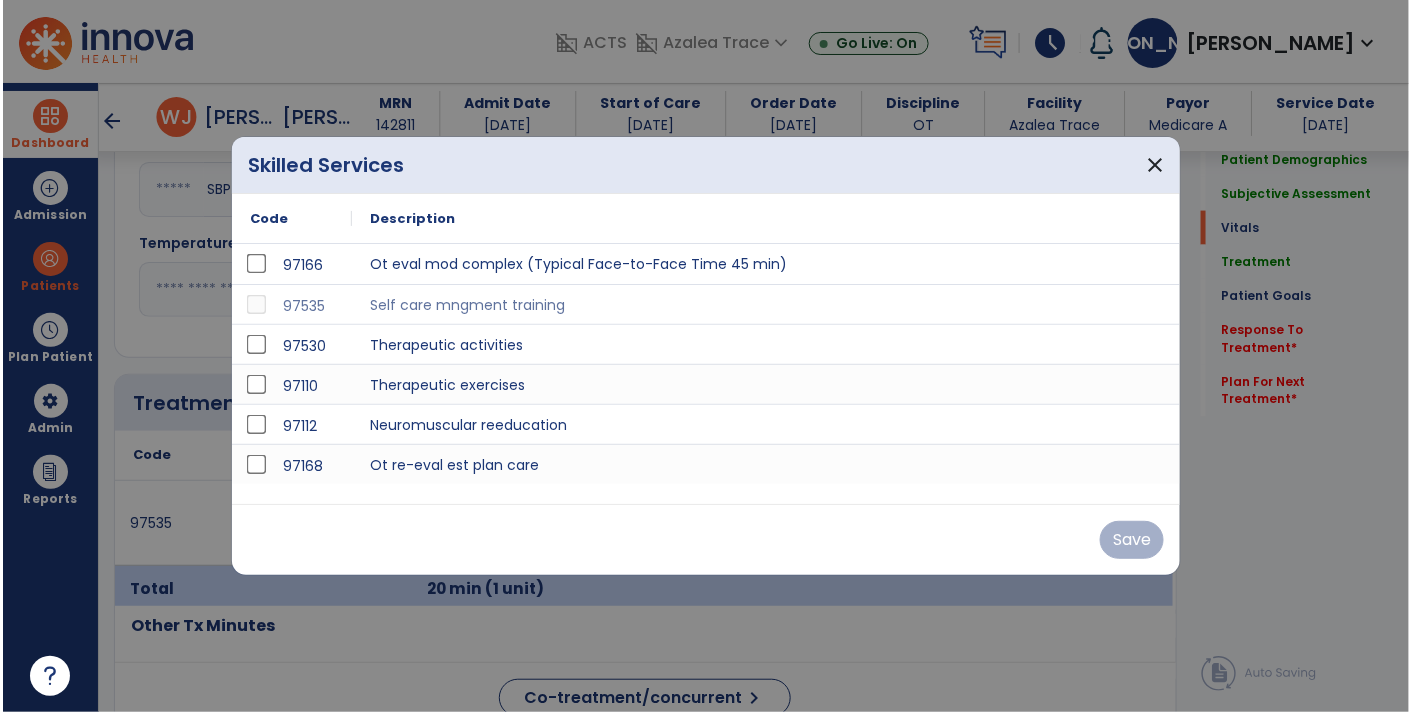 scroll, scrollTop: 879, scrollLeft: 0, axis: vertical 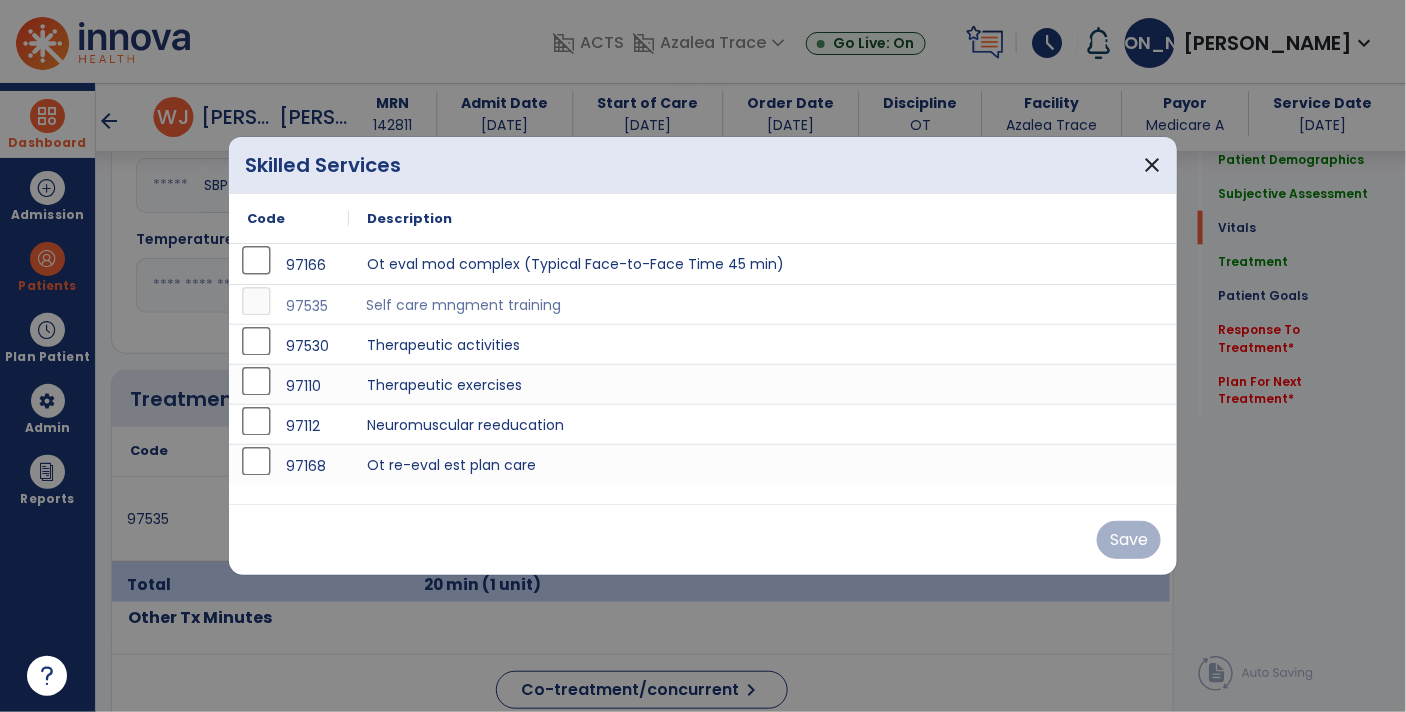 click on "Self care mngment training" at bounding box center (763, 304) 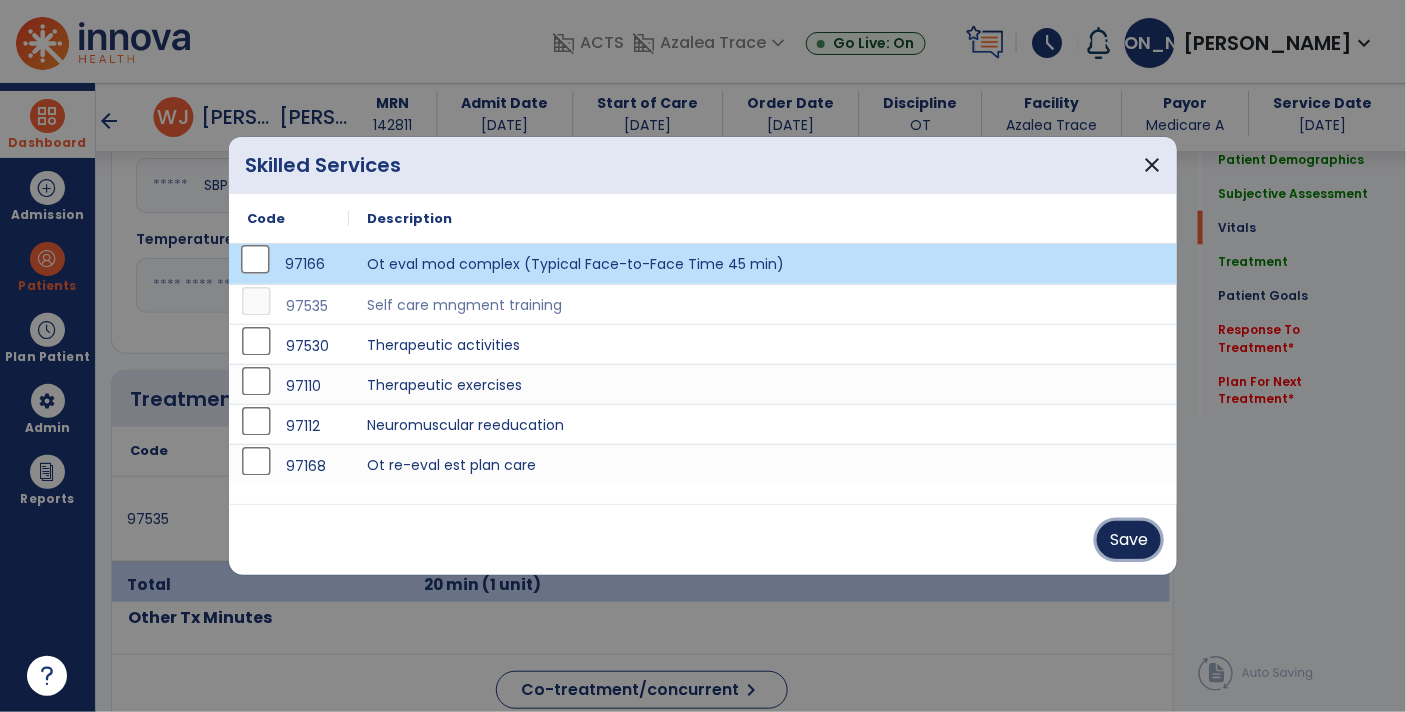 click on "Save" at bounding box center [1129, 540] 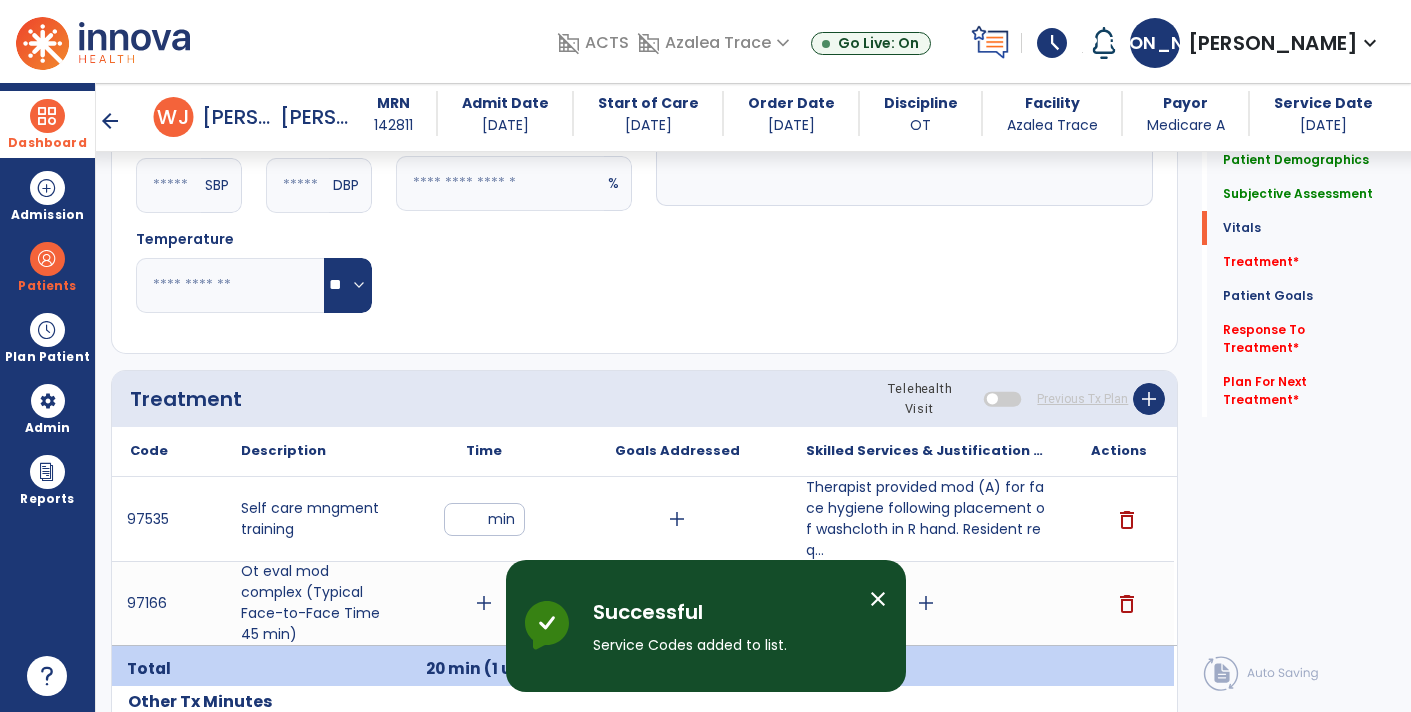 click 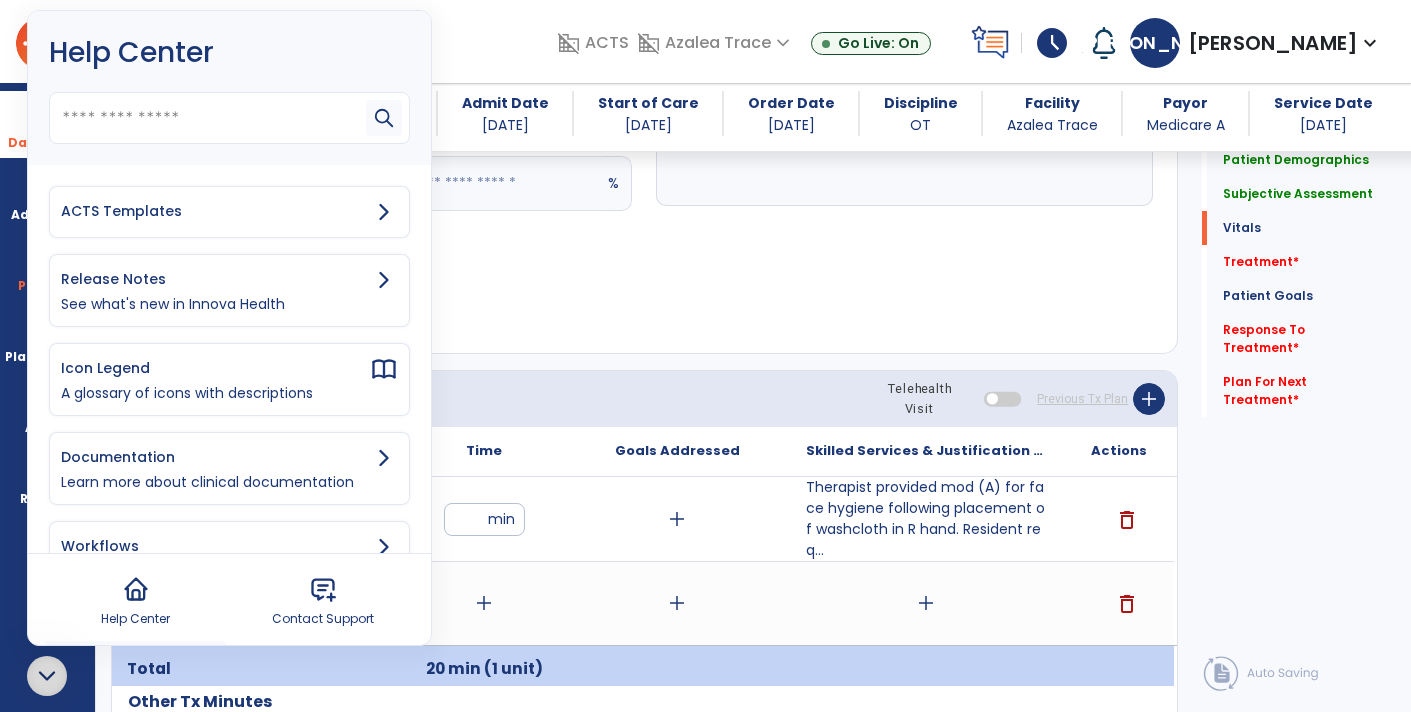click on "ACTS Templates" at bounding box center [229, 212] 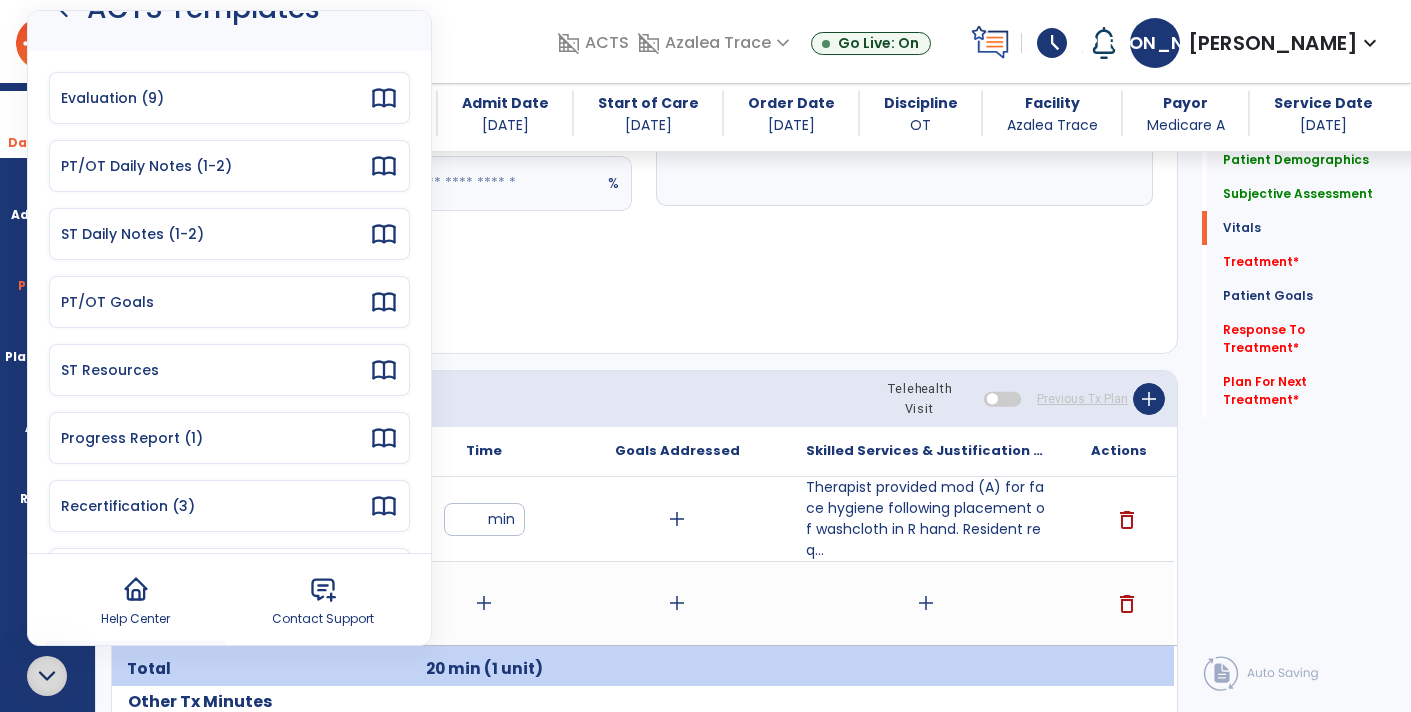 scroll, scrollTop: 38, scrollLeft: 0, axis: vertical 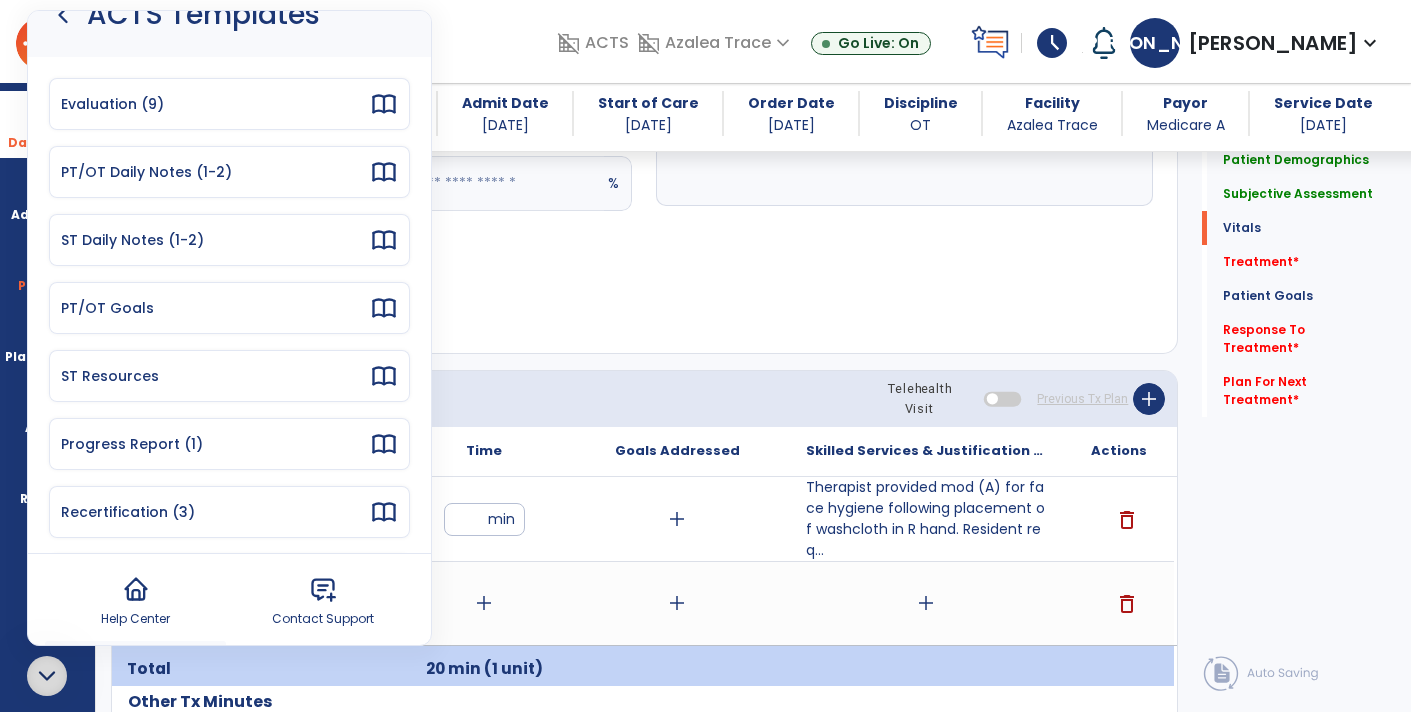 click on "Evaluation (9)" at bounding box center [215, 104] 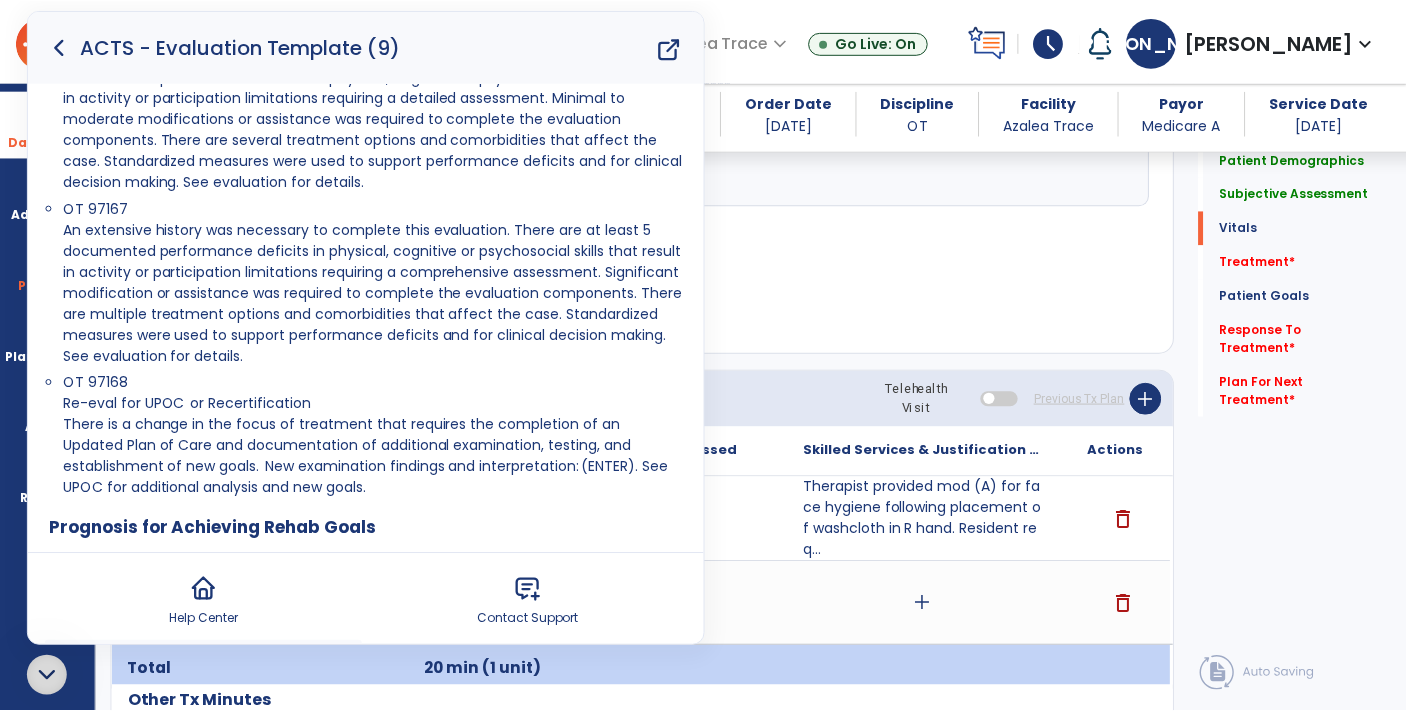 scroll, scrollTop: 1948, scrollLeft: 0, axis: vertical 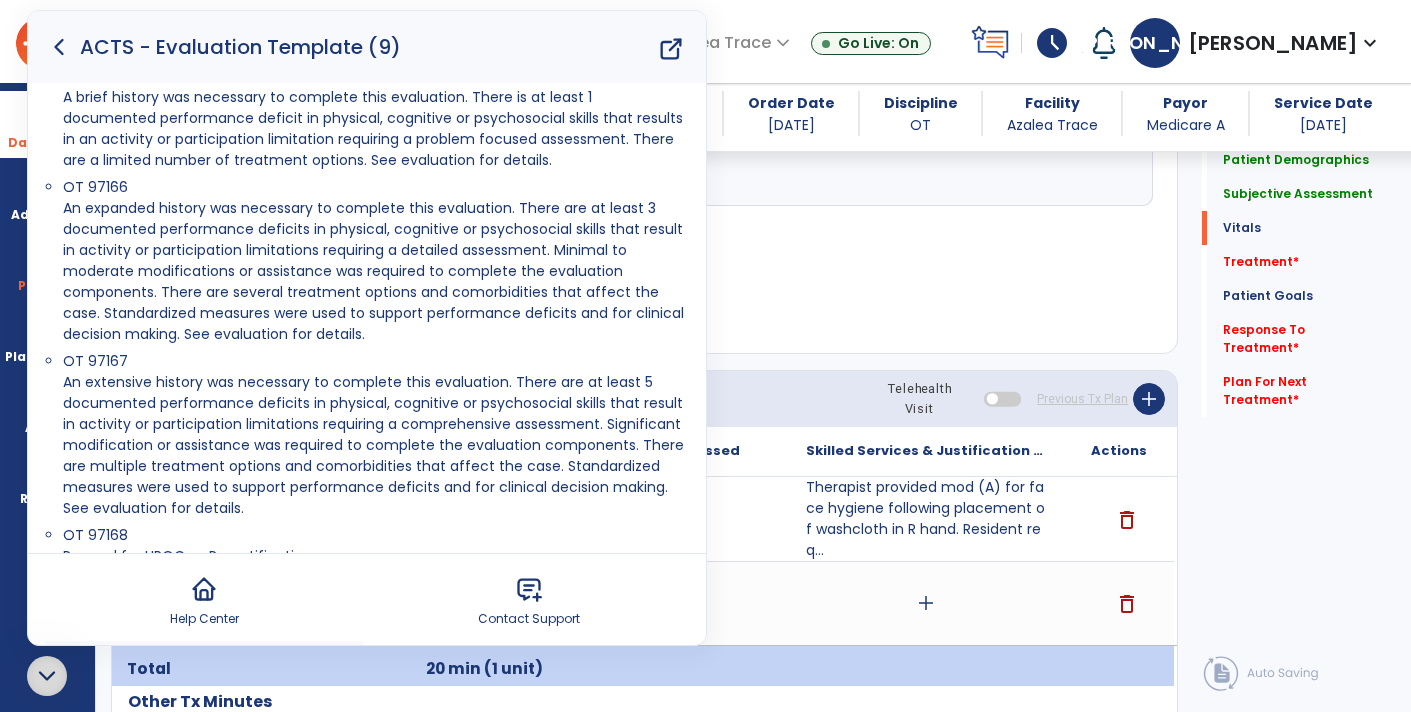click on "Notes/Comments" 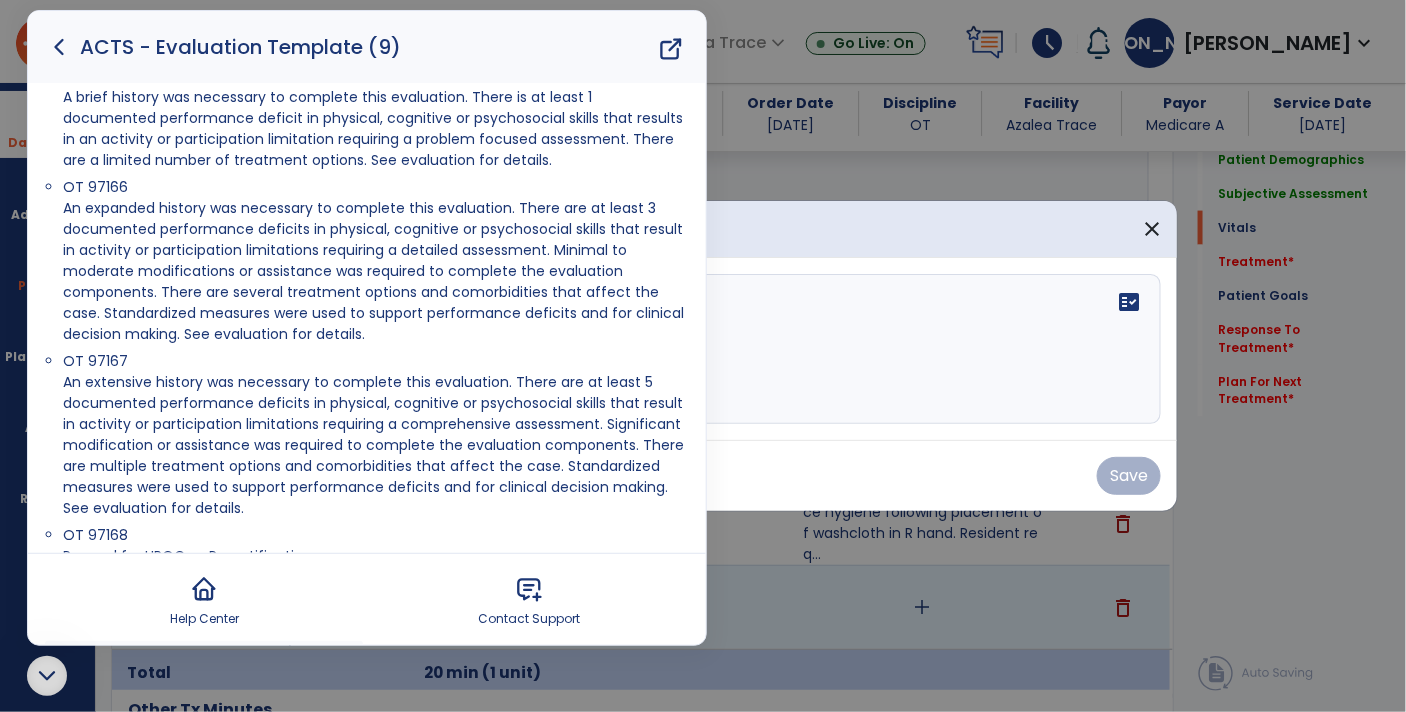 scroll, scrollTop: 879, scrollLeft: 0, axis: vertical 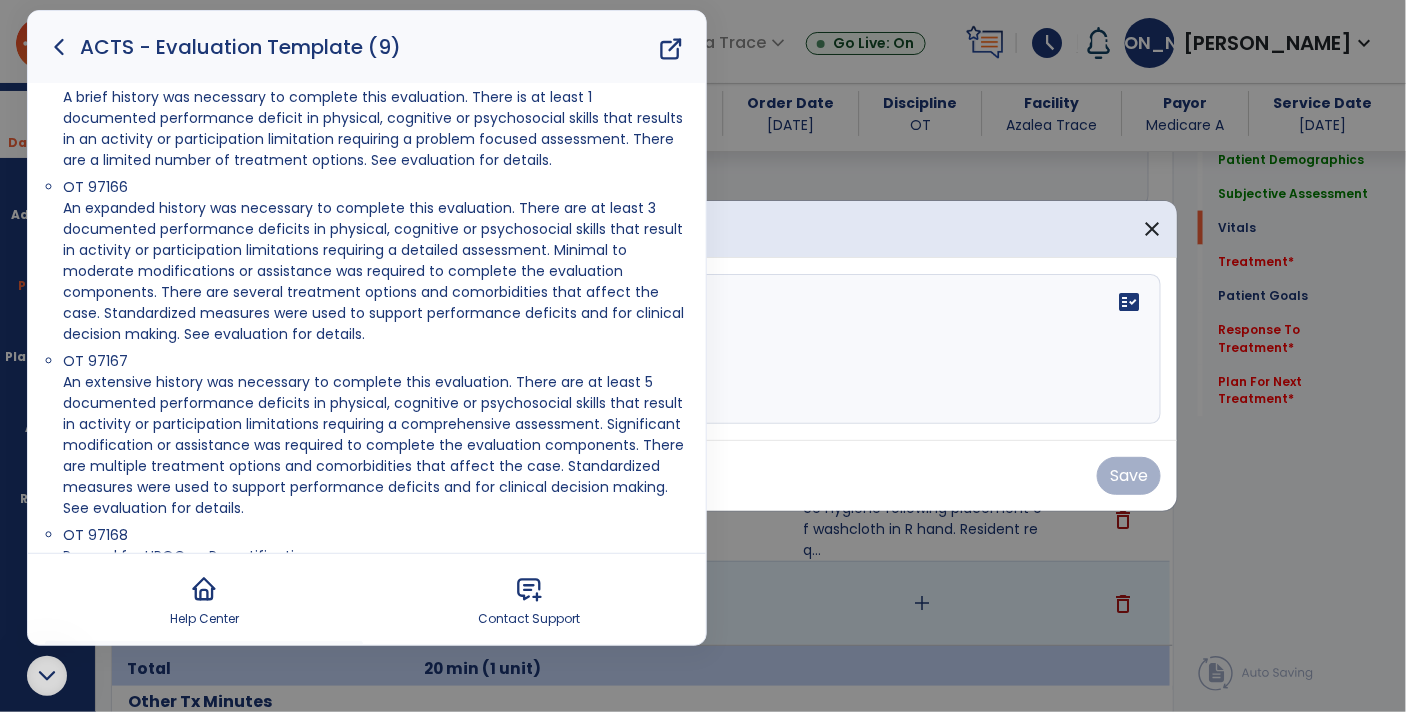 click at bounding box center [47, 676] 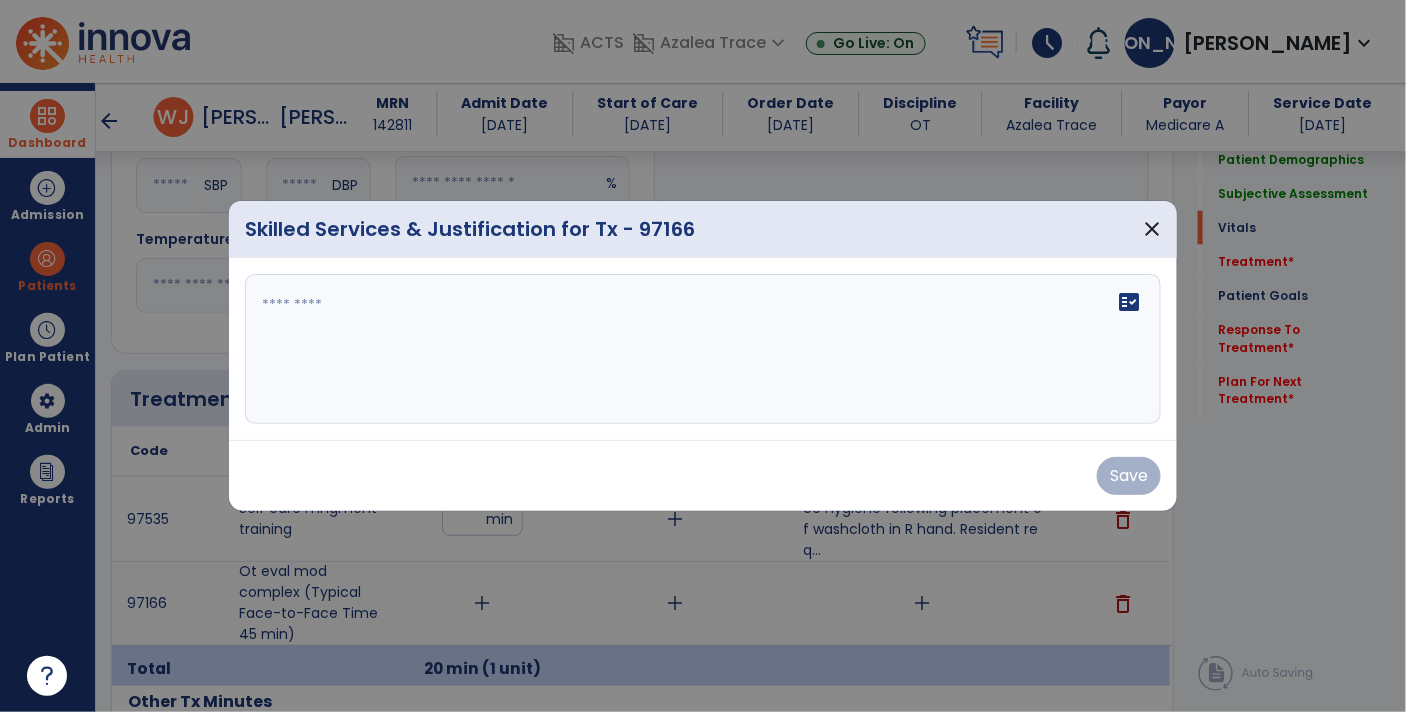 scroll, scrollTop: 0, scrollLeft: 0, axis: both 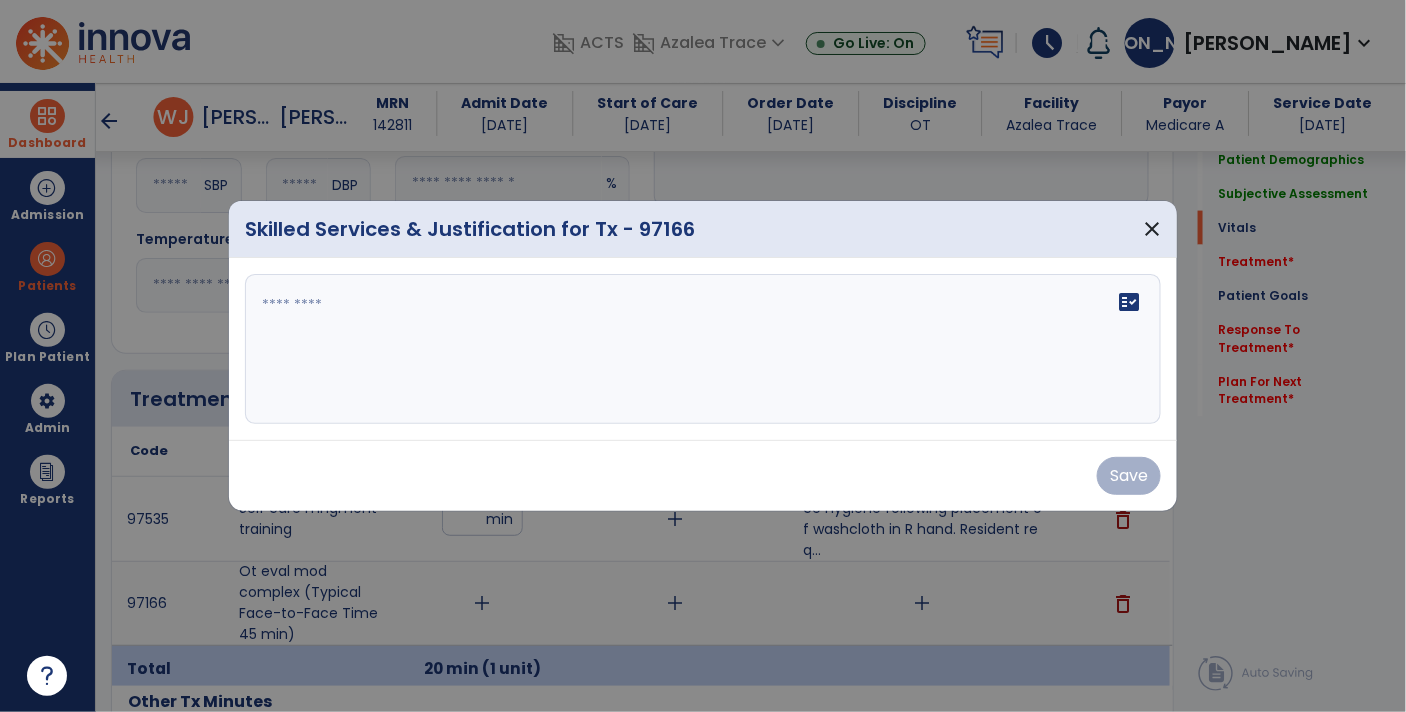 click on "fact_check" at bounding box center [703, 349] 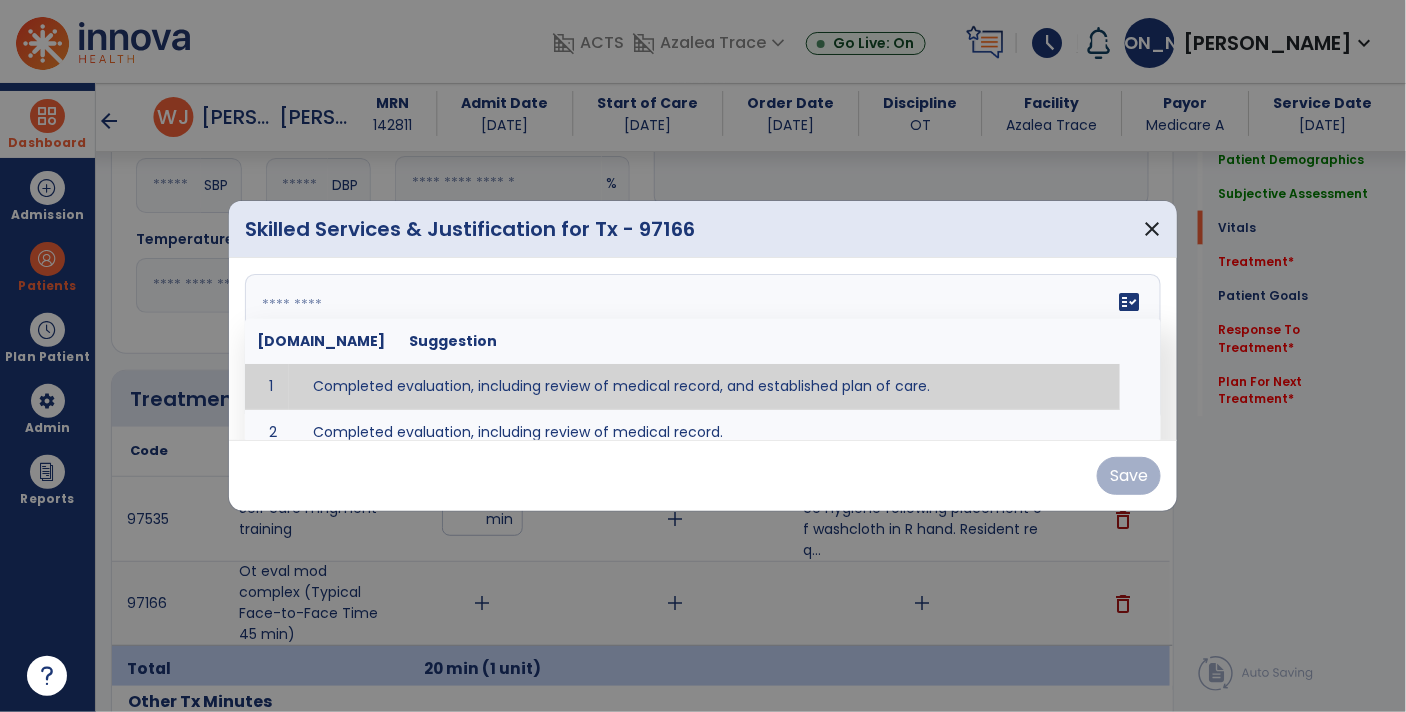 paste on "**********" 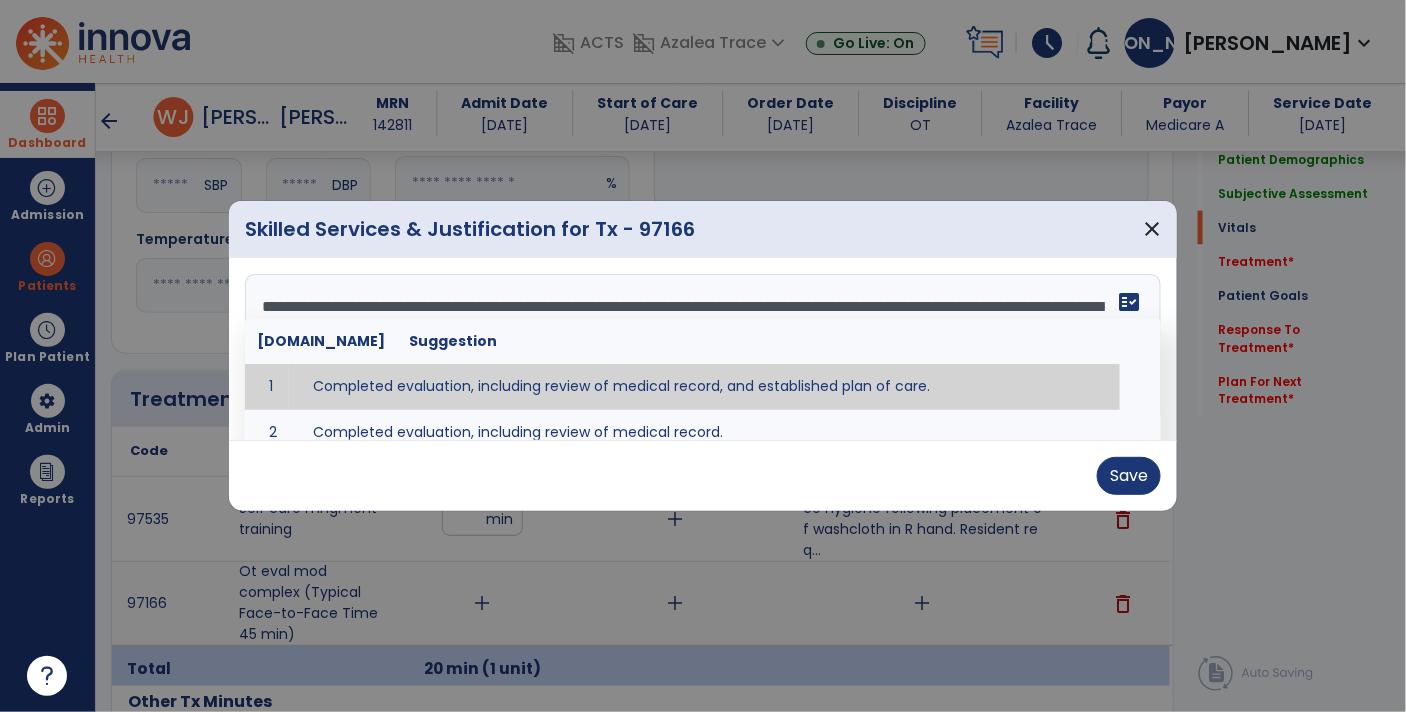 scroll, scrollTop: 15, scrollLeft: 0, axis: vertical 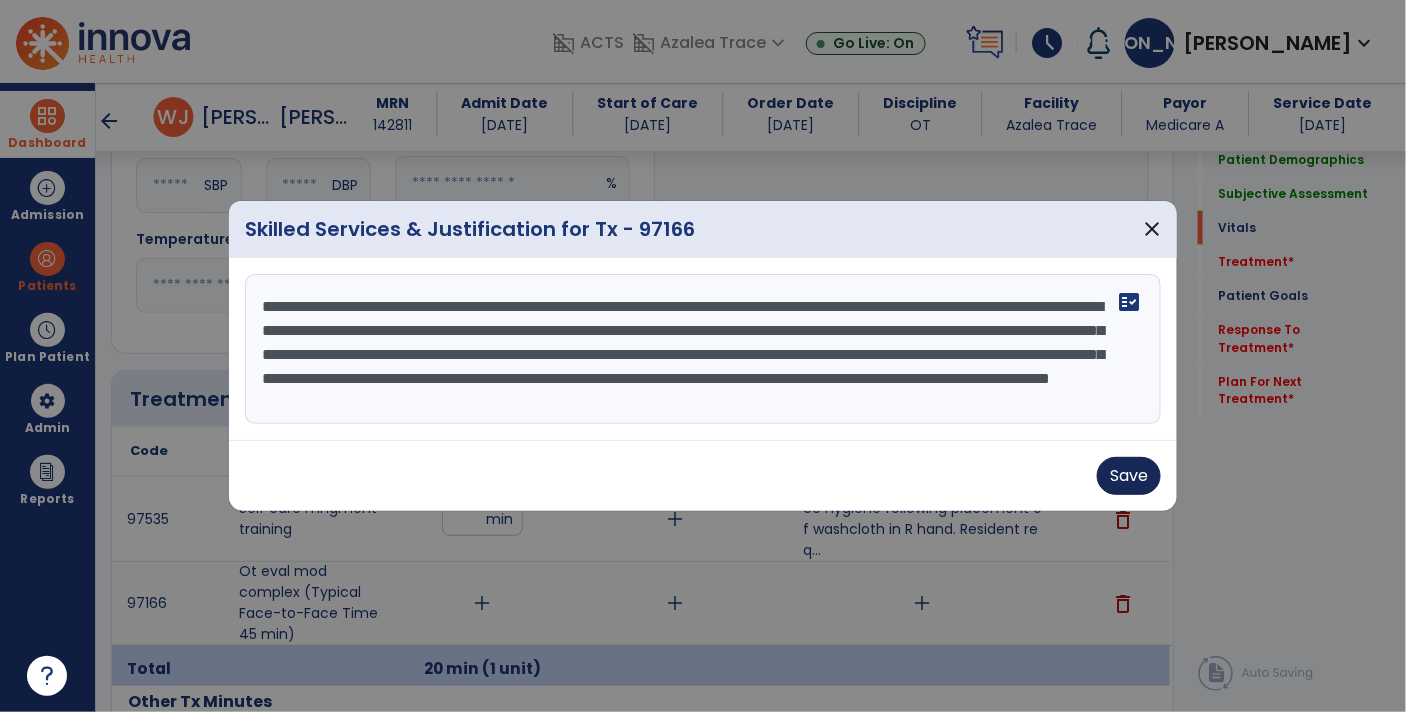 type on "**********" 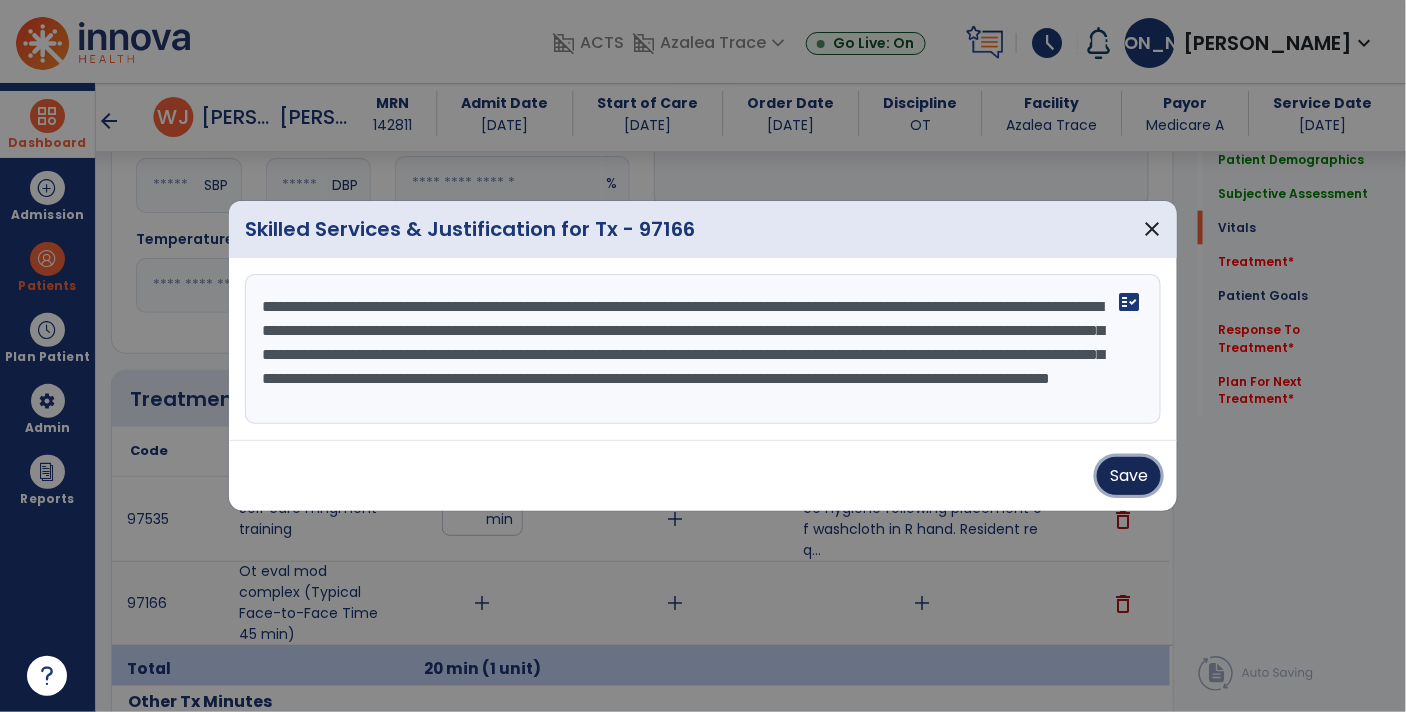 click on "Save" at bounding box center (1129, 476) 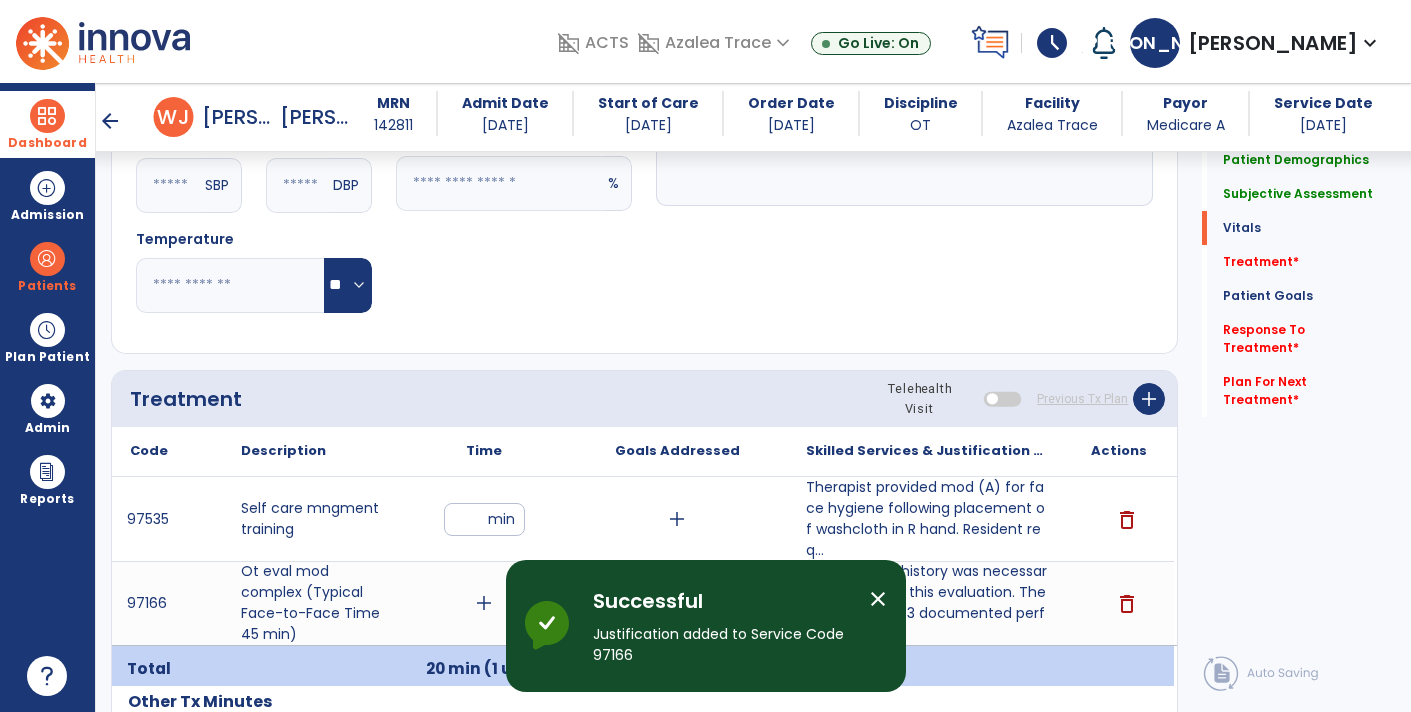 click on "add" at bounding box center [484, 603] 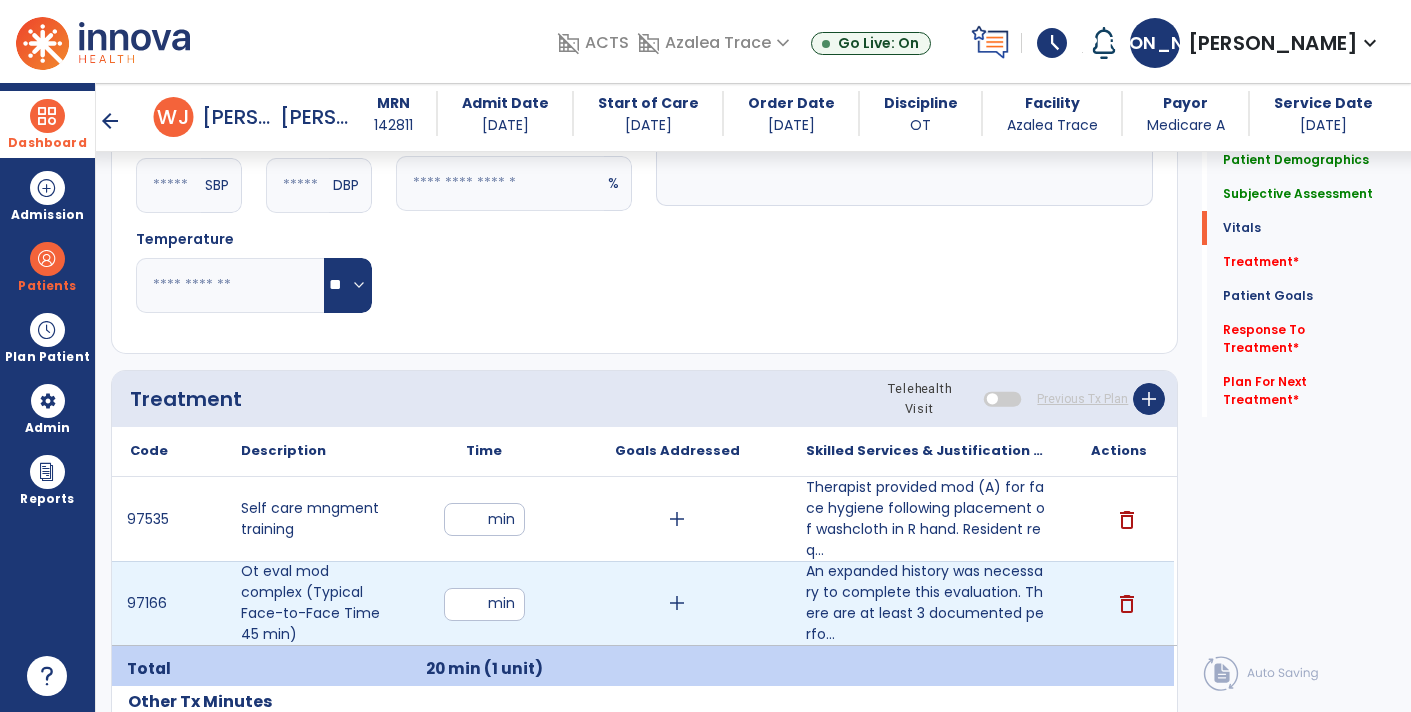 type on "**" 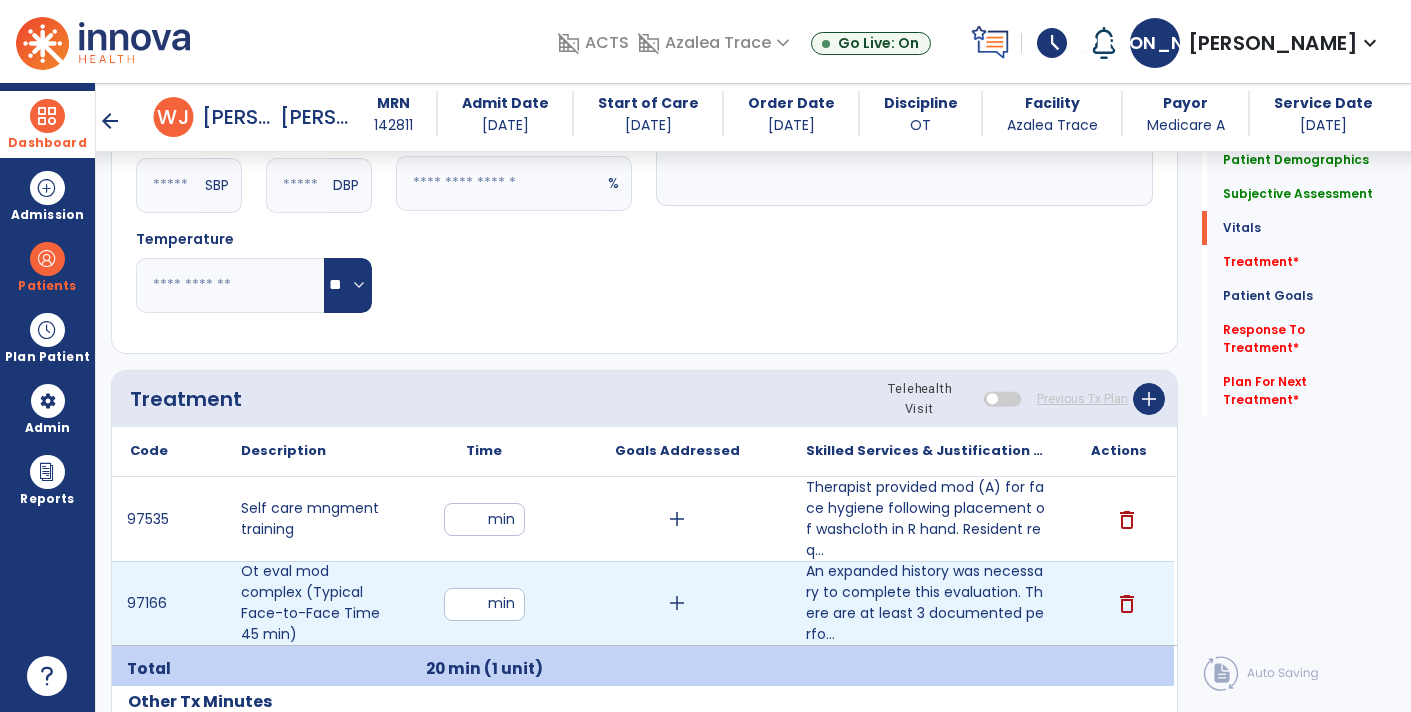 click on "Notes/Comments" 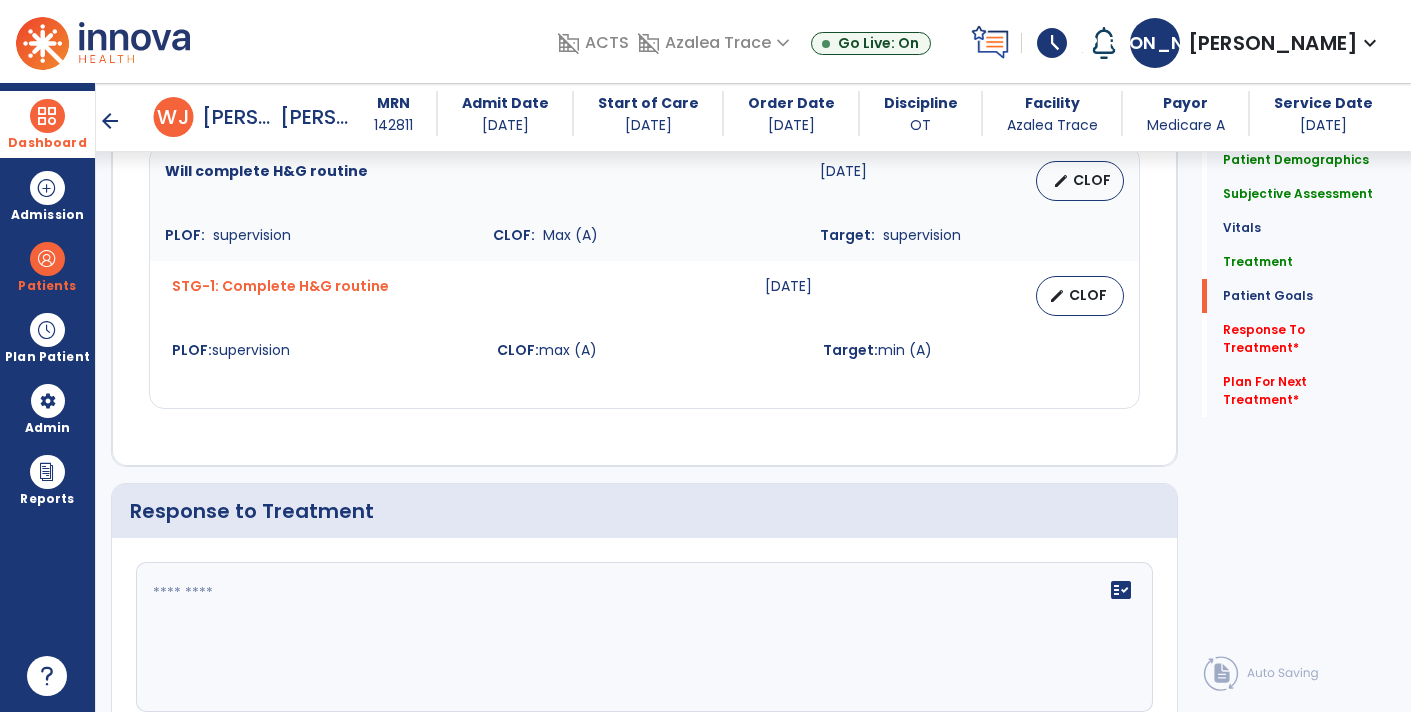 scroll, scrollTop: 2751, scrollLeft: 0, axis: vertical 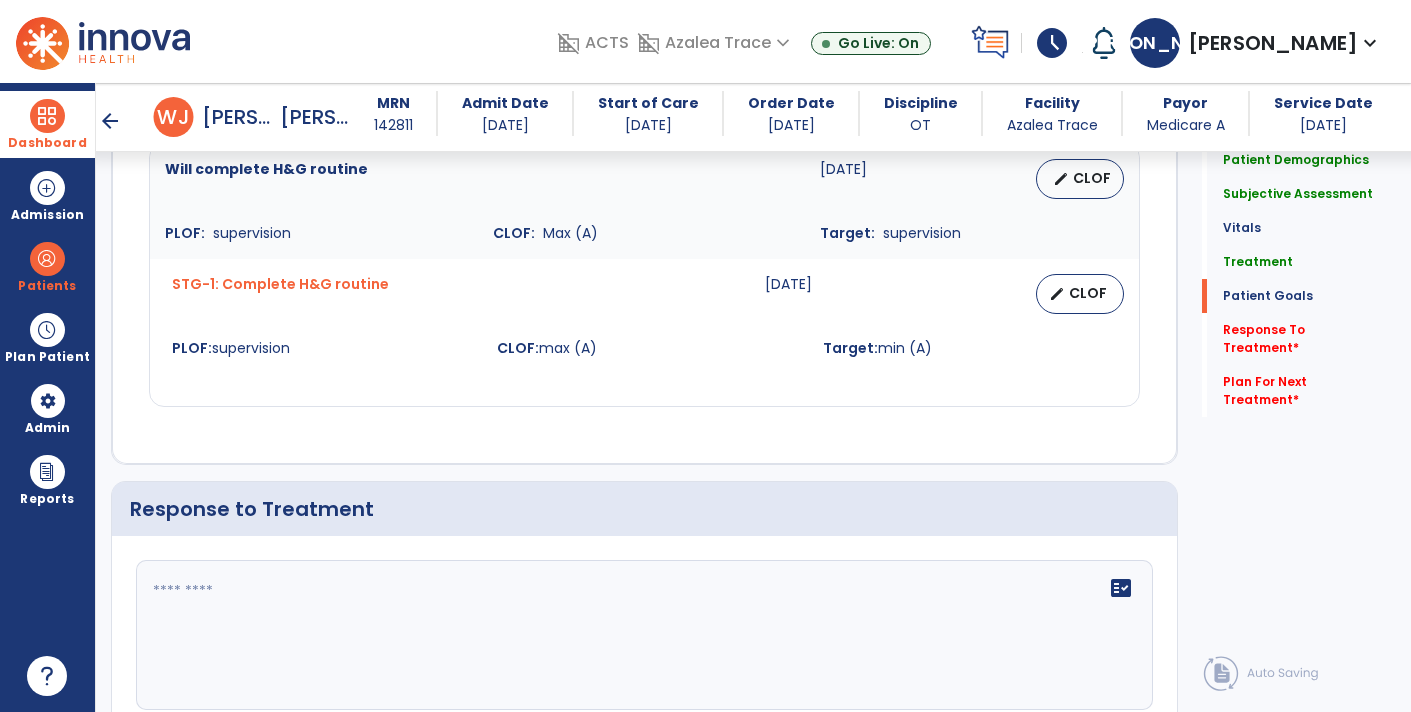 click on "fact_check" 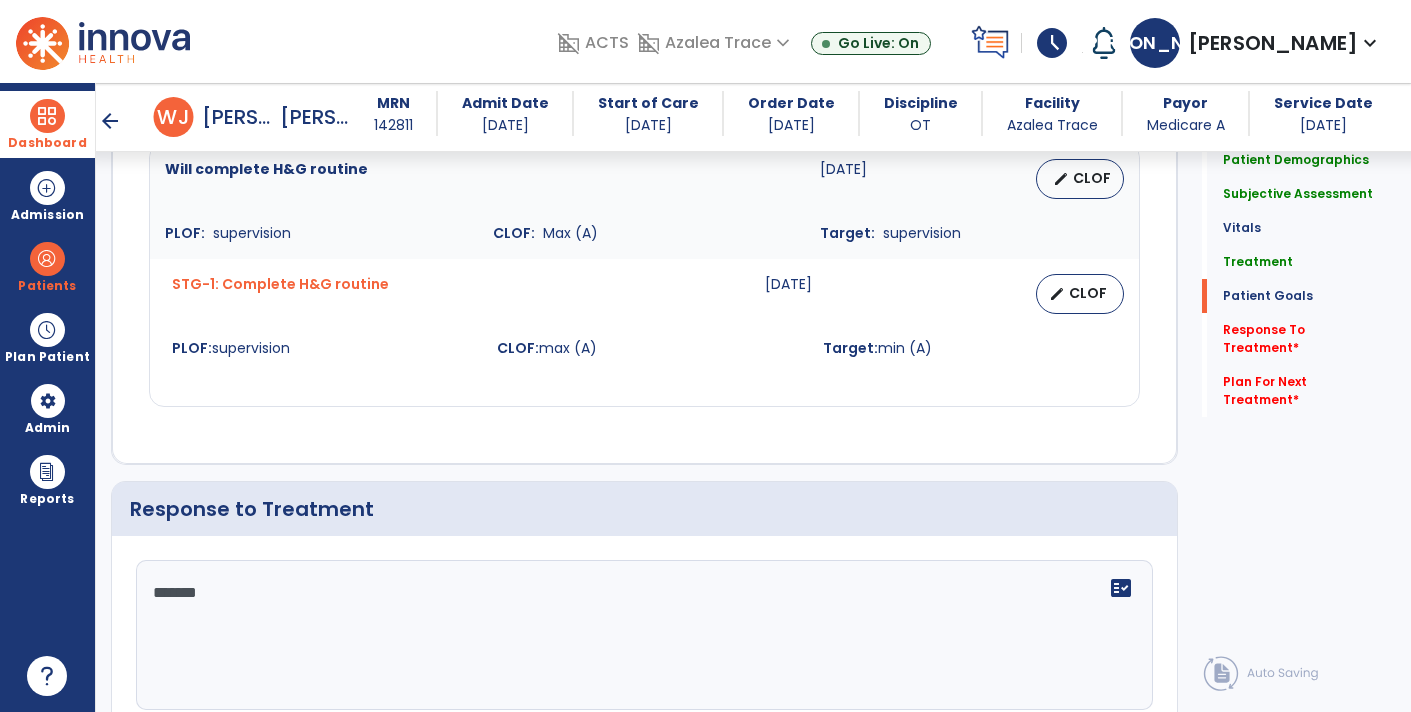 type on "********" 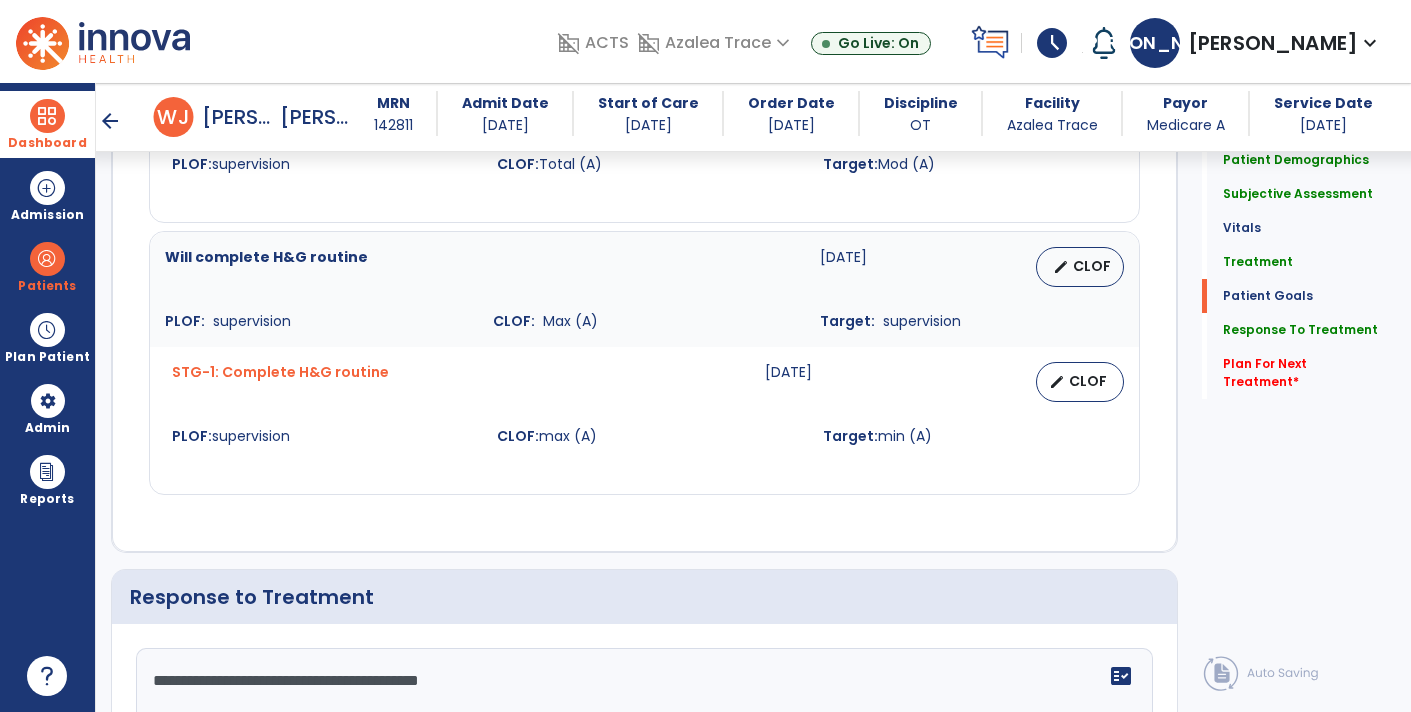 scroll, scrollTop: 2751, scrollLeft: 0, axis: vertical 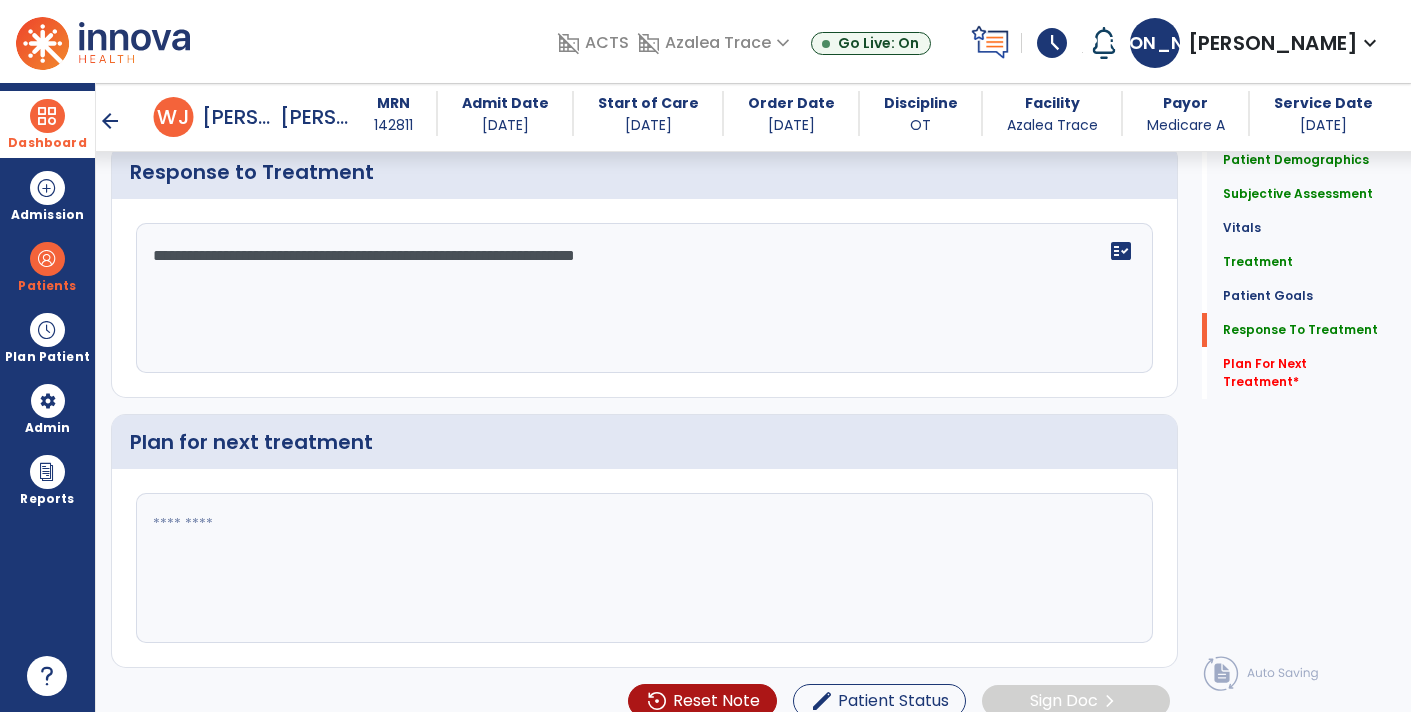 type on "**********" 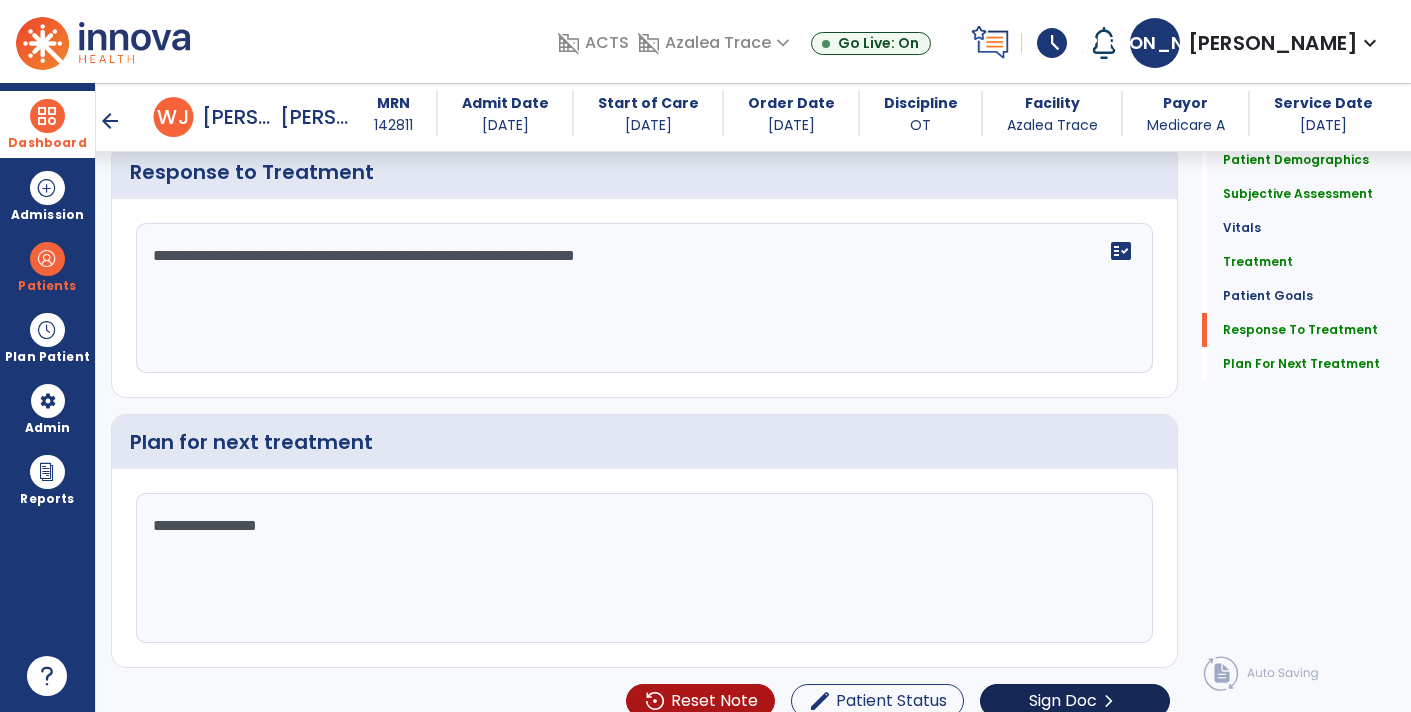 type on "**********" 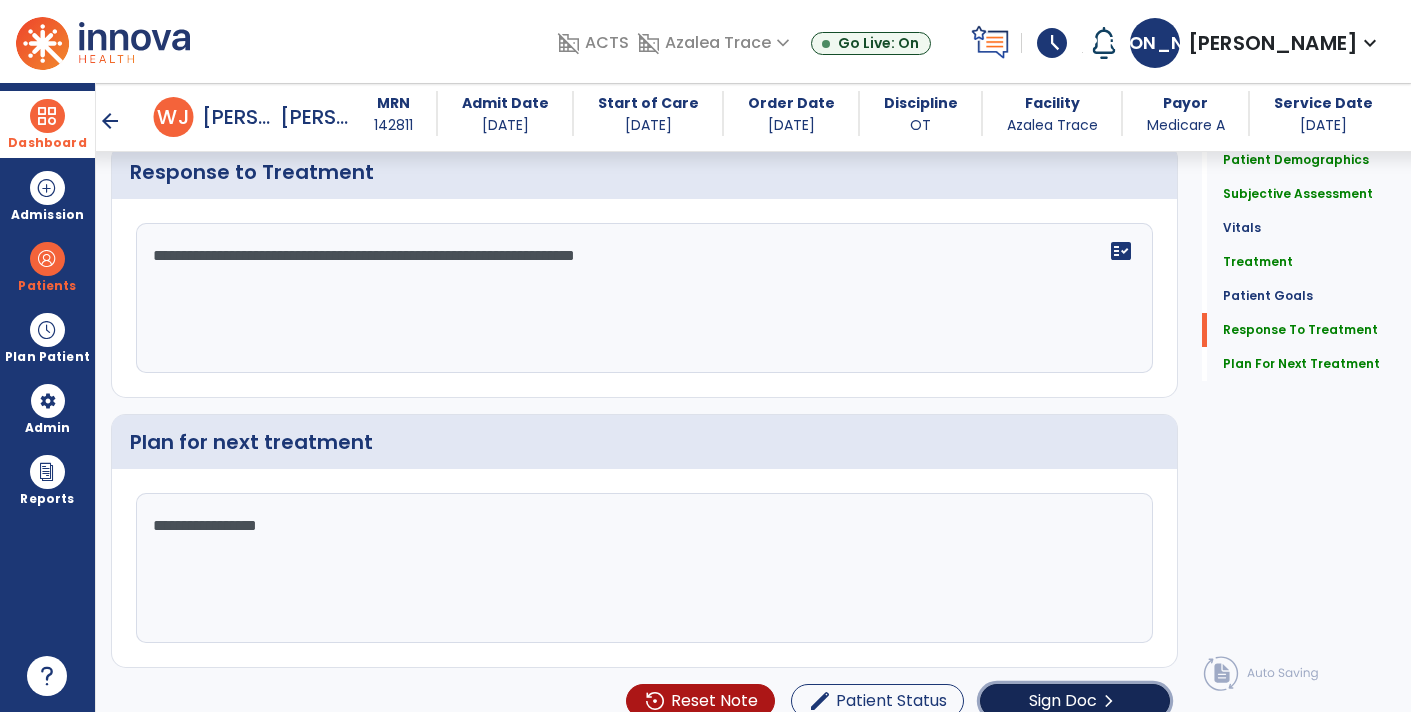 click on "Sign Doc" 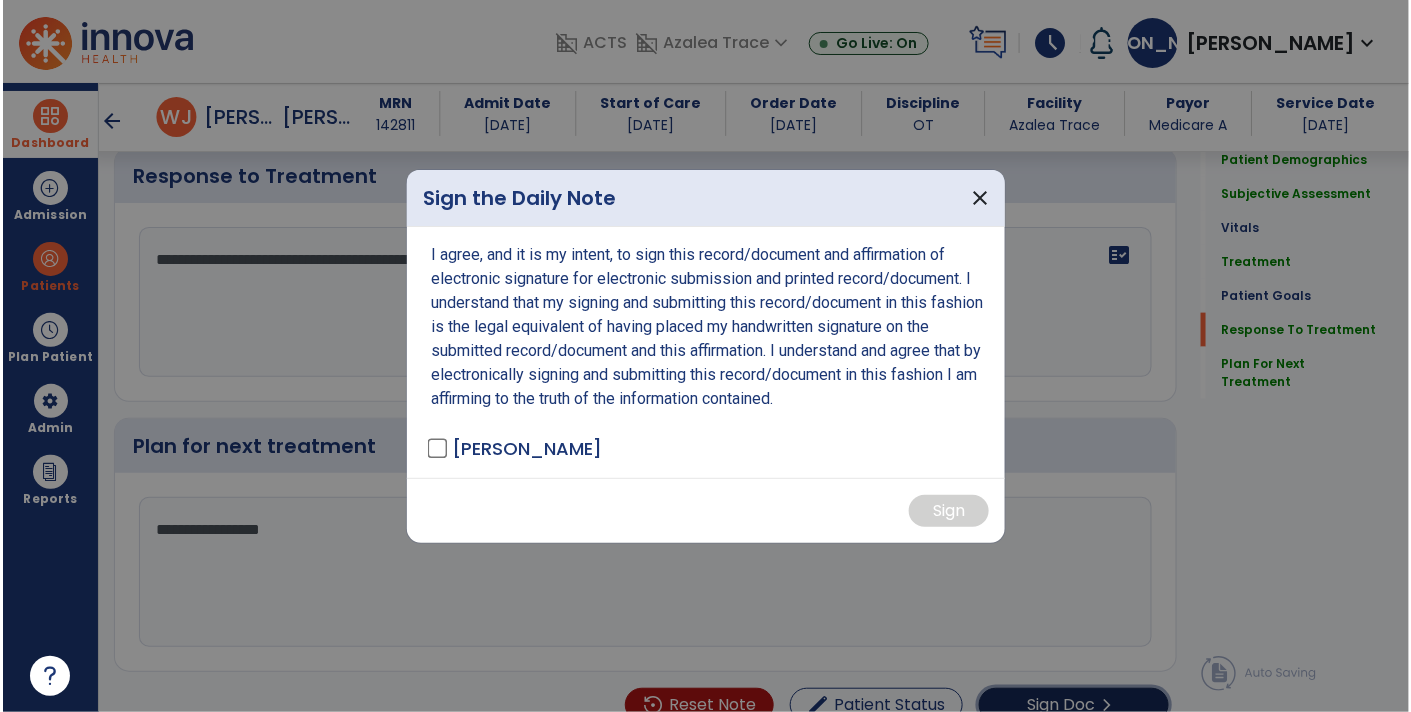 scroll, scrollTop: 3088, scrollLeft: 0, axis: vertical 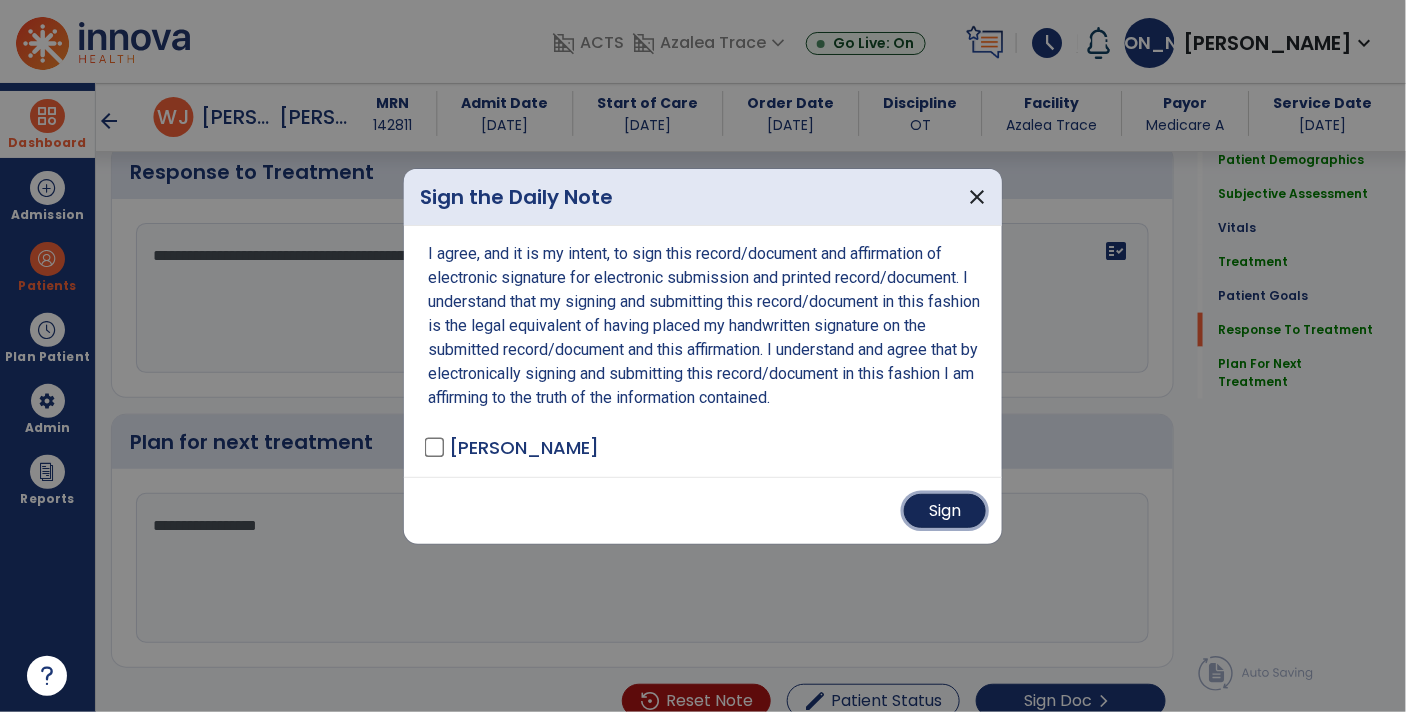 click on "Sign" at bounding box center (945, 511) 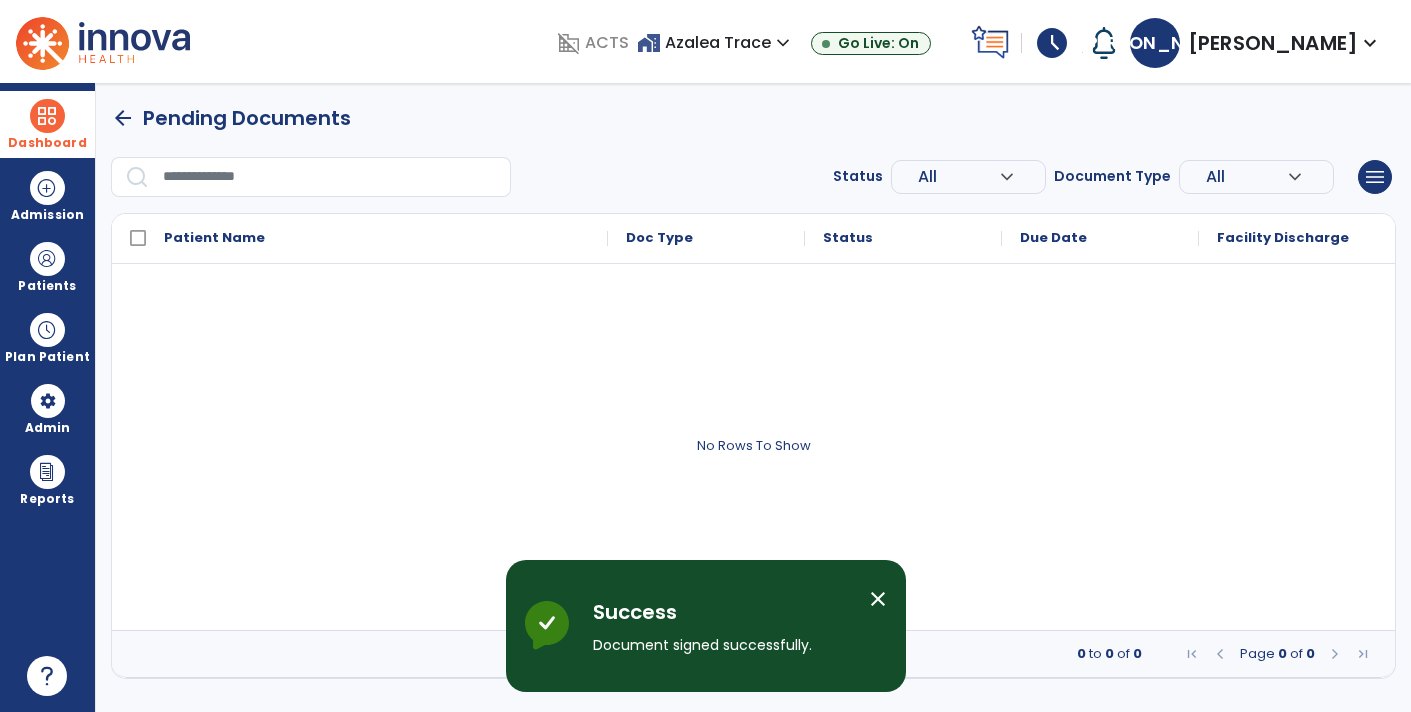 scroll, scrollTop: 0, scrollLeft: 0, axis: both 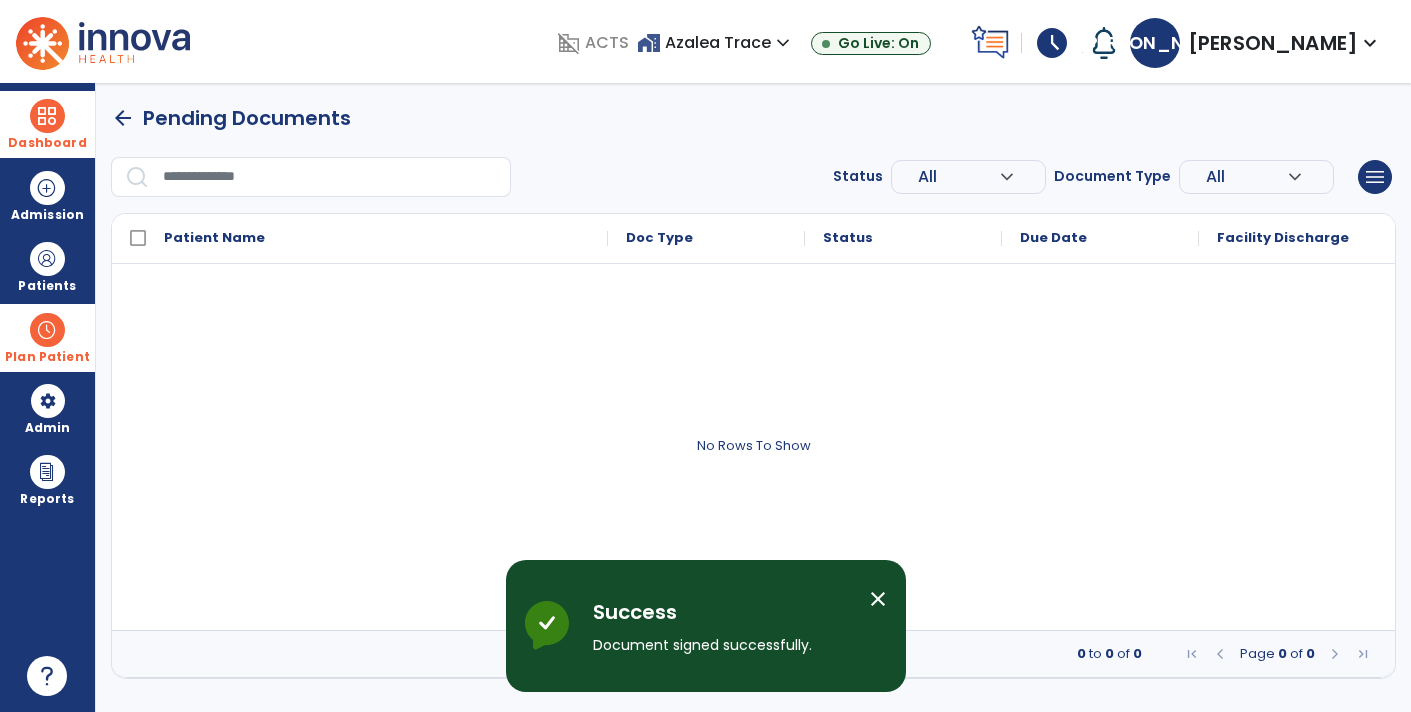 click on "Plan Patient" at bounding box center (47, 286) 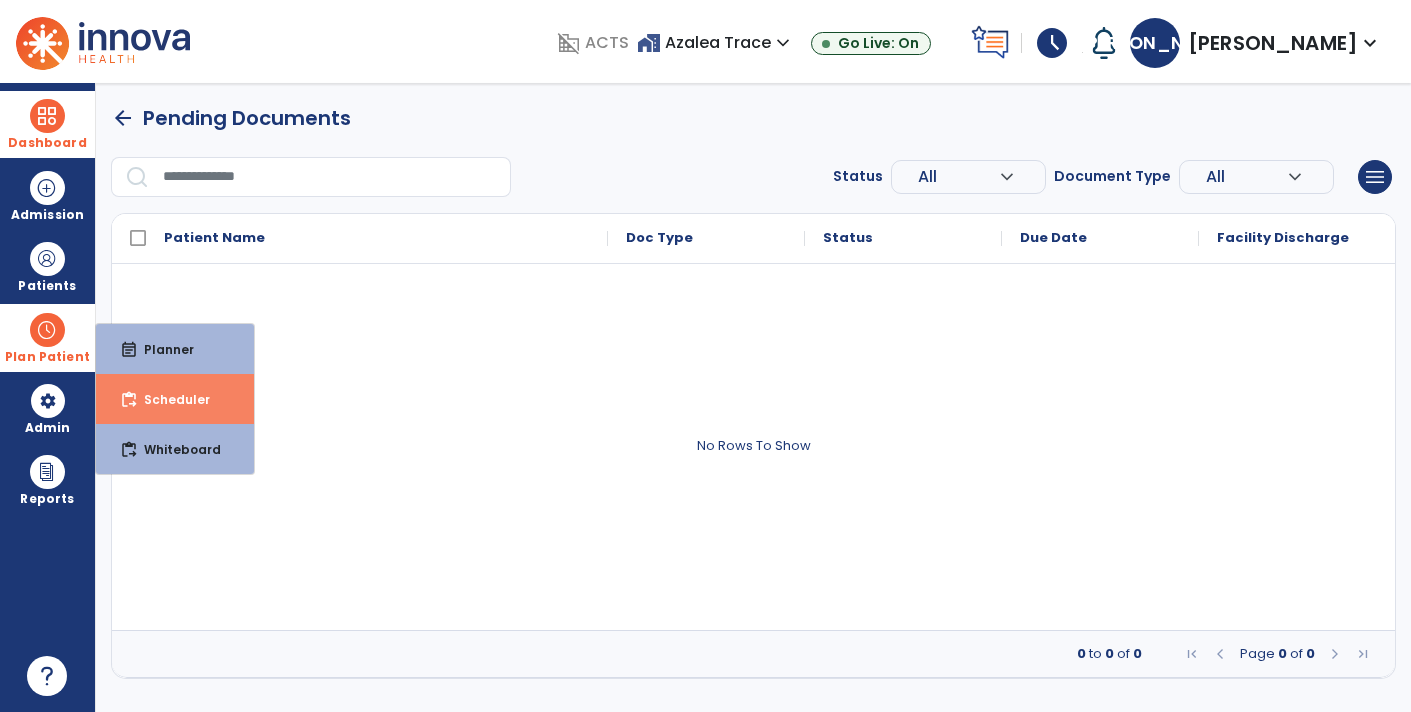 click on "content_paste_go  Scheduler" at bounding box center (175, 399) 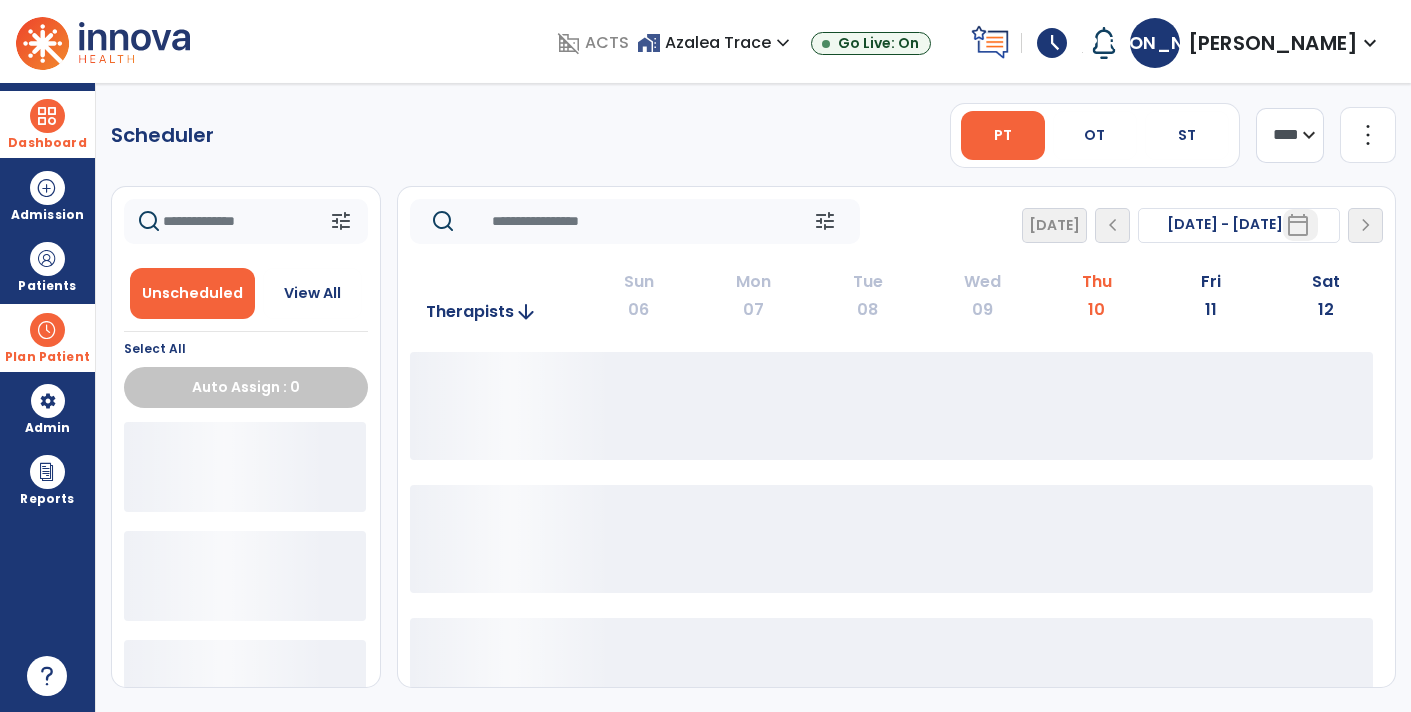 click at bounding box center [47, 330] 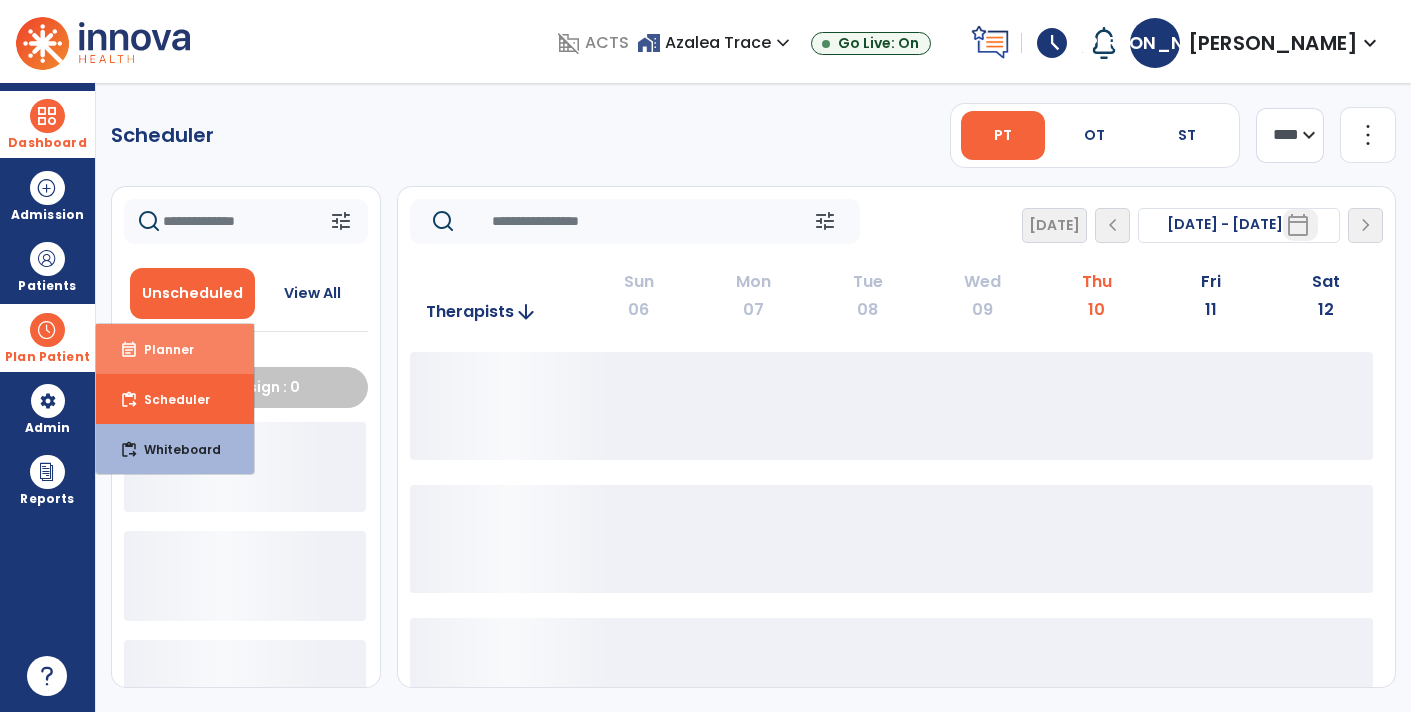 click on "event_note  Planner" at bounding box center [175, 349] 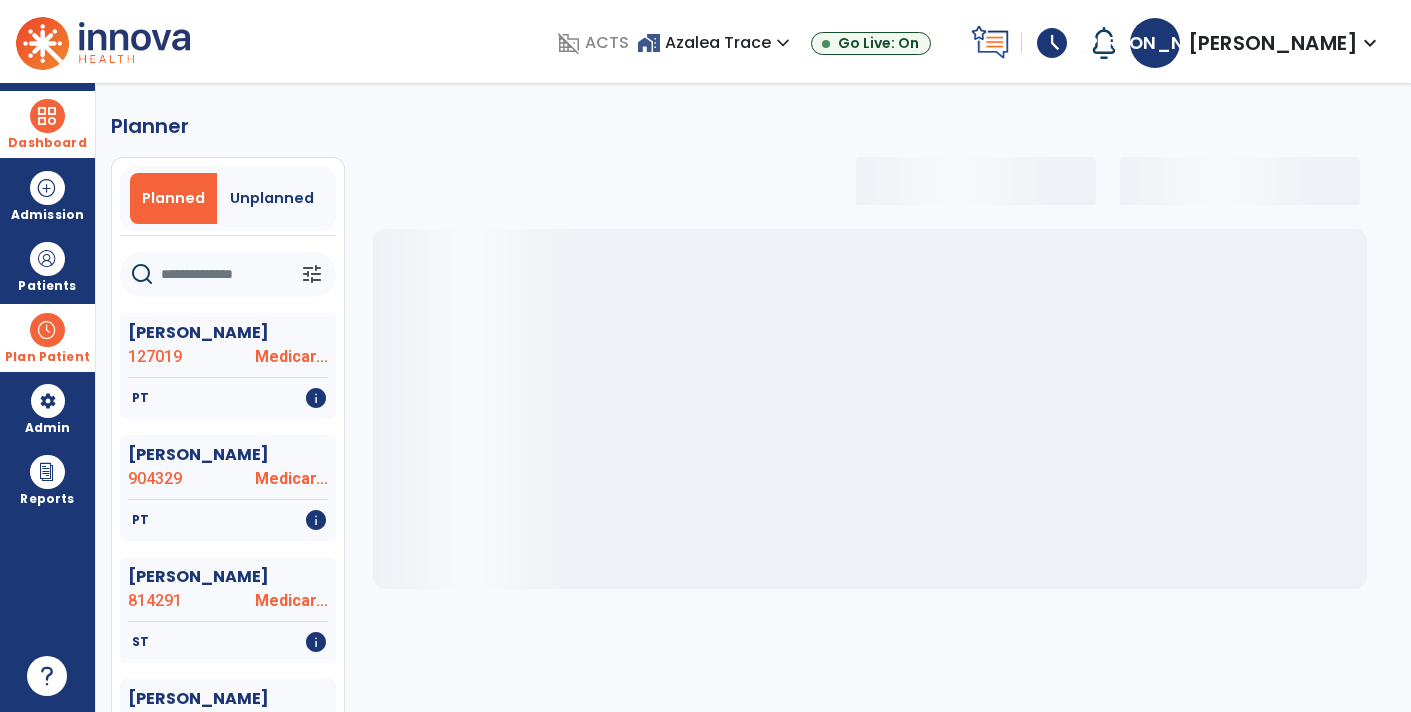 click 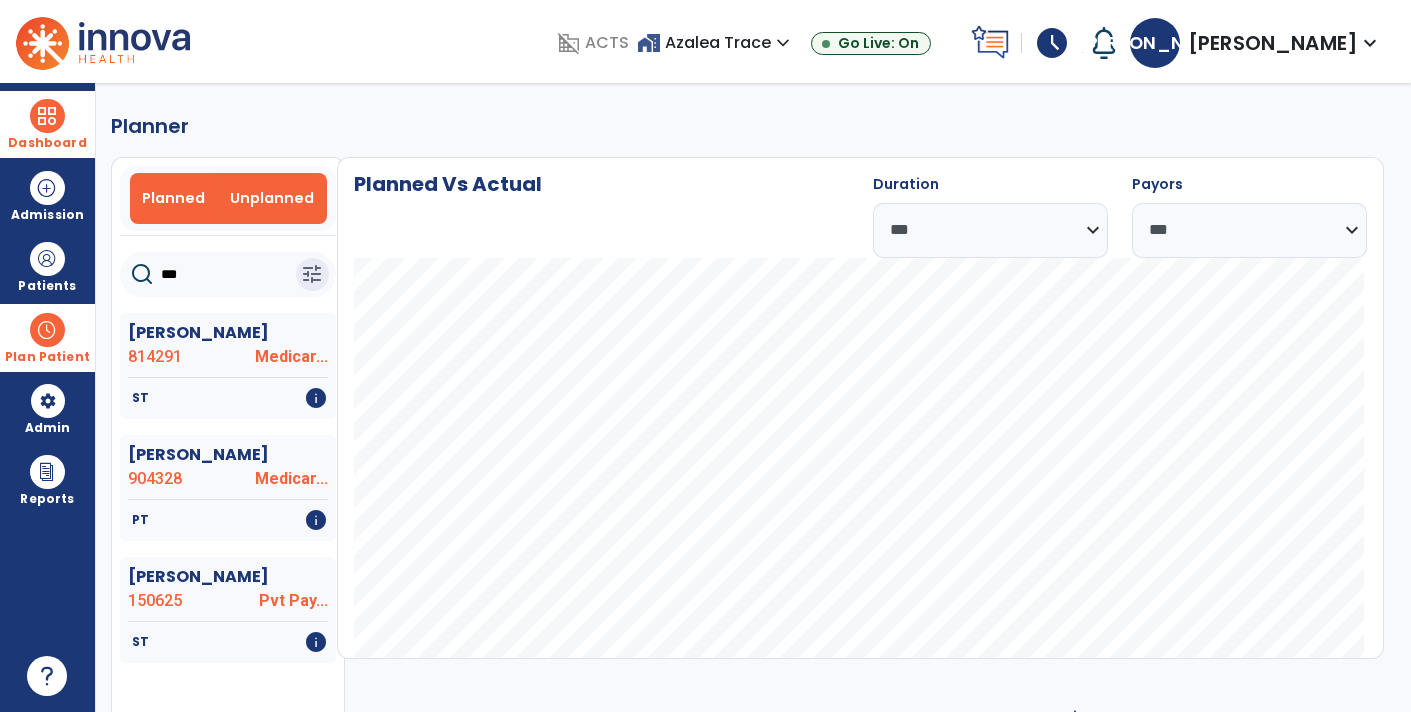 type on "***" 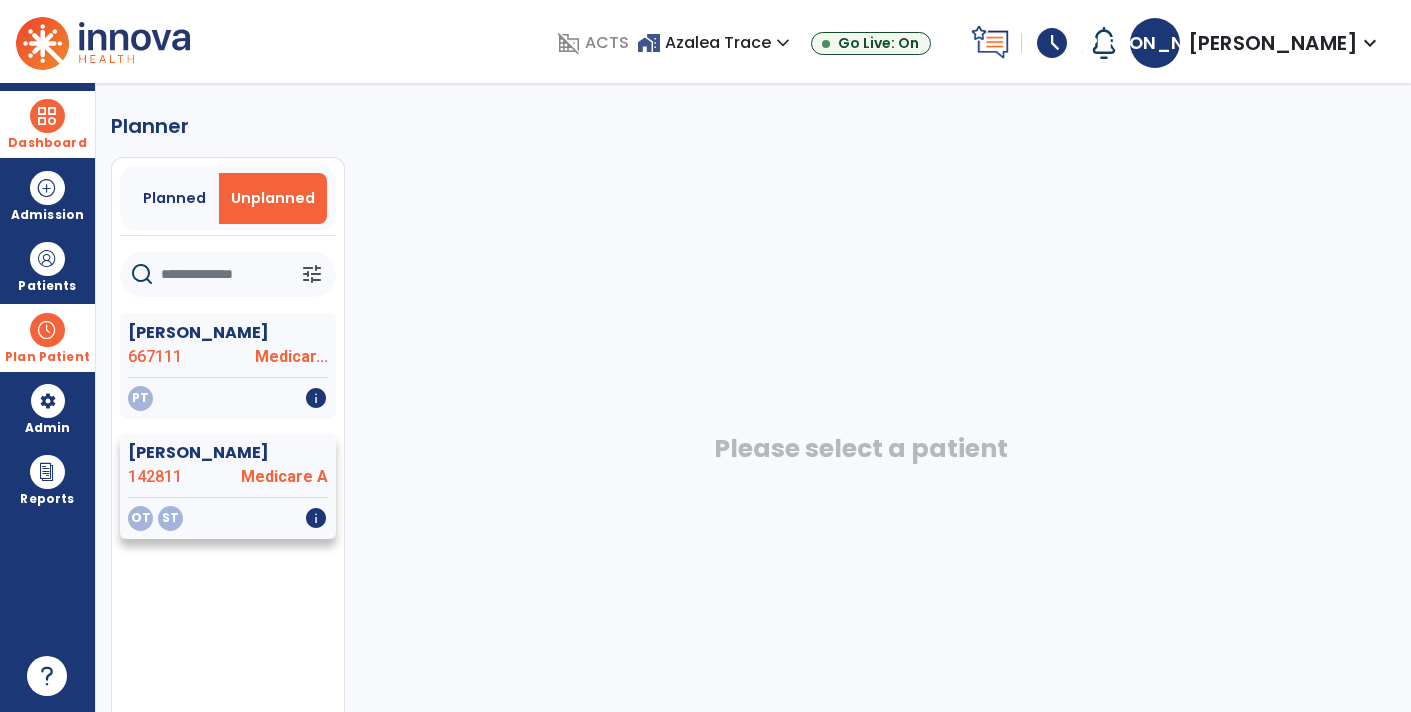 click on "[PERSON_NAME]  142811 Medicare A" 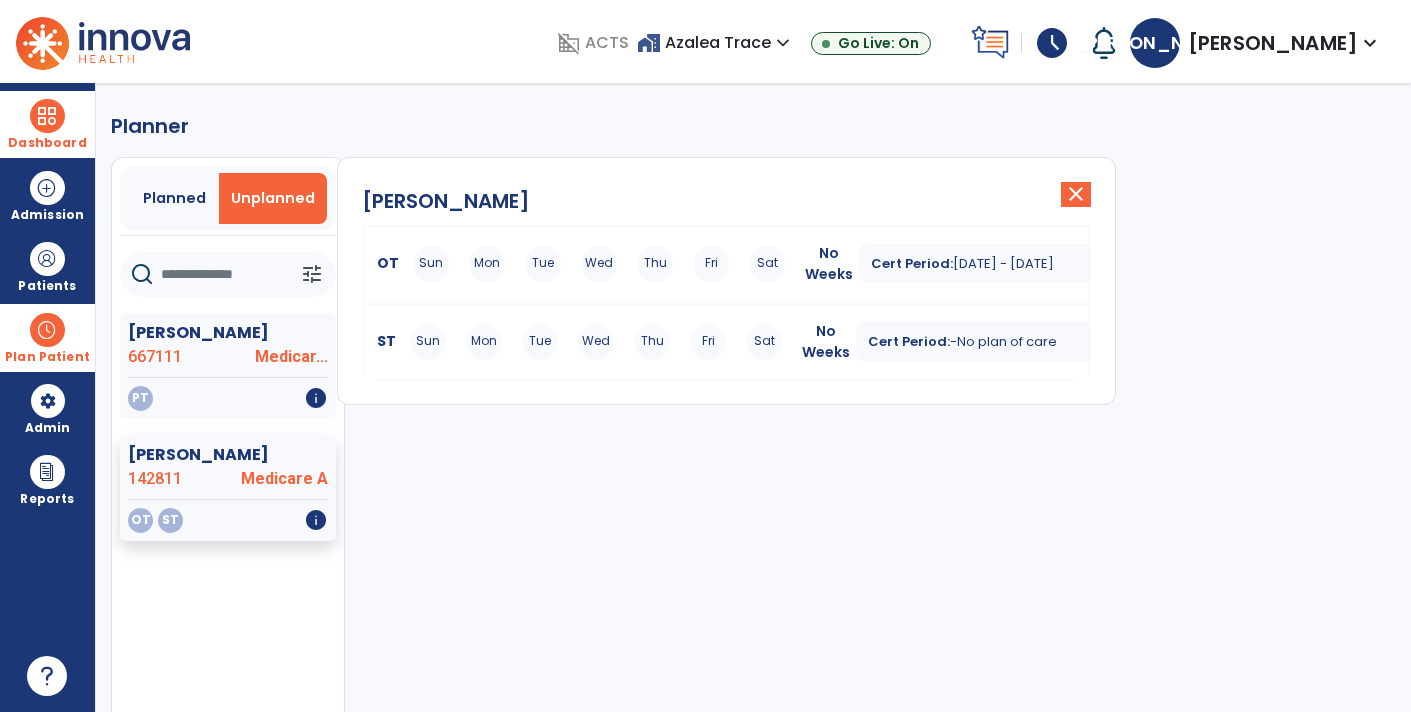 click on "Mon" at bounding box center [487, 264] 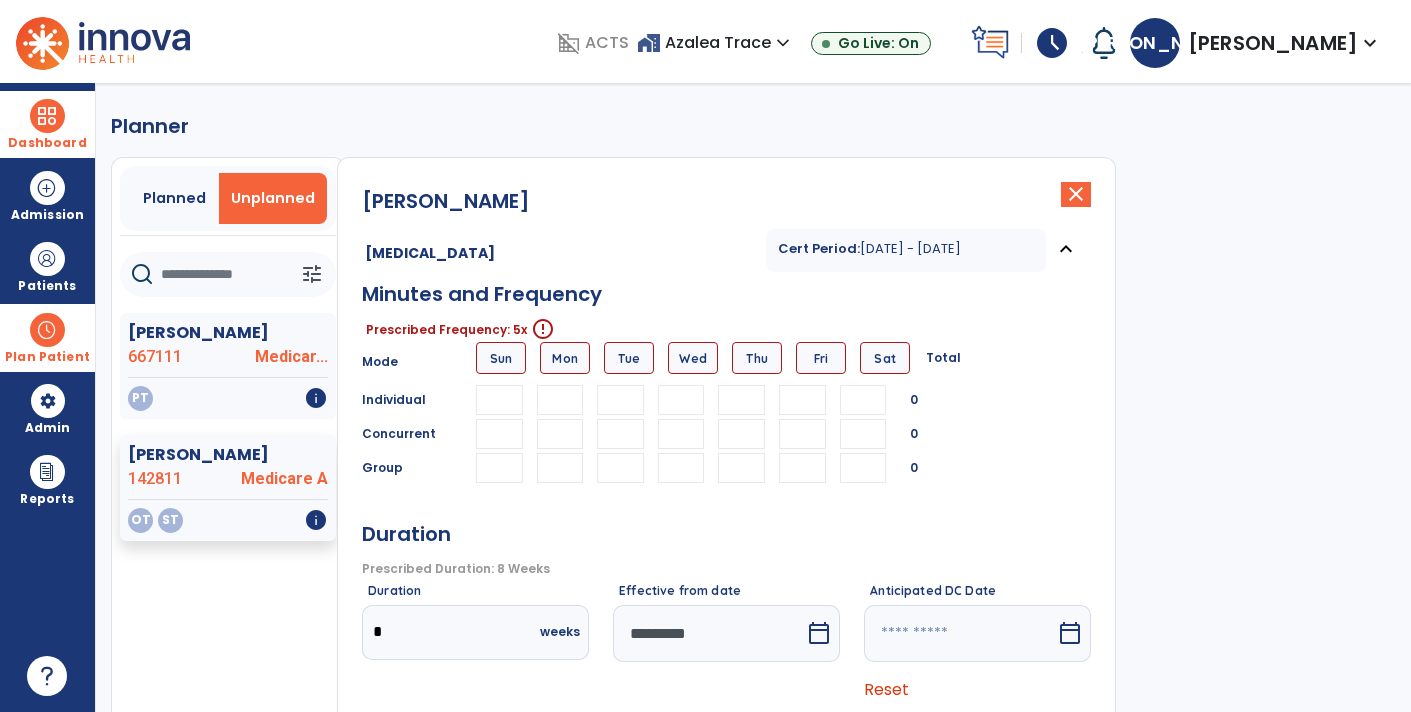 click at bounding box center [560, 400] 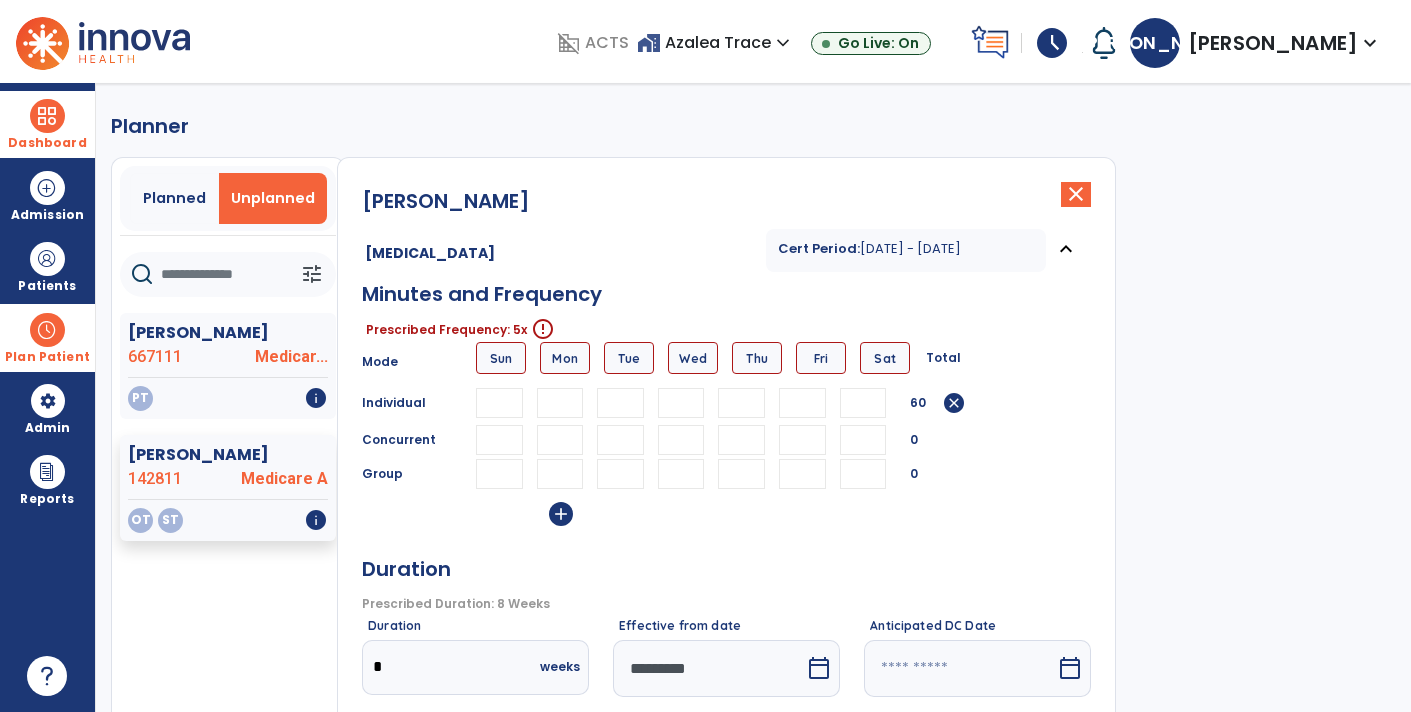 type on "**" 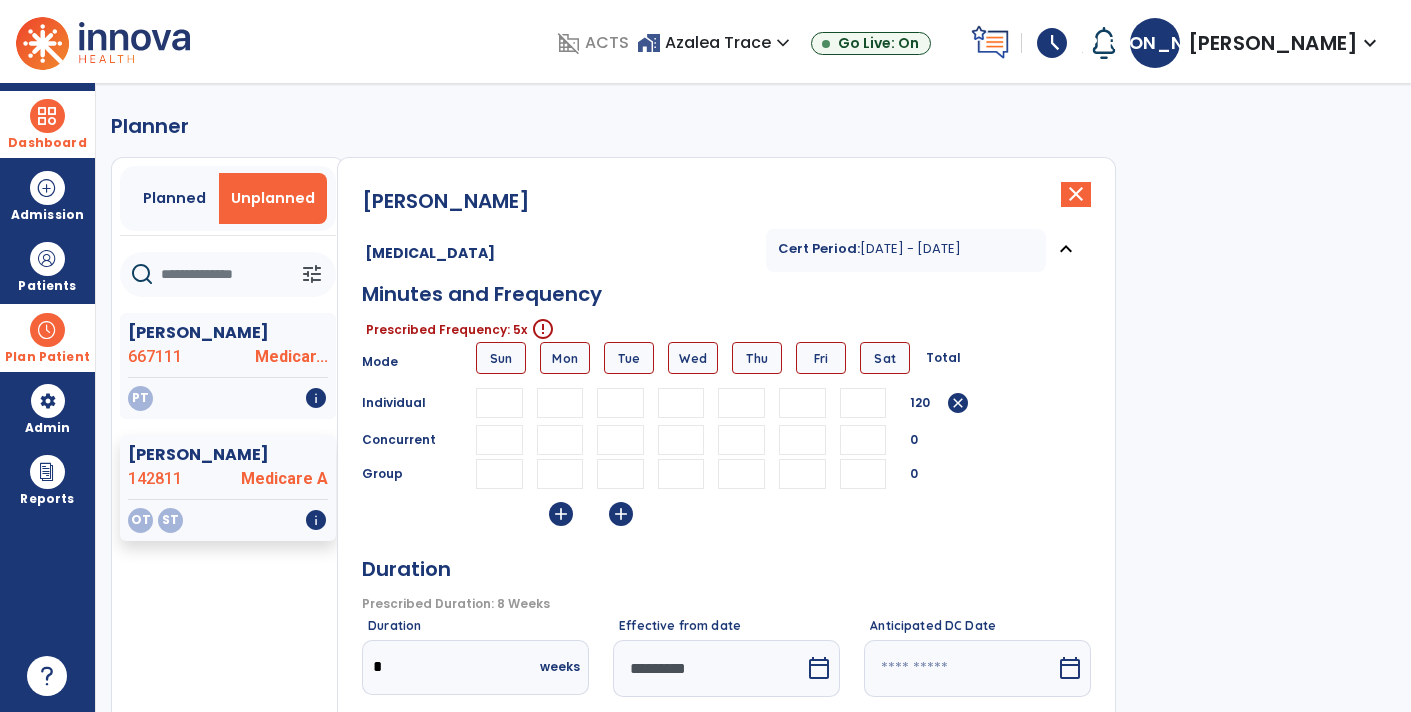 type on "**" 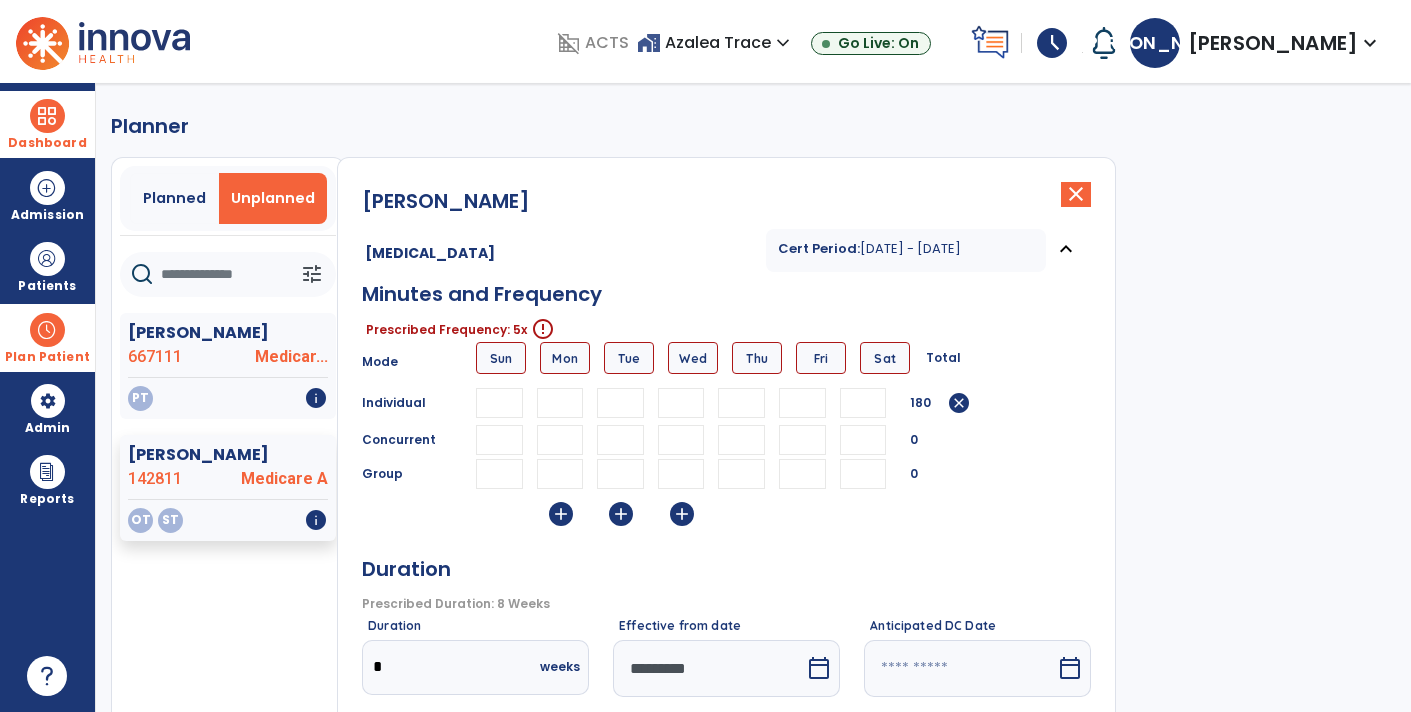 type on "**" 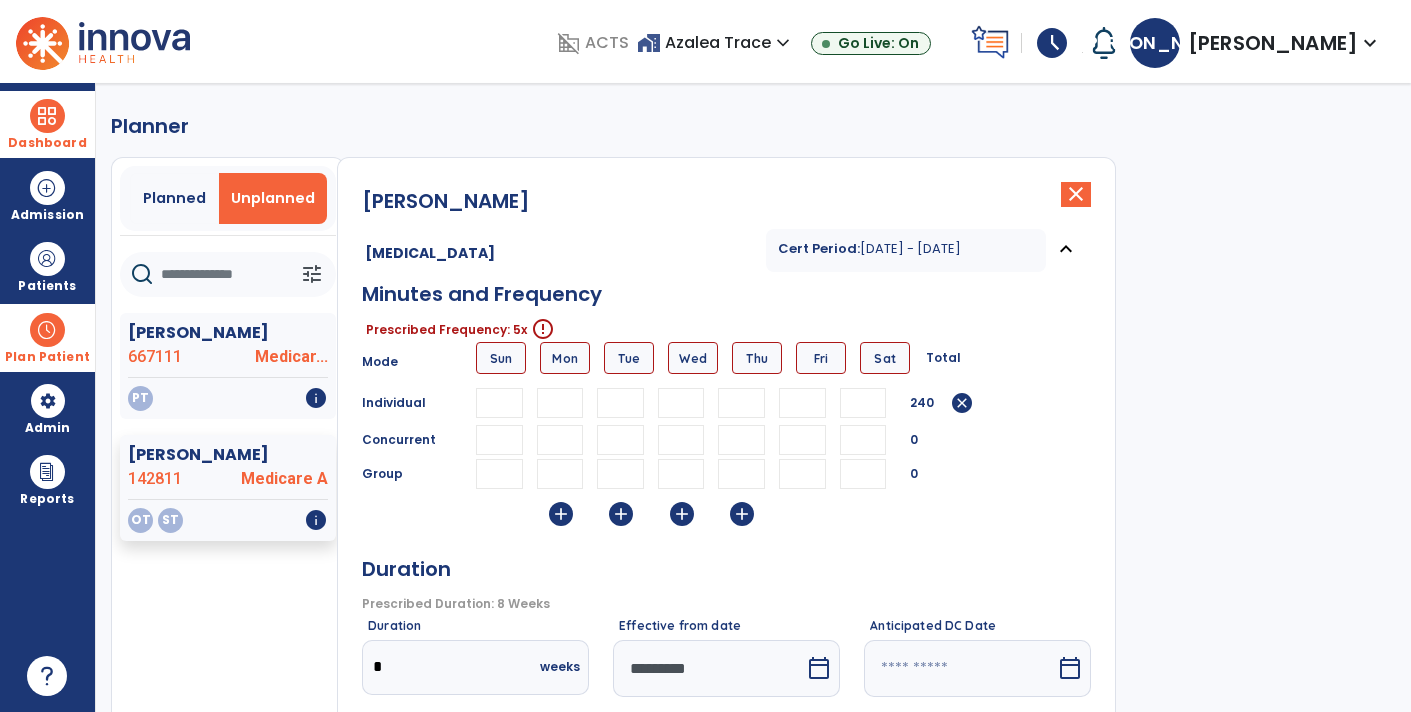 type on "**" 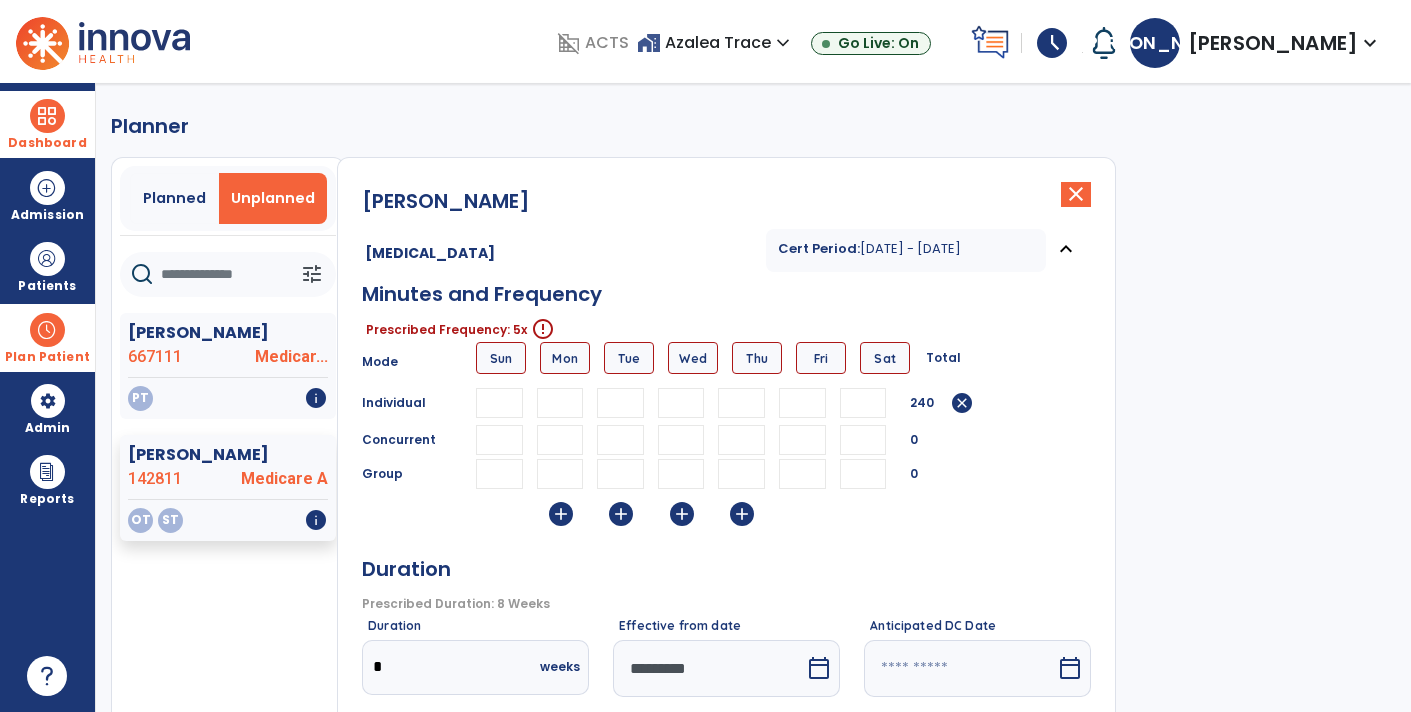 click at bounding box center (802, 403) 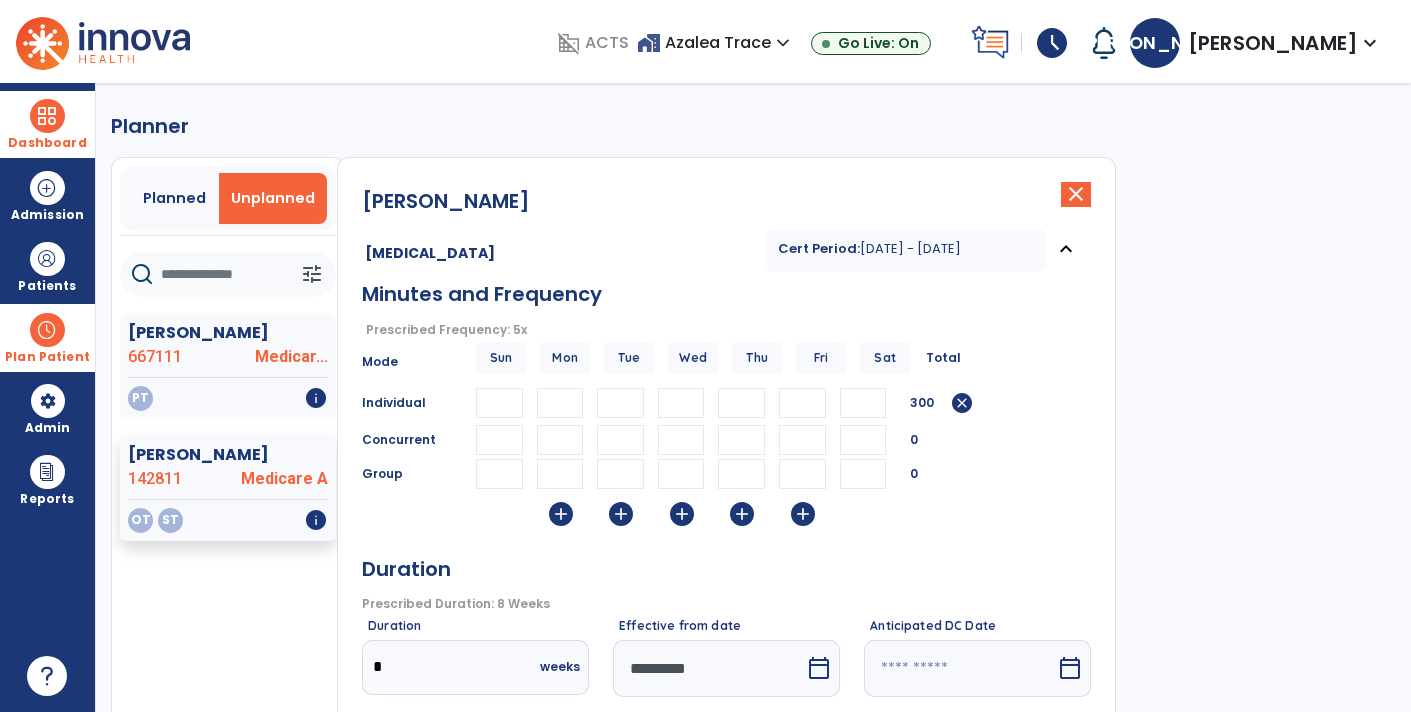 type on "**" 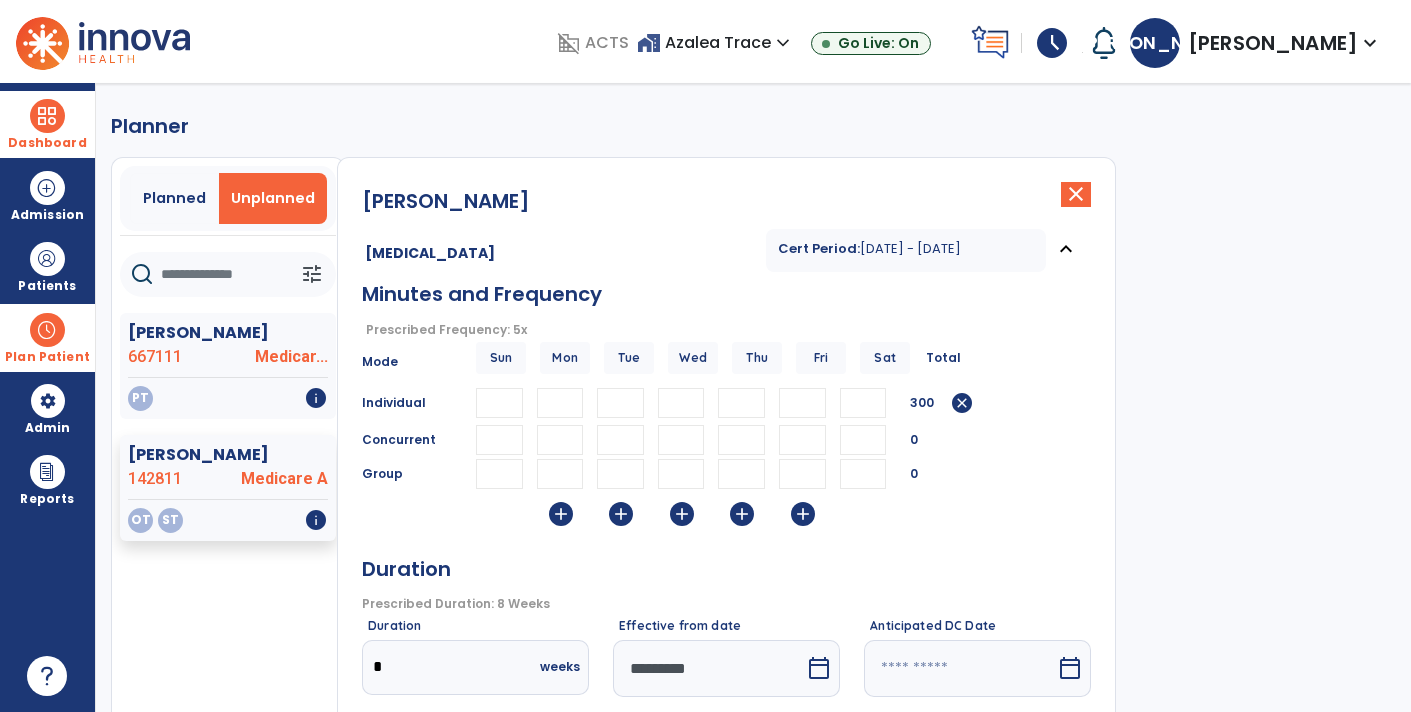 click on "add" at bounding box center (561, 514) 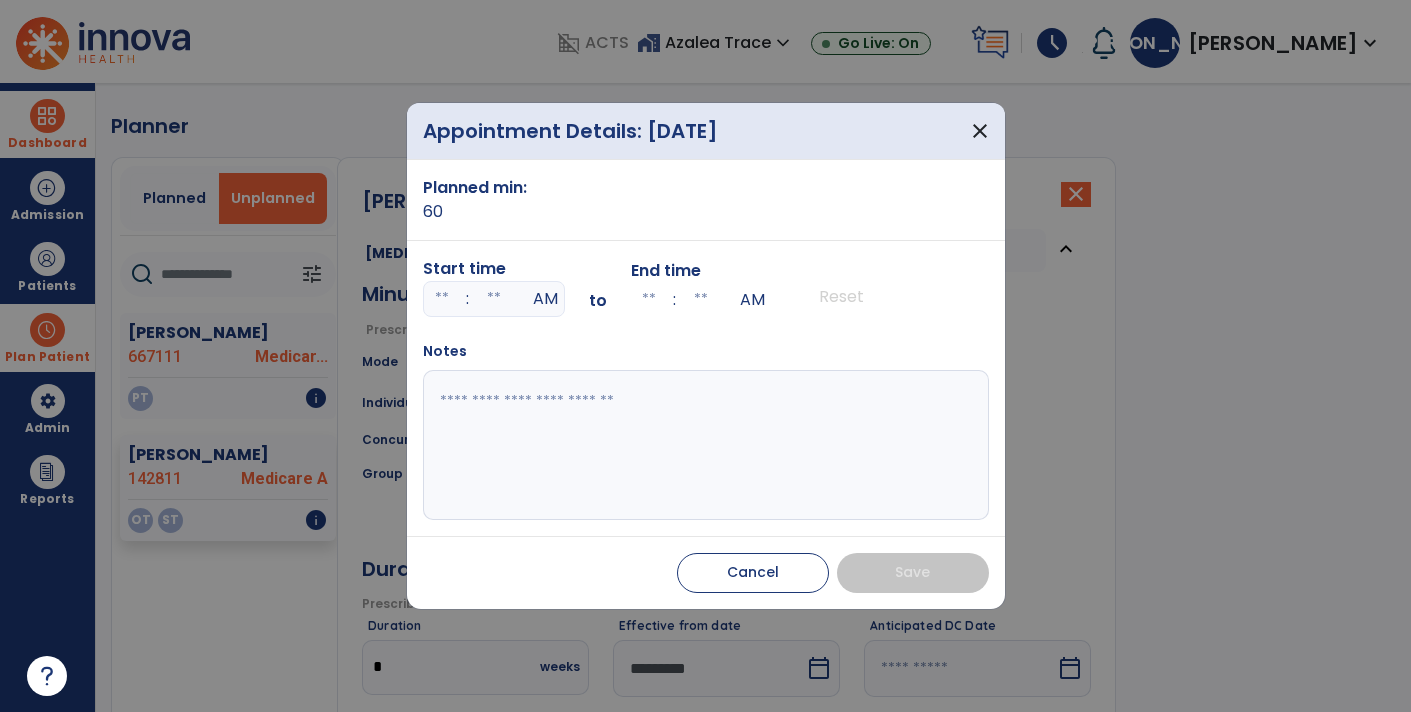 click at bounding box center [442, 299] 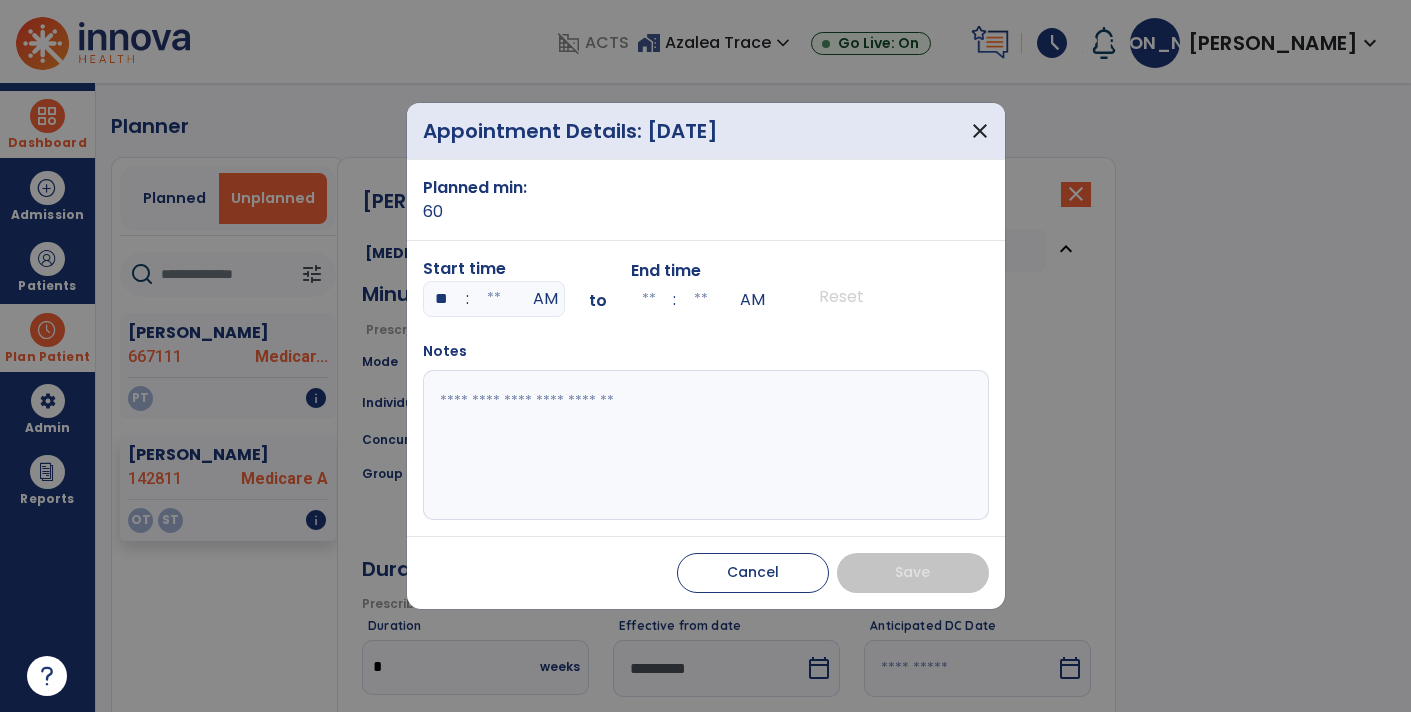type on "**" 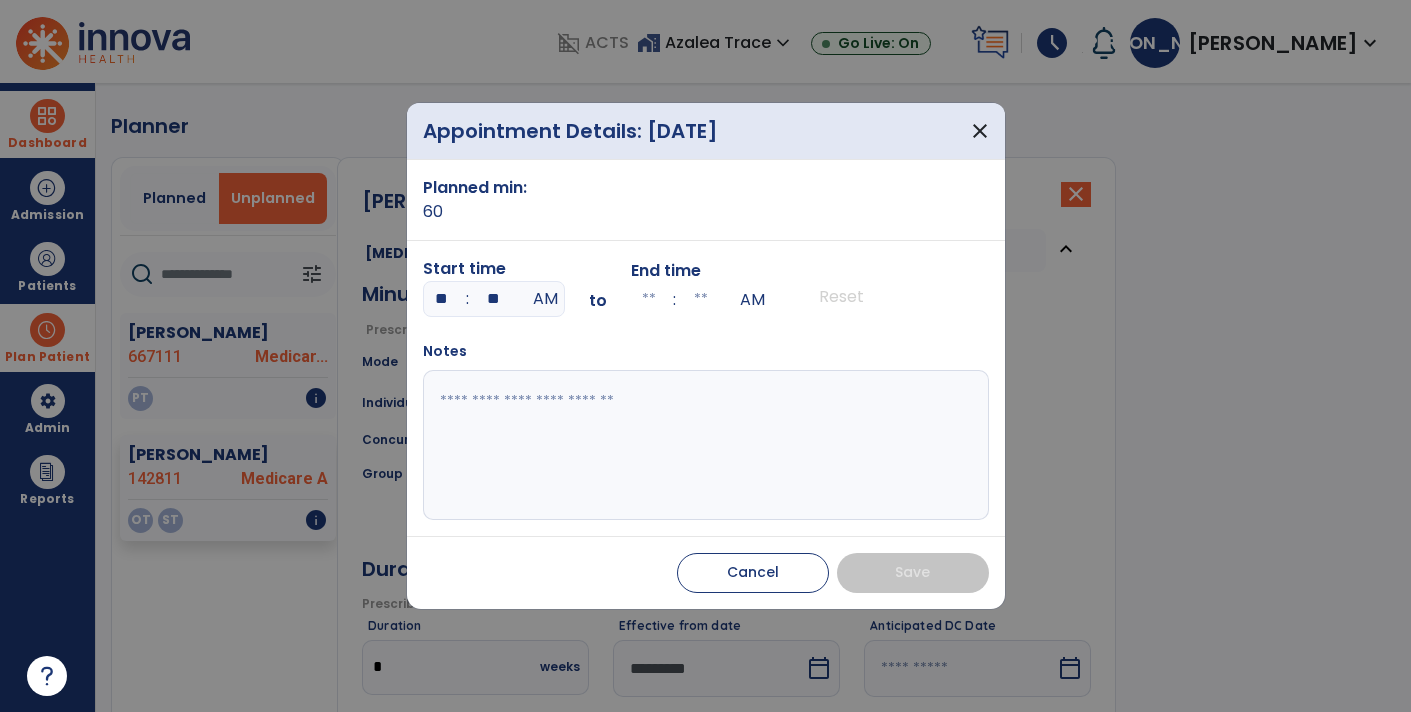 type on "**" 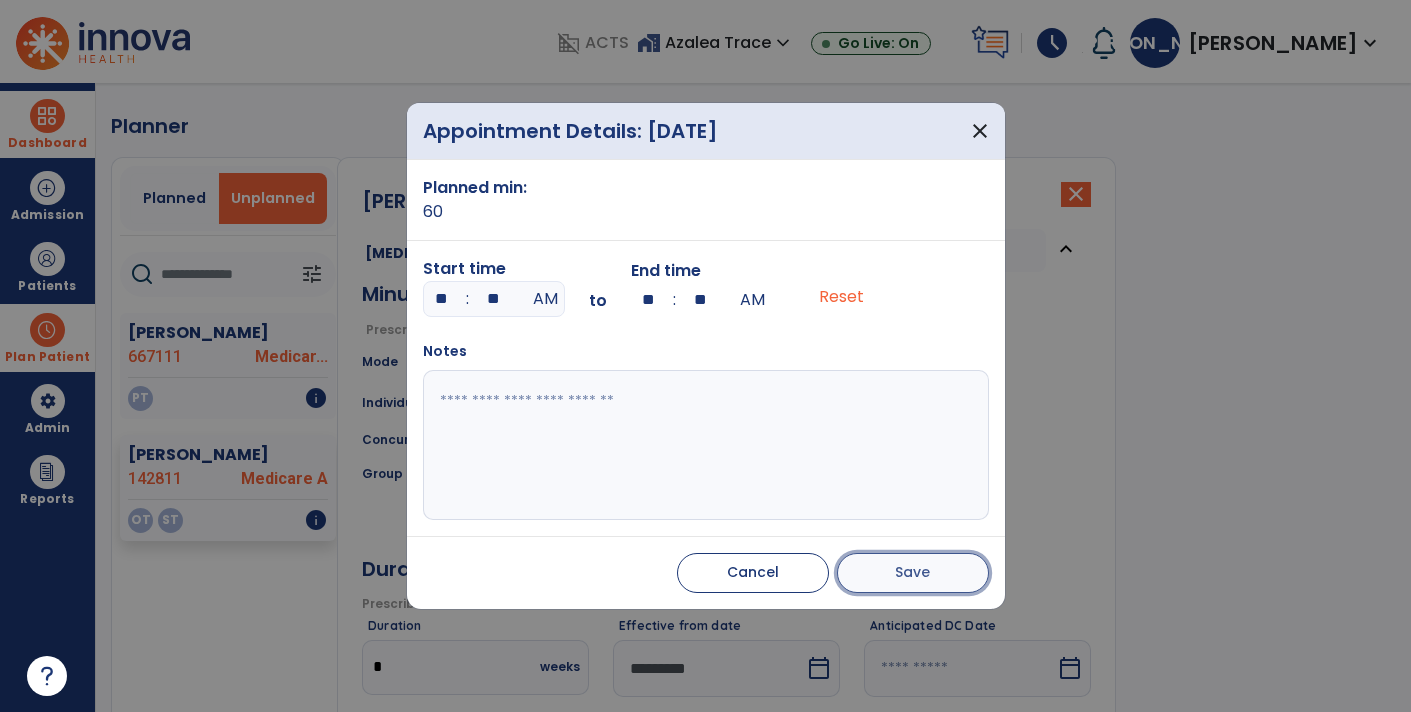 click on "Save" at bounding box center [913, 573] 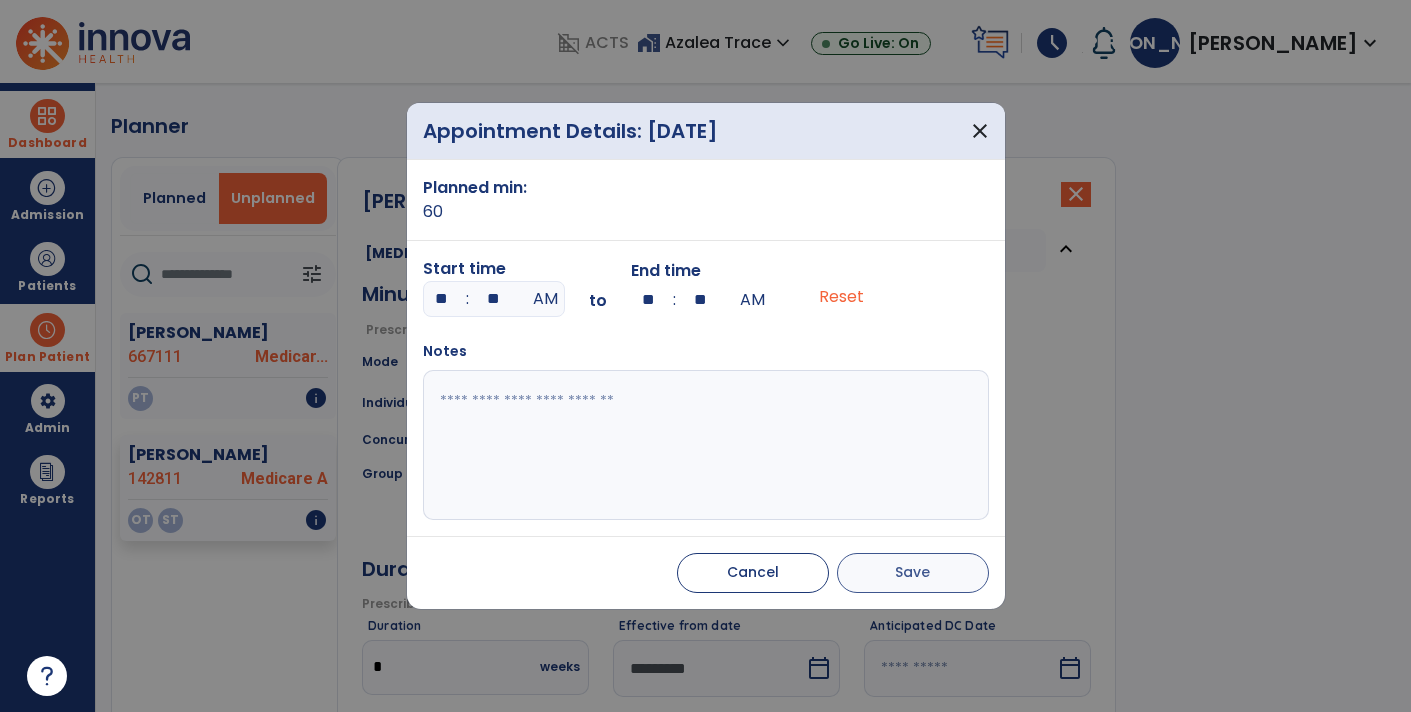 type 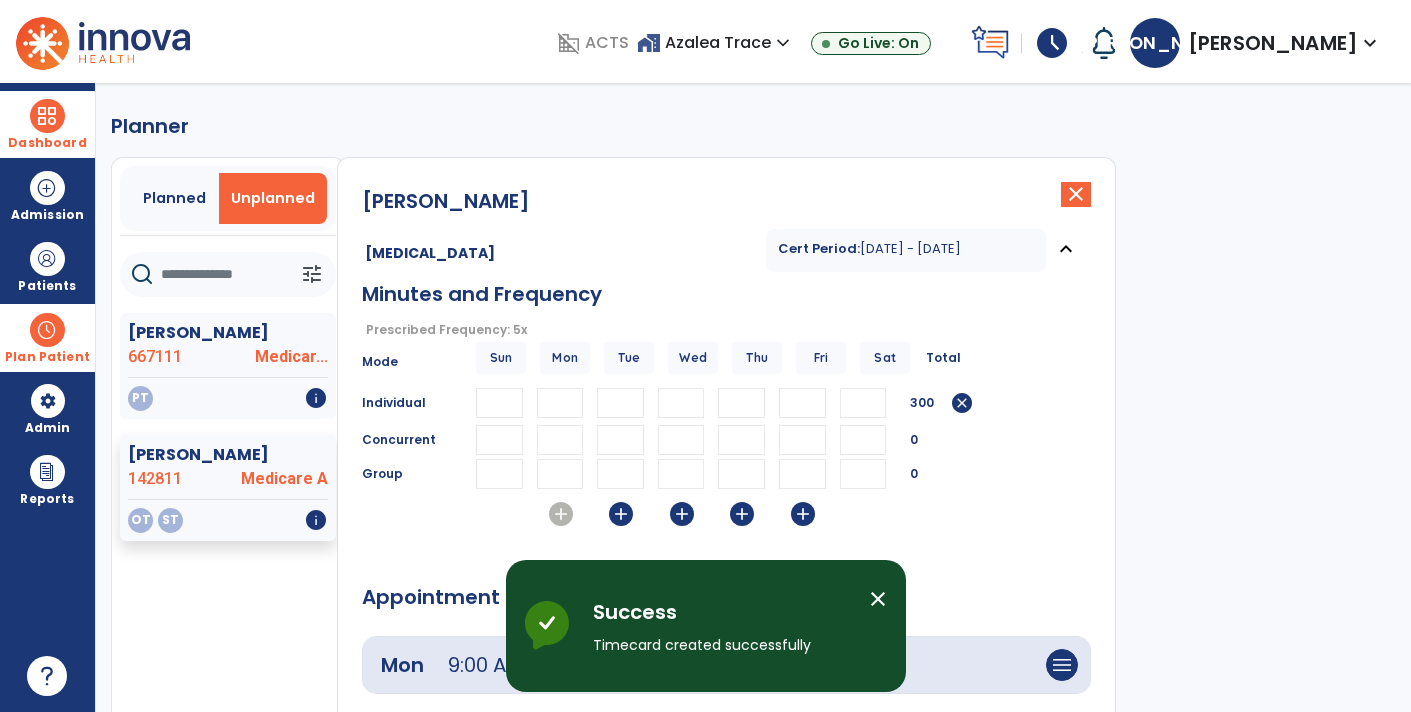 click on "add" at bounding box center (621, 514) 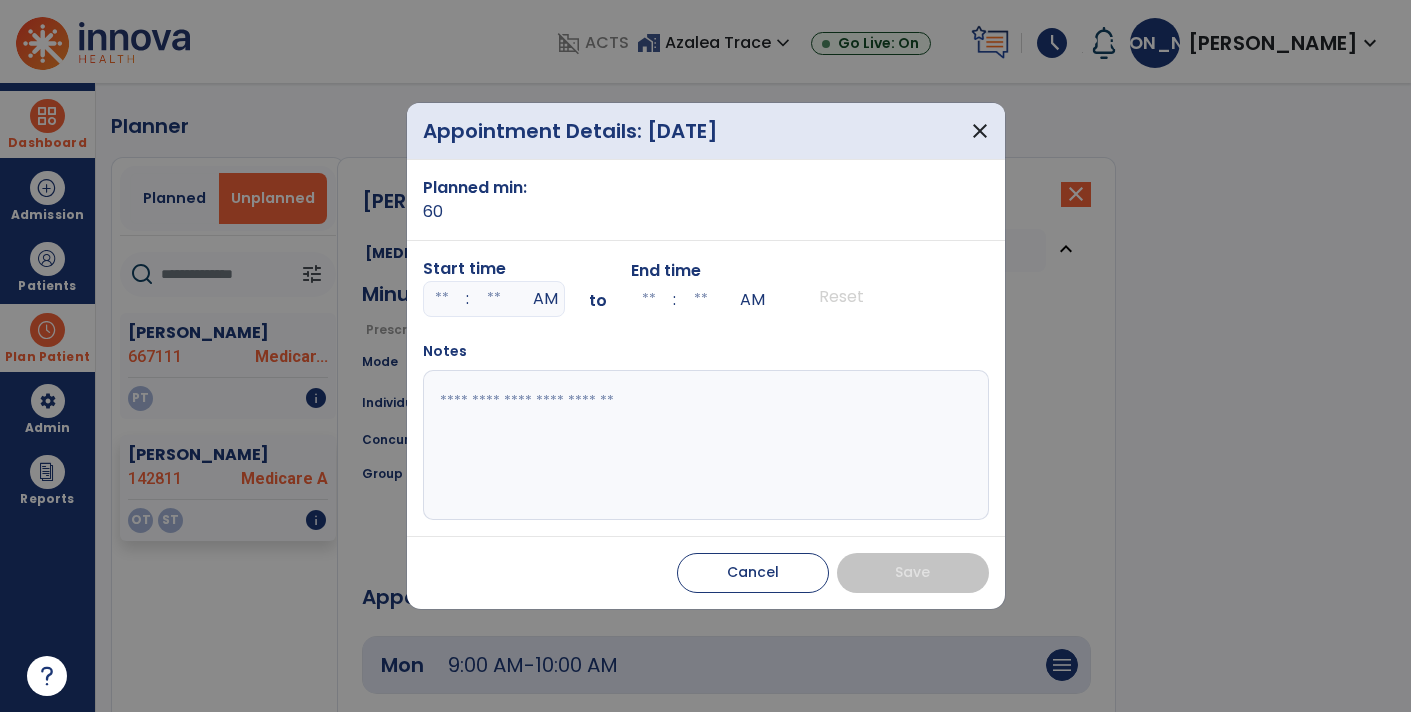click at bounding box center (442, 299) 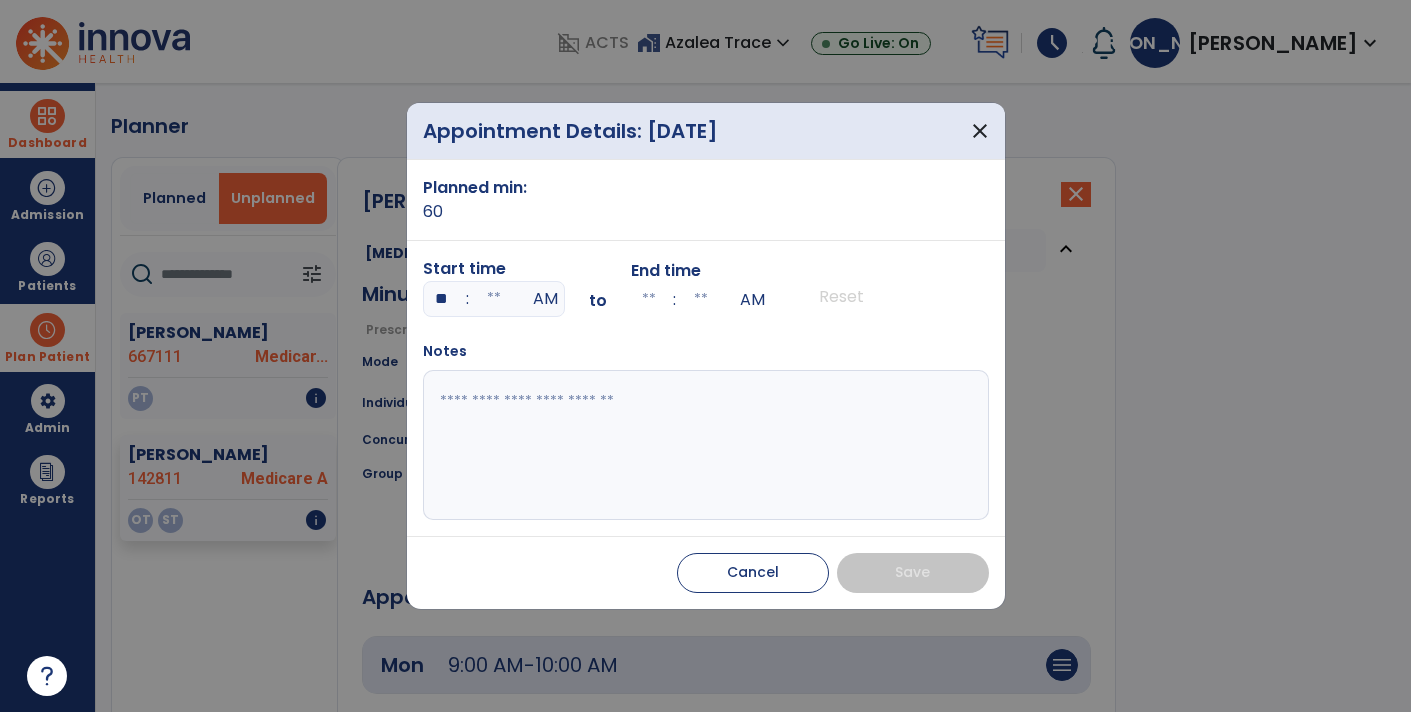 type on "**" 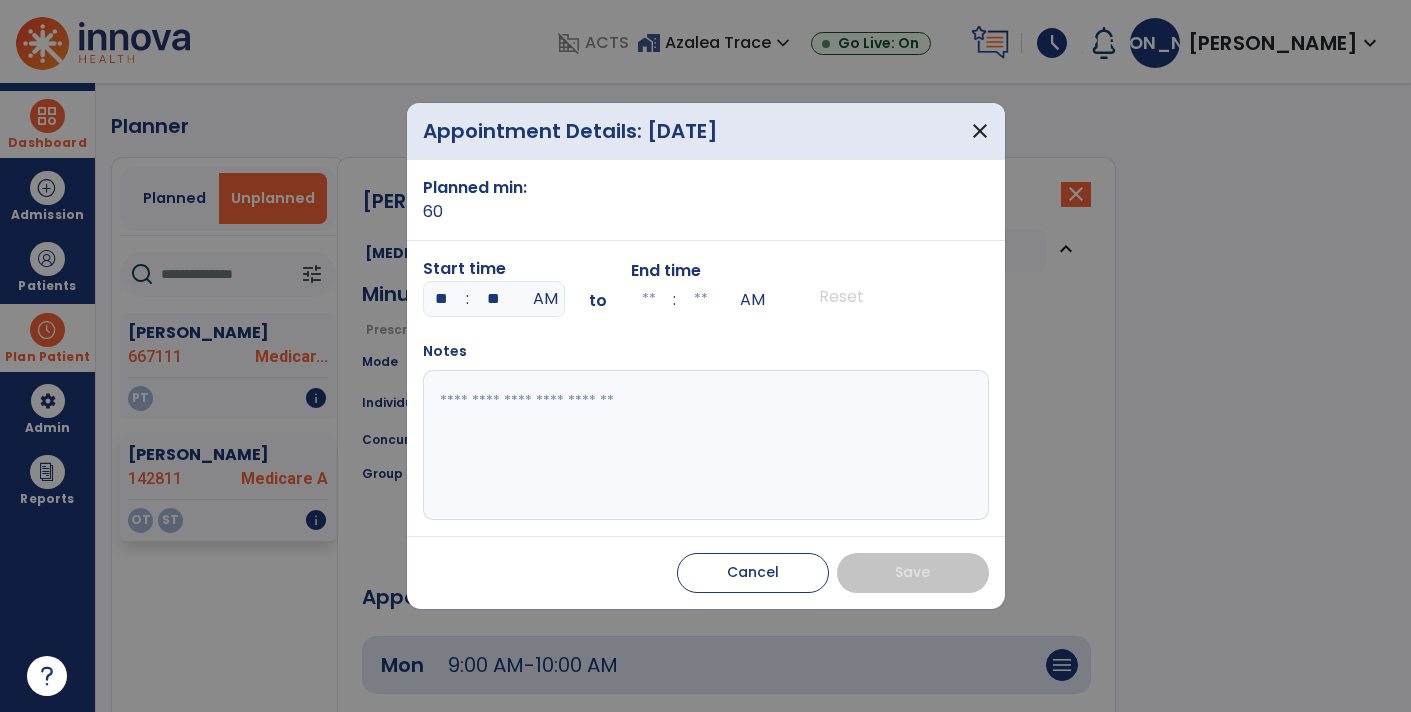 type on "**" 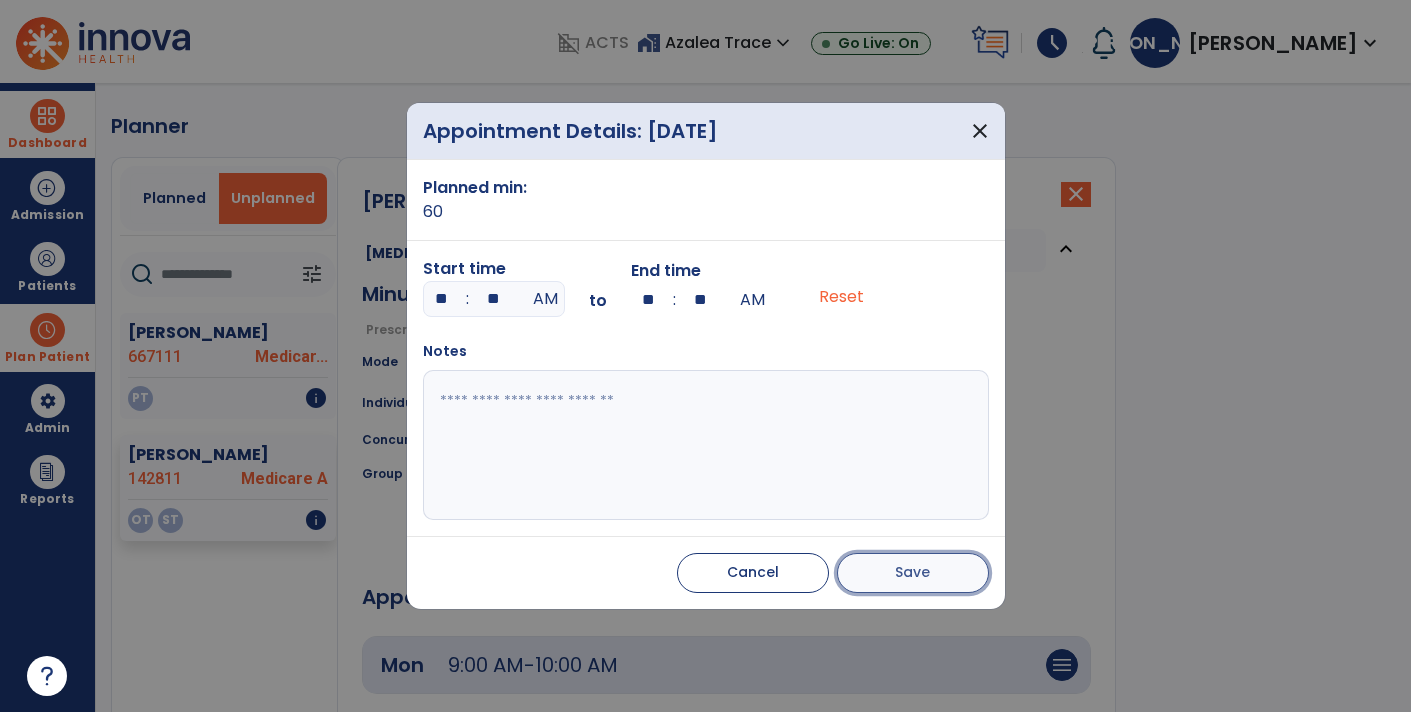 click on "Save" at bounding box center [912, 572] 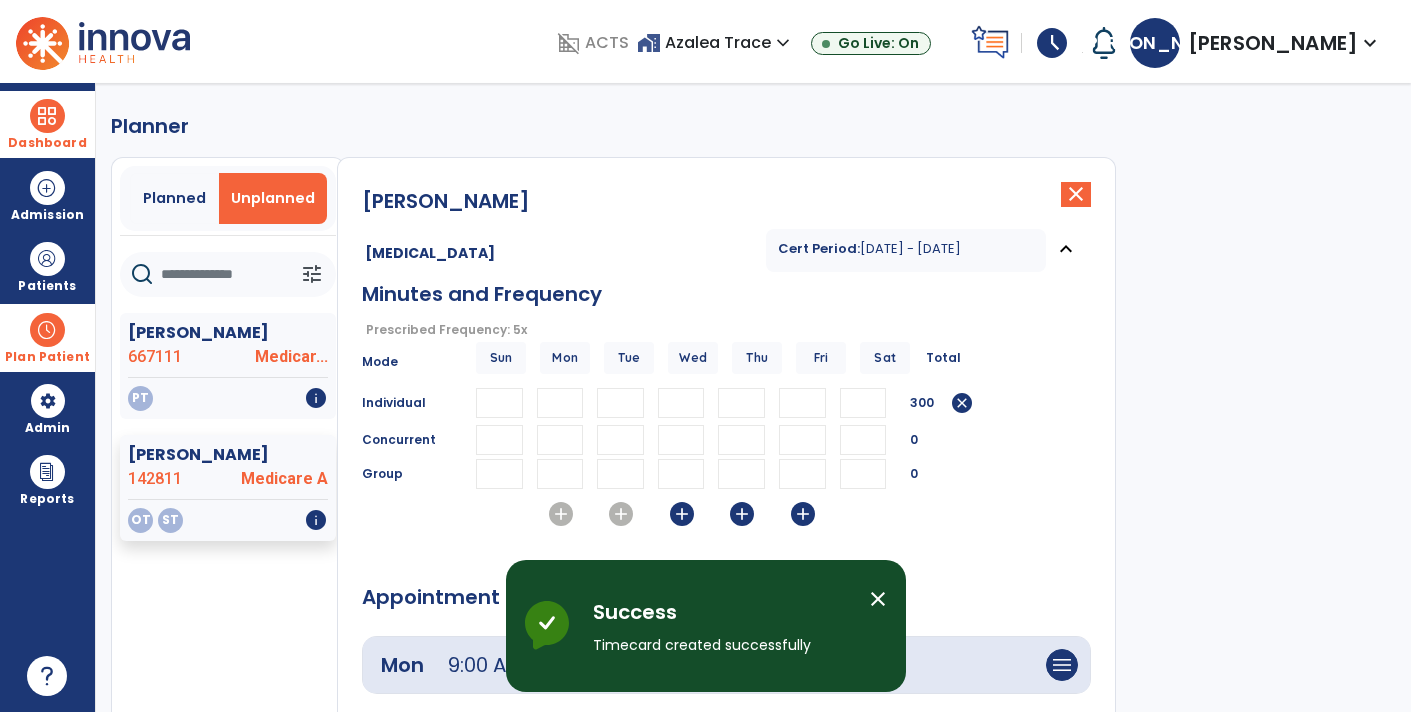 click on "add" at bounding box center (682, 514) 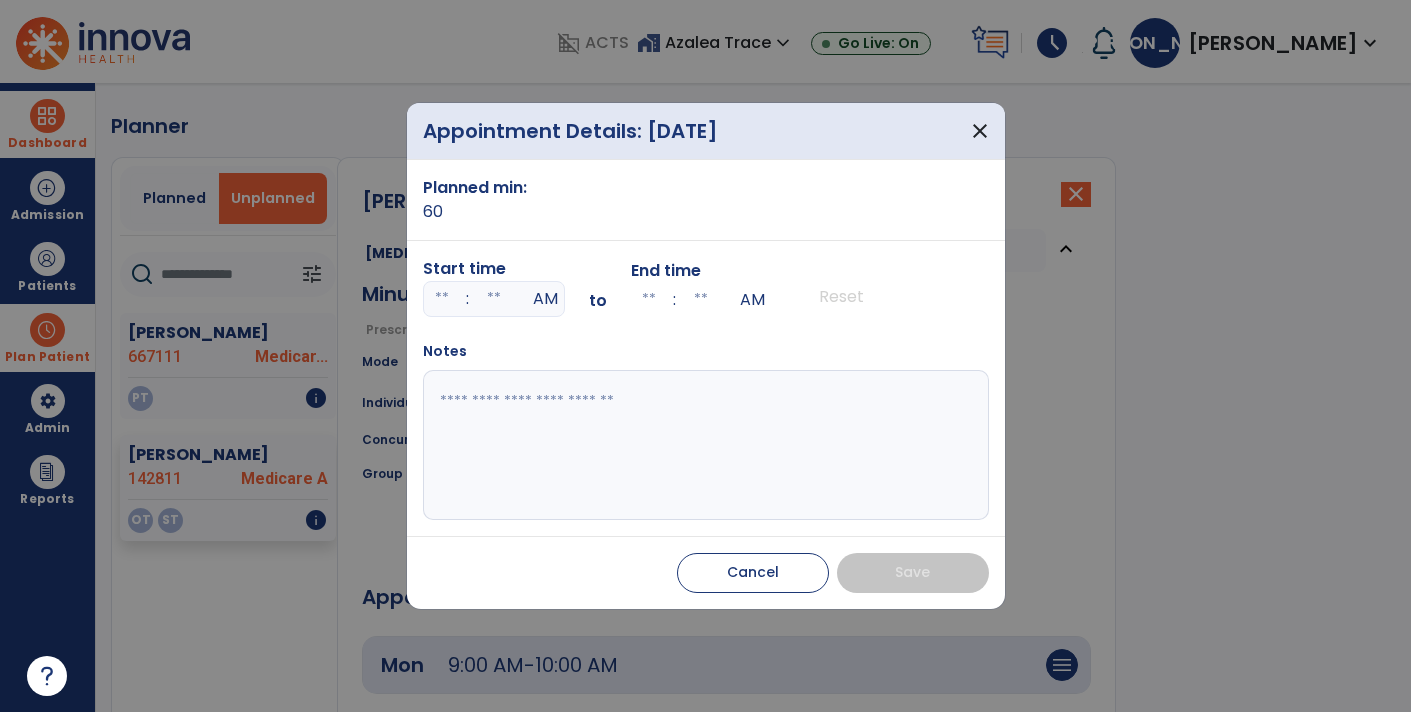 click at bounding box center [442, 299] 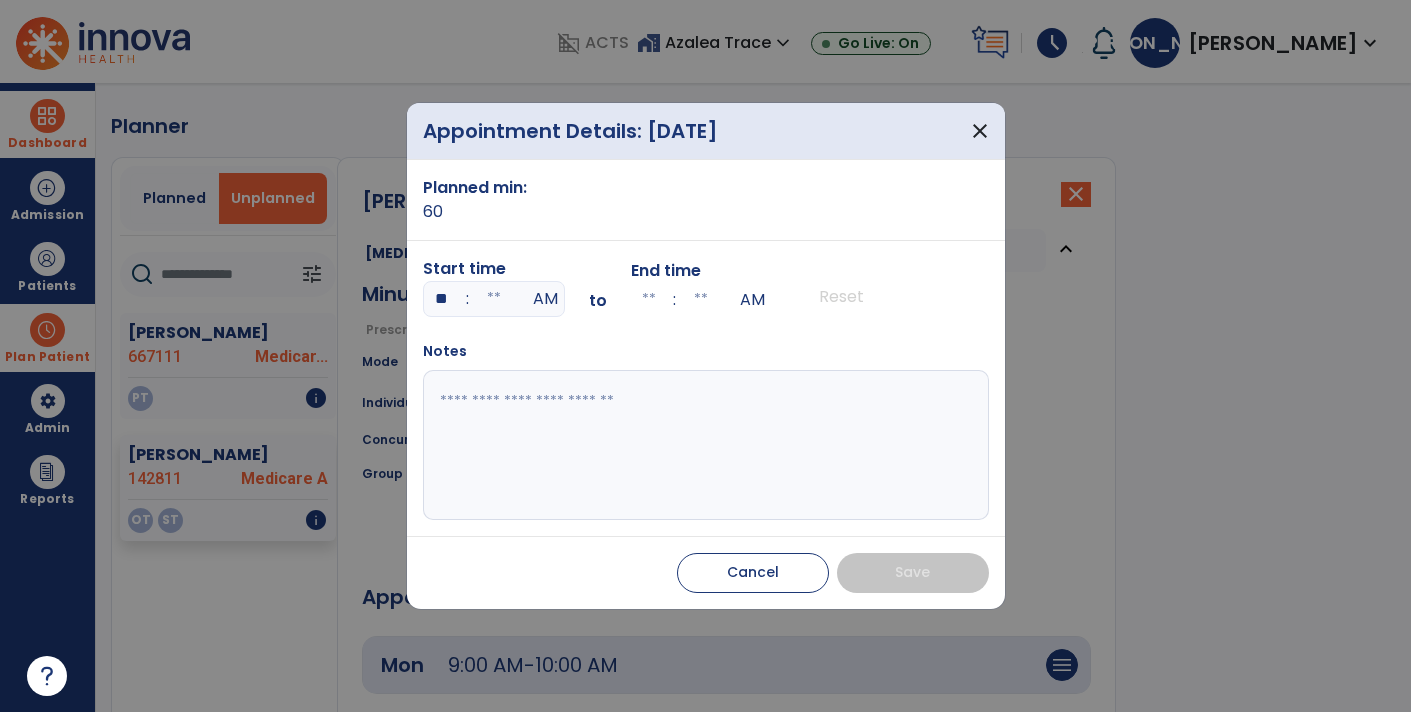 type on "**" 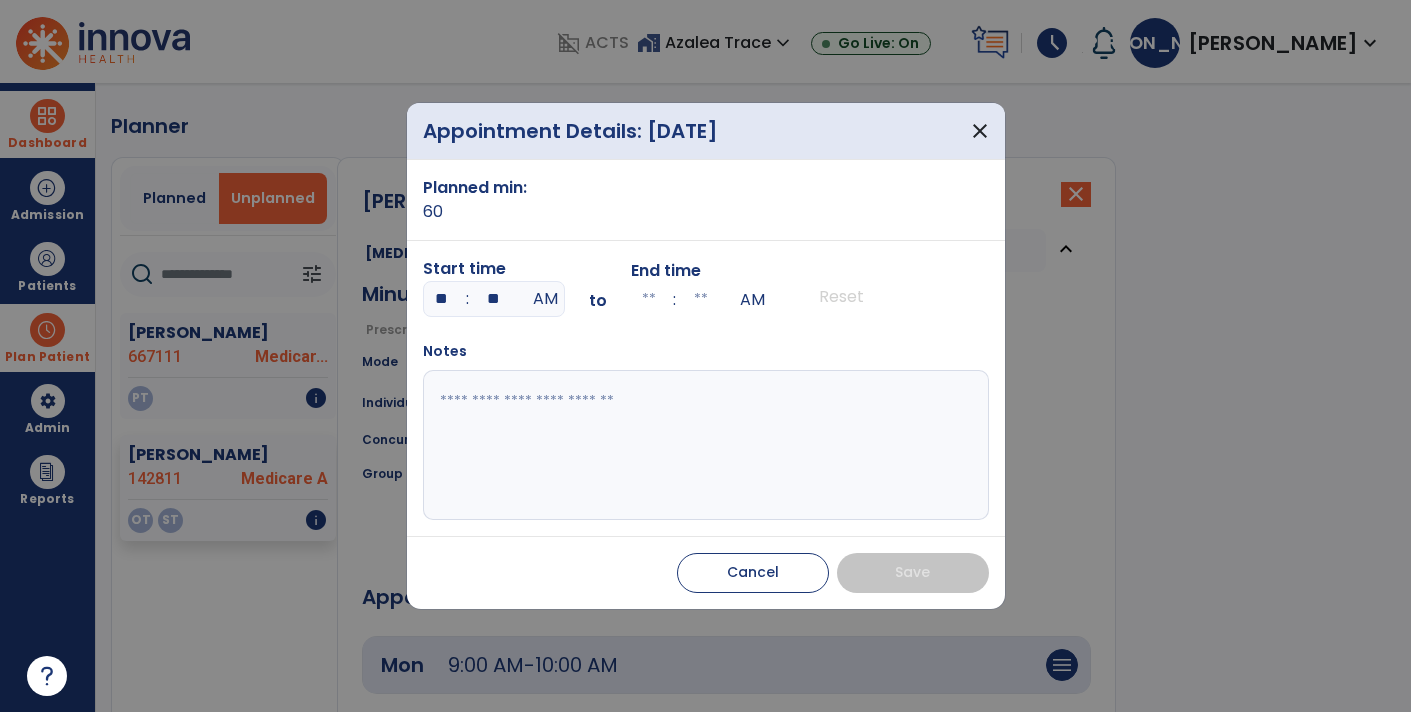 type on "**" 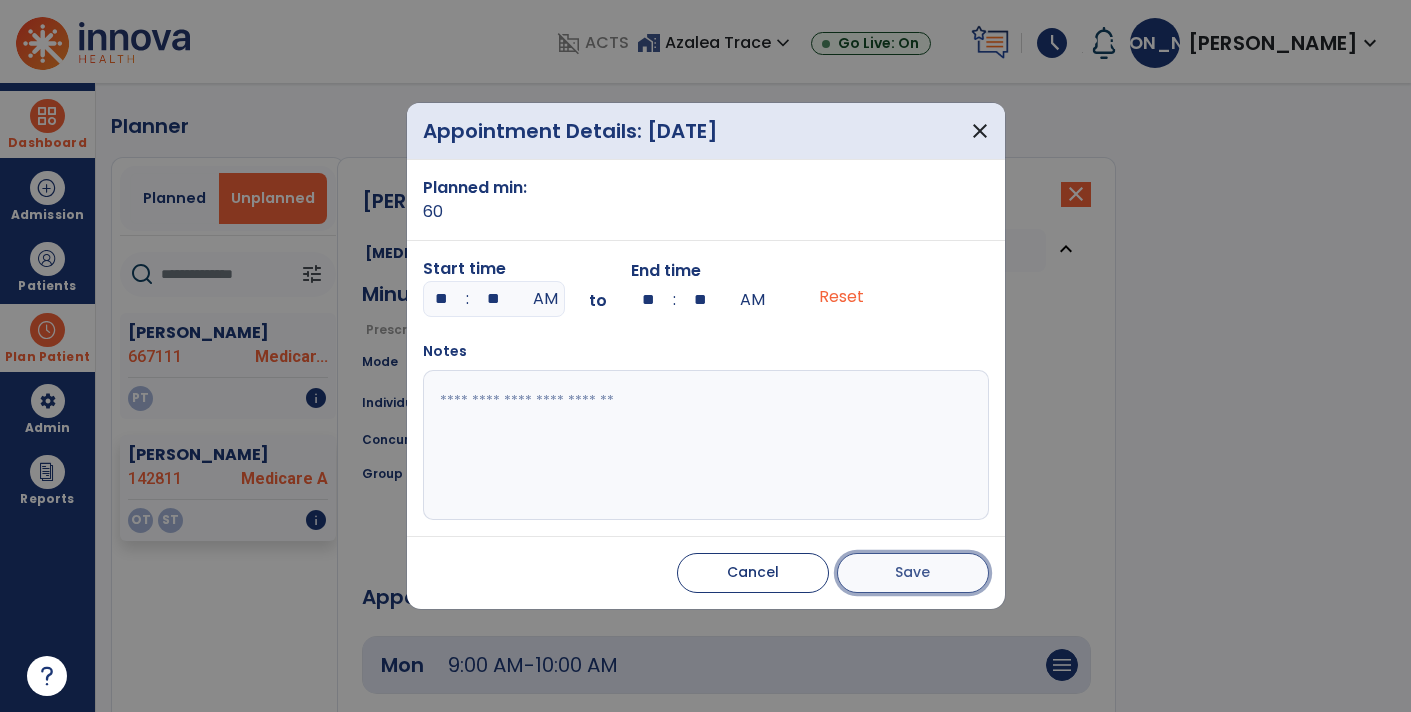 click on "Save" at bounding box center [913, 573] 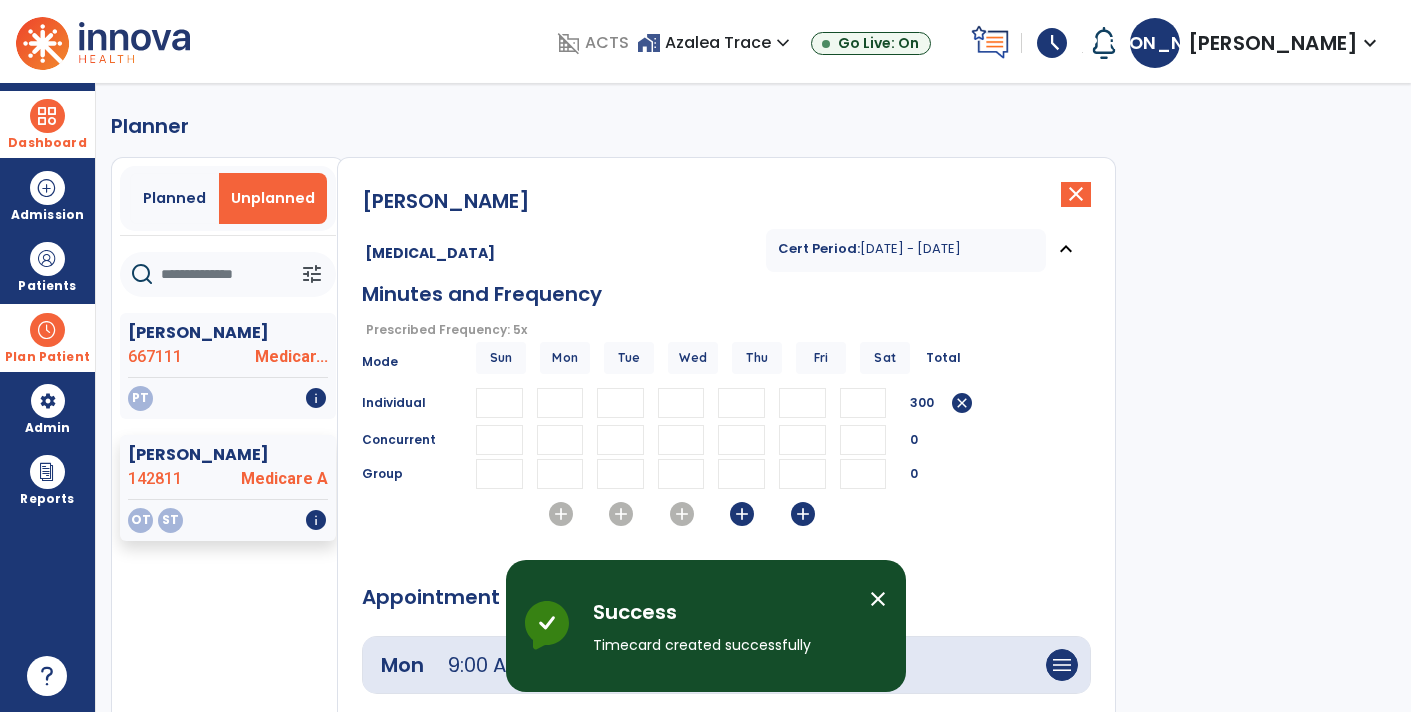 click on "add" at bounding box center [742, 514] 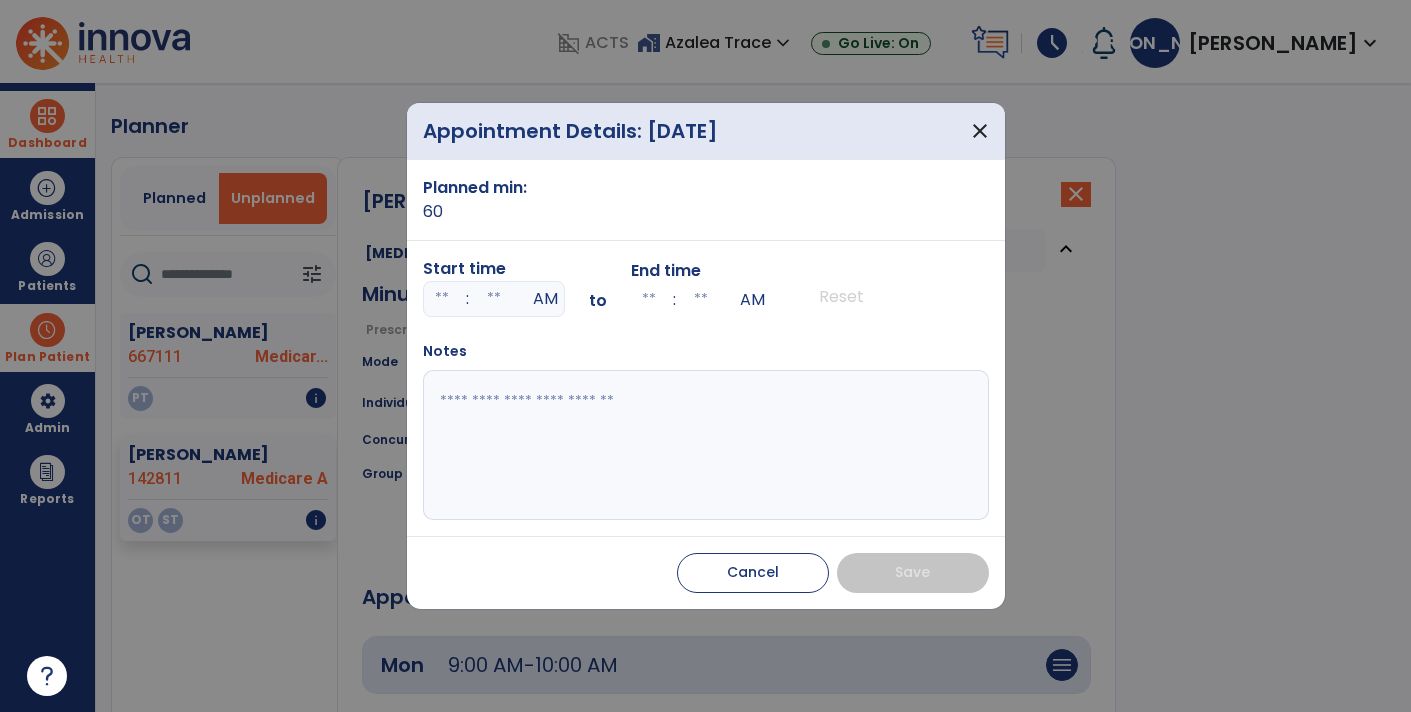 click at bounding box center [442, 299] 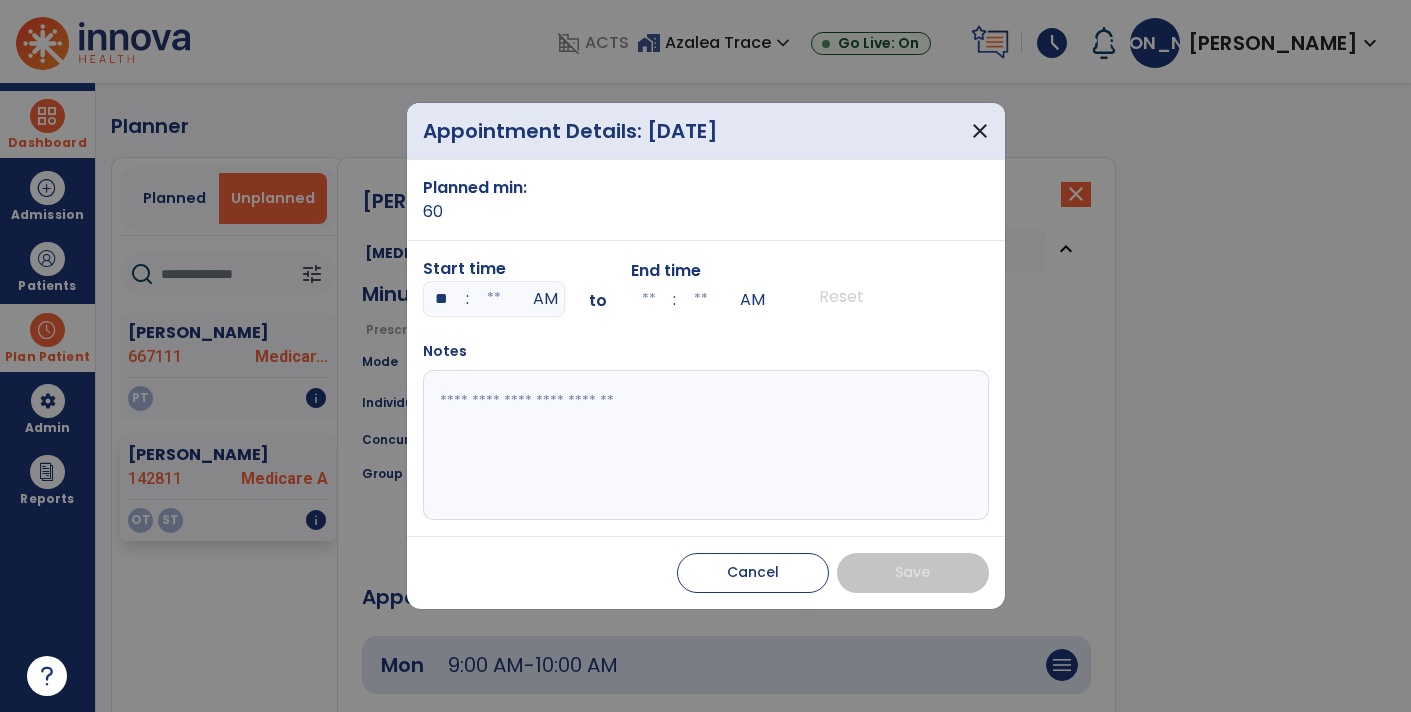 type on "**" 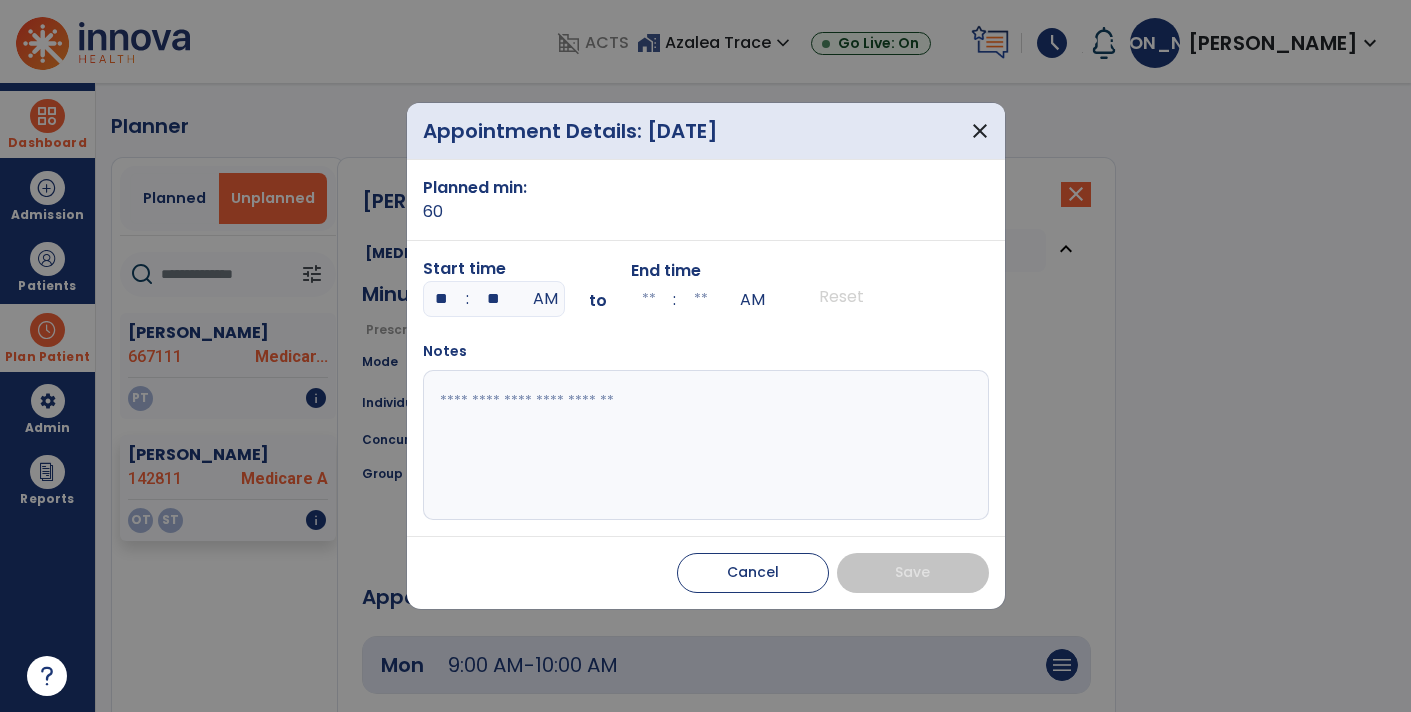 type on "**" 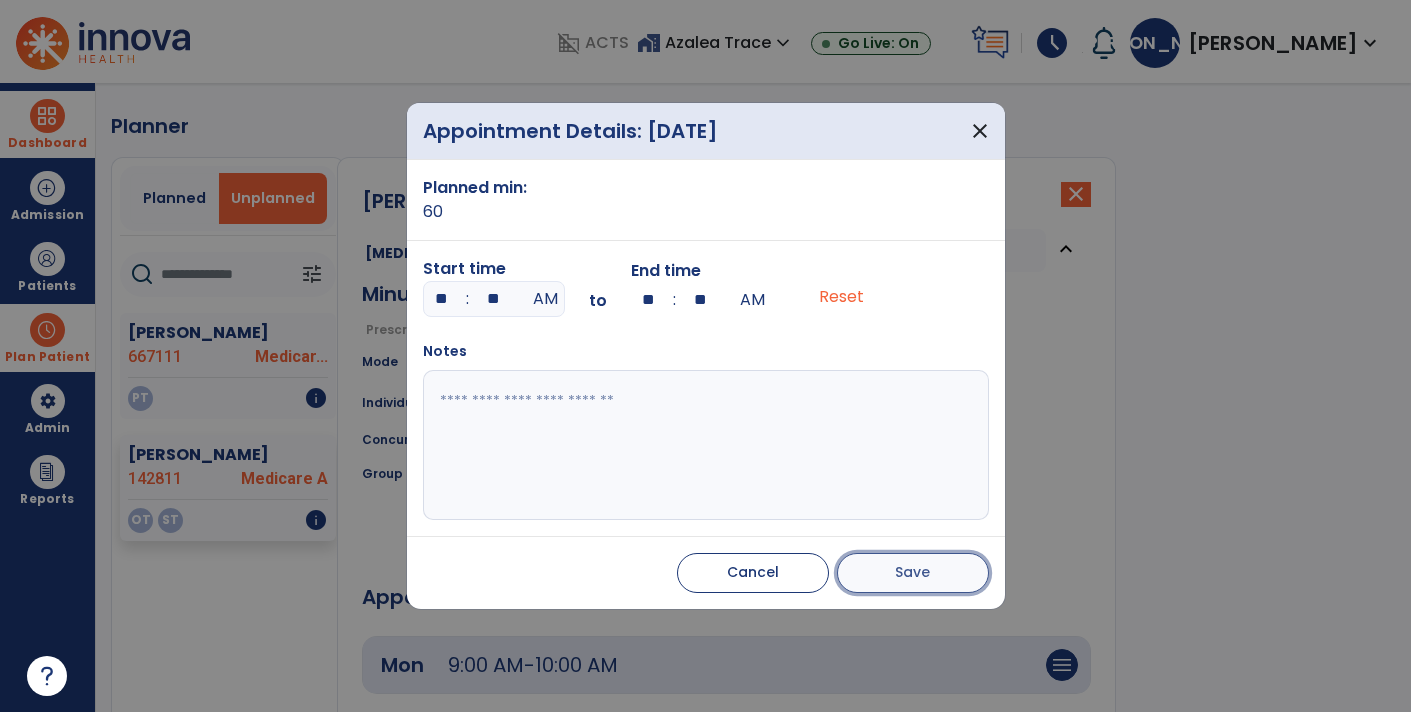 click on "Save" at bounding box center (913, 573) 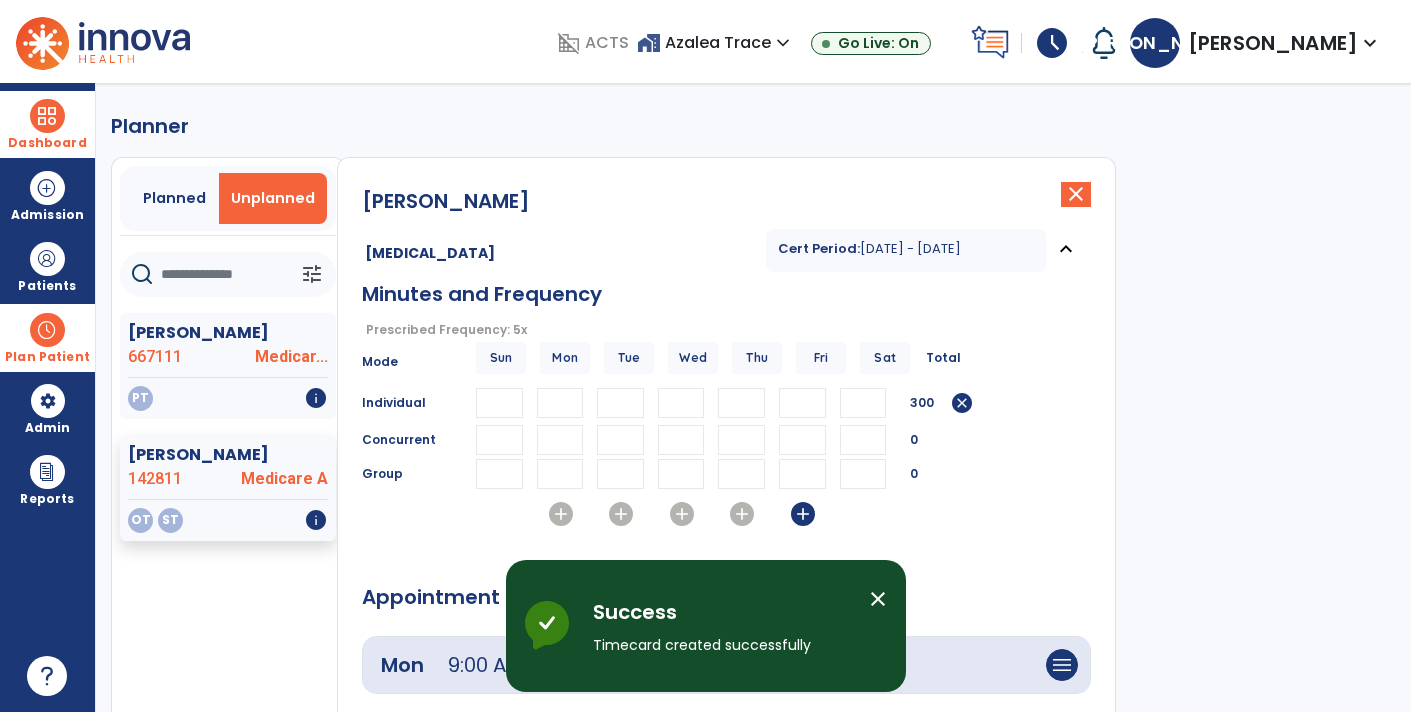 click on "add" at bounding box center [803, 514] 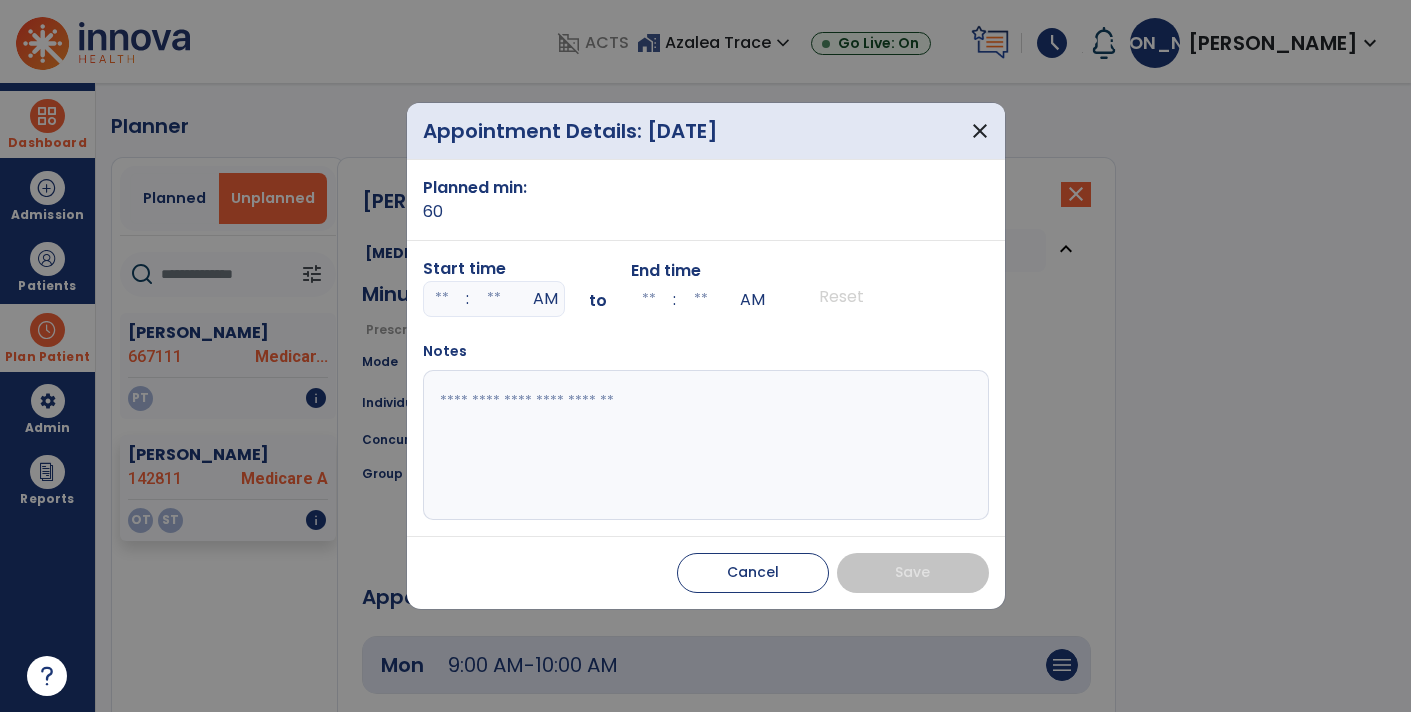 click at bounding box center (442, 299) 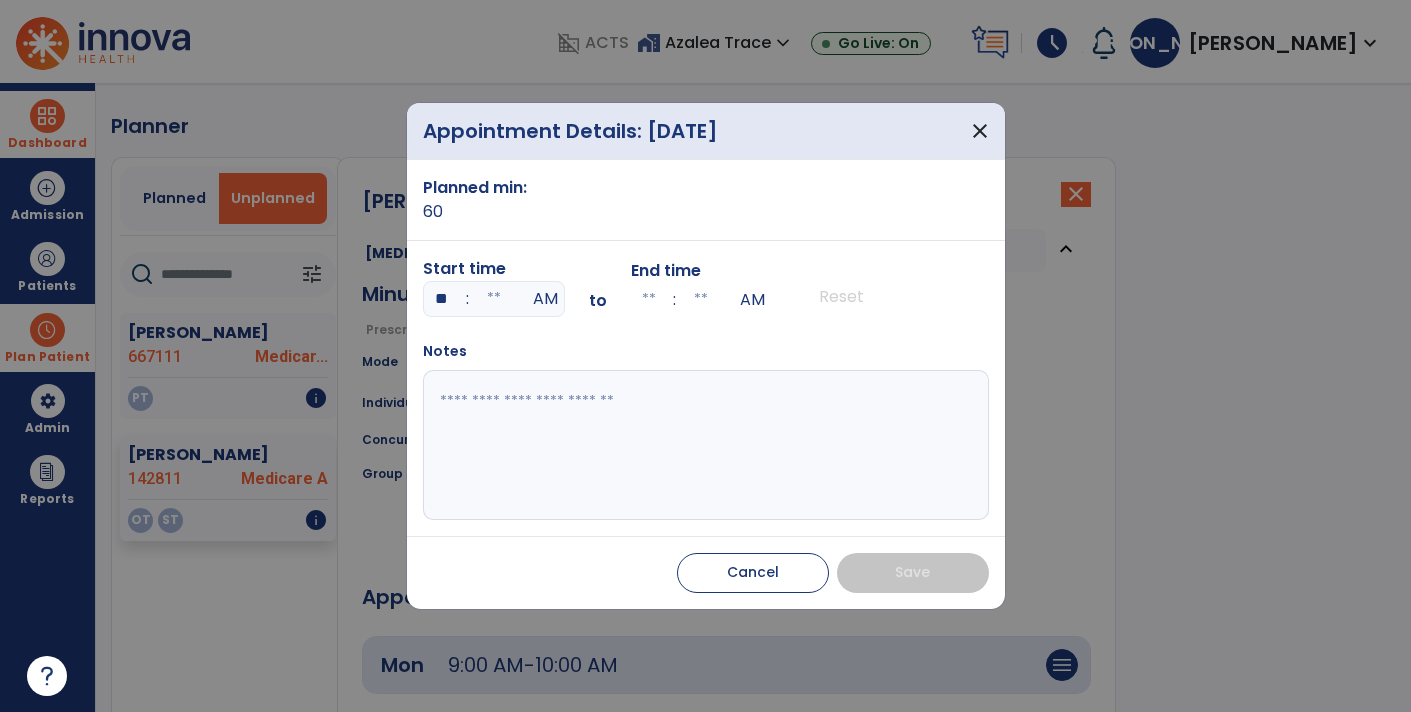 type on "**" 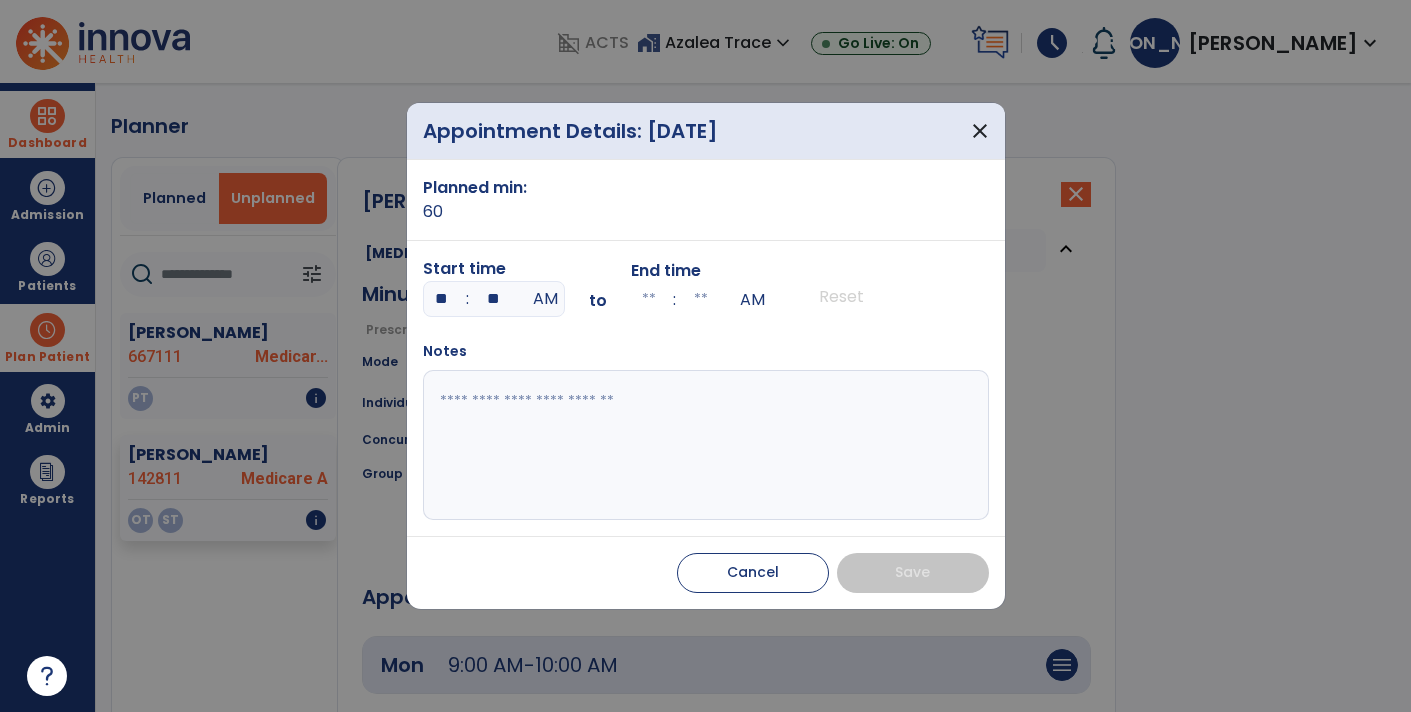 type on "**" 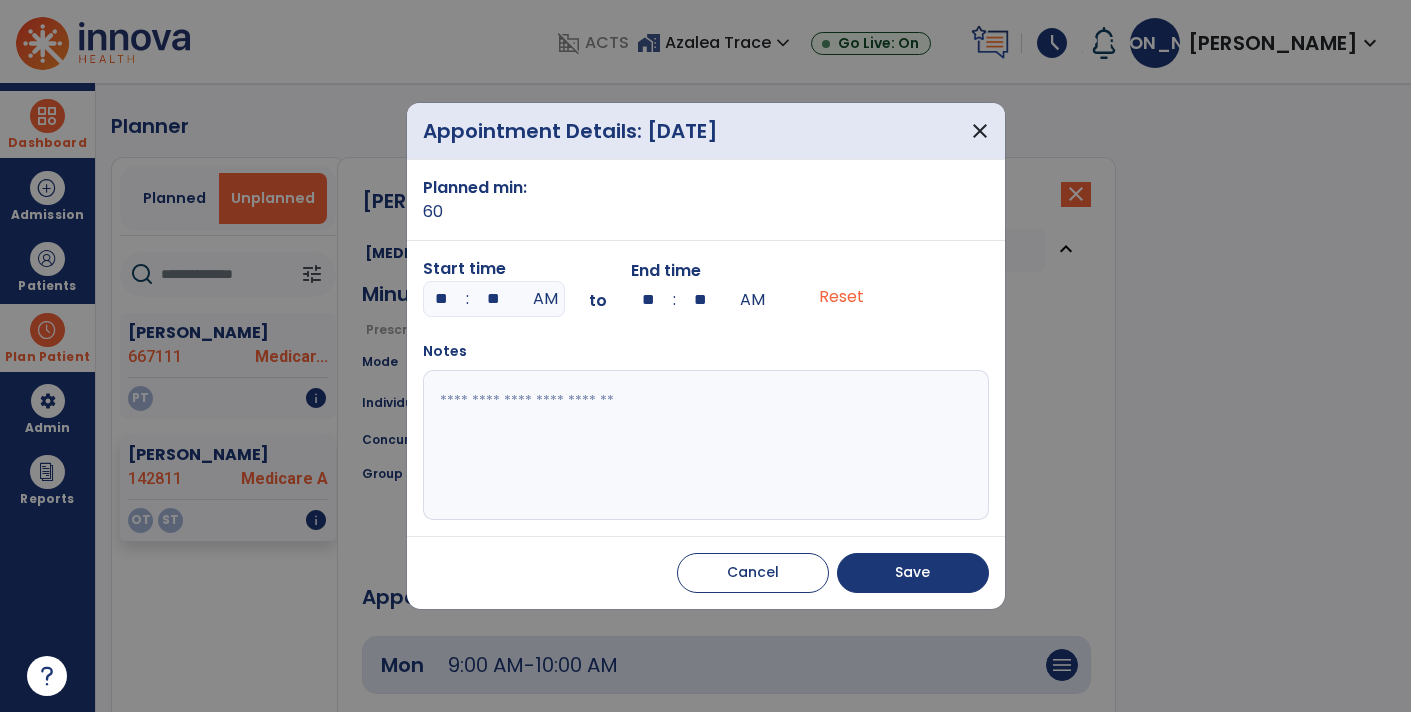 click on "Cancel    Save" at bounding box center [706, 572] 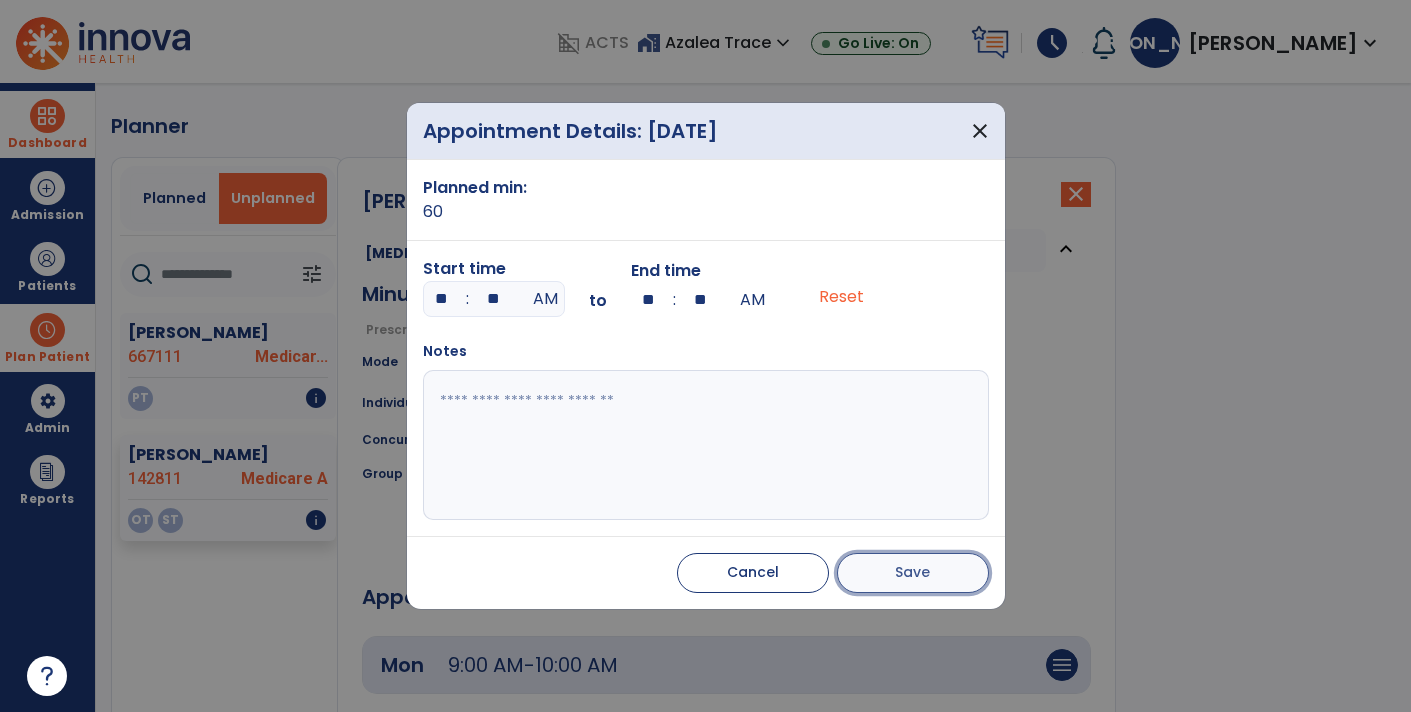 click on "Save" at bounding box center (913, 573) 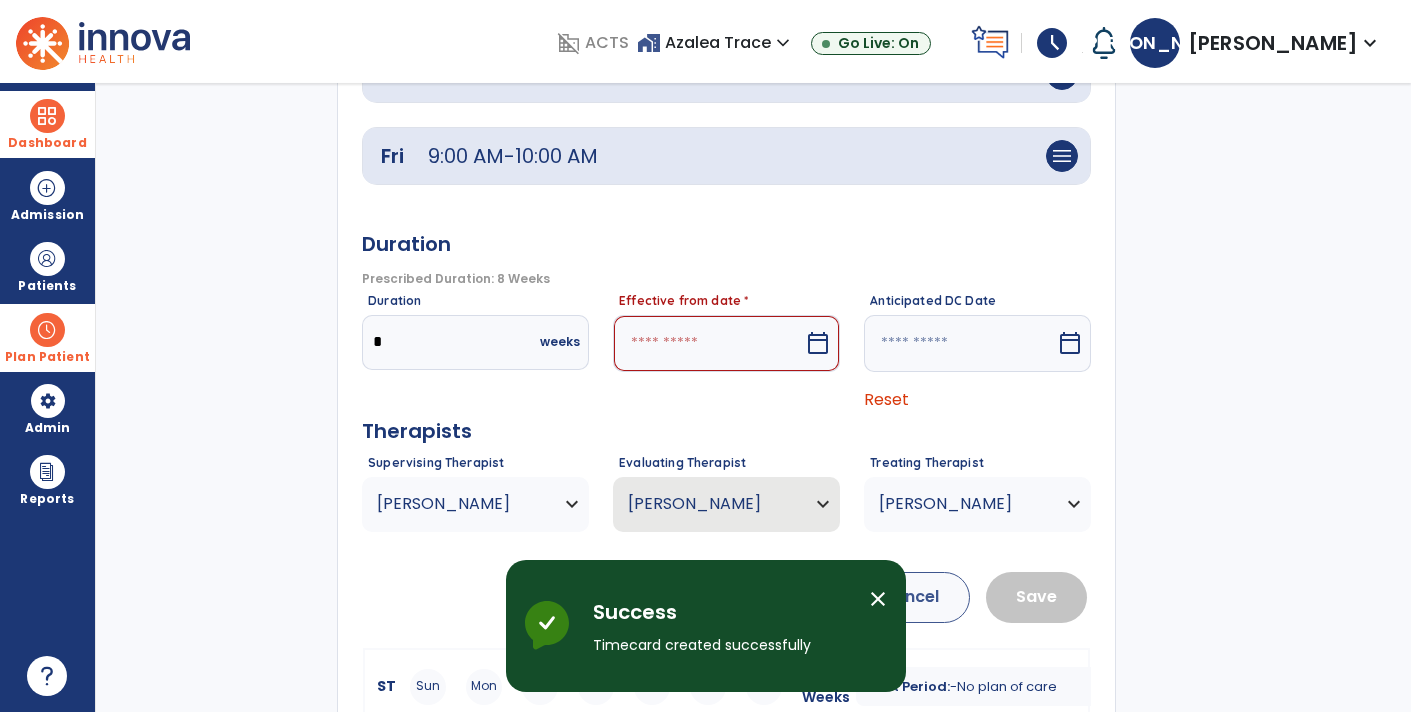 scroll, scrollTop: 868, scrollLeft: 0, axis: vertical 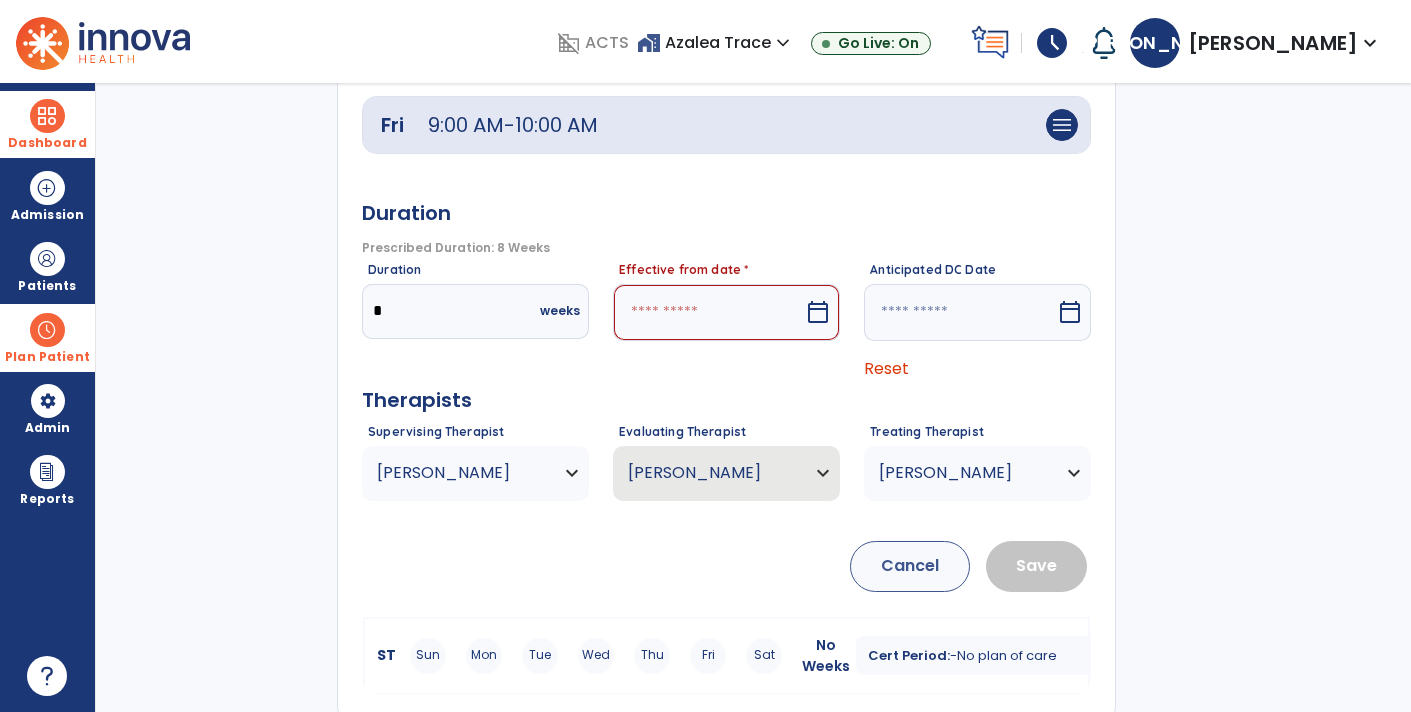 click on "calendar_today" at bounding box center [818, 312] 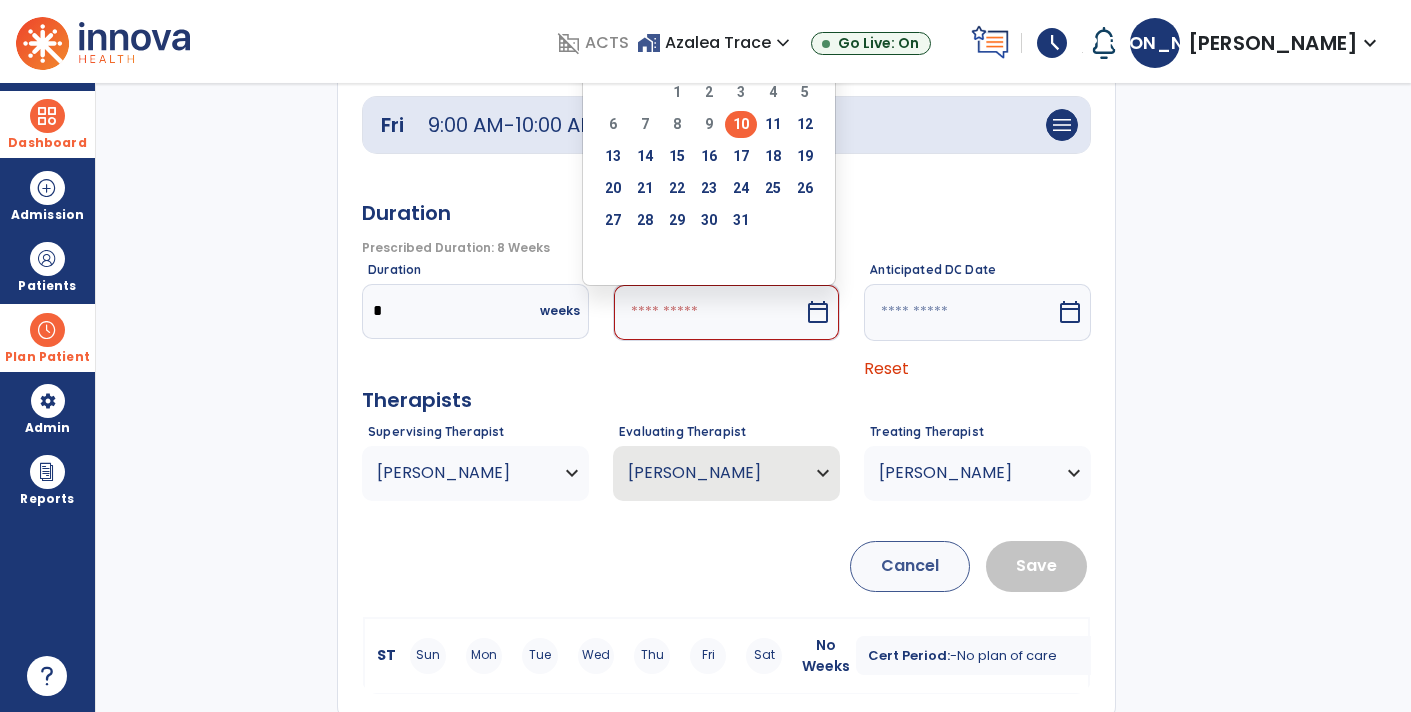 click on "10" at bounding box center [741, 124] 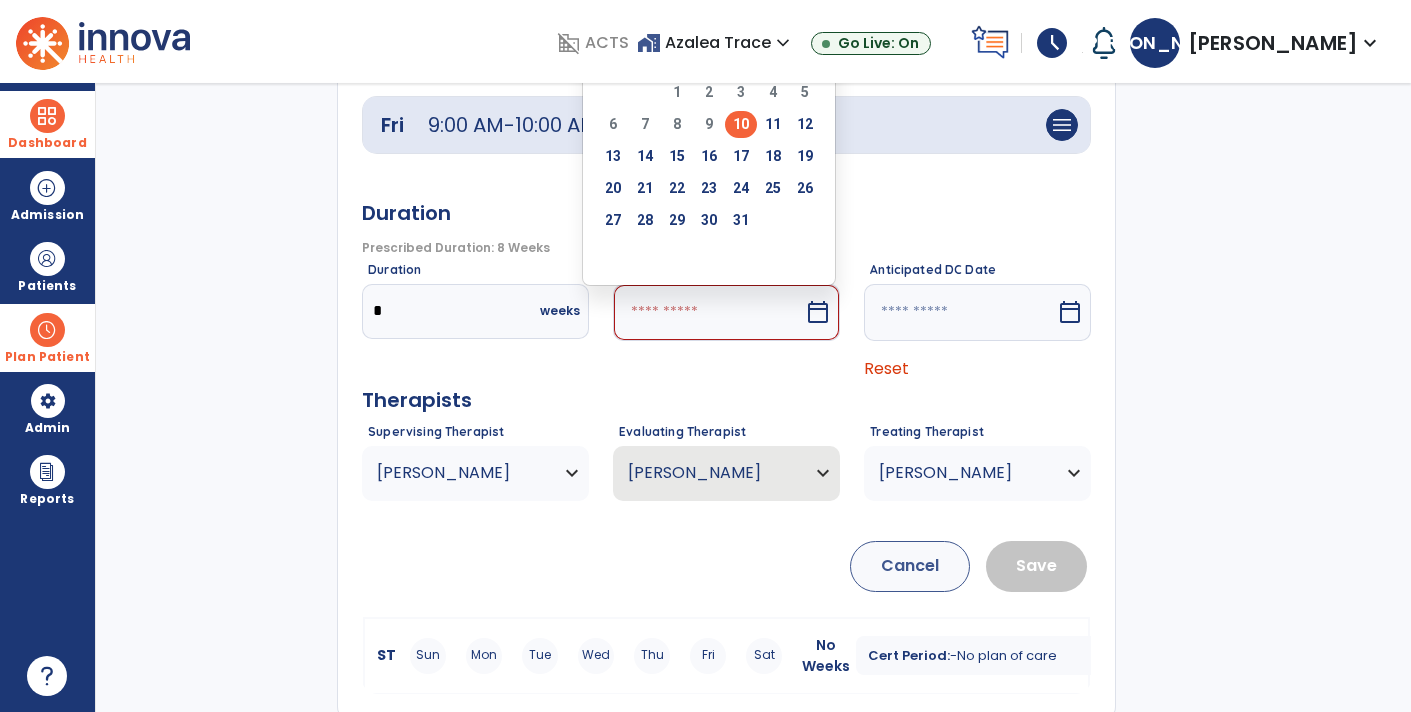 type on "*********" 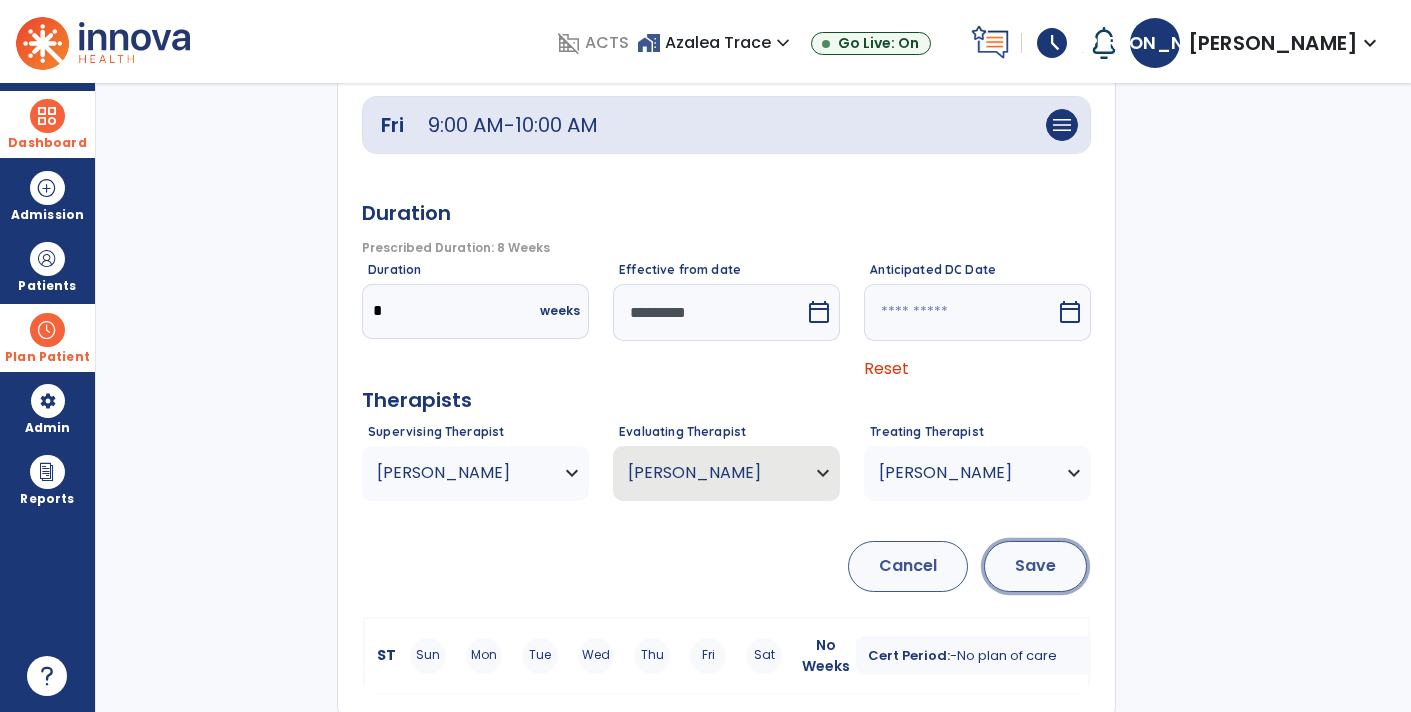 click on "Save" at bounding box center [1035, 566] 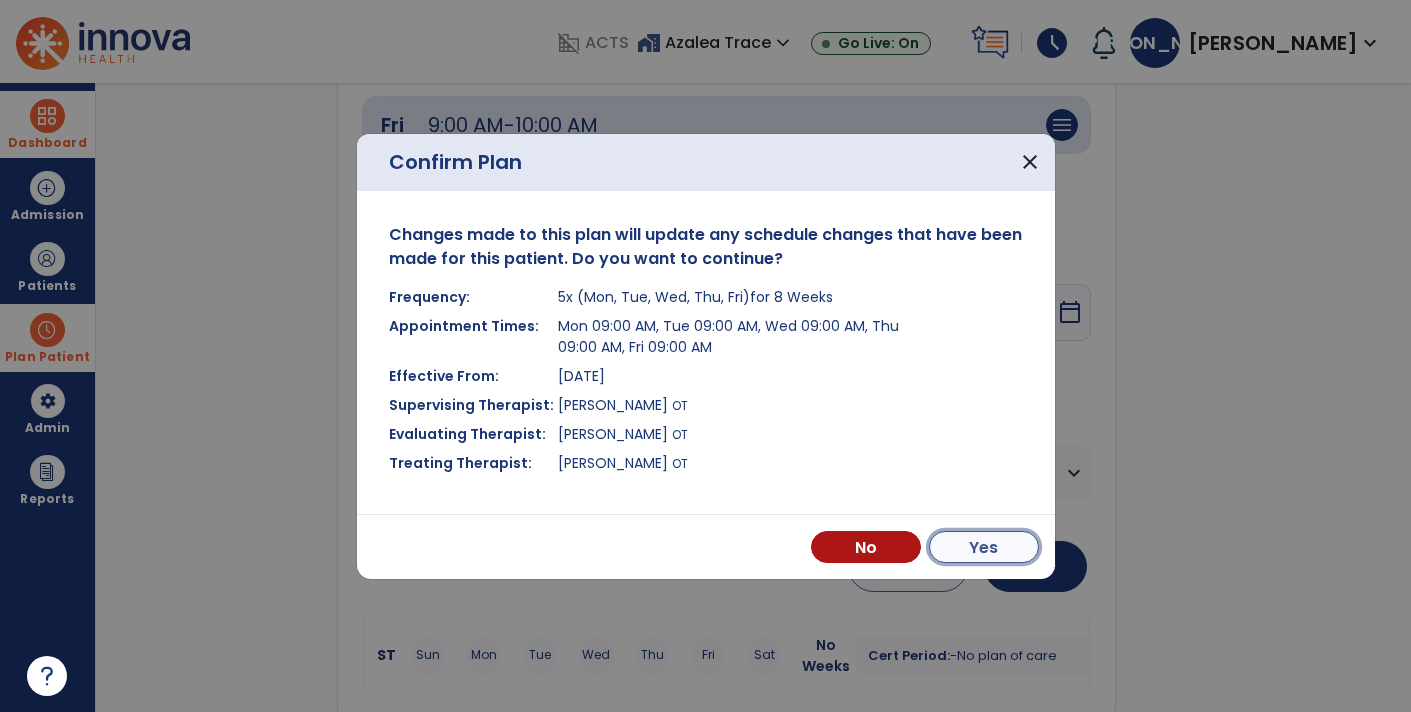 click on "Yes" at bounding box center [984, 547] 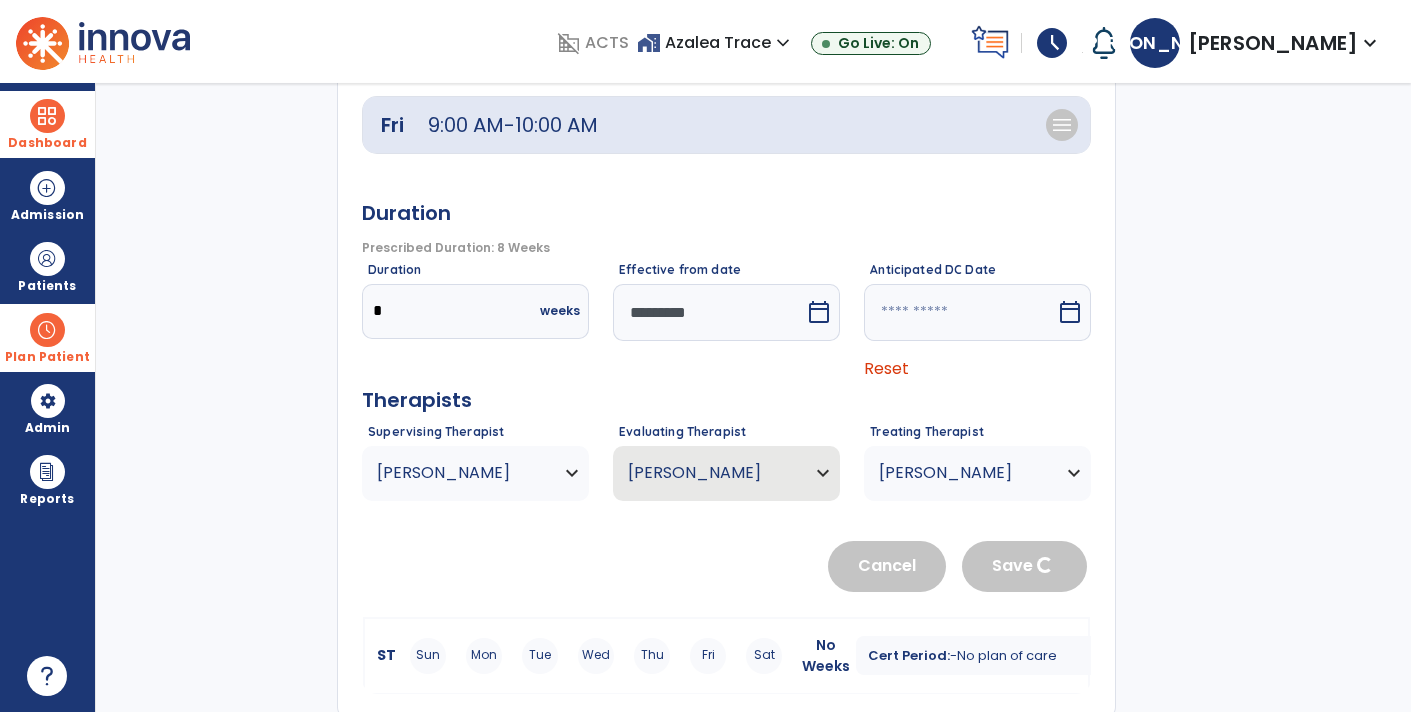type 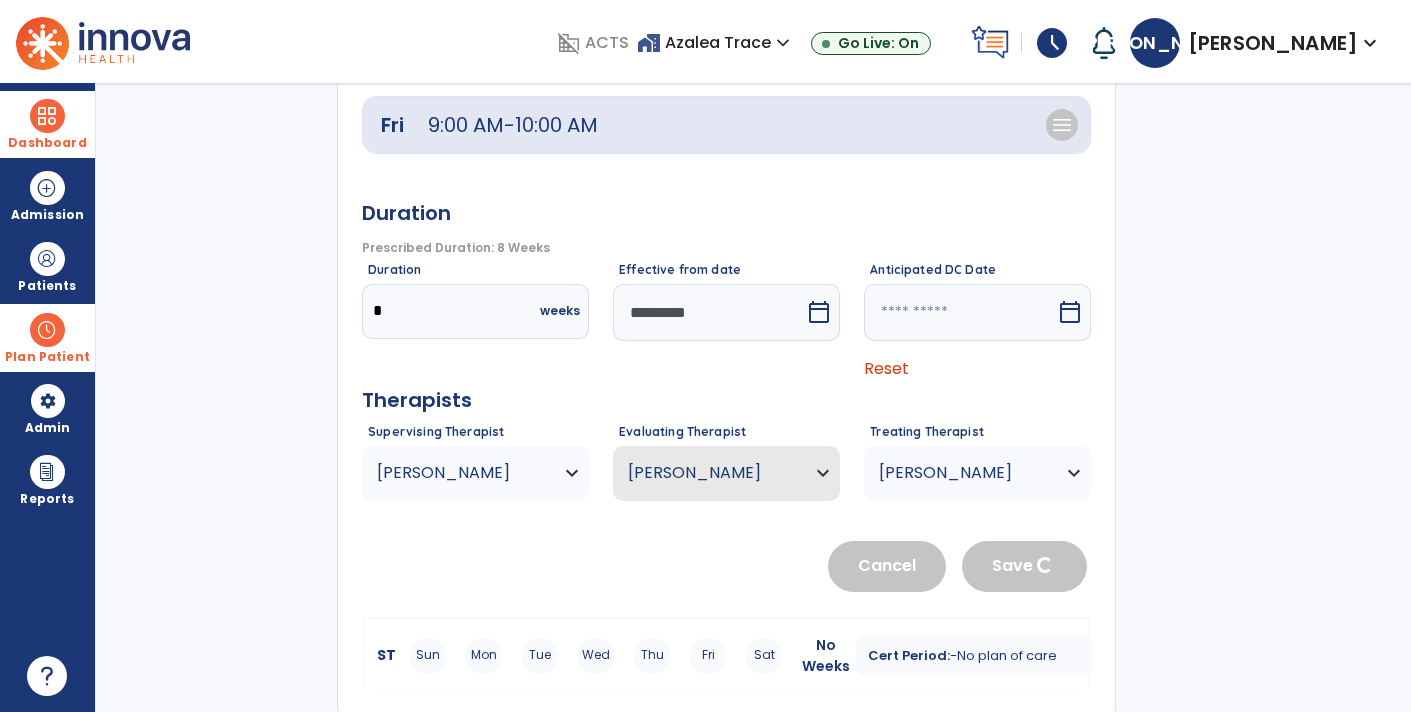 type 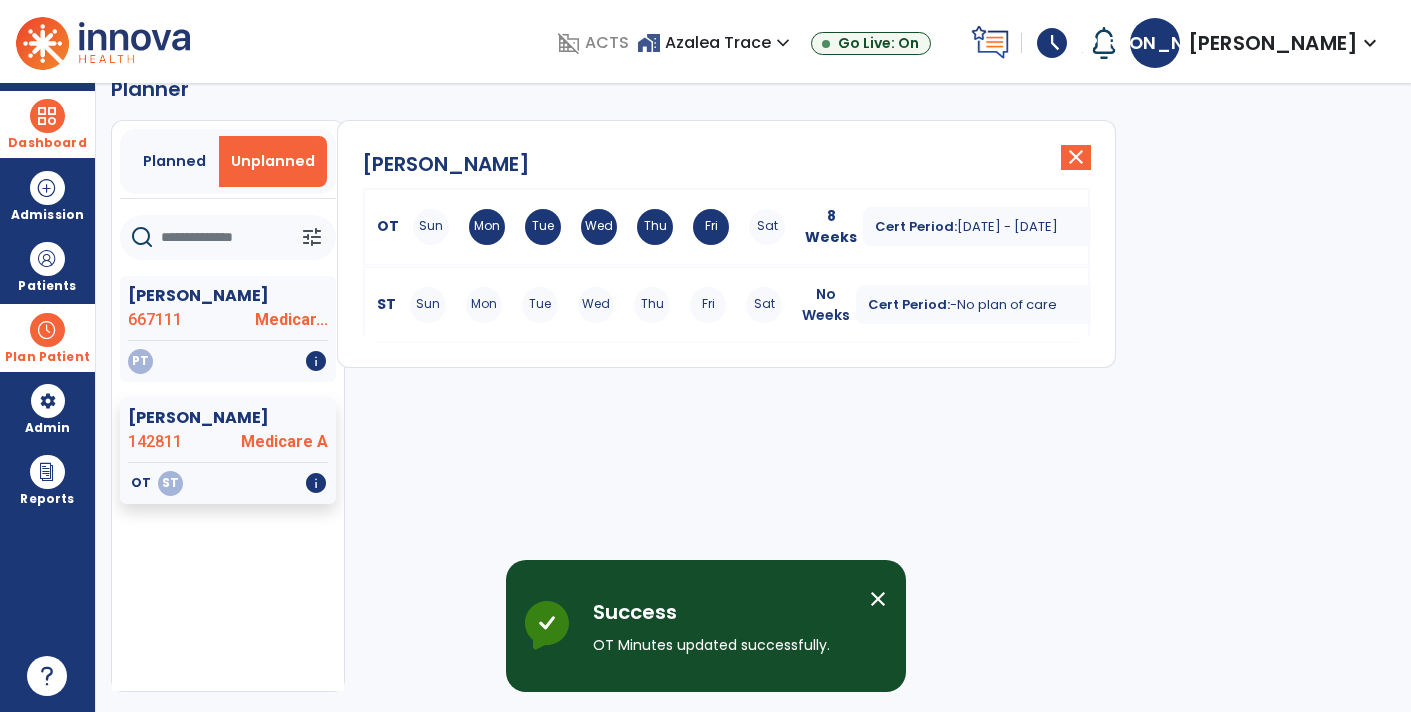 scroll, scrollTop: 36, scrollLeft: 0, axis: vertical 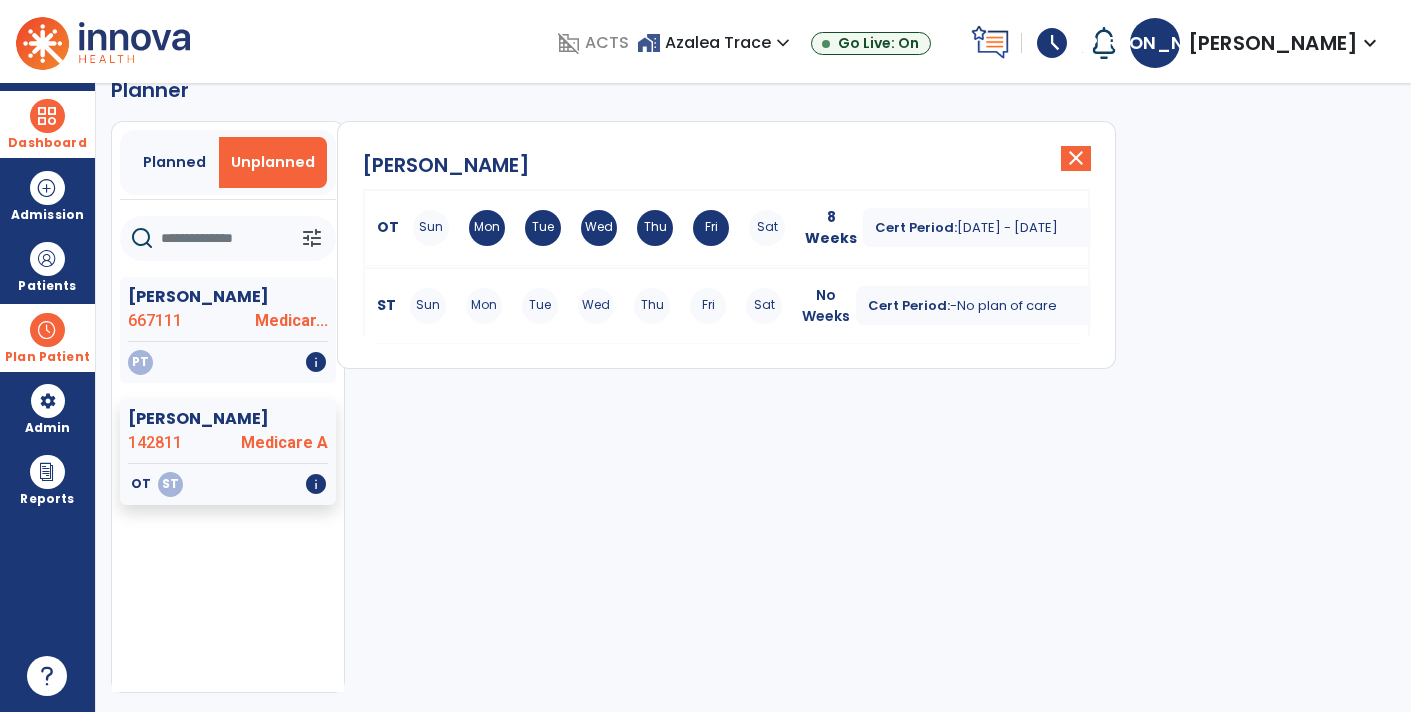 click on "Dashboard" at bounding box center [47, 124] 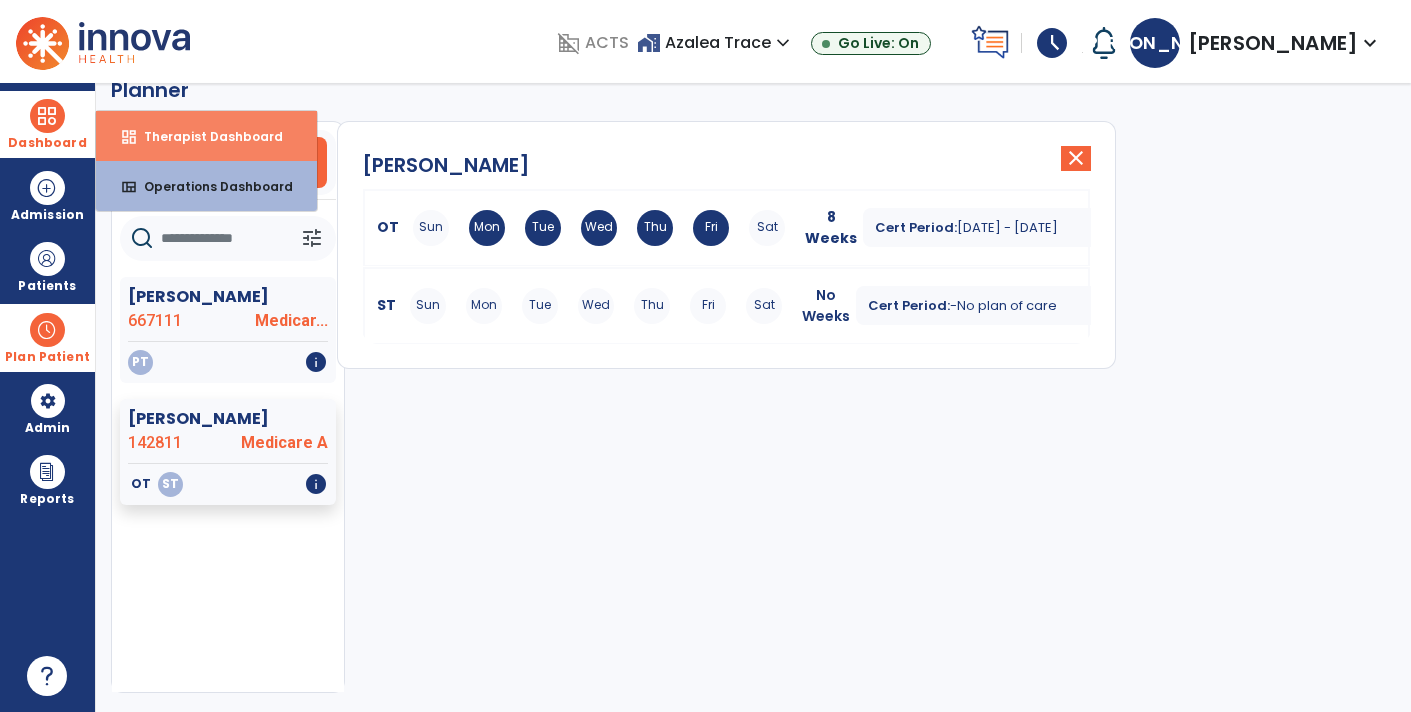 click on "dashboard  Therapist Dashboard" at bounding box center (206, 136) 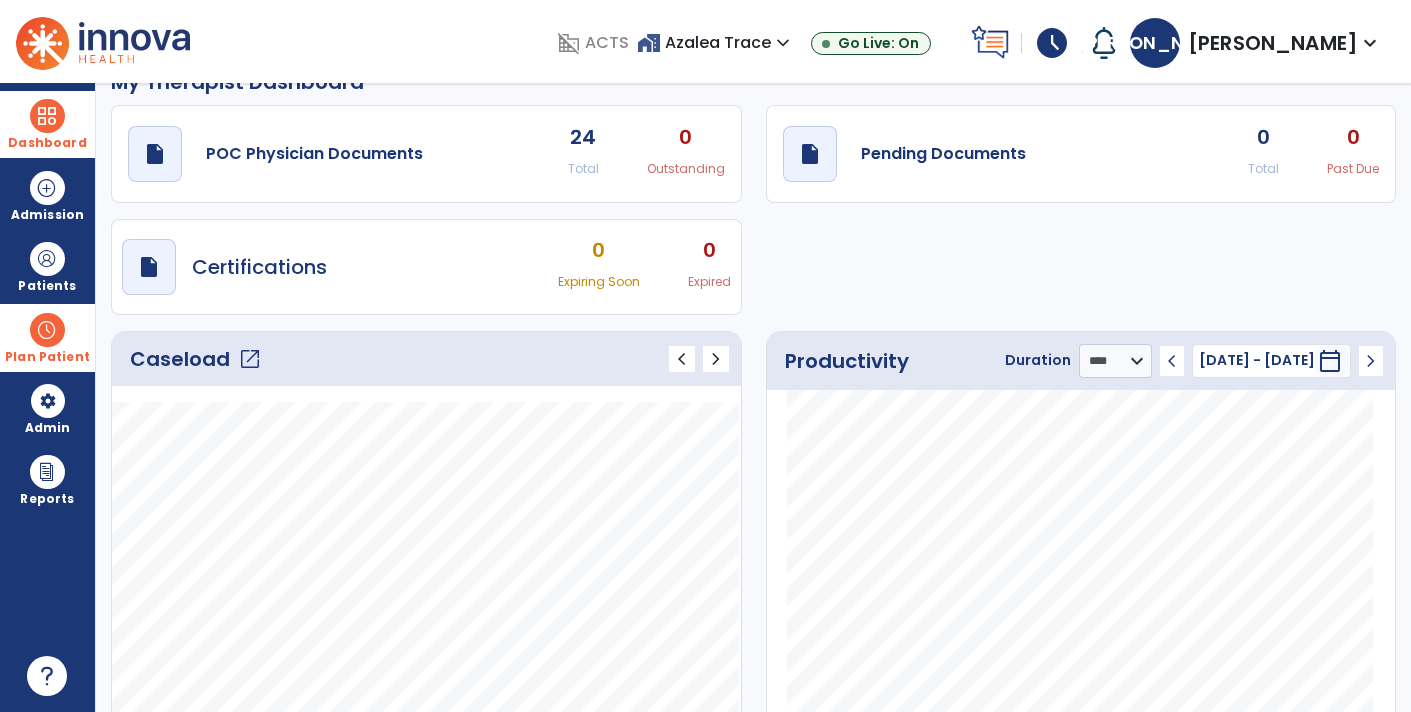 click on "schedule" at bounding box center (1052, 43) 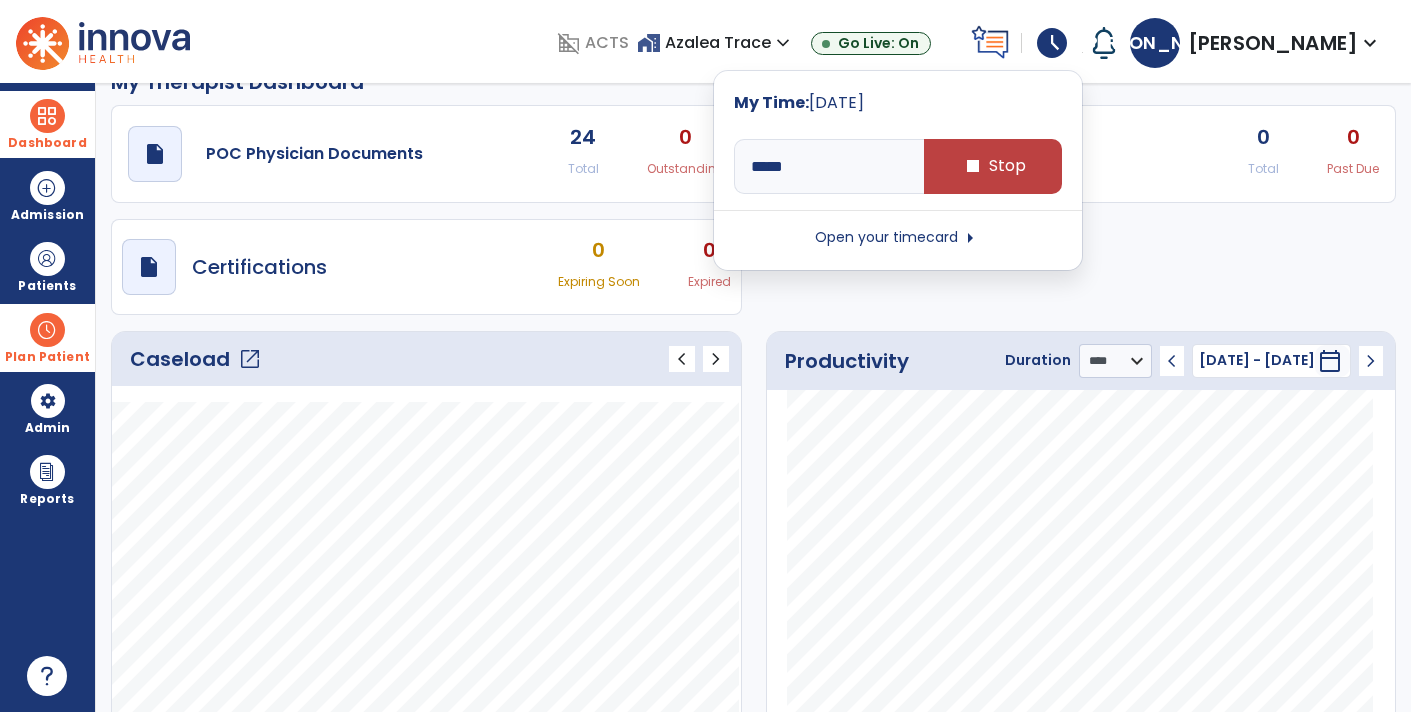 type on "*****" 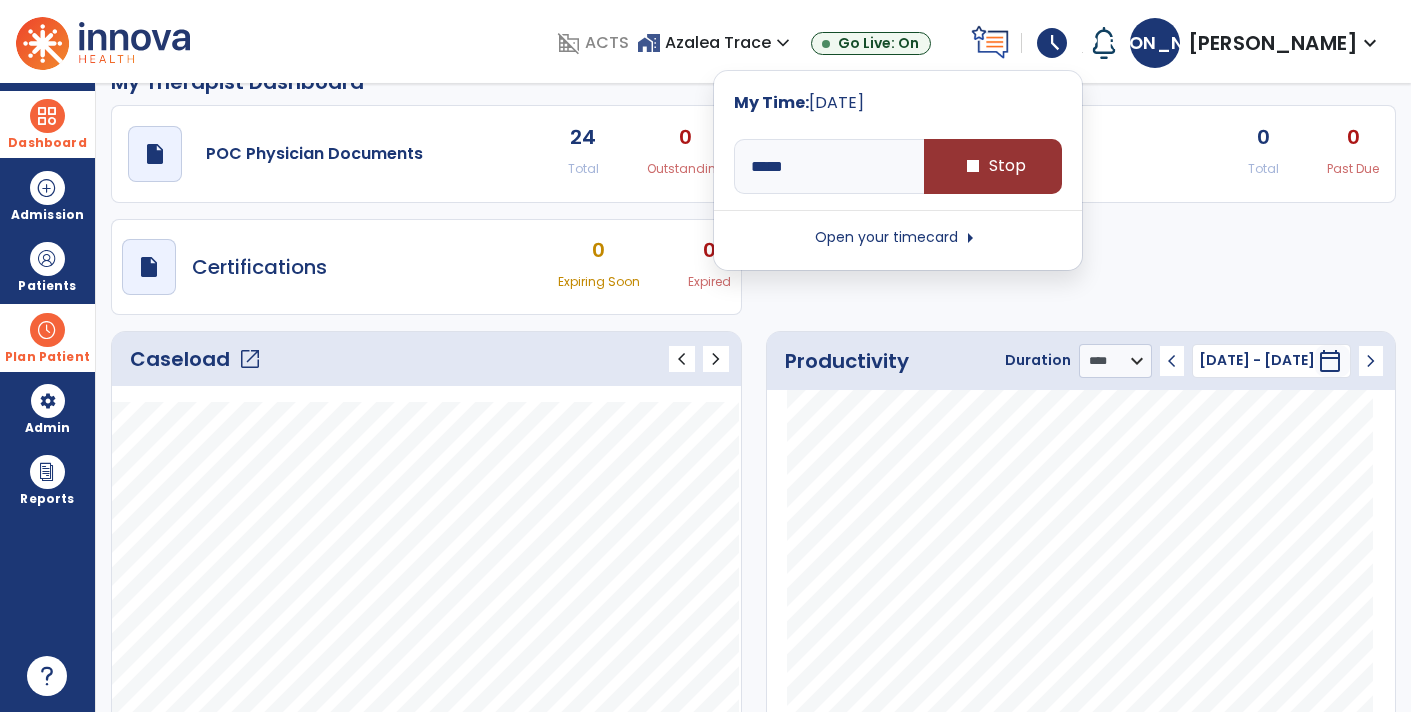 click on "stop  Stop" at bounding box center [993, 166] 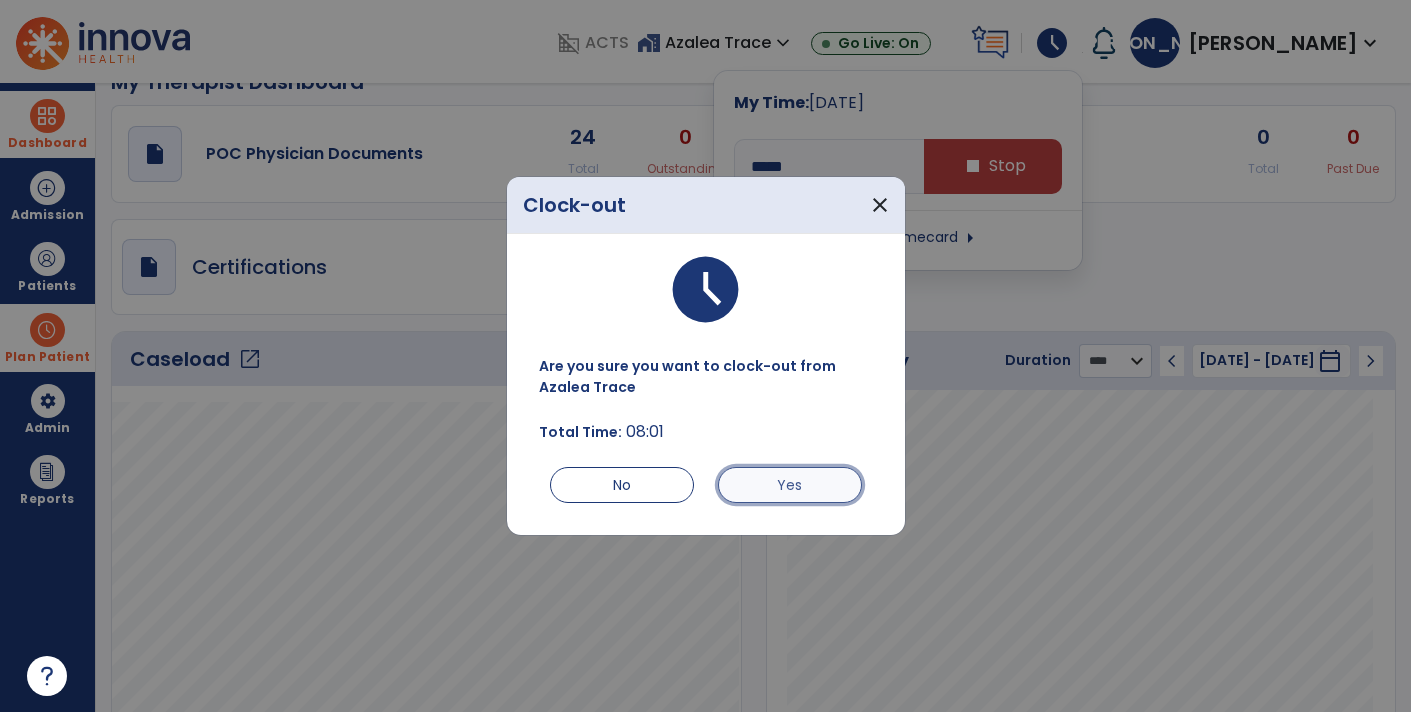 click on "Yes" at bounding box center [790, 485] 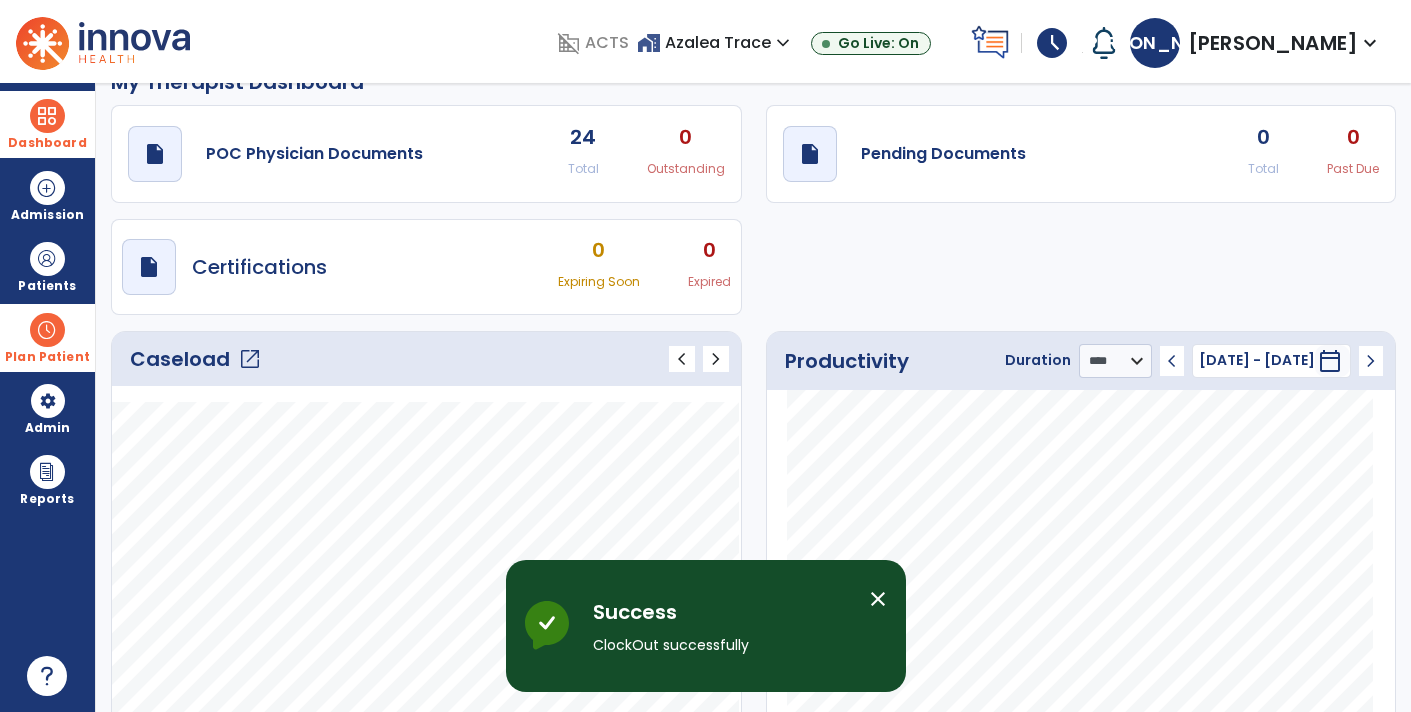 click on "Plan Patient" at bounding box center (47, 286) 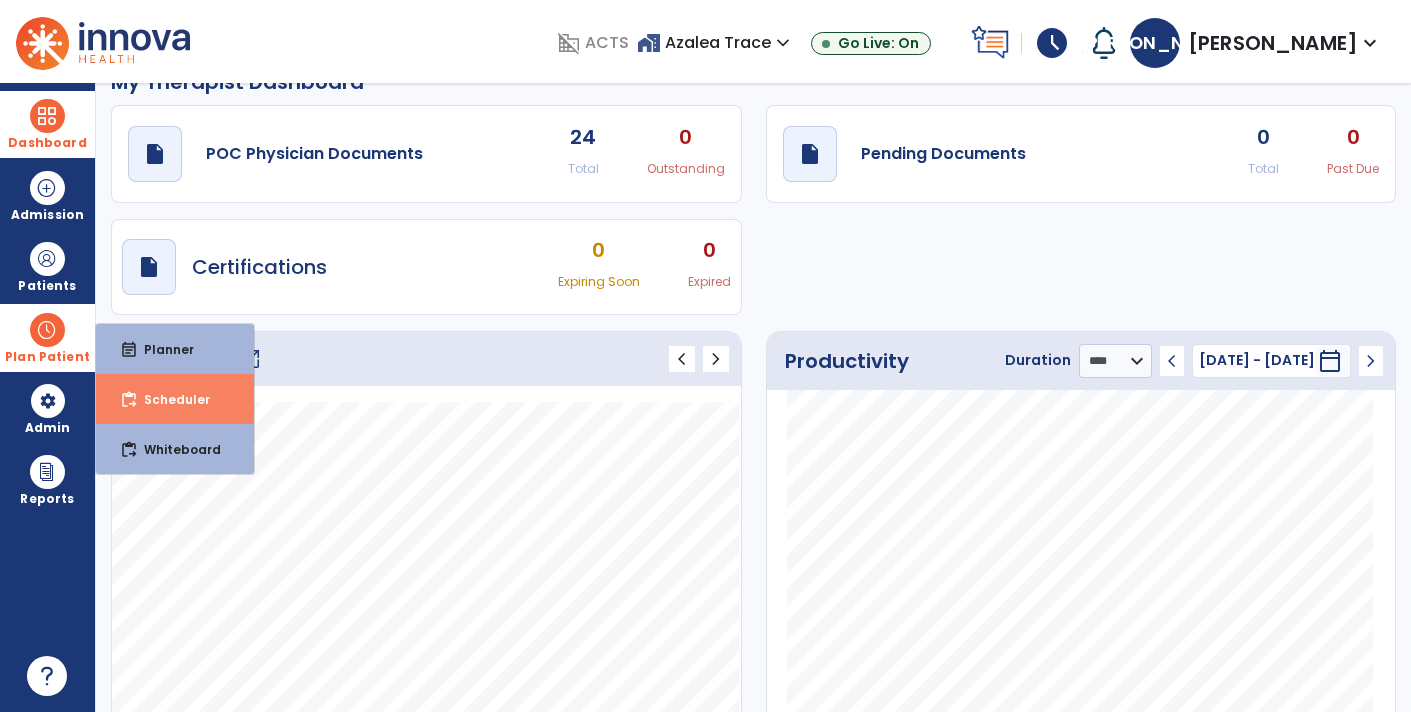 click on "Scheduler" at bounding box center (169, 399) 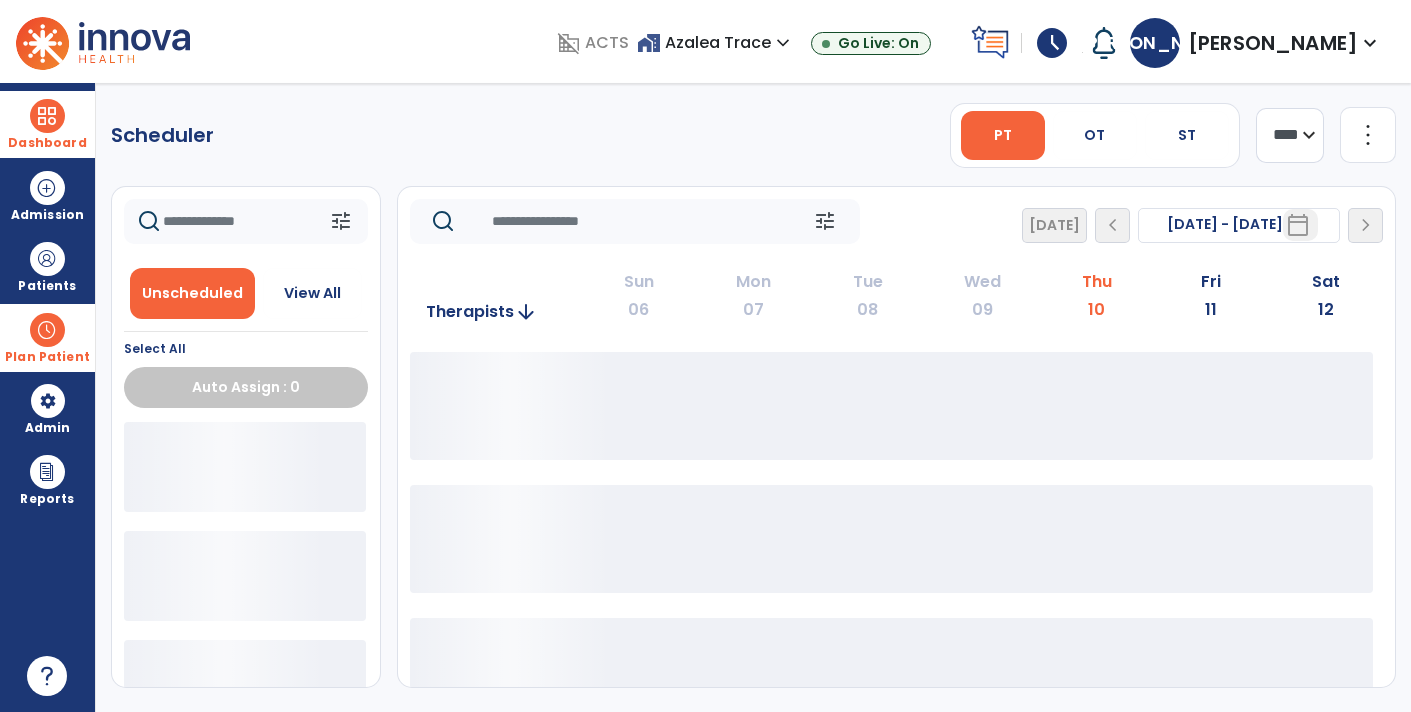 scroll, scrollTop: 0, scrollLeft: 0, axis: both 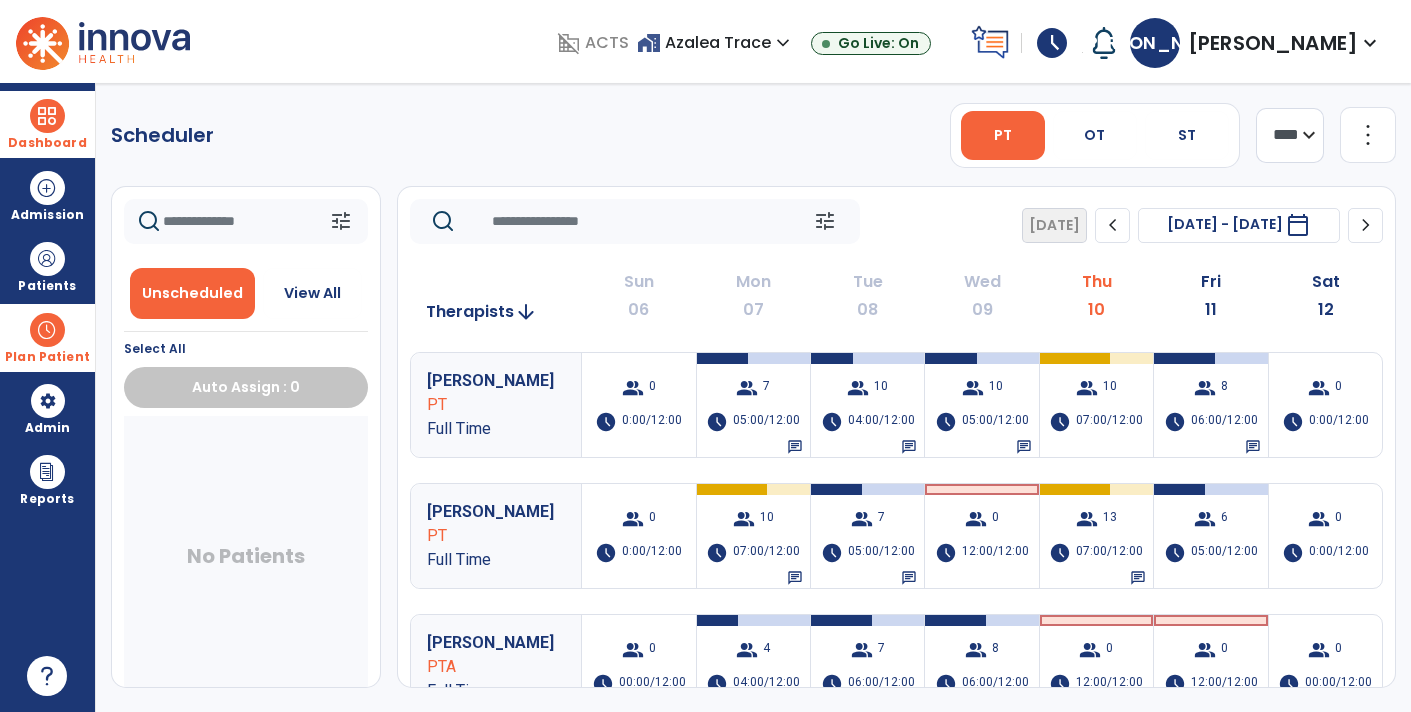 click on "schedule" at bounding box center (1052, 43) 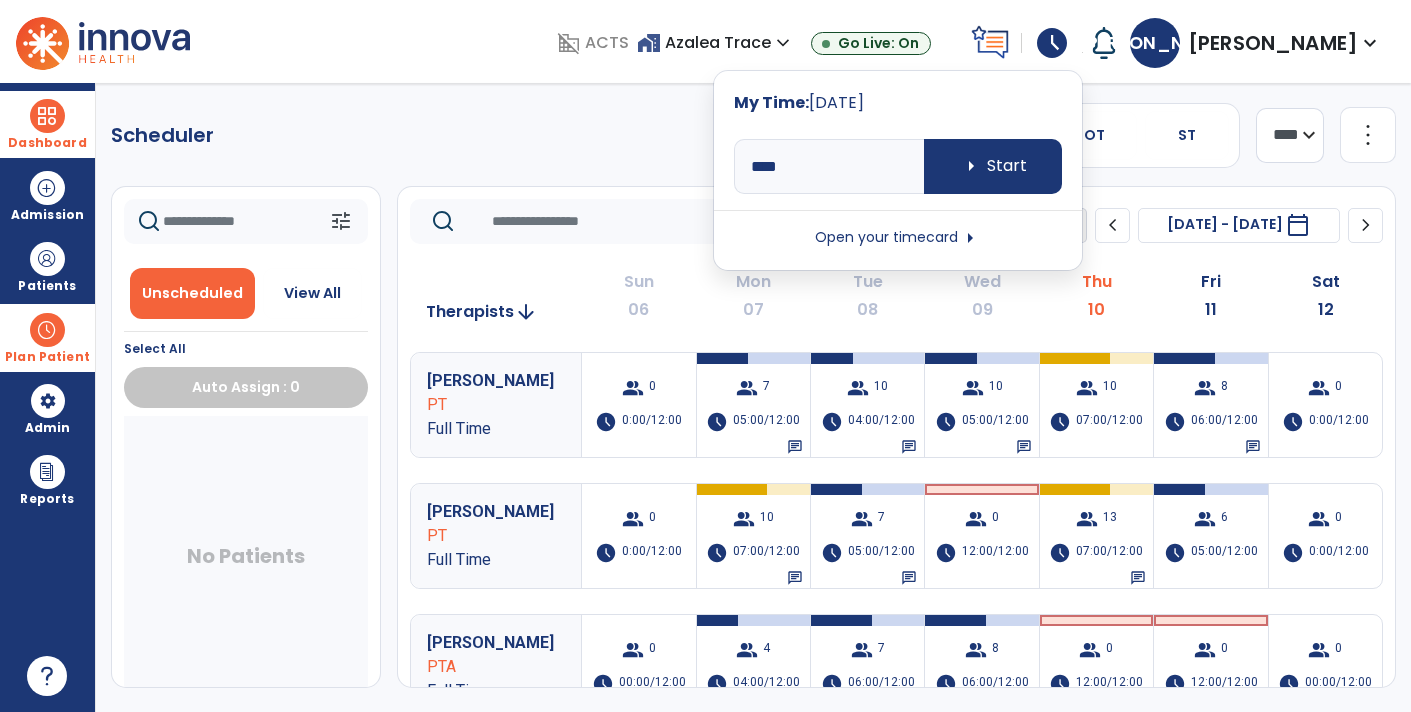 click on "Open your timecard  arrow_right" at bounding box center (898, 238) 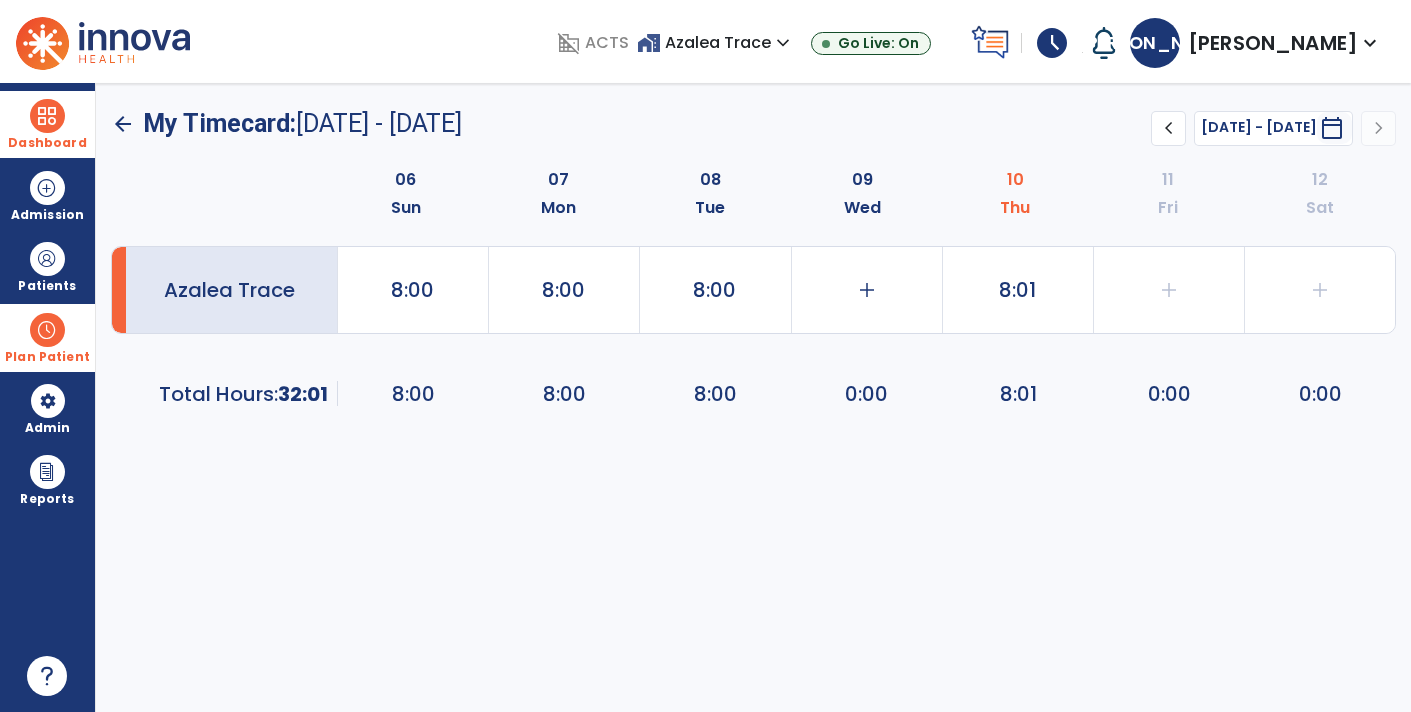 click on "8:01" 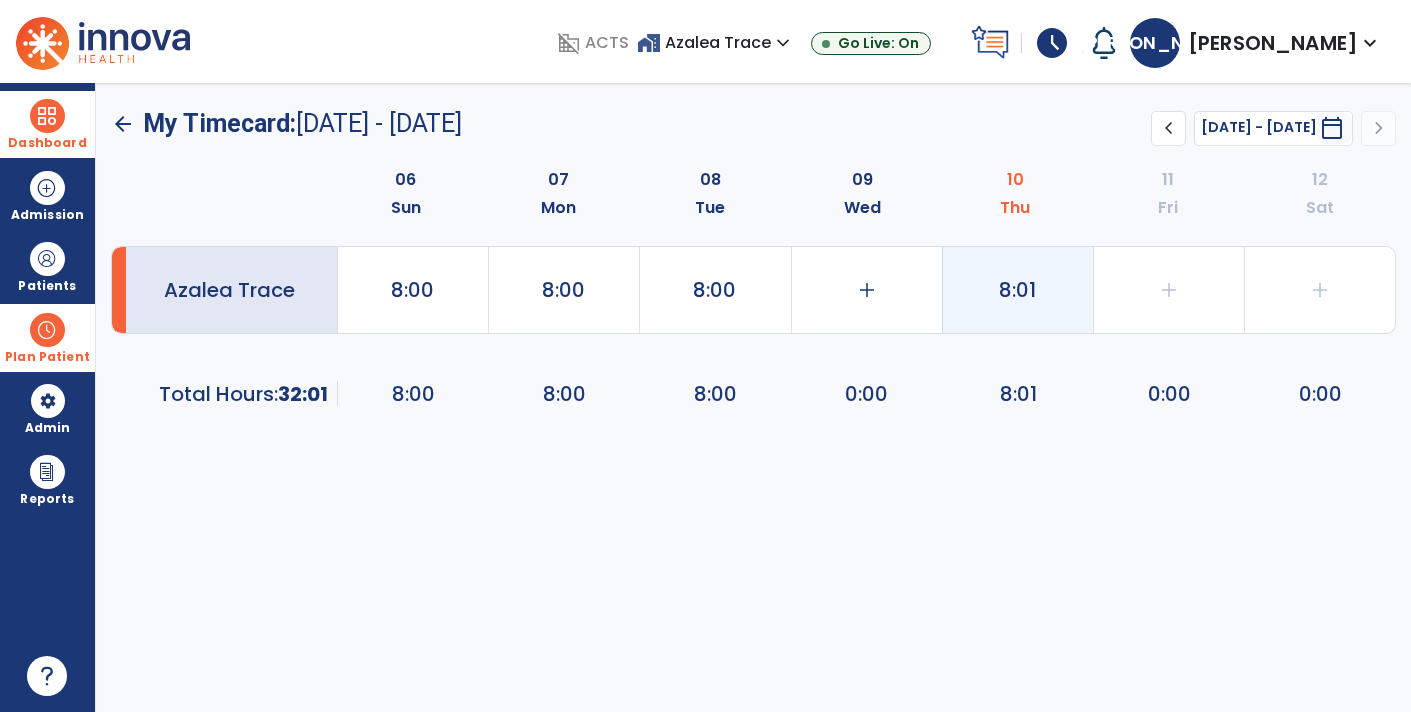 click on "8:01" 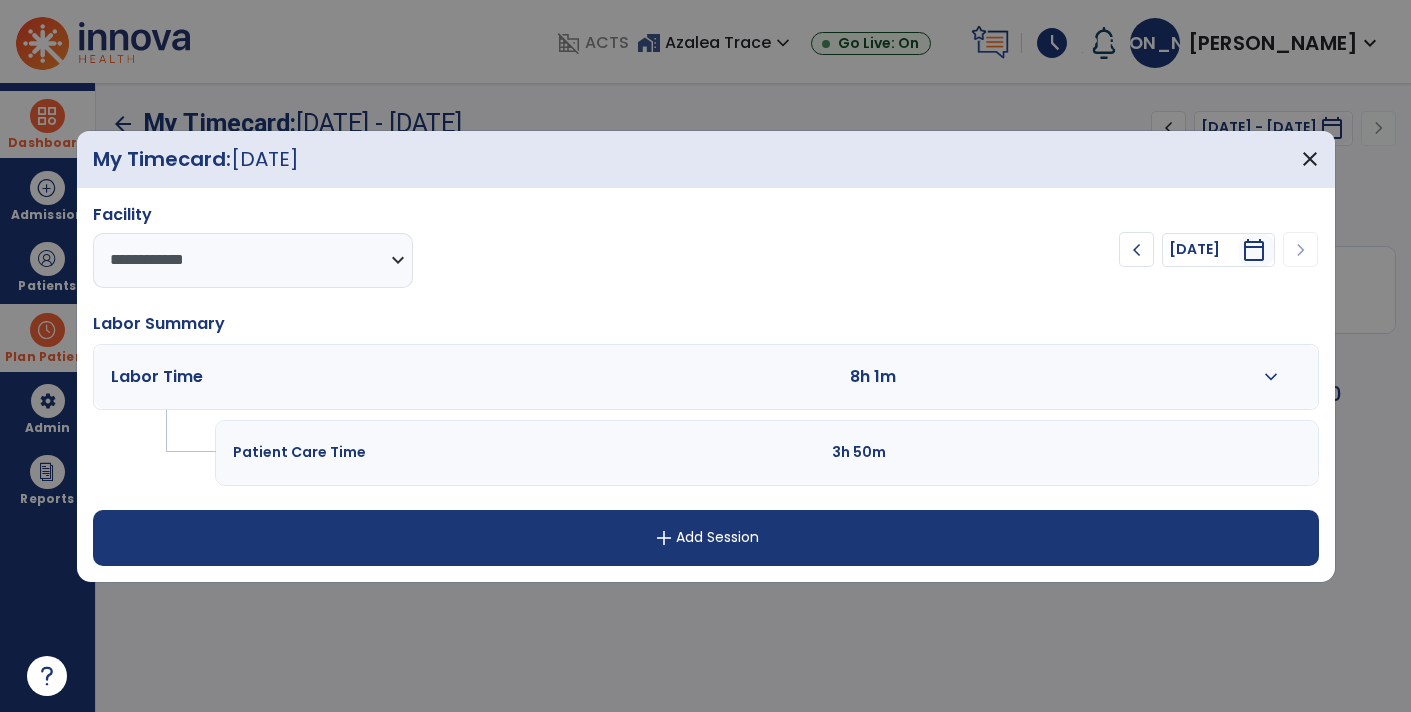 click on "expand_more" at bounding box center (1271, 377) 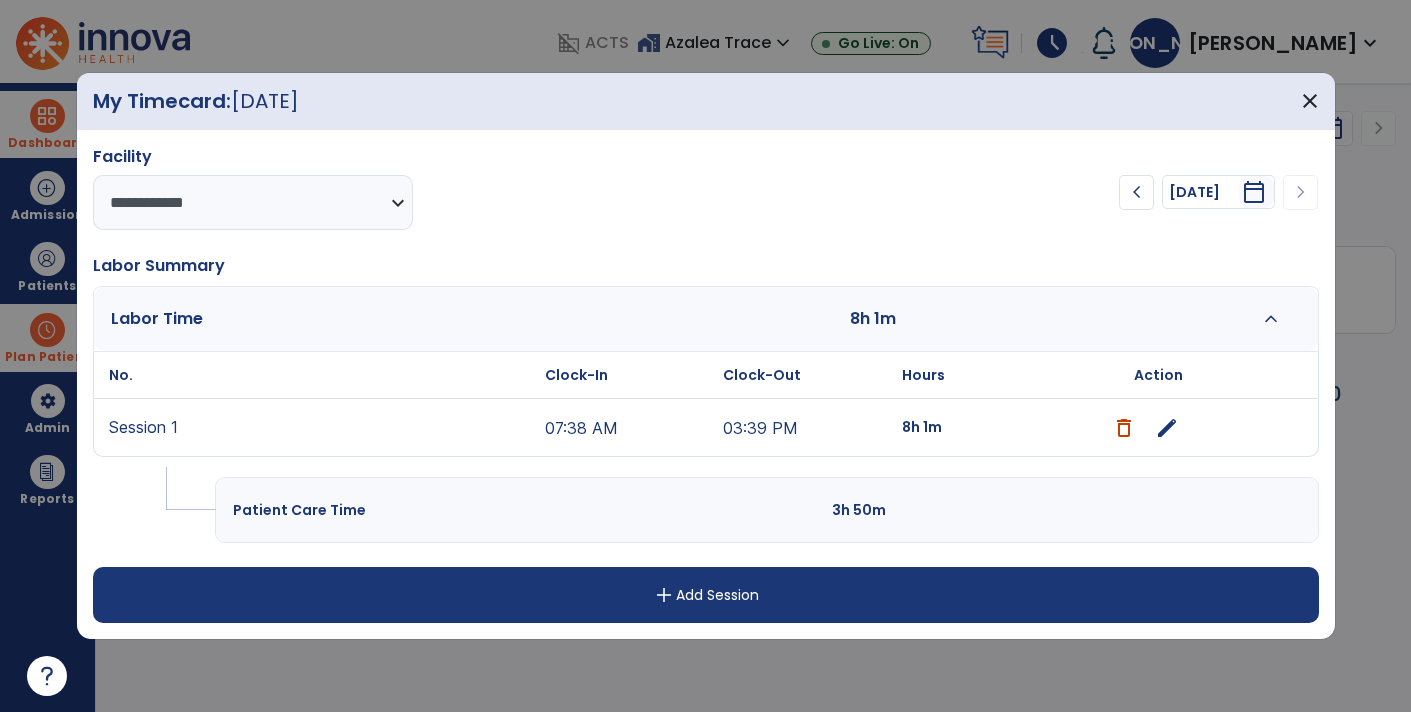 click on "edit" at bounding box center [1167, 428] 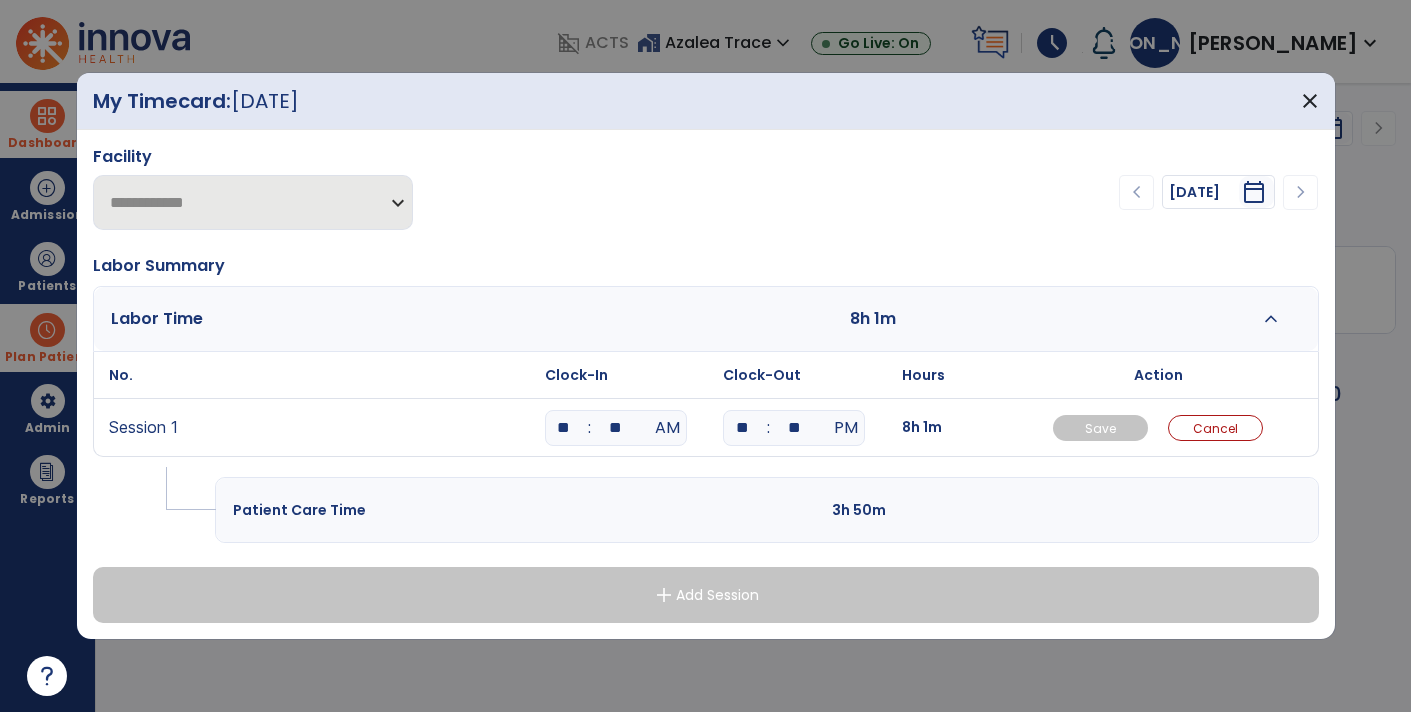 click on "**" at bounding box center (794, 428) 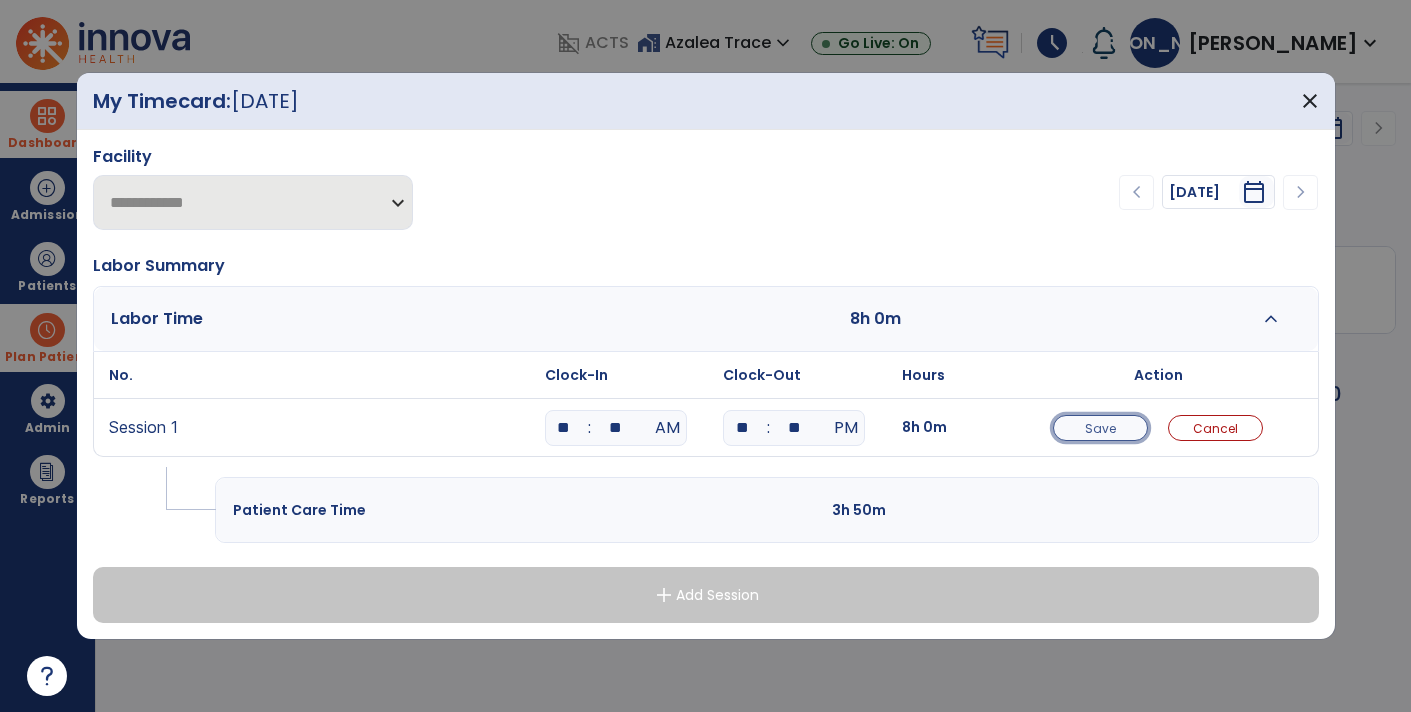 click on "Save" at bounding box center [1100, 428] 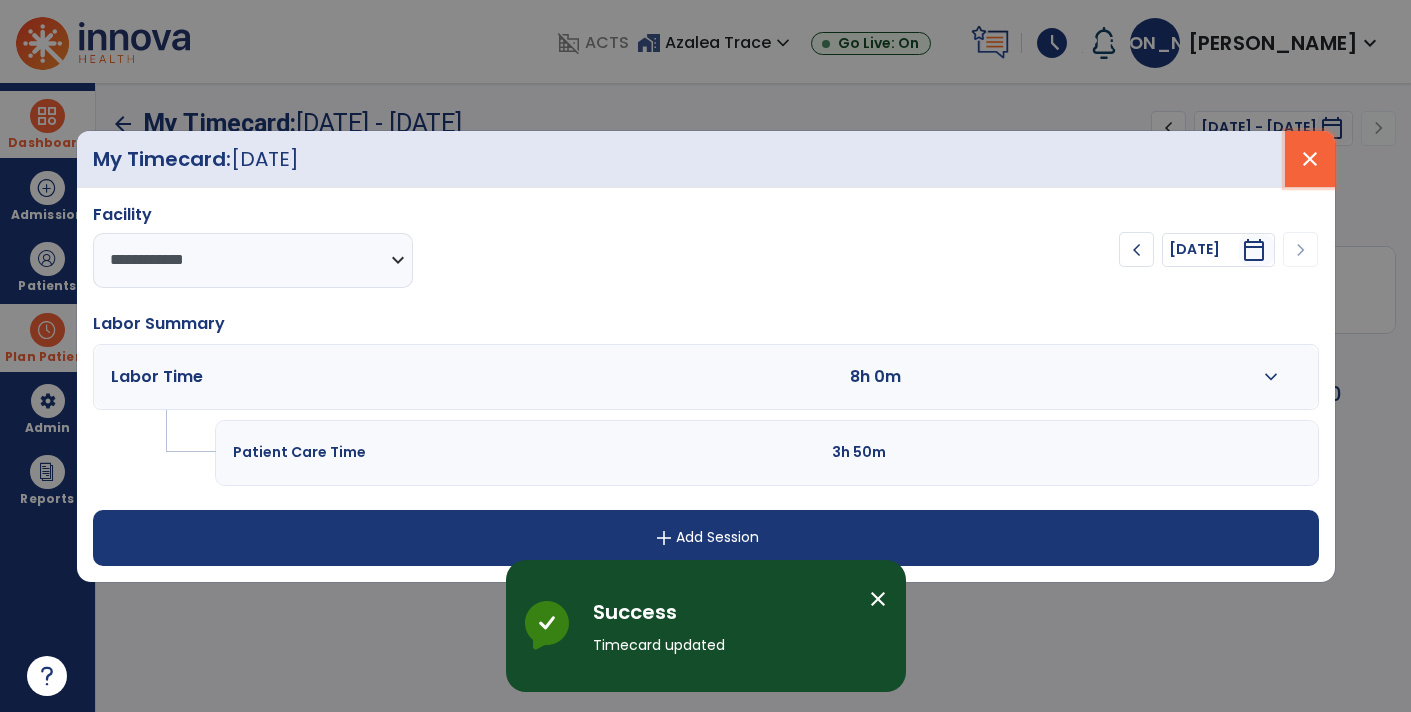 click on "close" at bounding box center (1310, 159) 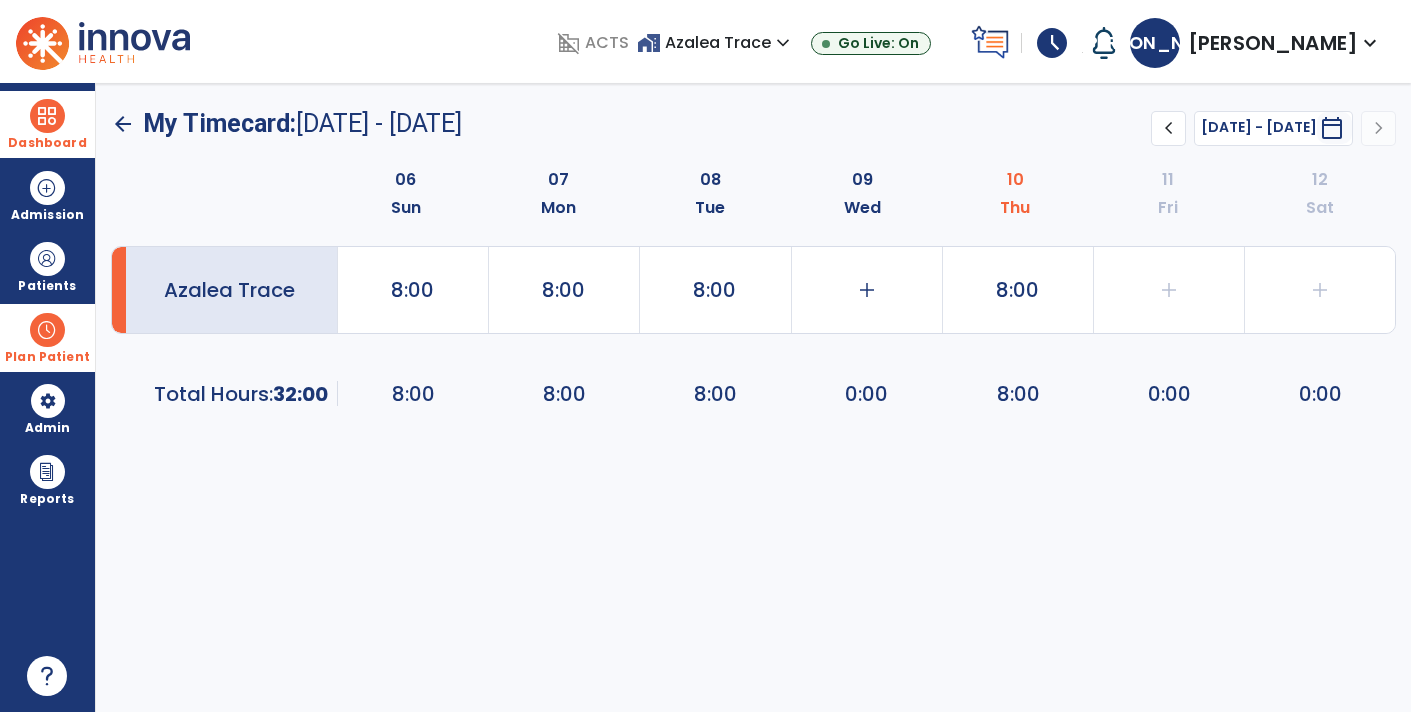 click at bounding box center (47, 330) 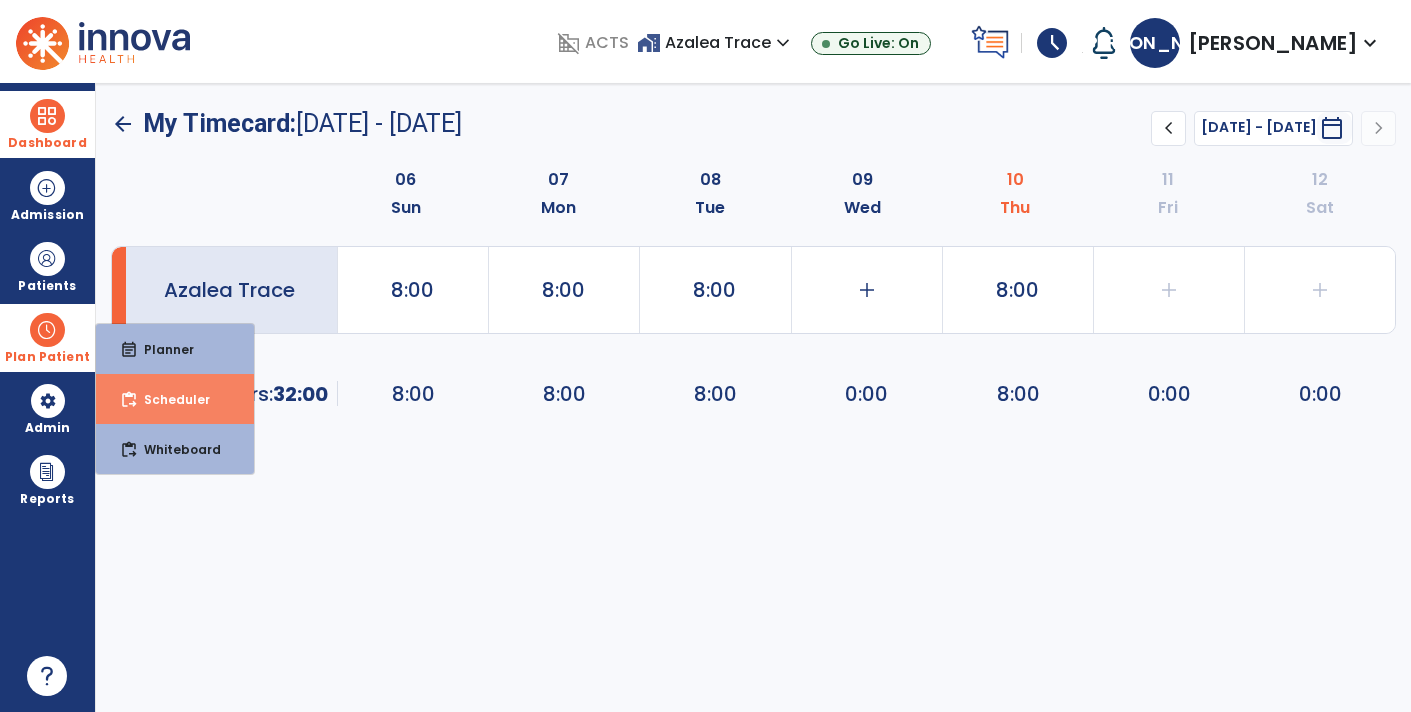 click on "content_paste_go  Scheduler" at bounding box center (175, 399) 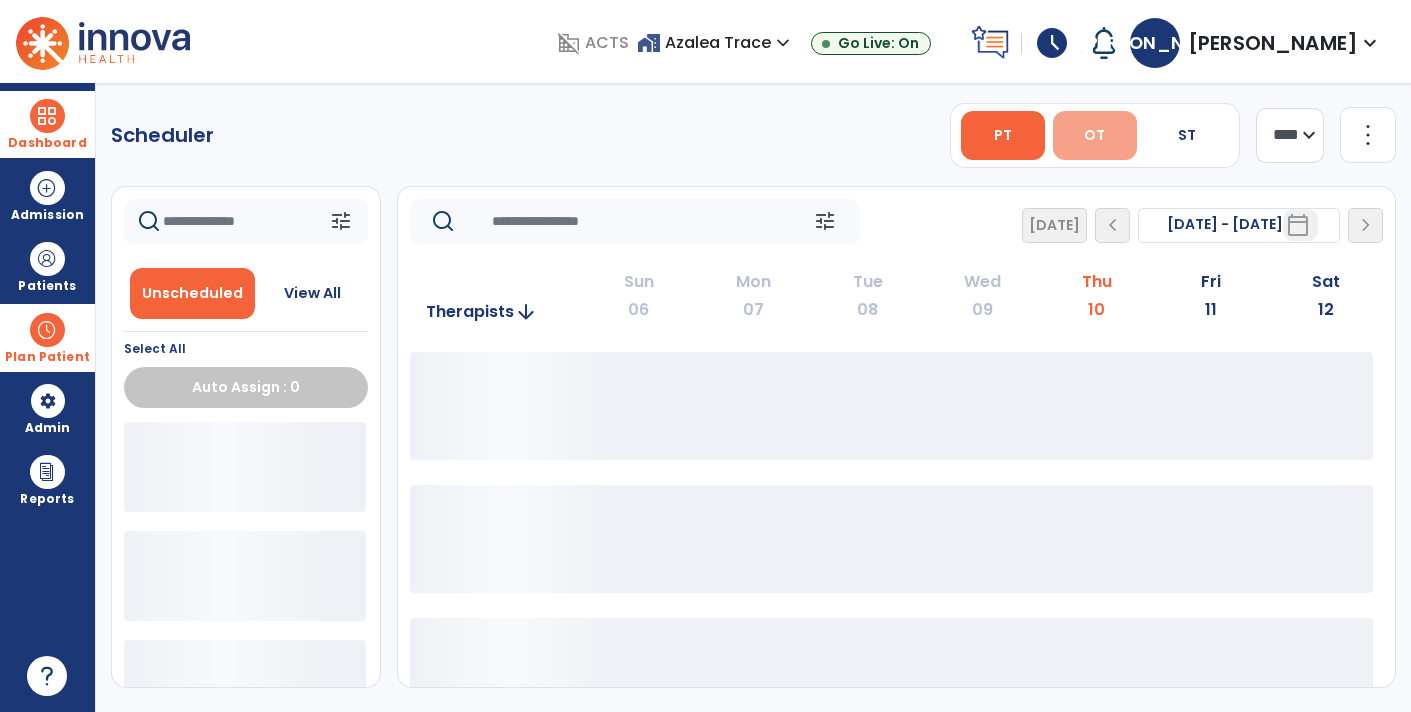 click on "OT" at bounding box center [1094, 135] 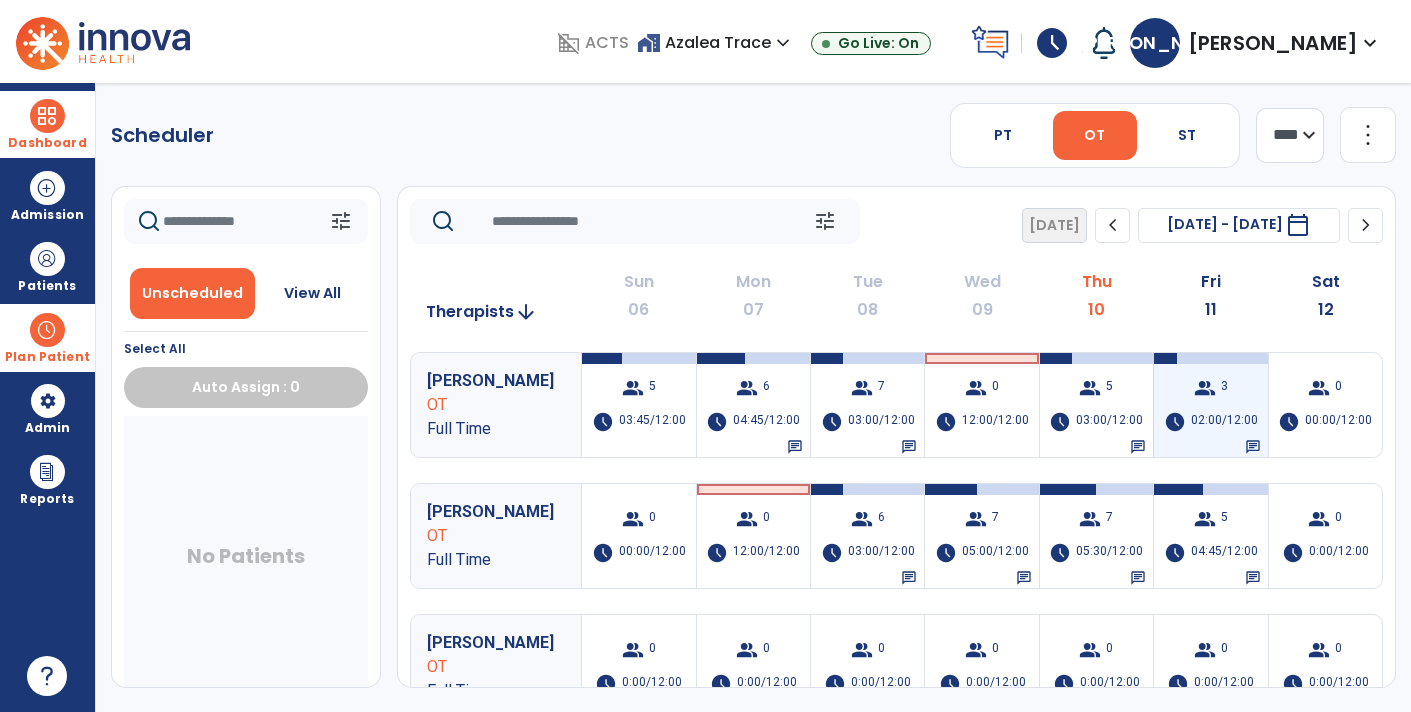 click on "02:00/12:00" at bounding box center (1224, 422) 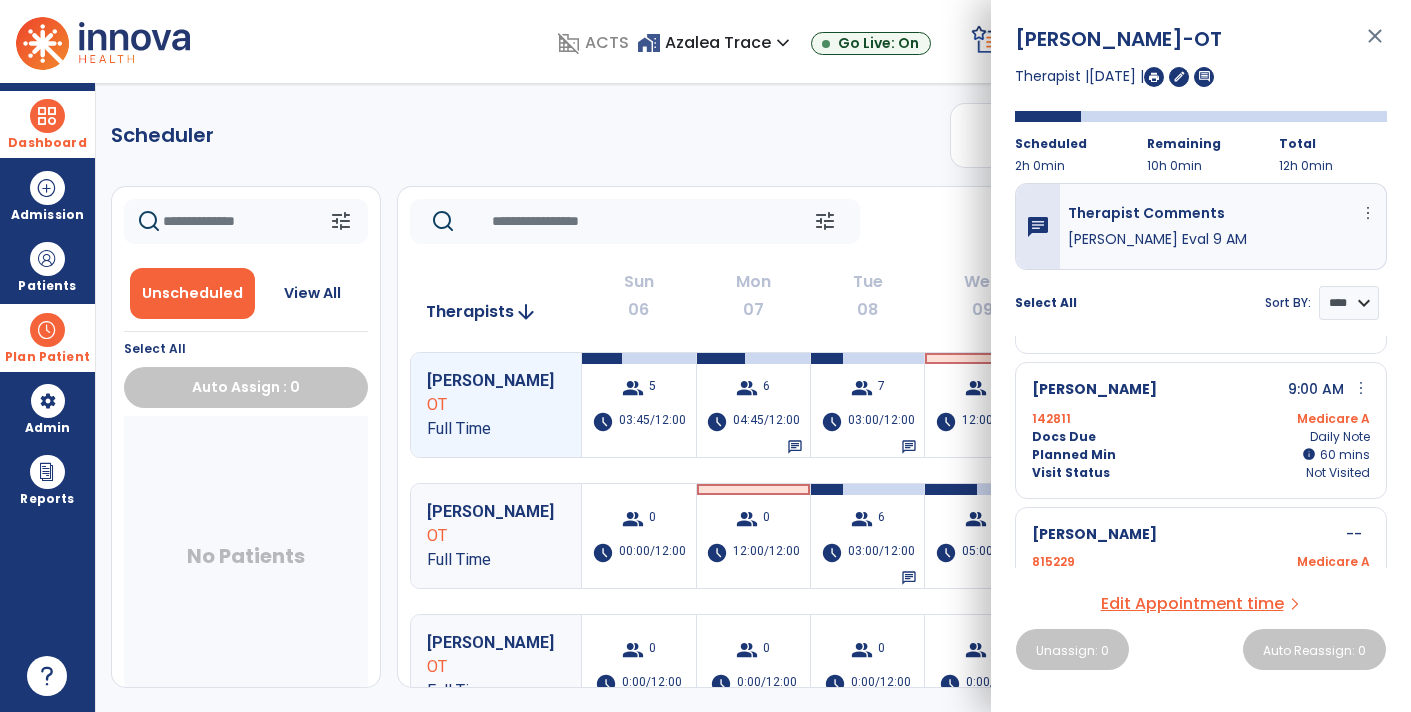 scroll, scrollTop: 133, scrollLeft: 0, axis: vertical 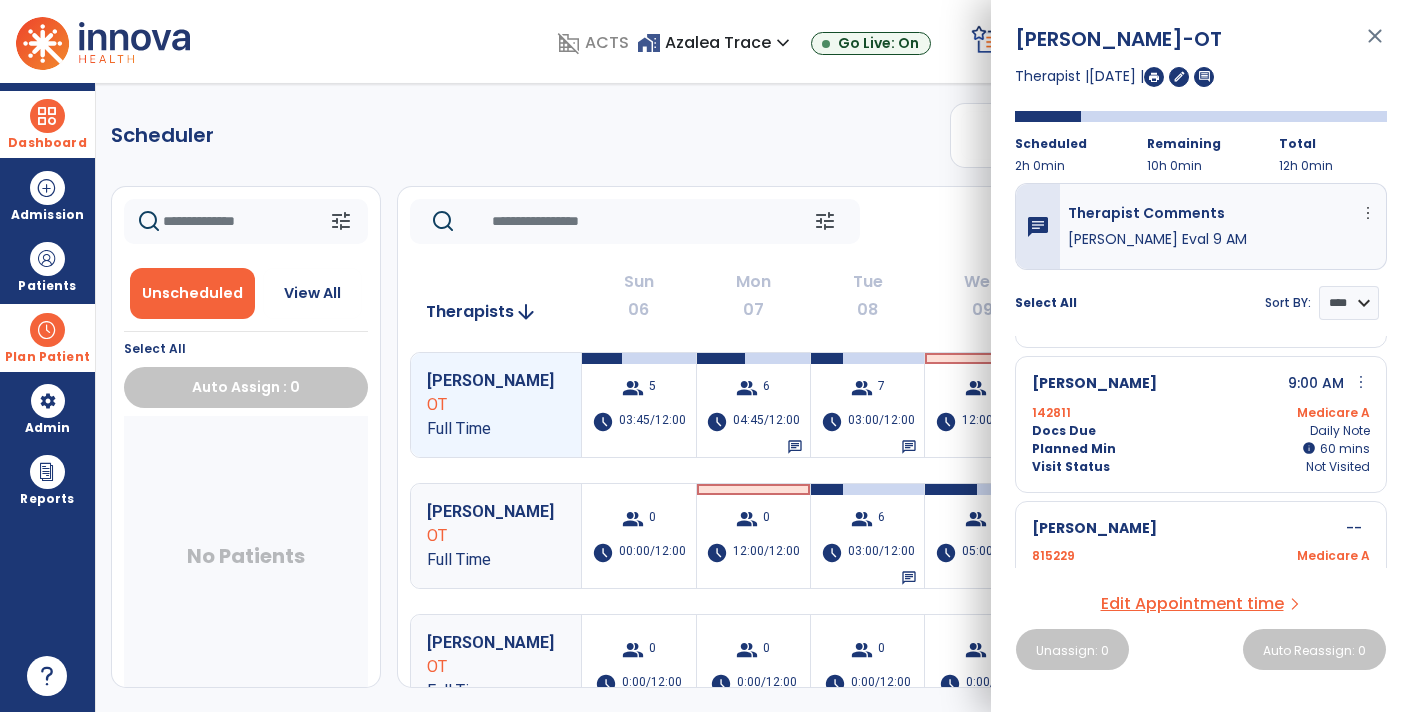 click on "Edit Appointment time" at bounding box center [1192, 604] 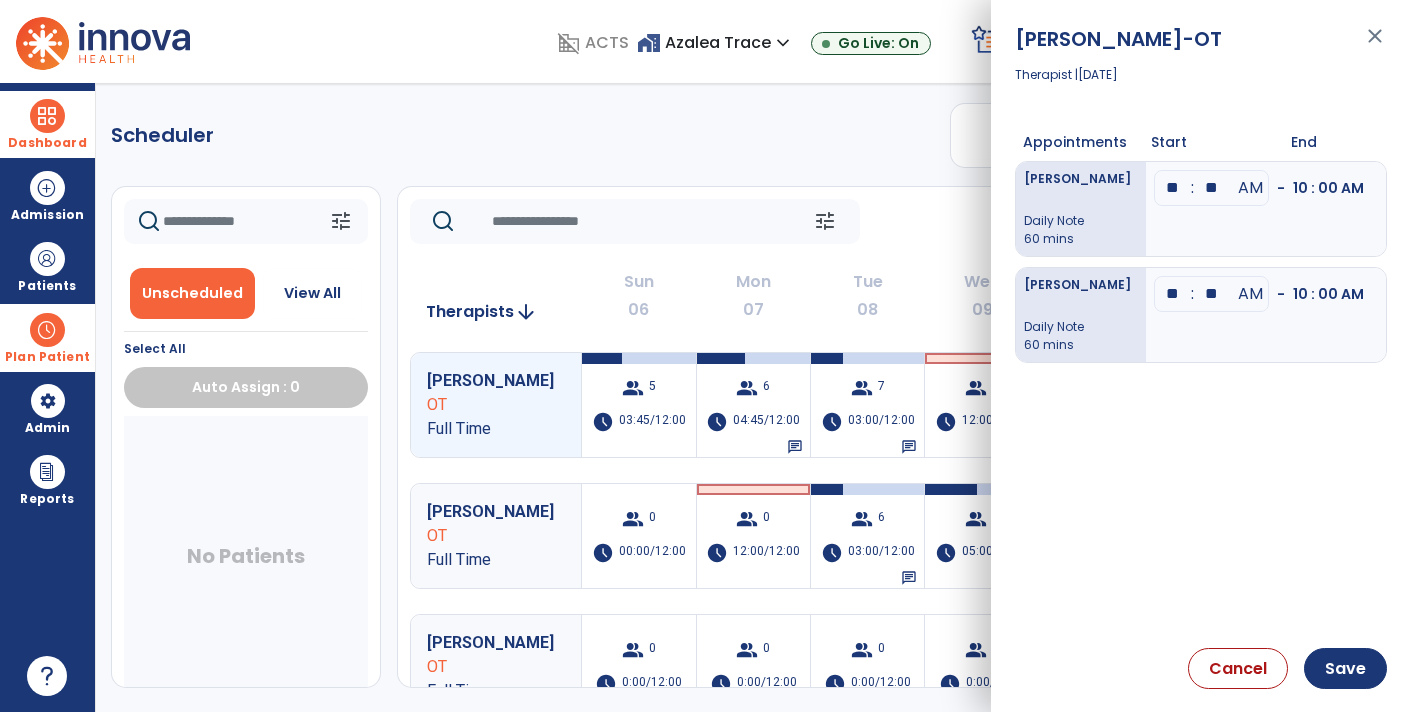 click on "**" at bounding box center [1173, 188] 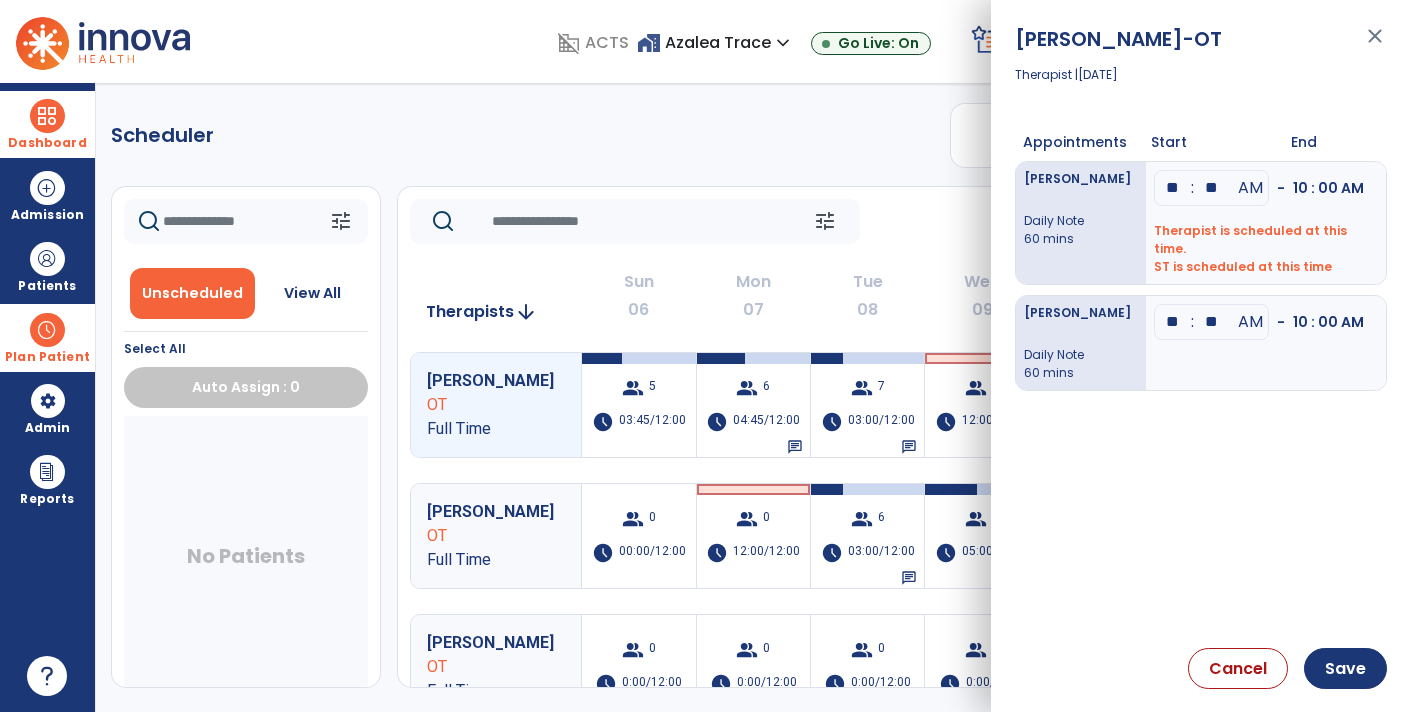 type on "*" 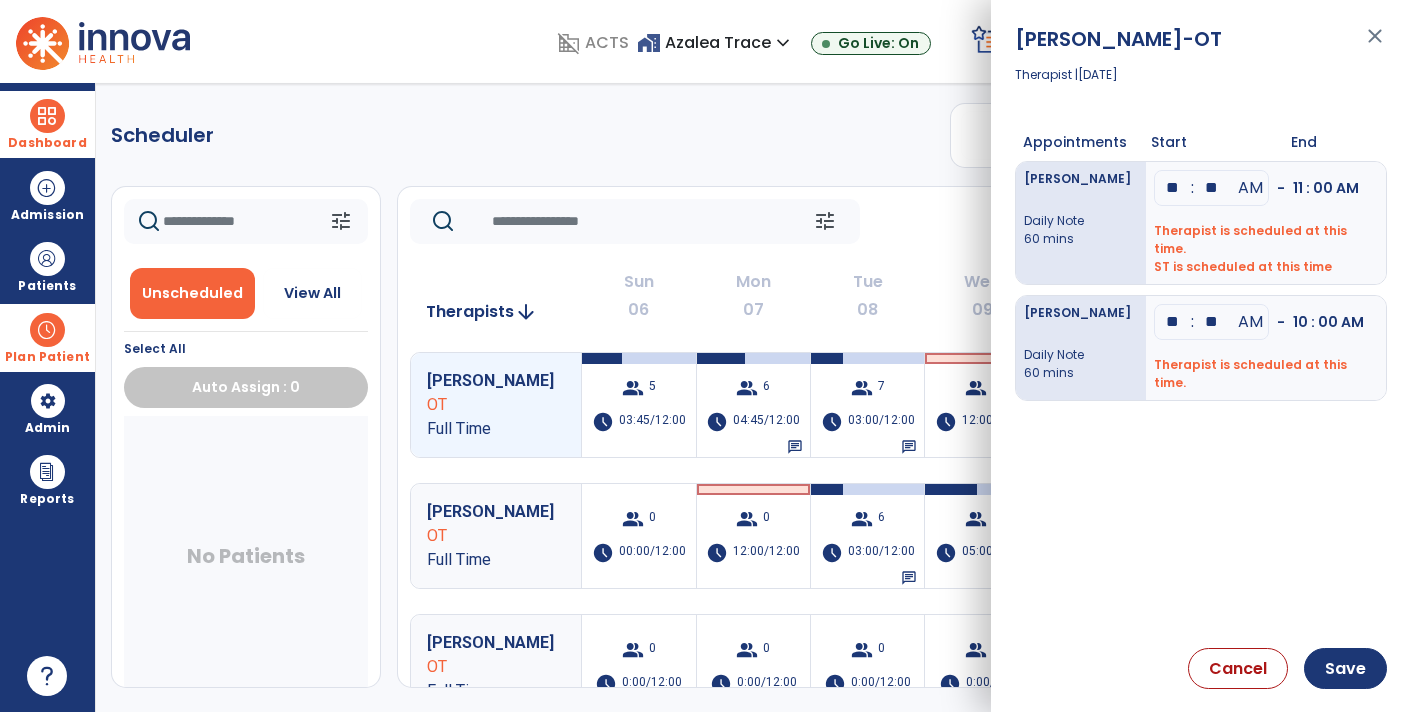 type on "*" 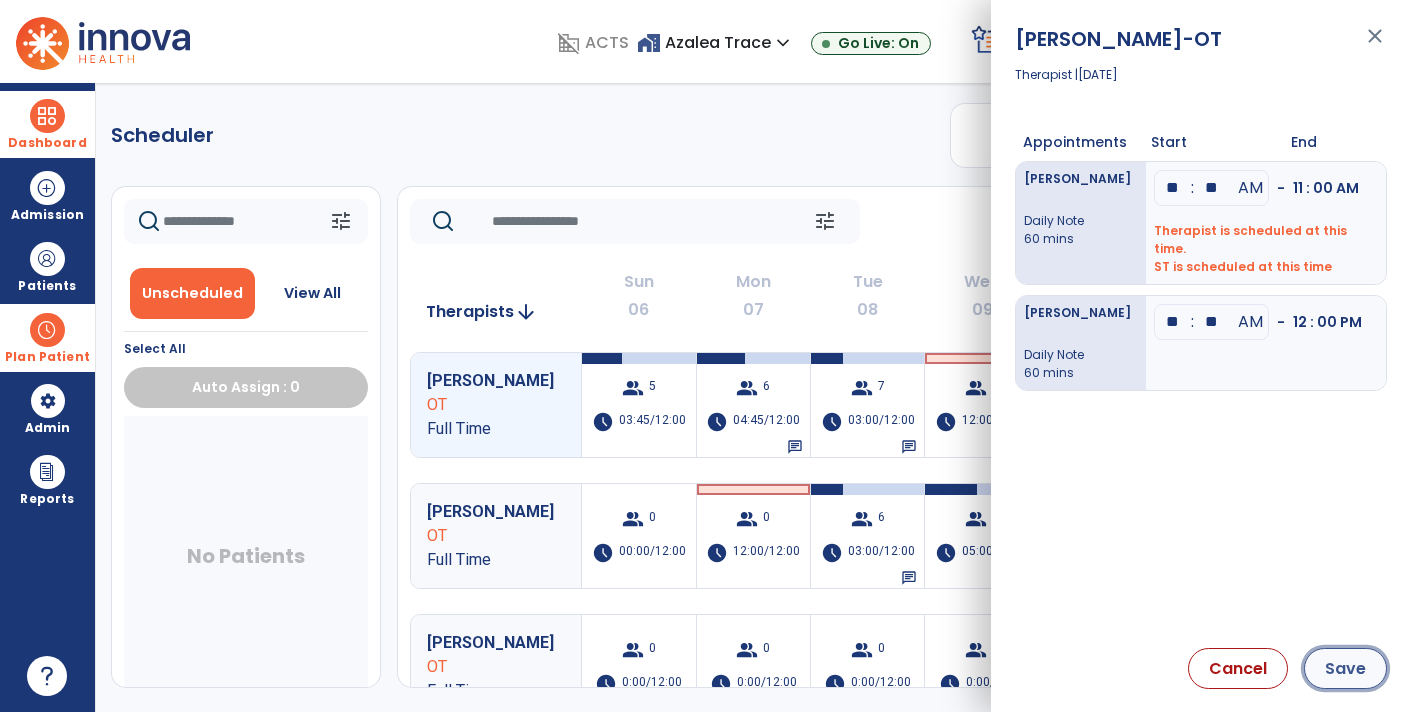 click on "Save" at bounding box center (1345, 668) 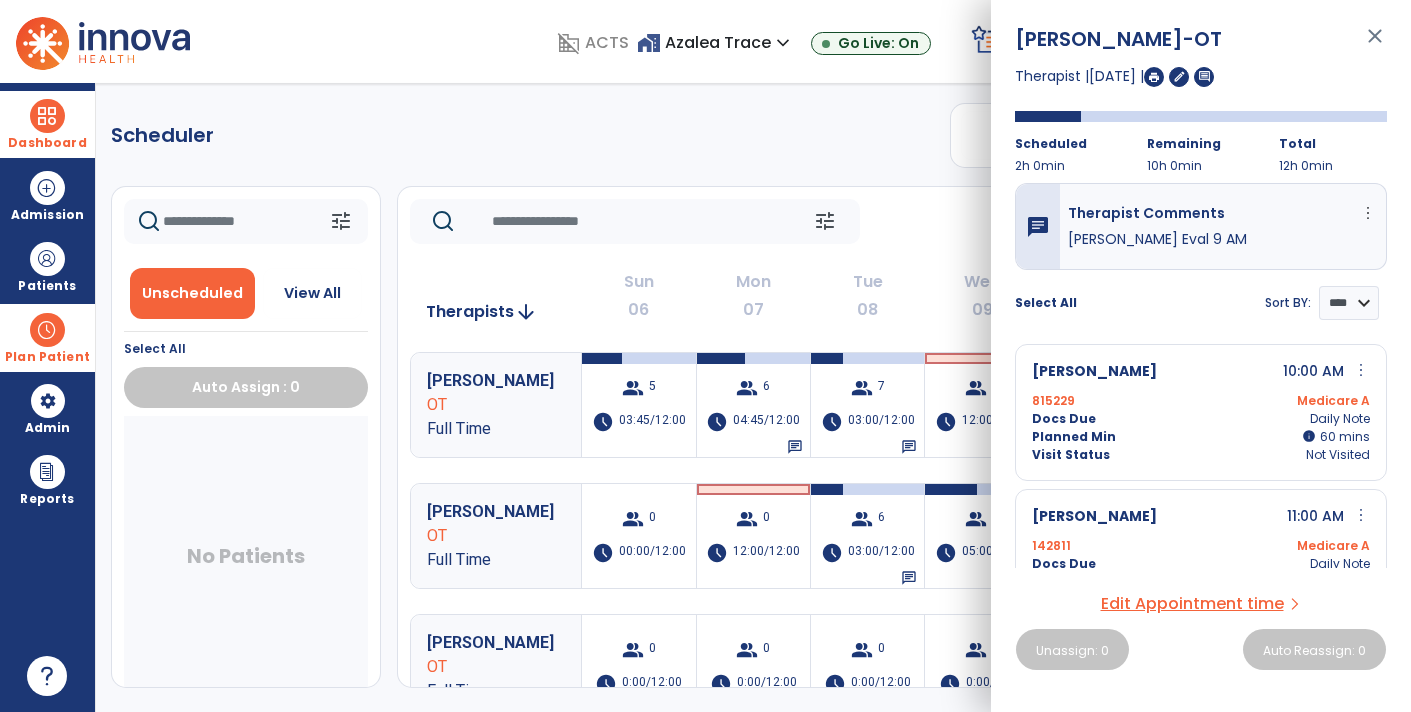 click on "close" at bounding box center (1375, 45) 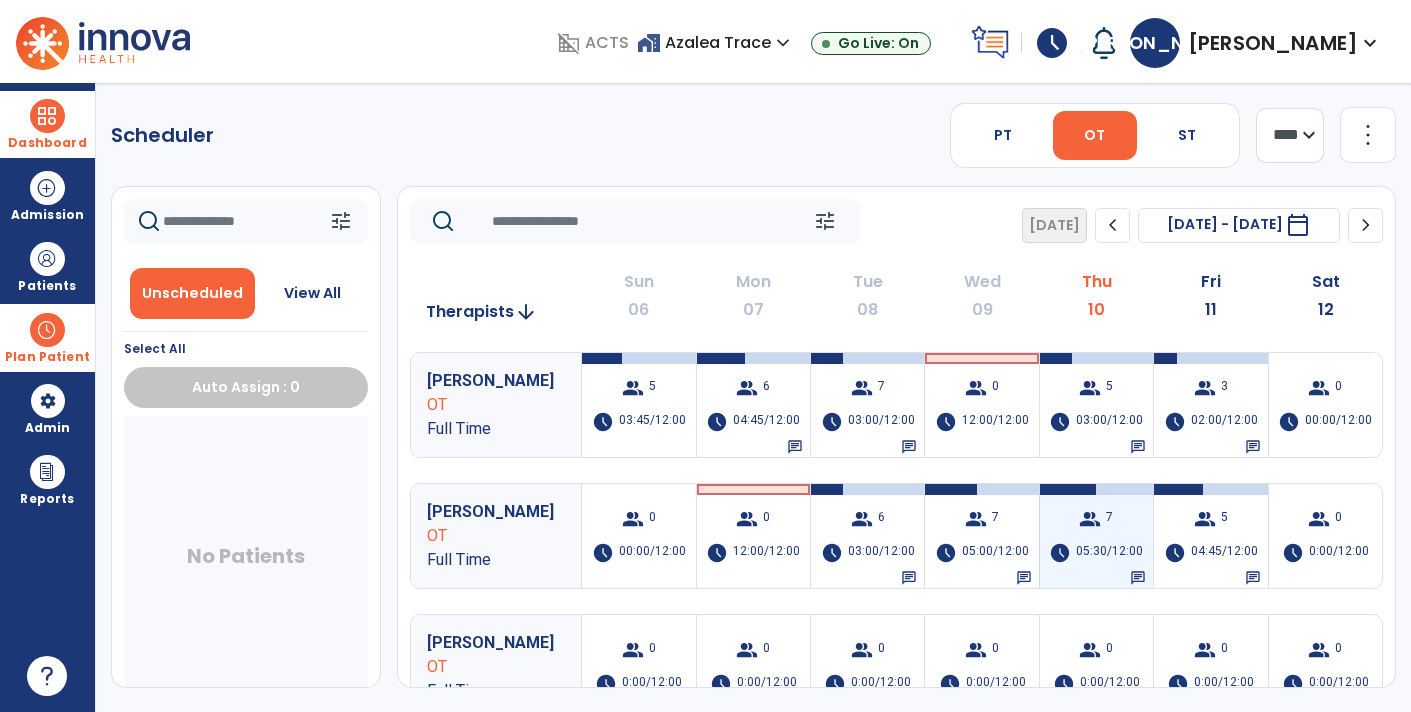 click on "05:30/12:00" at bounding box center (1109, 553) 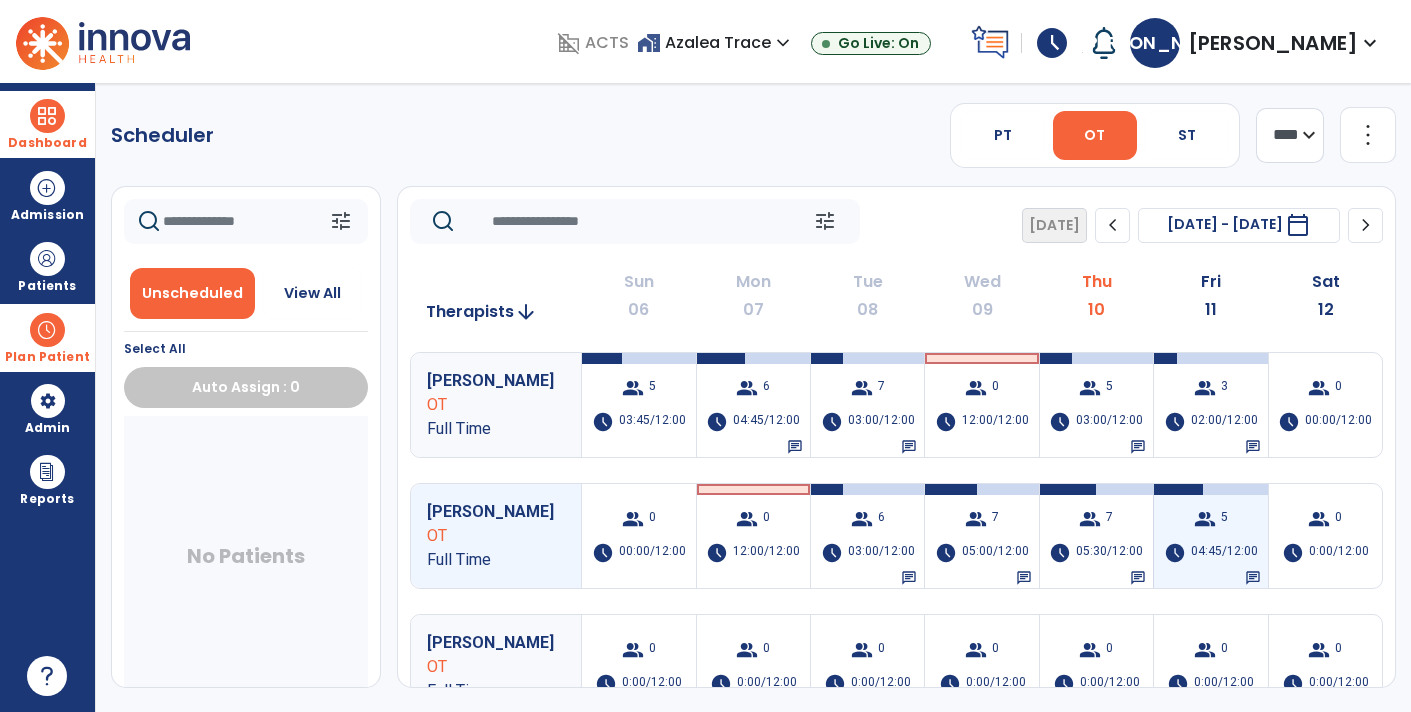 click on "04:45/12:00" at bounding box center [1224, 553] 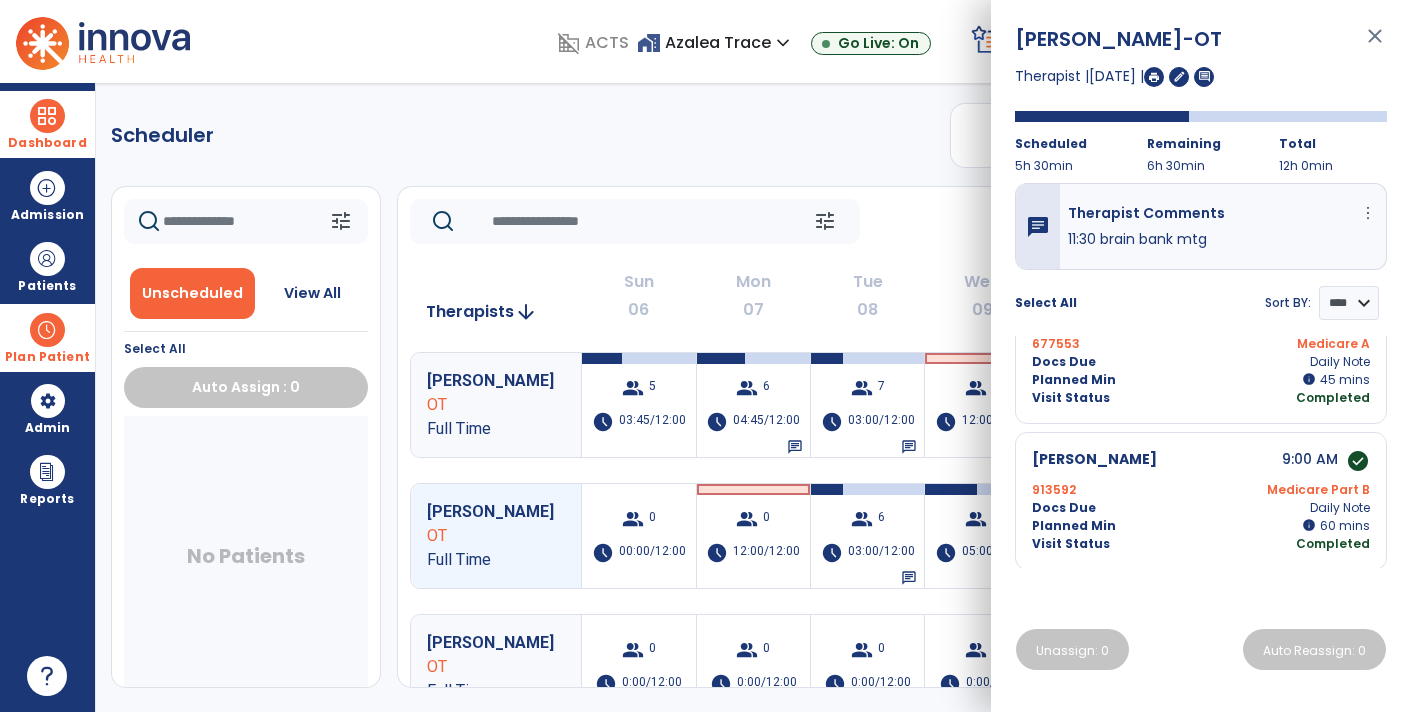 scroll, scrollTop: 188, scrollLeft: 0, axis: vertical 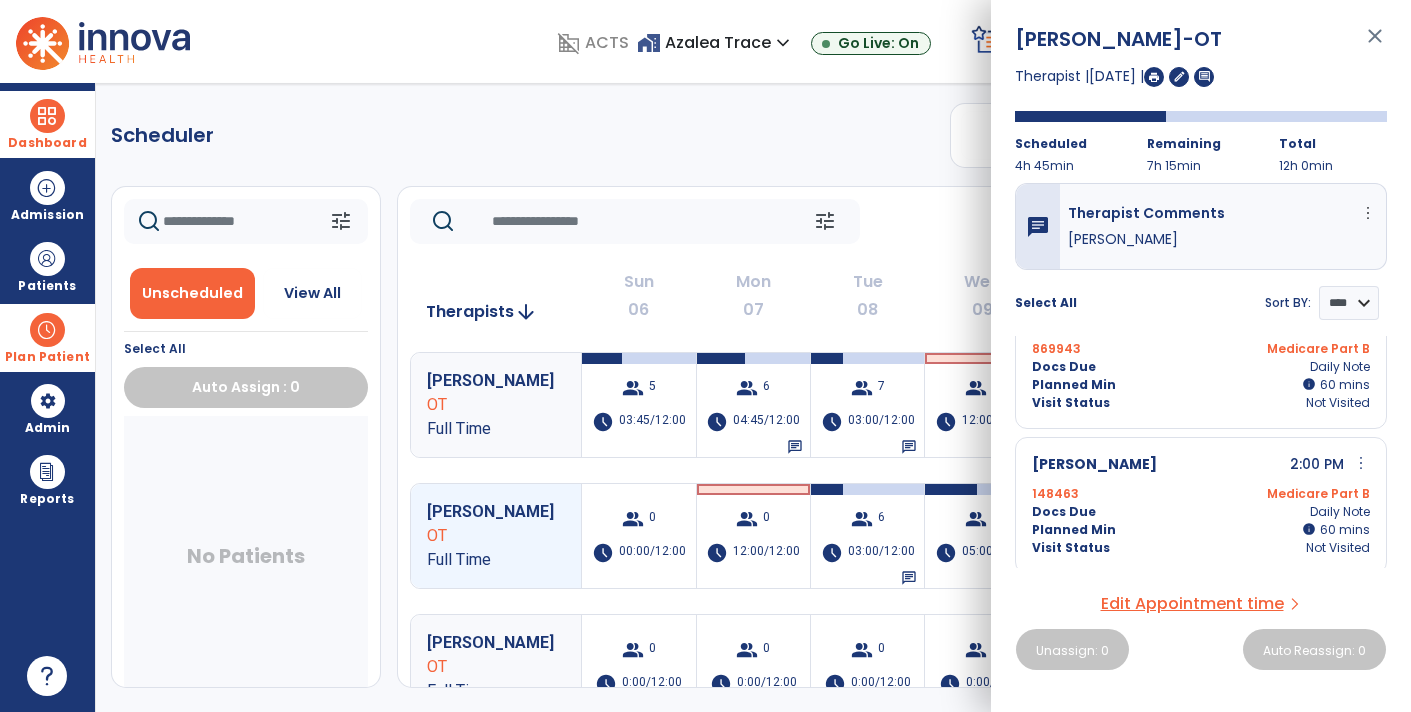 click on "close" at bounding box center [1375, 45] 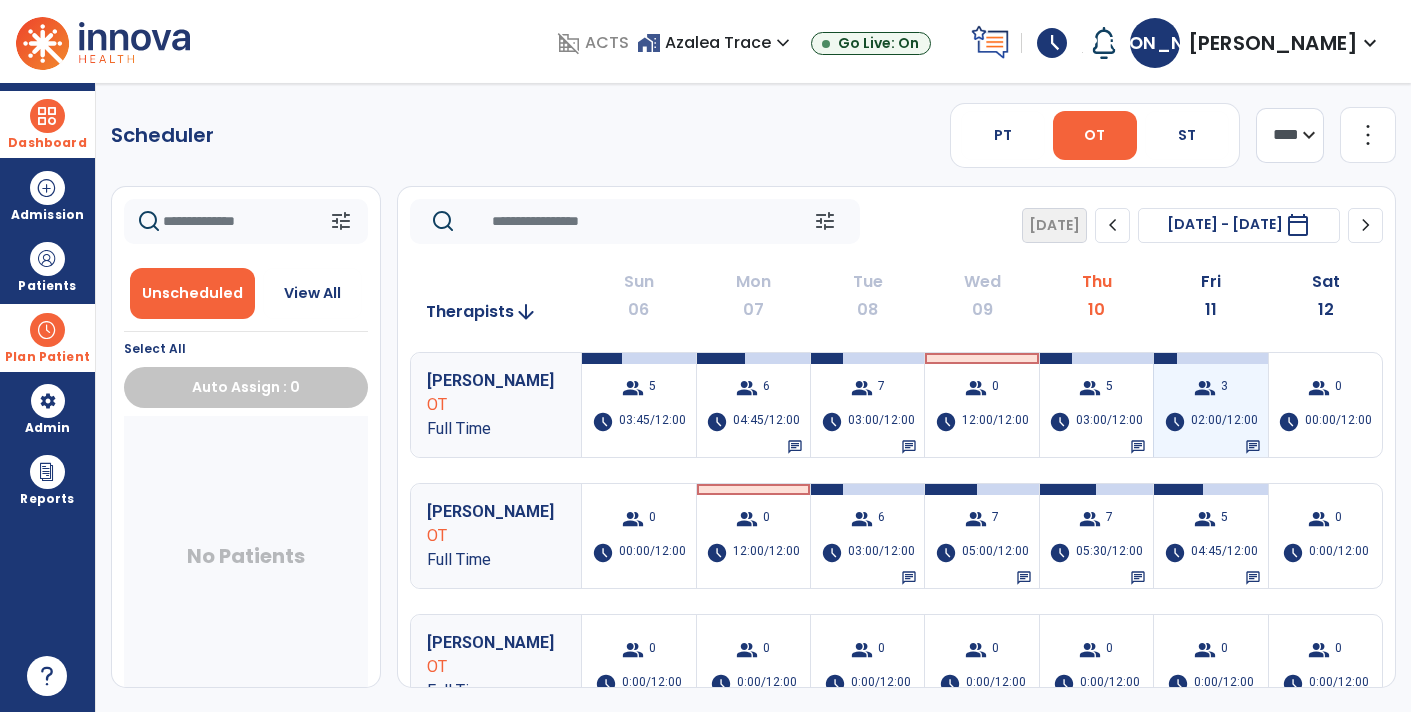 click on "02:00/12:00" at bounding box center [1224, 422] 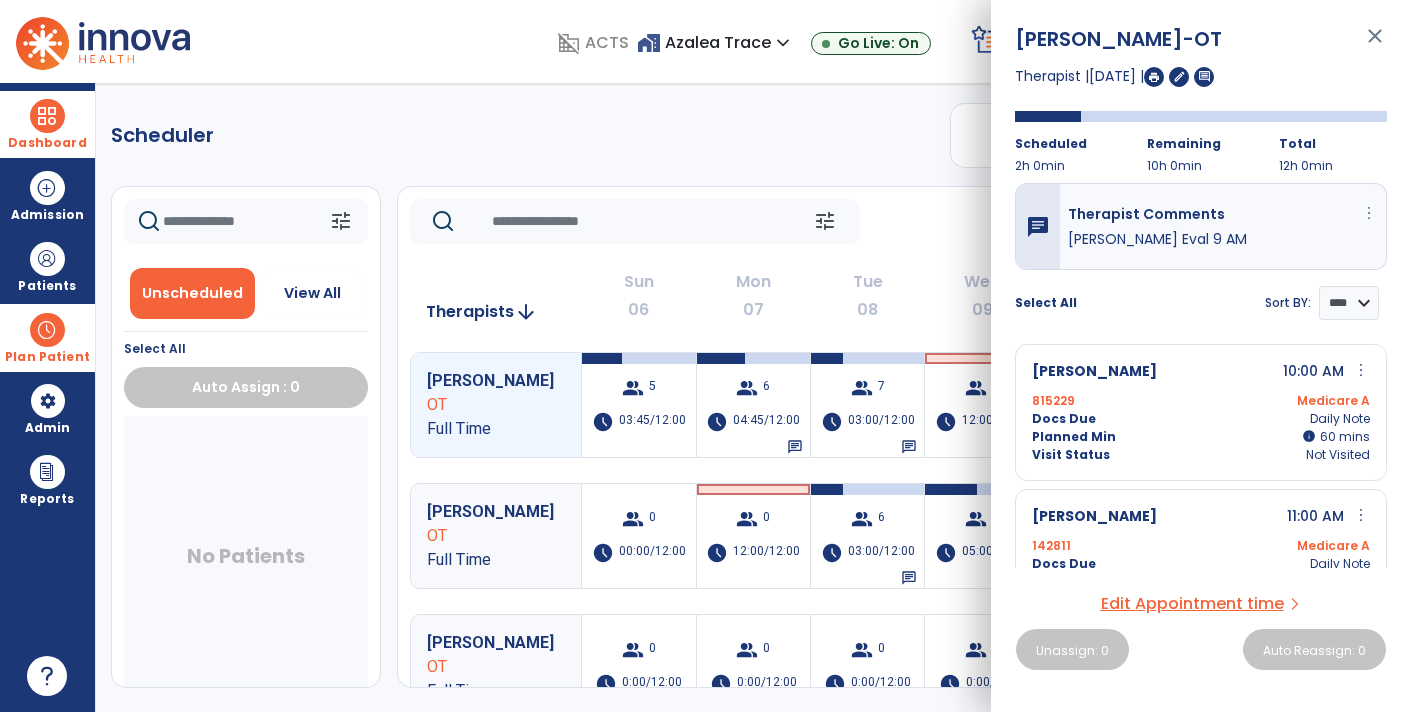 click on "more_vert" at bounding box center (1369, 213) 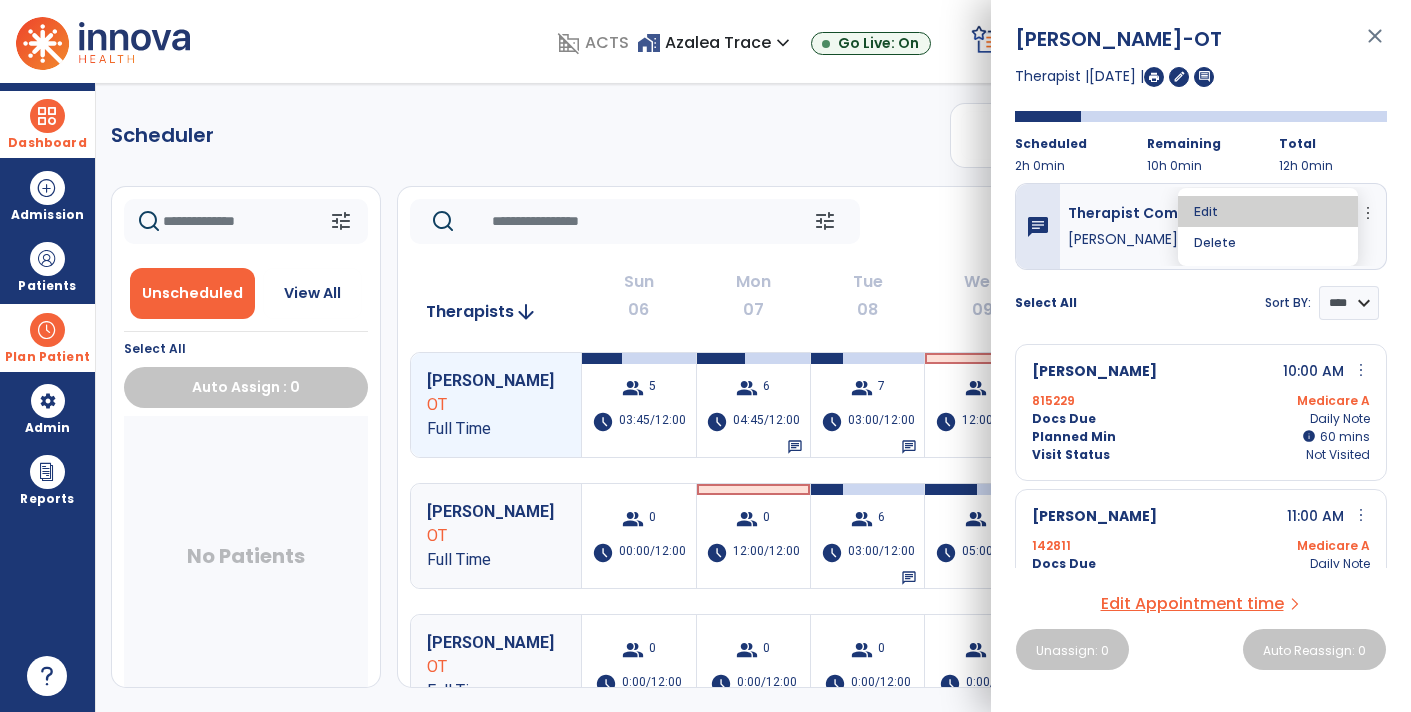 click on "Edit" at bounding box center (1268, 211) 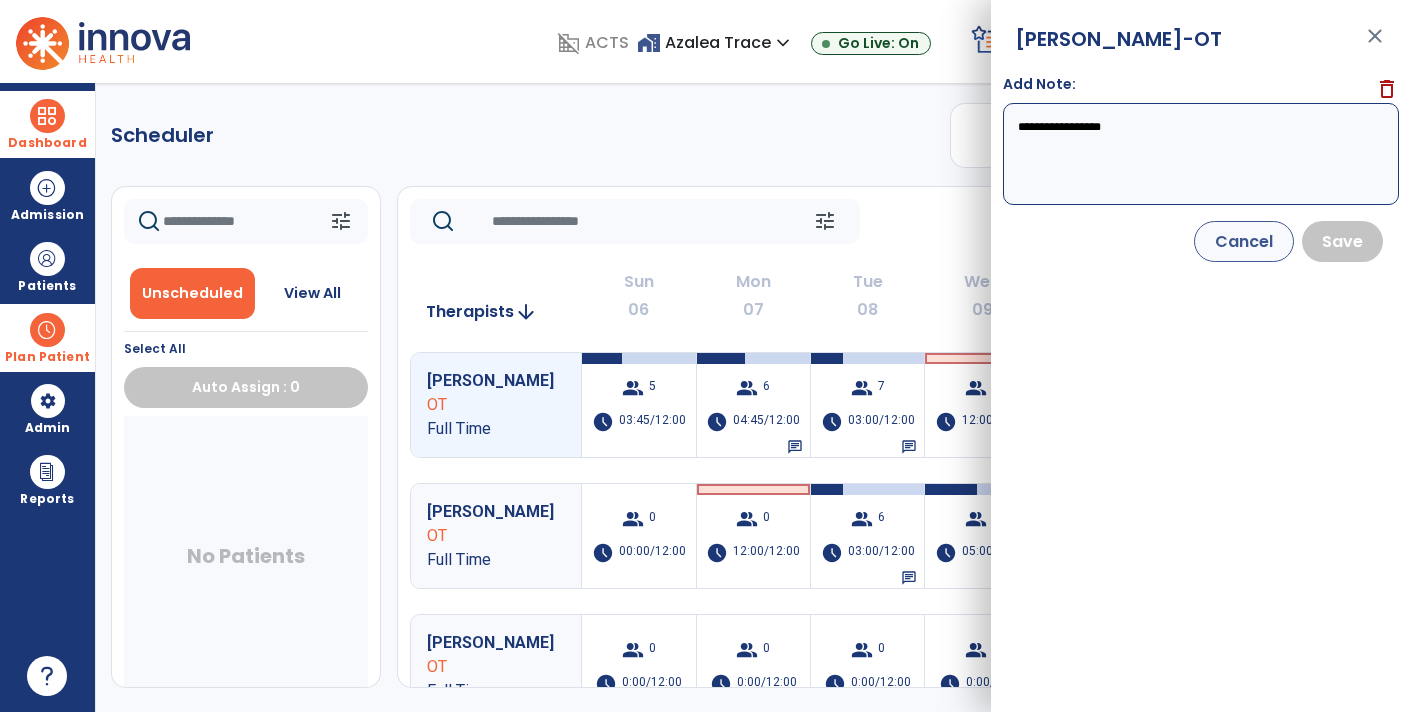 click on "**********" at bounding box center [1201, 154] 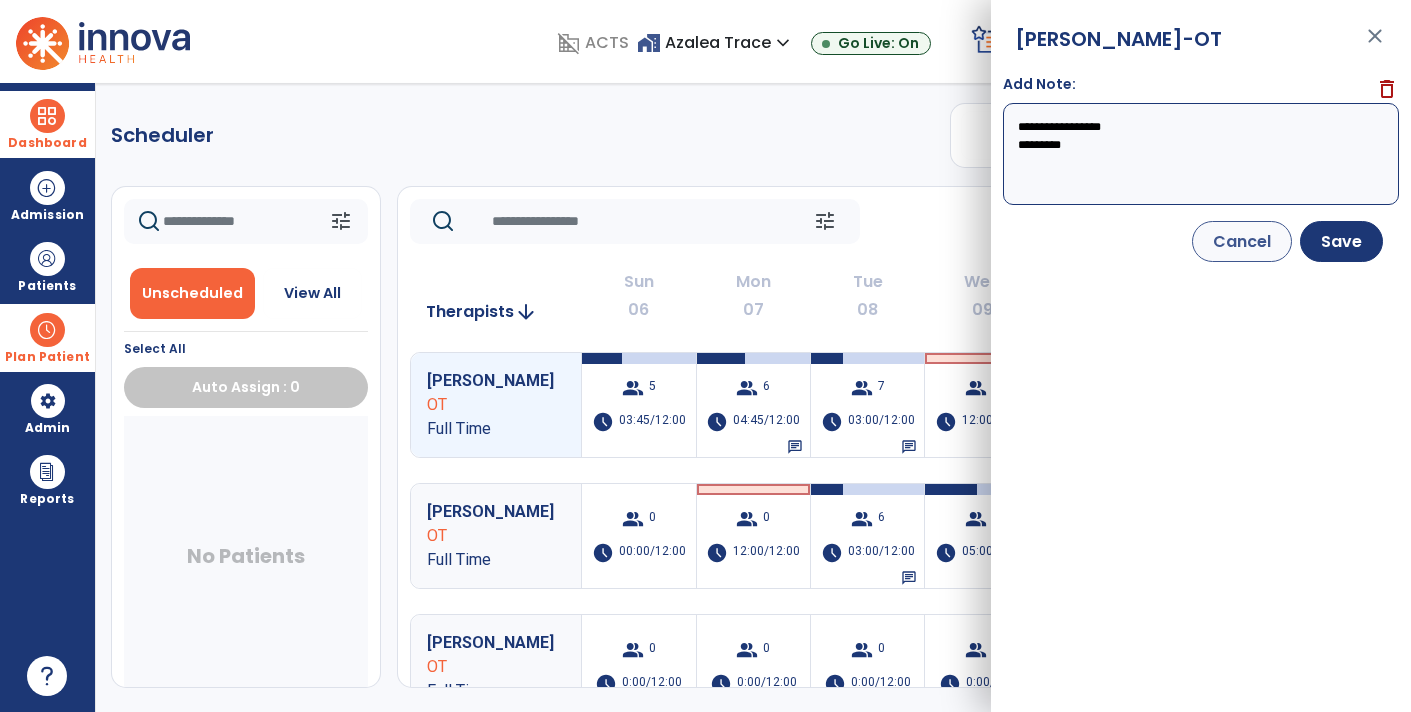 type on "**********" 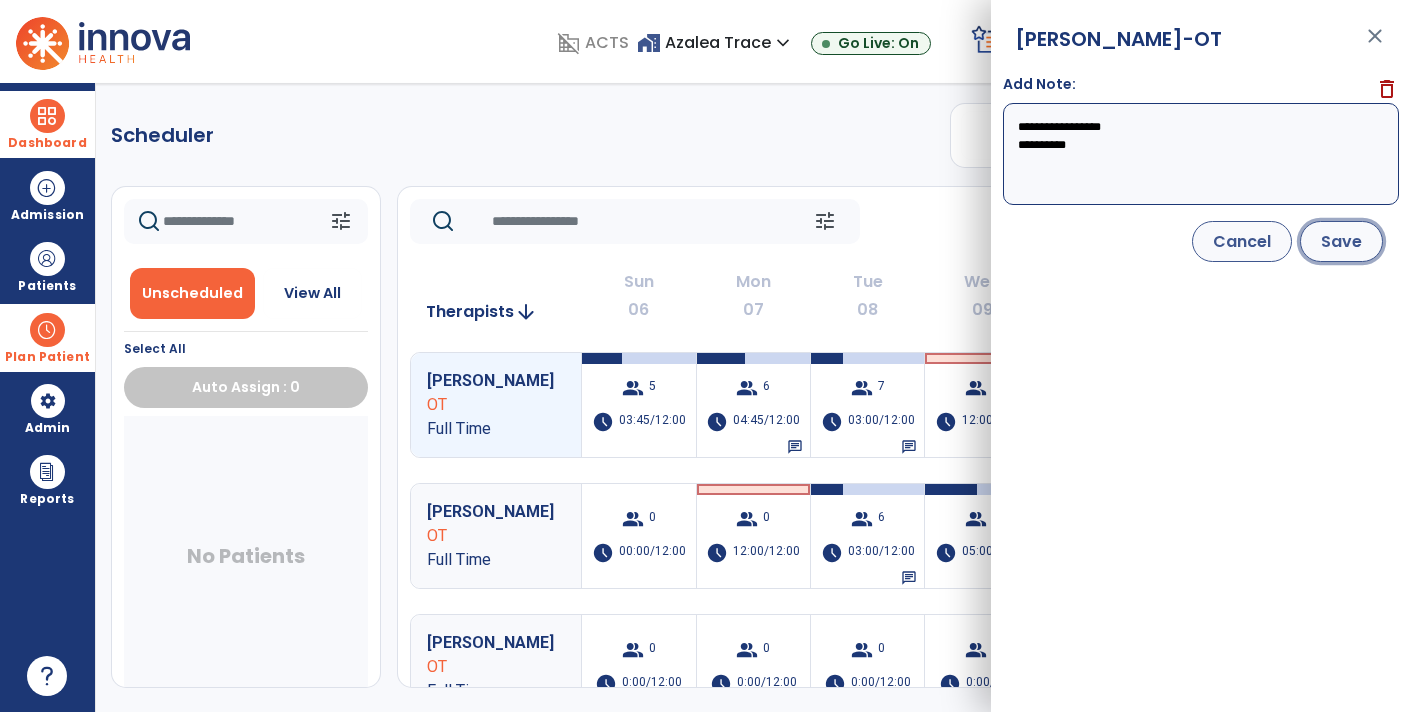 click on "Save" at bounding box center [1341, 241] 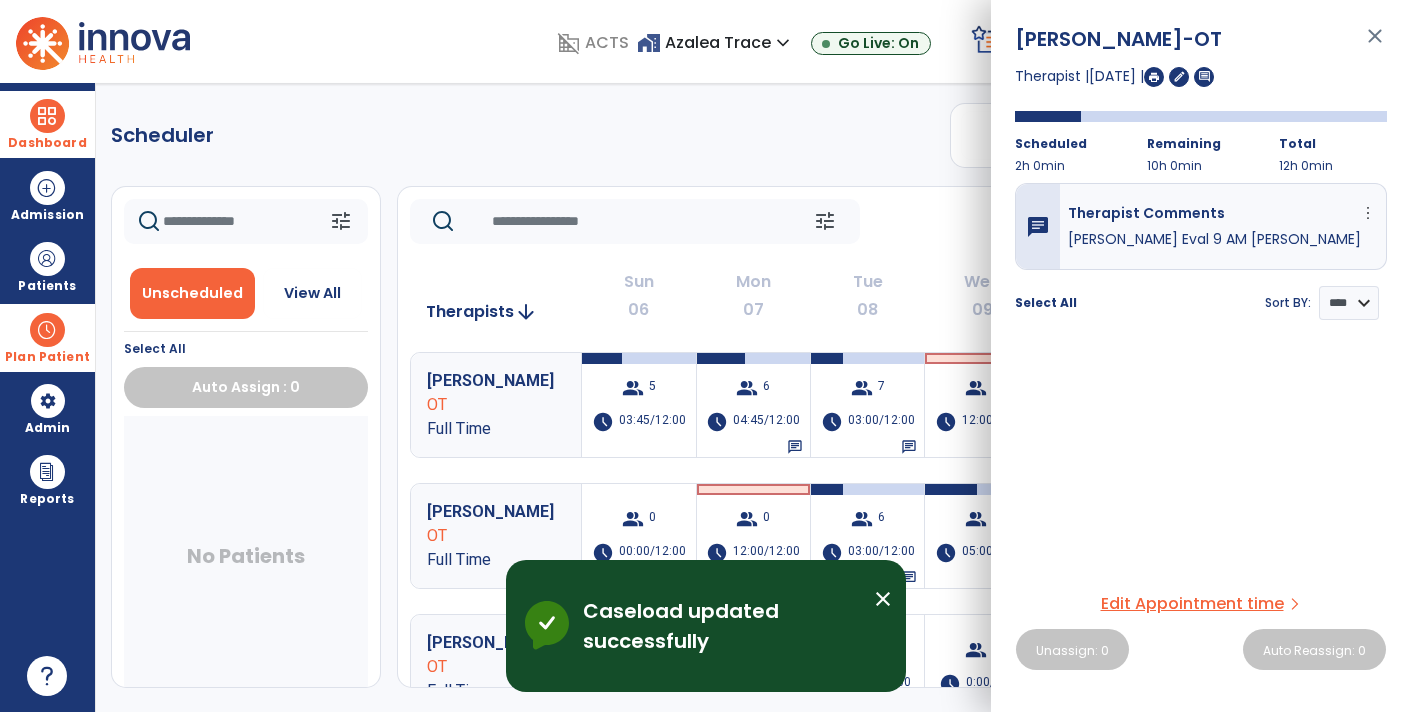 click on "close" at bounding box center [1375, 45] 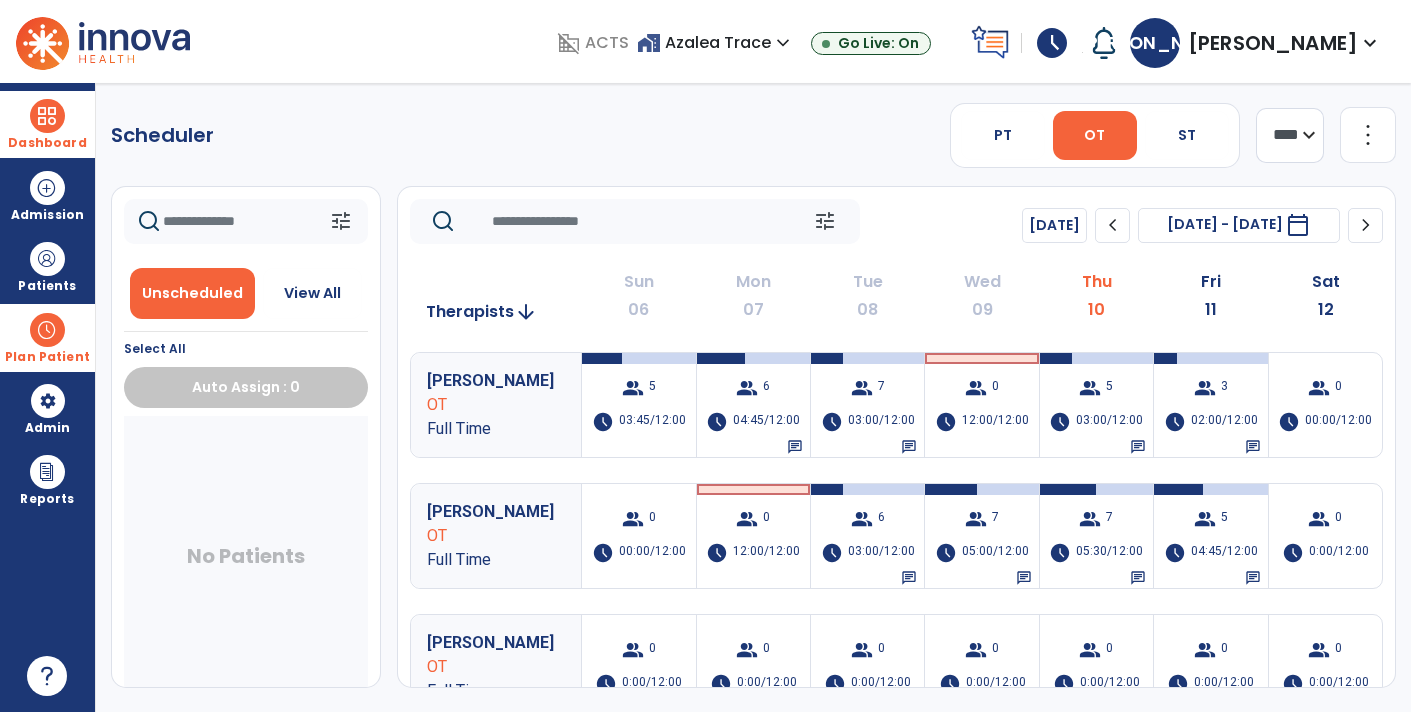 click on "schedule" at bounding box center [1052, 43] 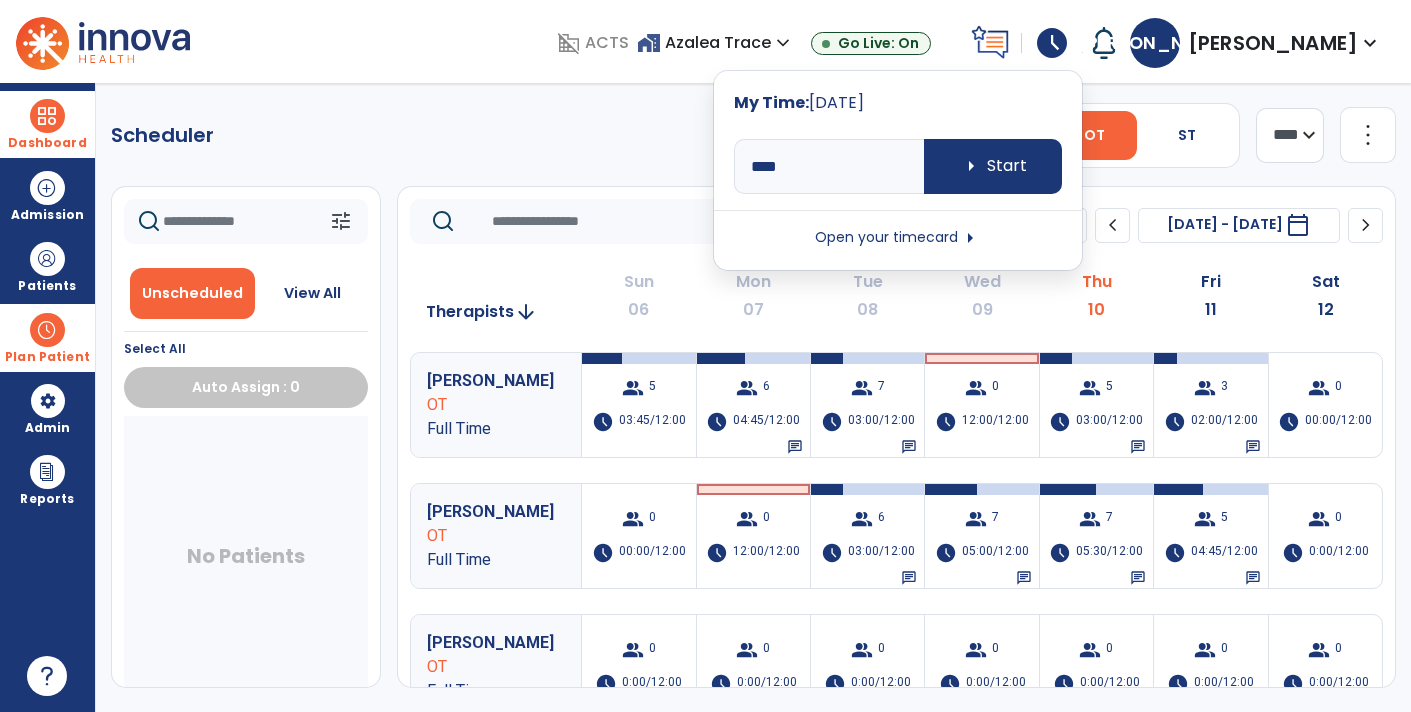 click on "Open your timecard  arrow_right" at bounding box center [898, 238] 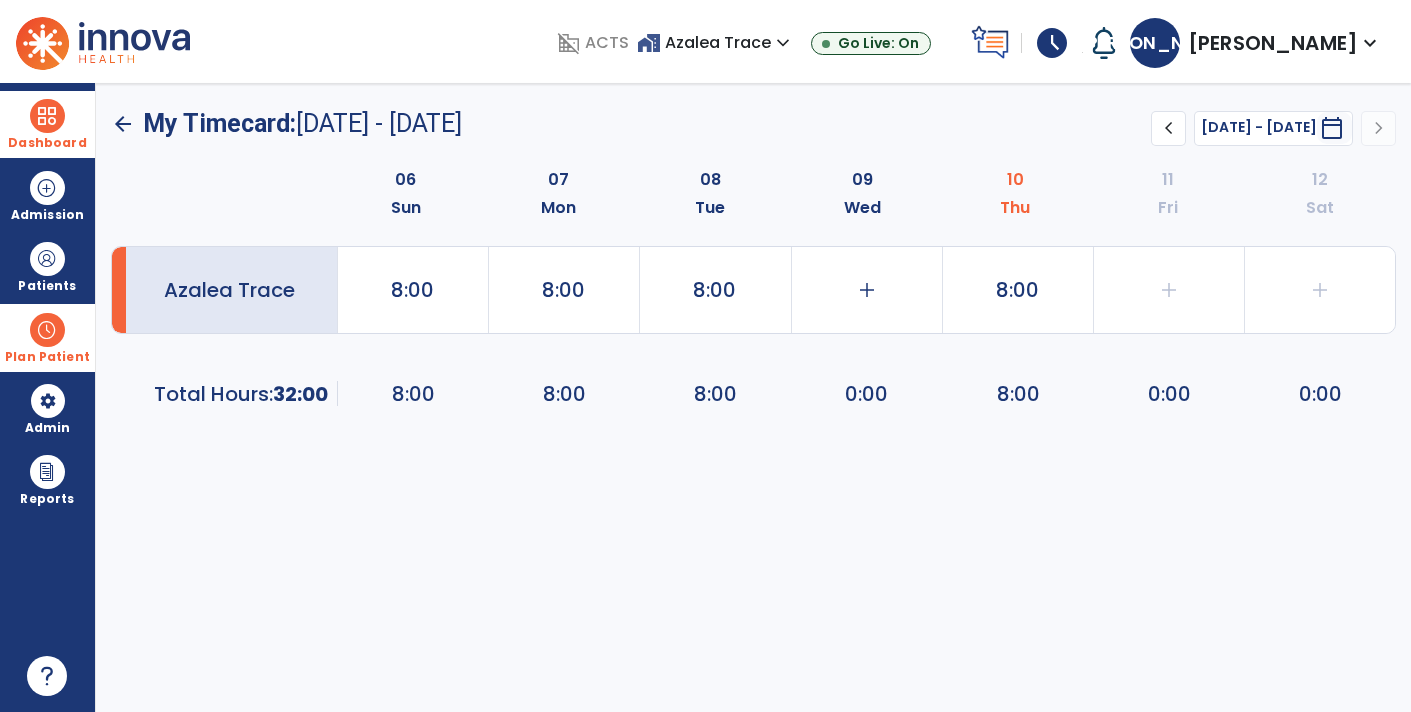 click on "8:00" 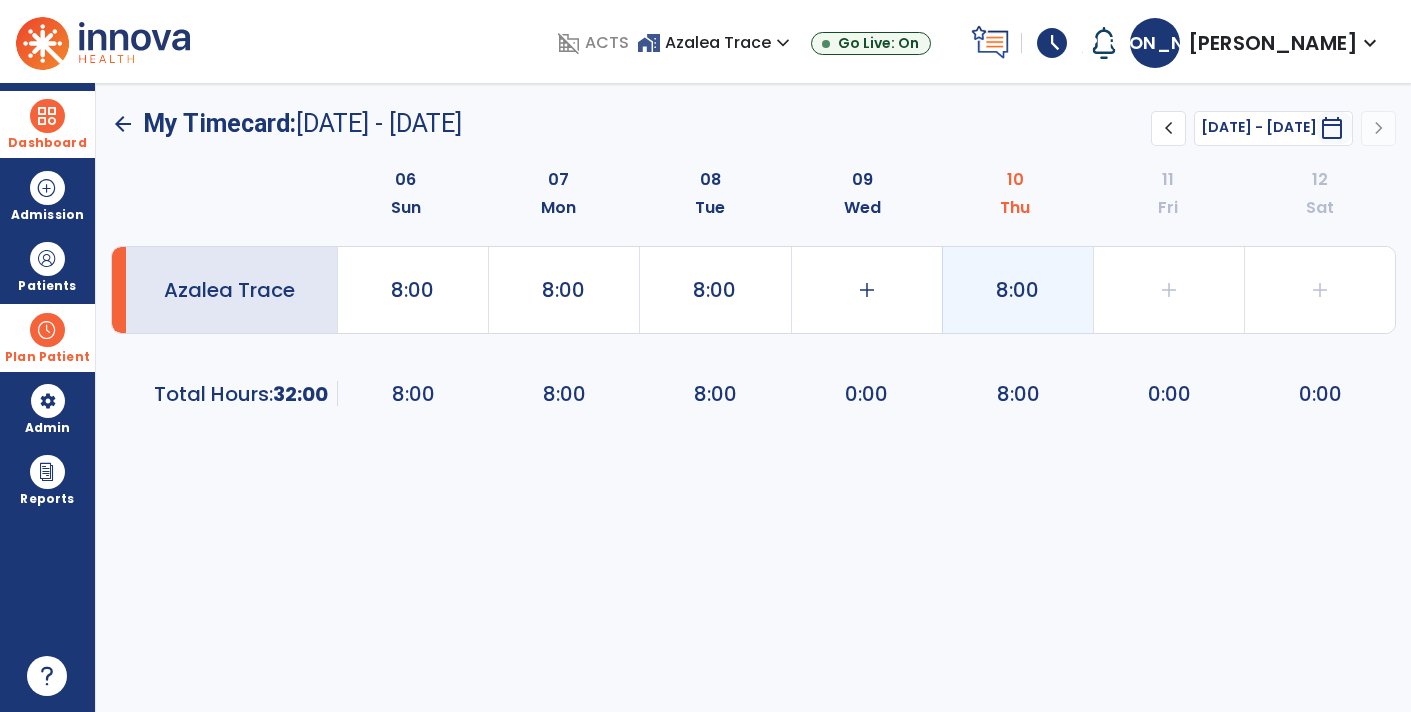click on "8:00" 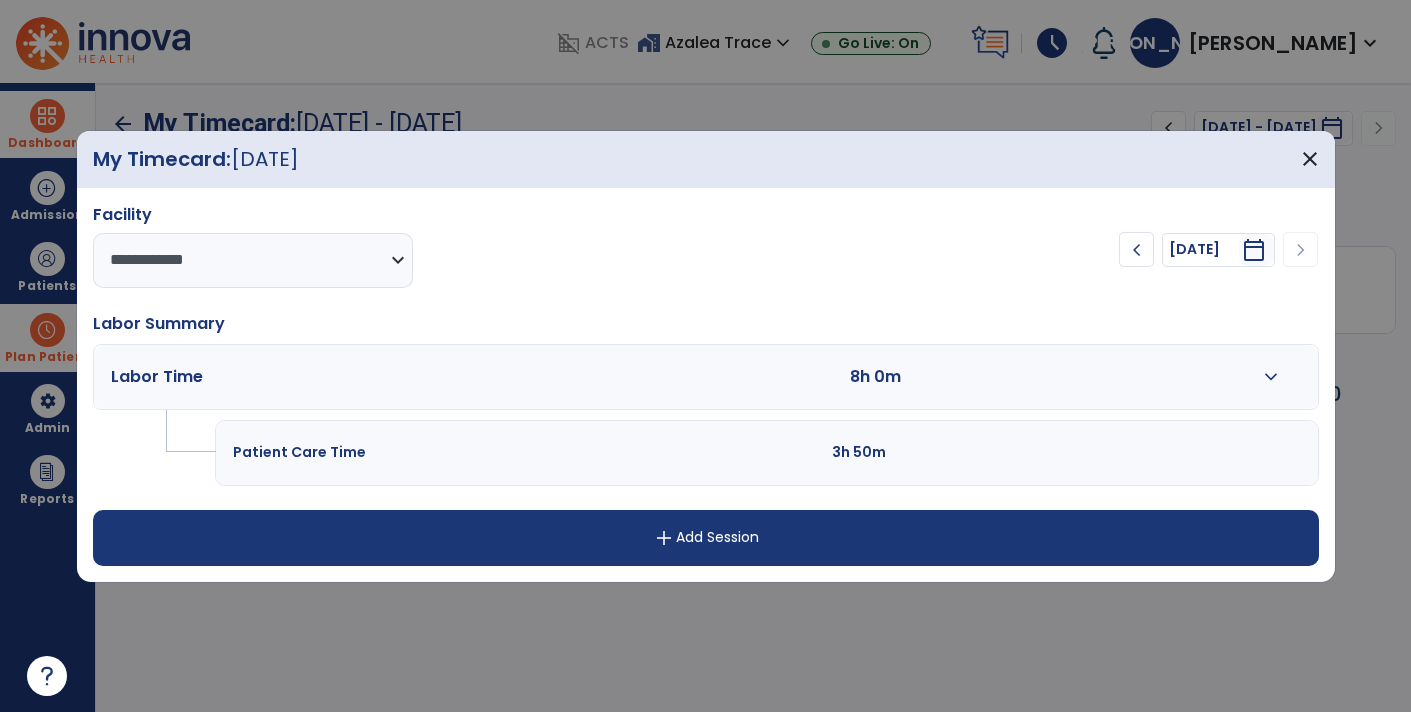 click on "add  Add Session" at bounding box center (706, 538) 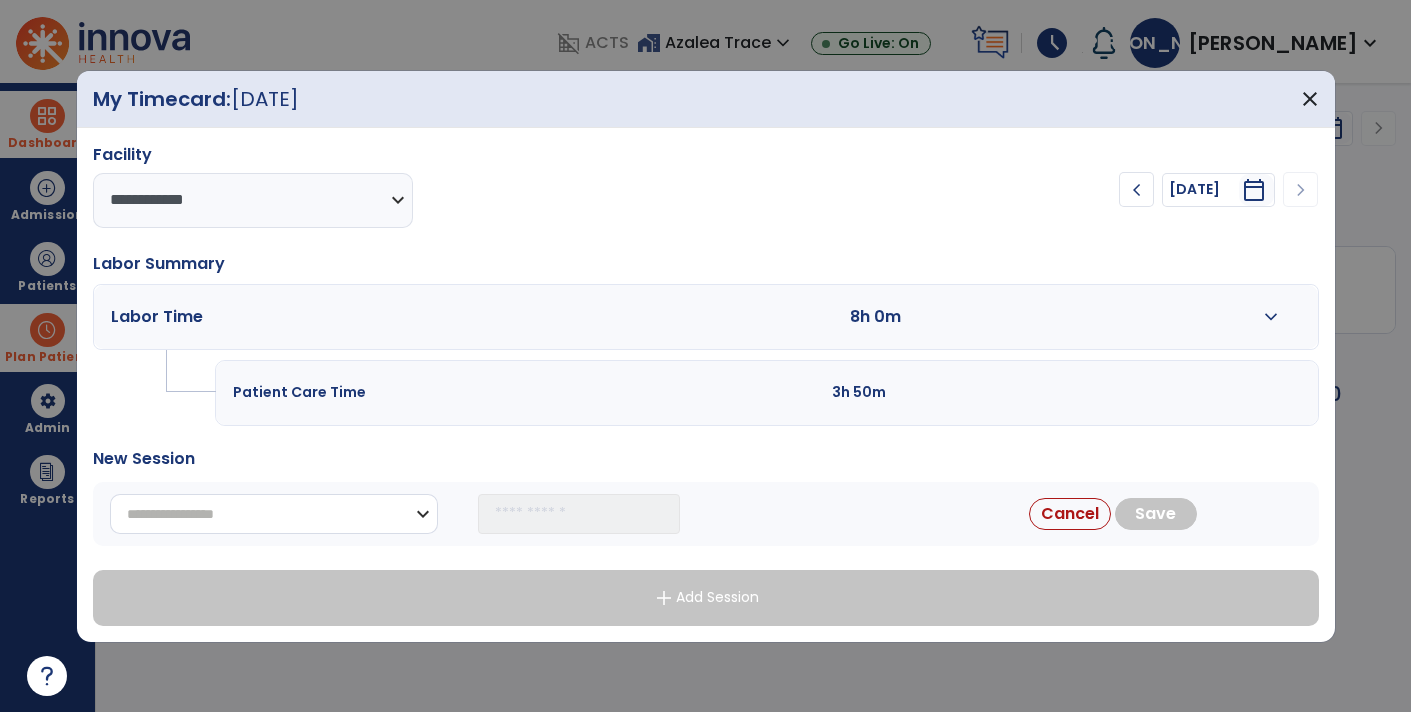 click on "**********" at bounding box center (274, 514) 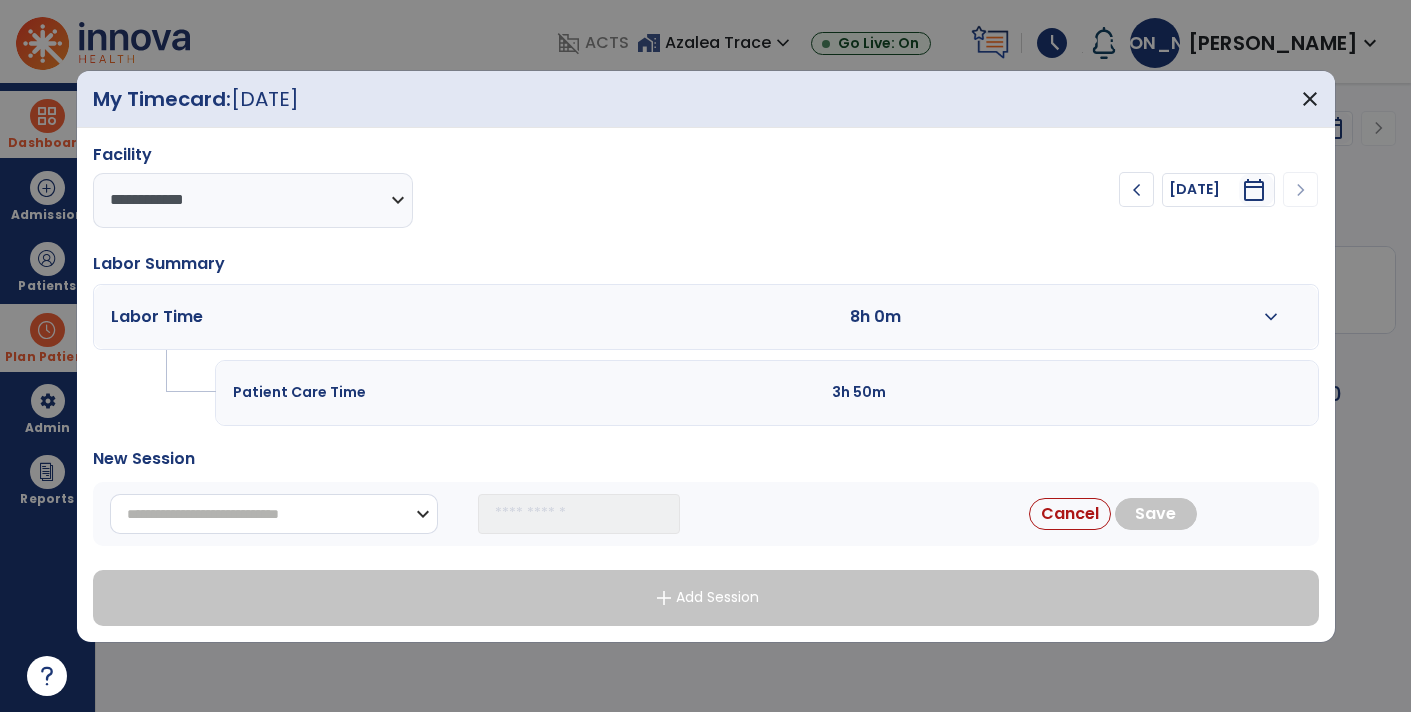 click on "**********" at bounding box center [274, 514] 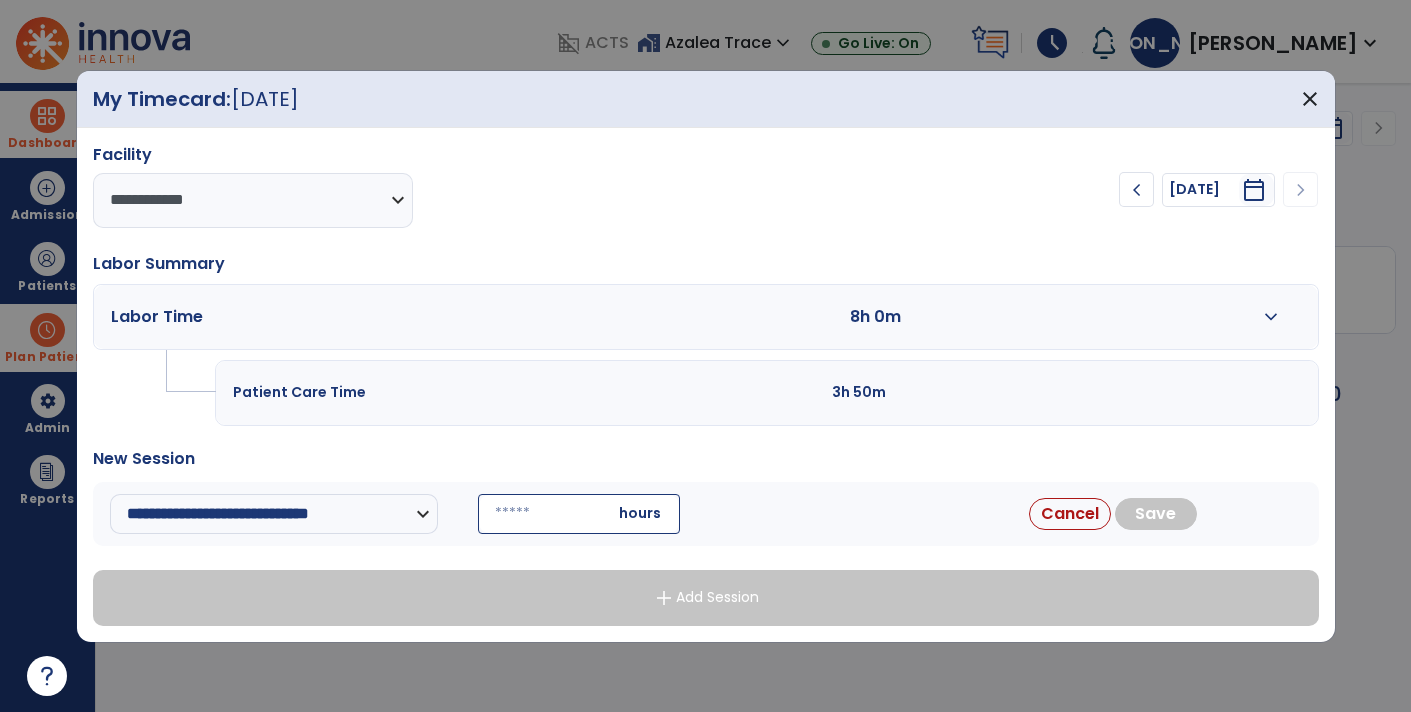 click at bounding box center [579, 514] 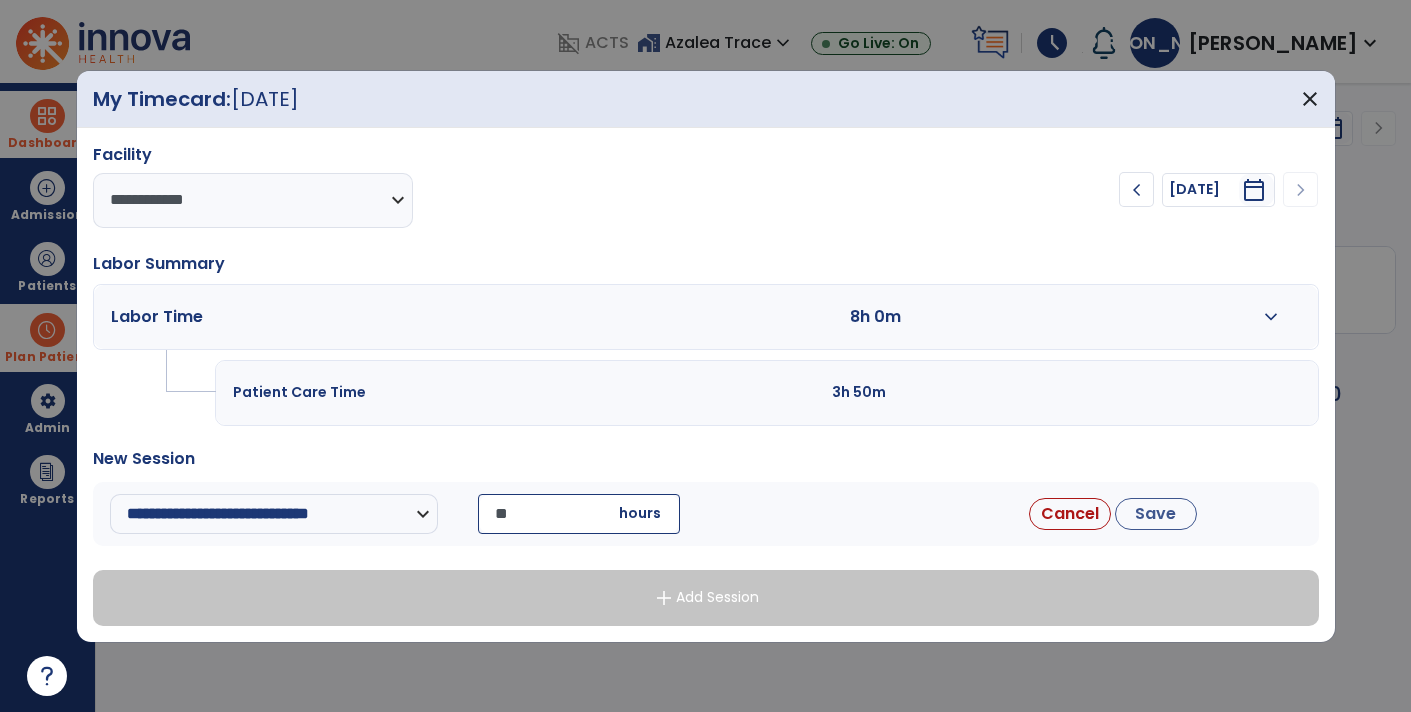 click on "**********" at bounding box center [706, 514] 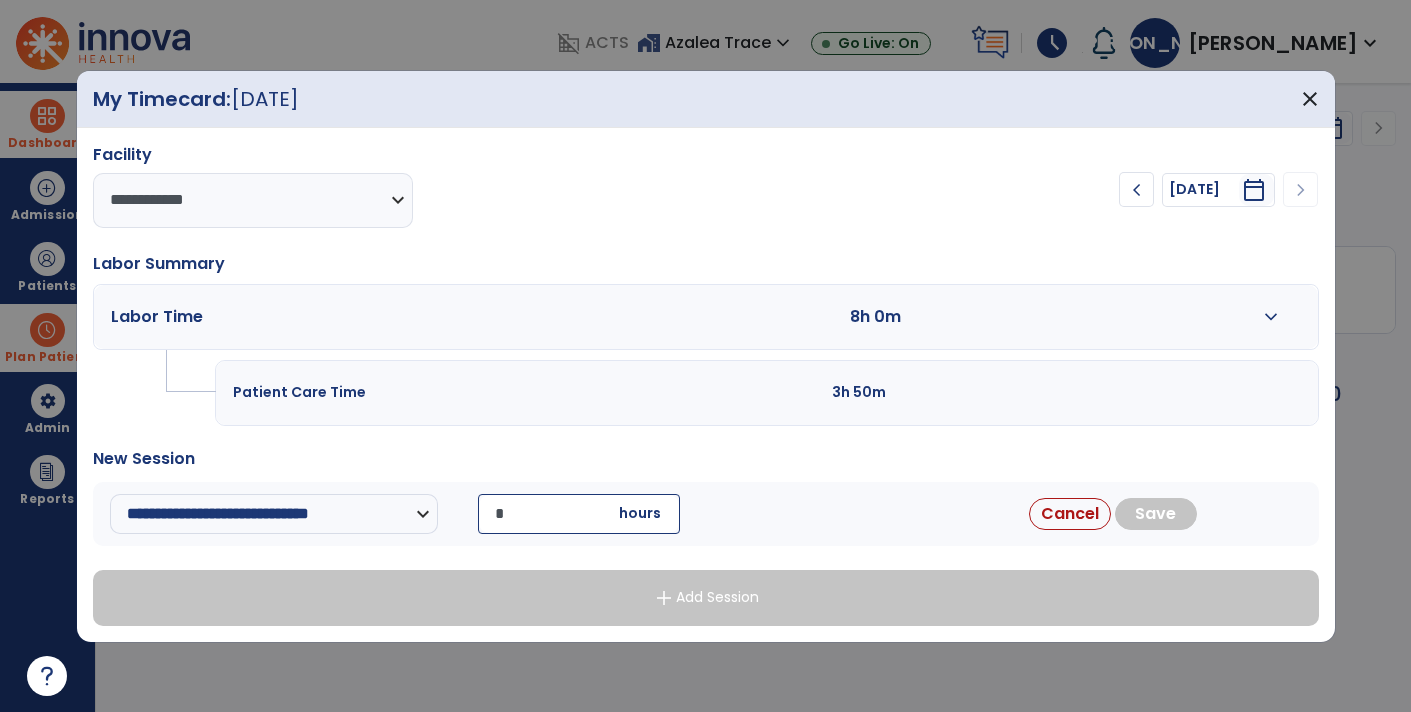 type on "**" 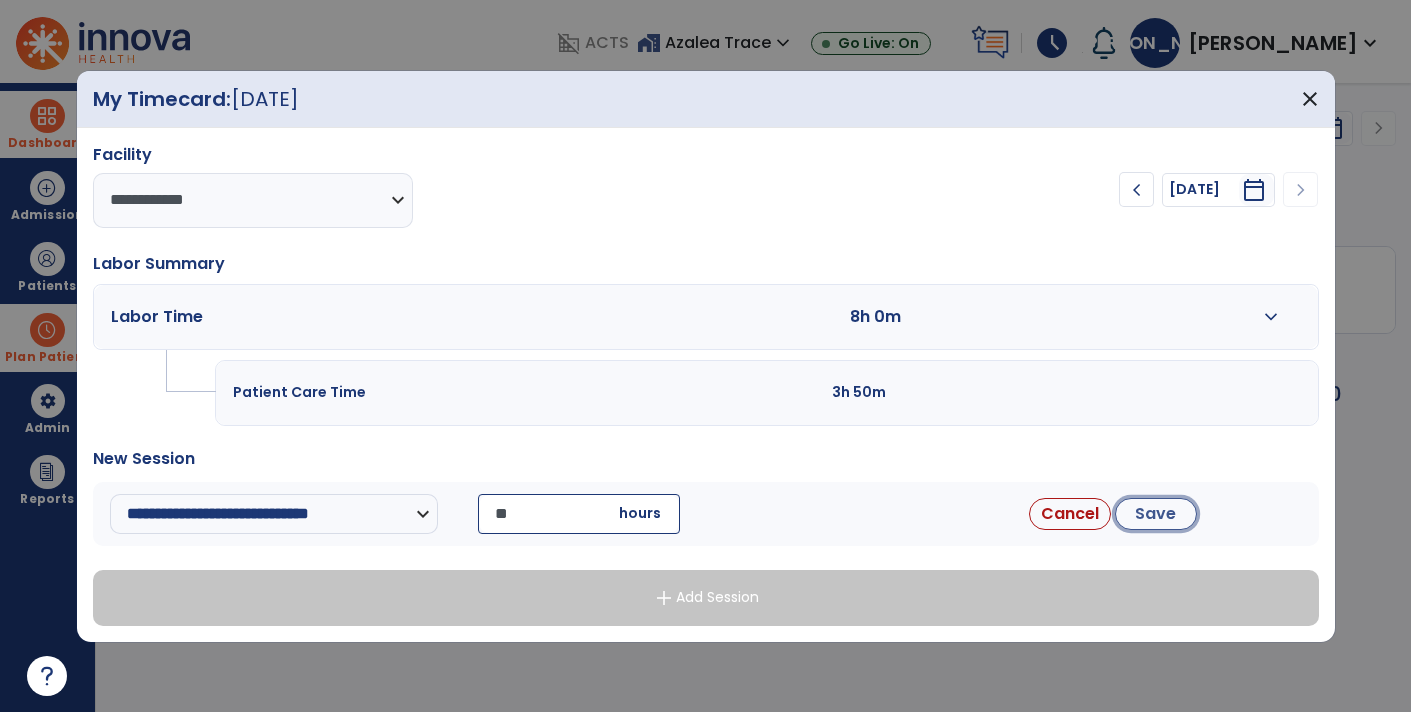 click on "Save" at bounding box center [1156, 514] 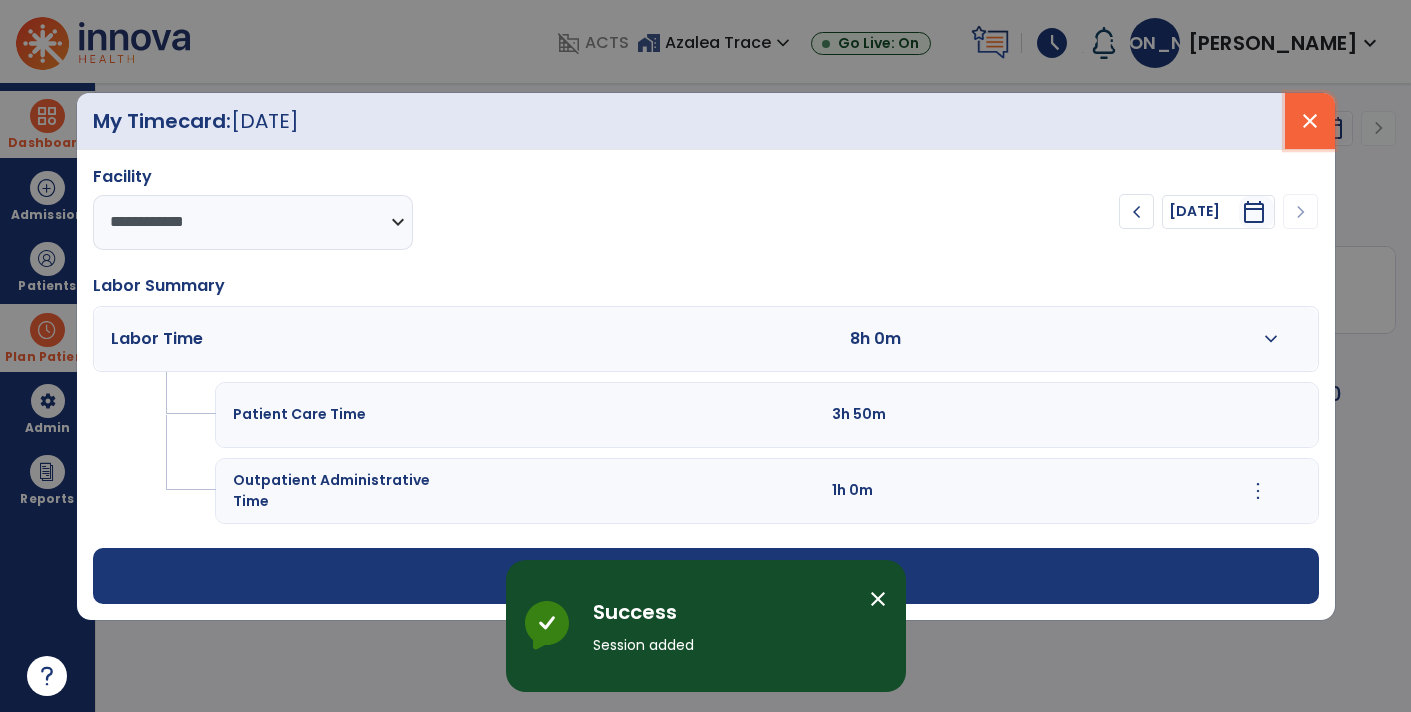 click on "close" at bounding box center [1310, 121] 